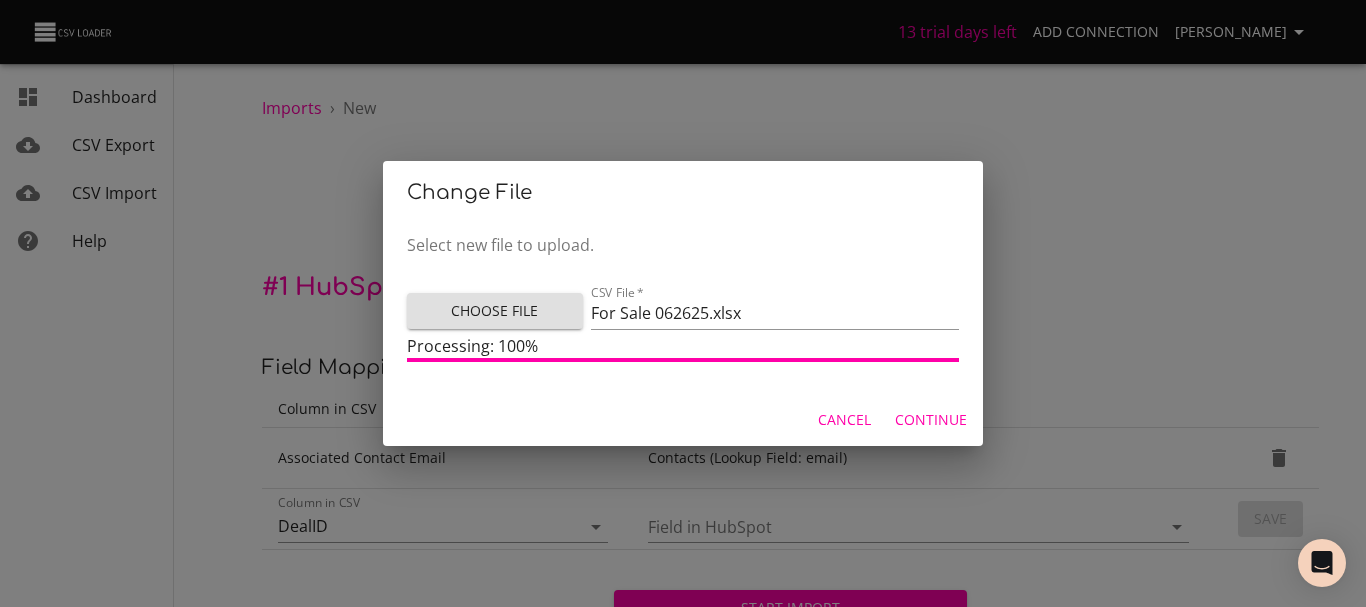 scroll, scrollTop: 72, scrollLeft: 0, axis: vertical 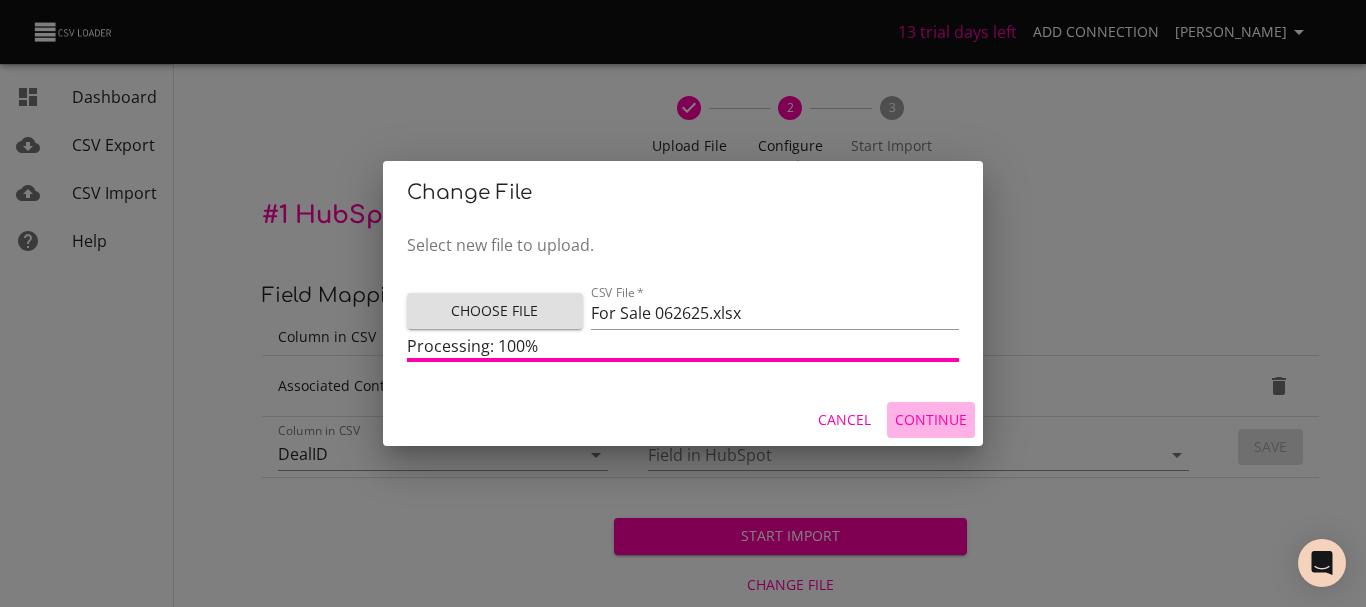 click on "Continue" at bounding box center [931, 420] 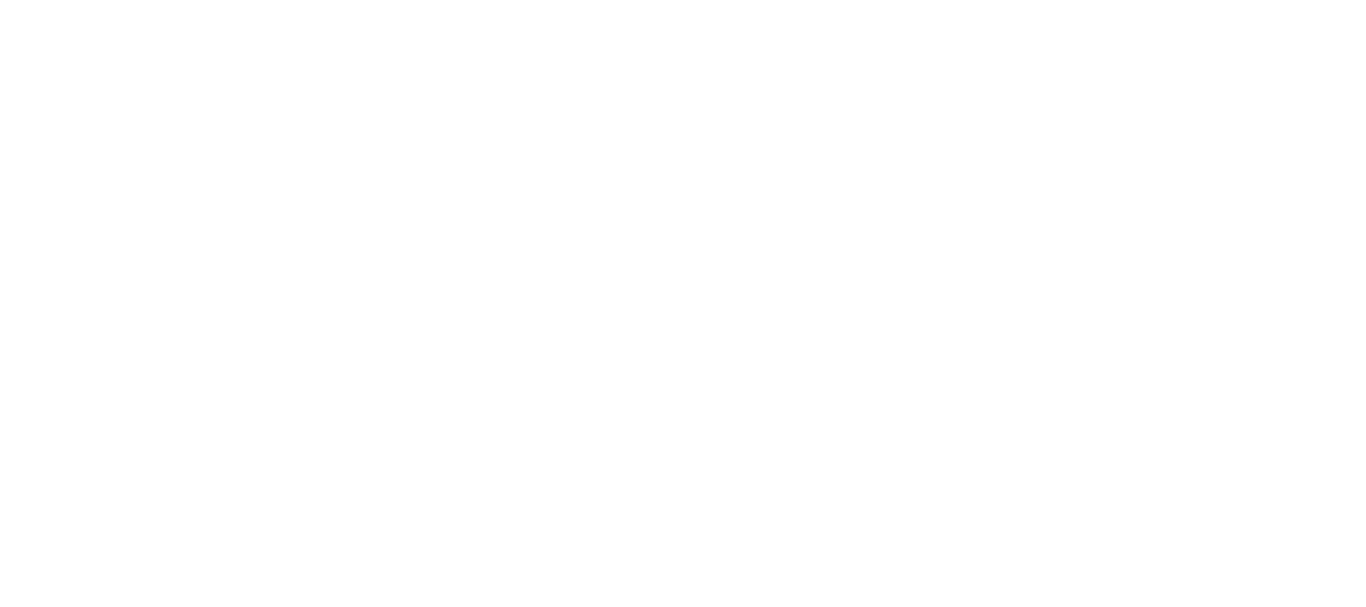 scroll, scrollTop: 0, scrollLeft: 0, axis: both 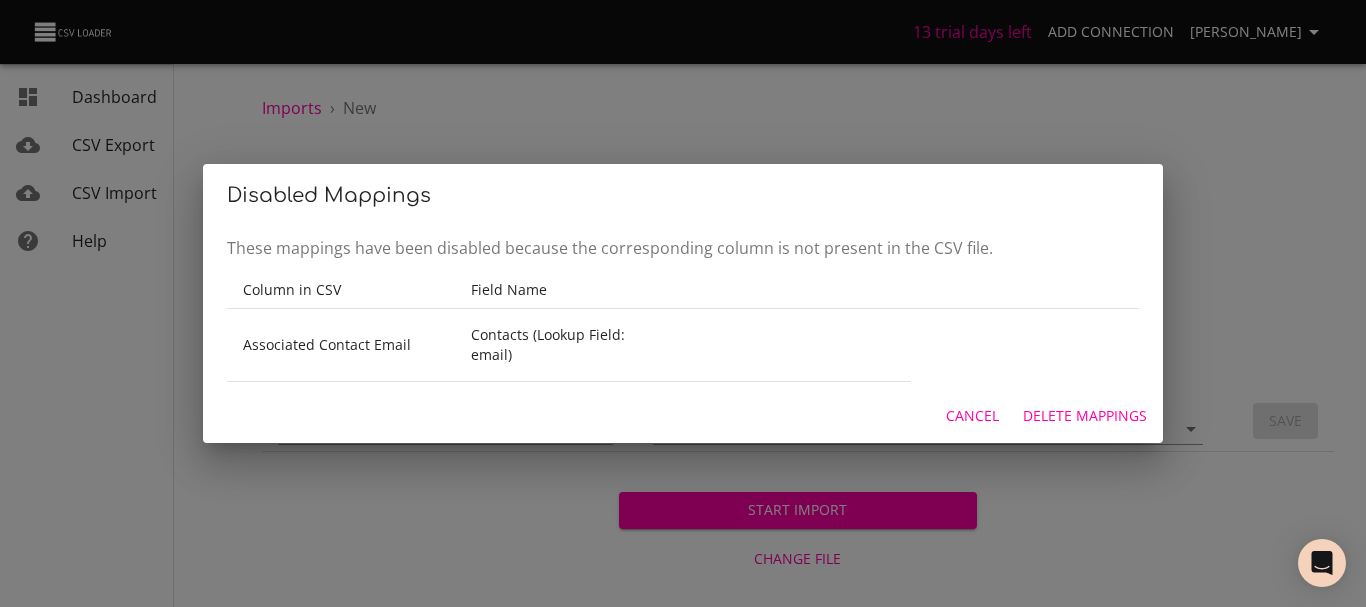 click on "Cancel" at bounding box center (972, 416) 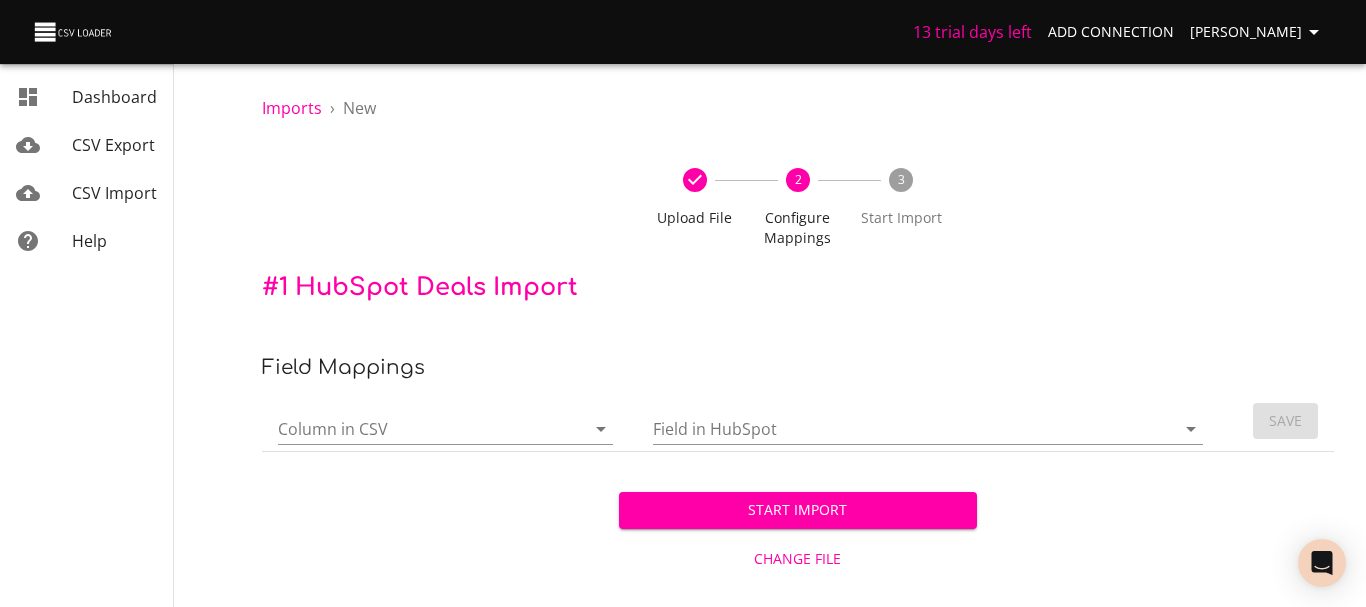 click at bounding box center [587, 429] 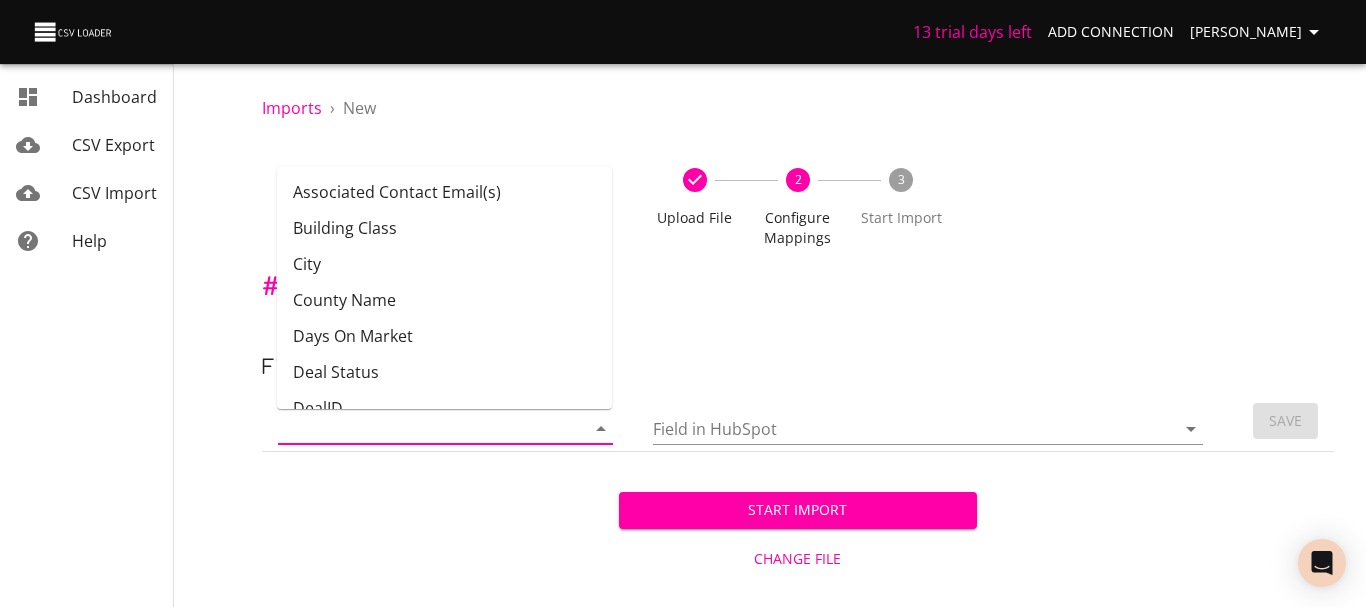 click 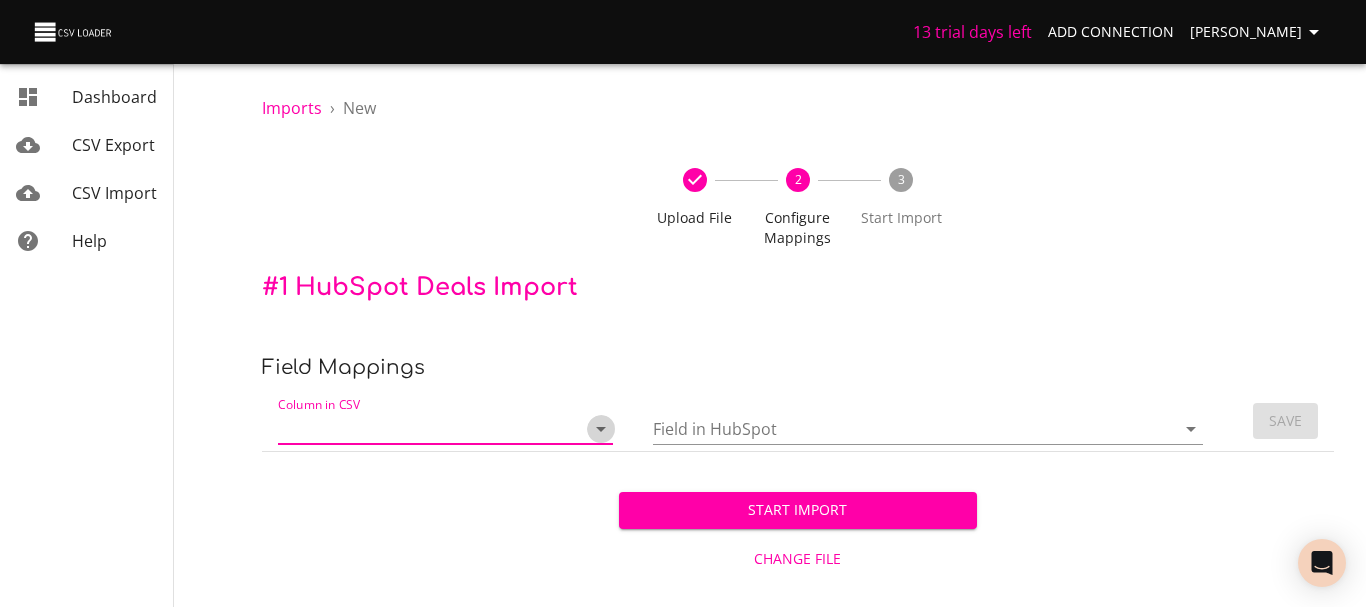 click 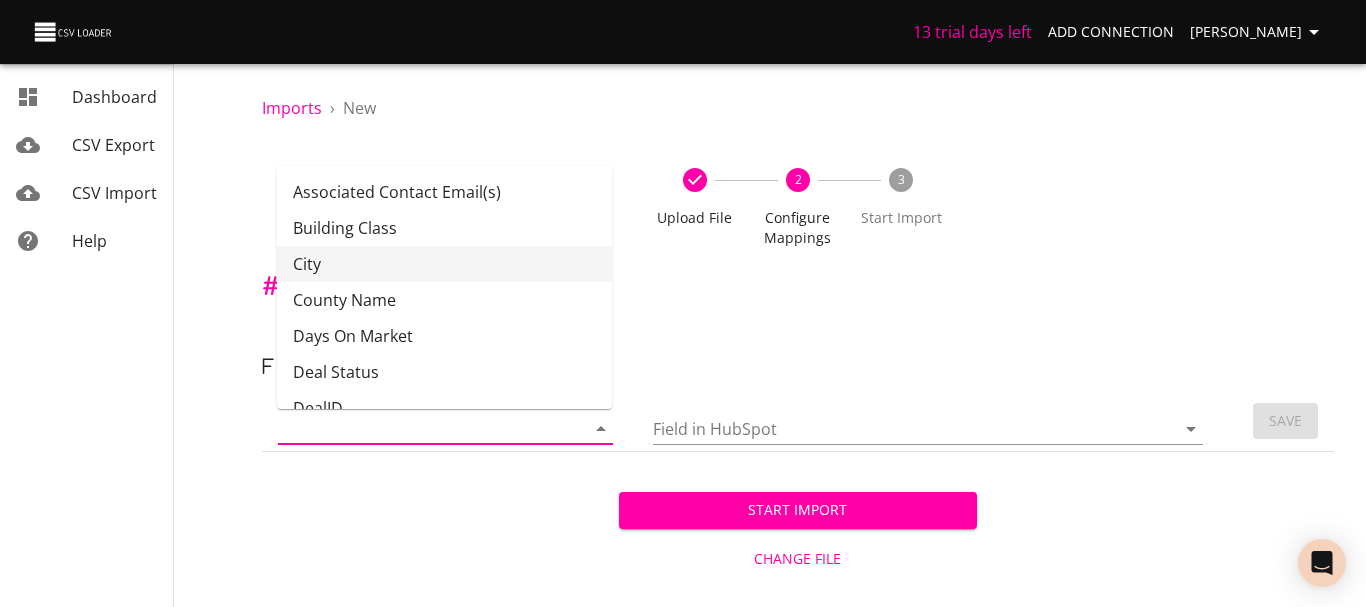 scroll, scrollTop: 100, scrollLeft: 0, axis: vertical 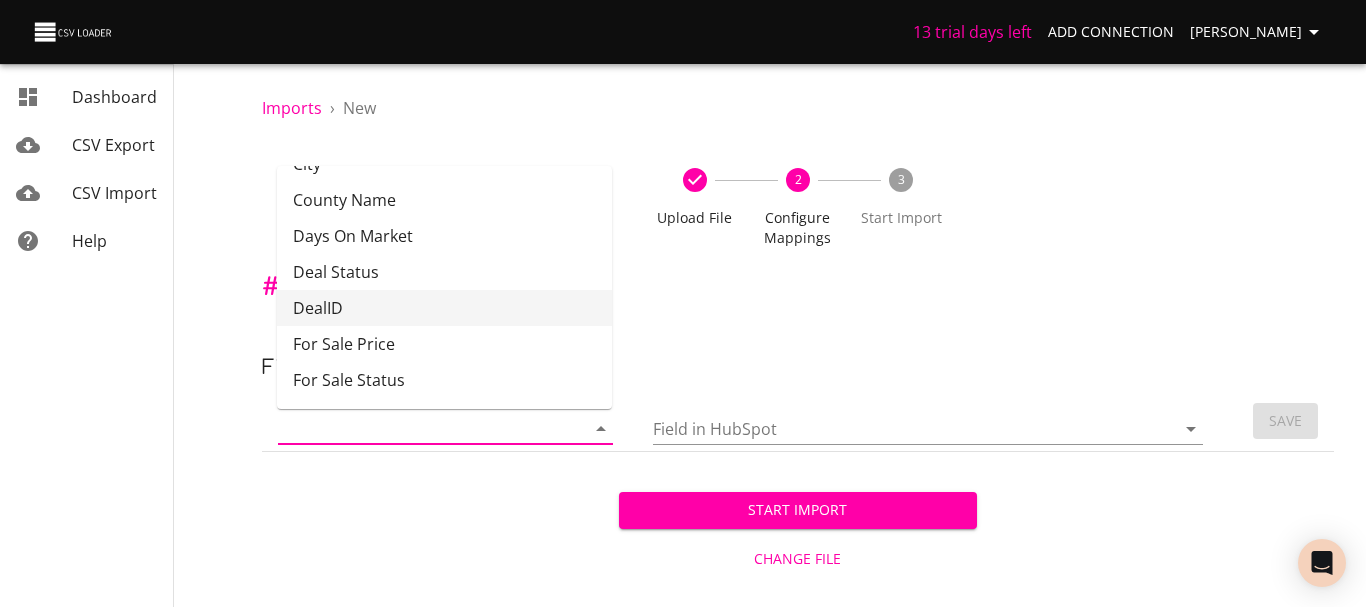 click on "DealID" at bounding box center [444, 308] 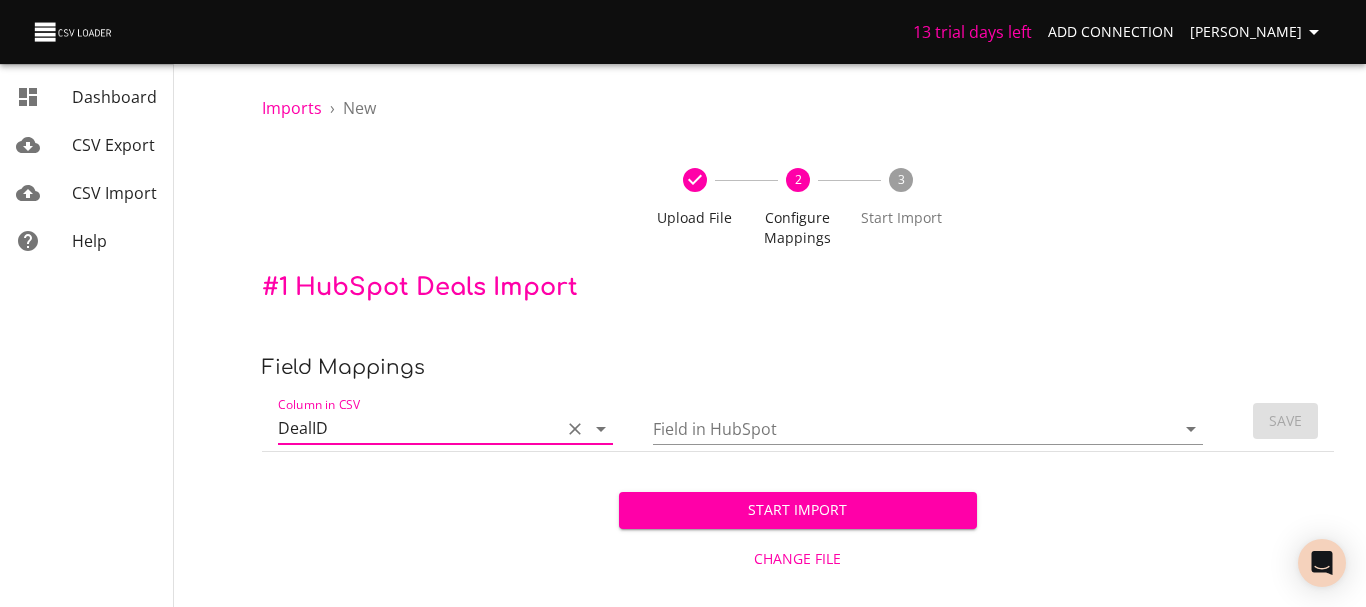 click on "Field in HubSpot" at bounding box center (897, 428) 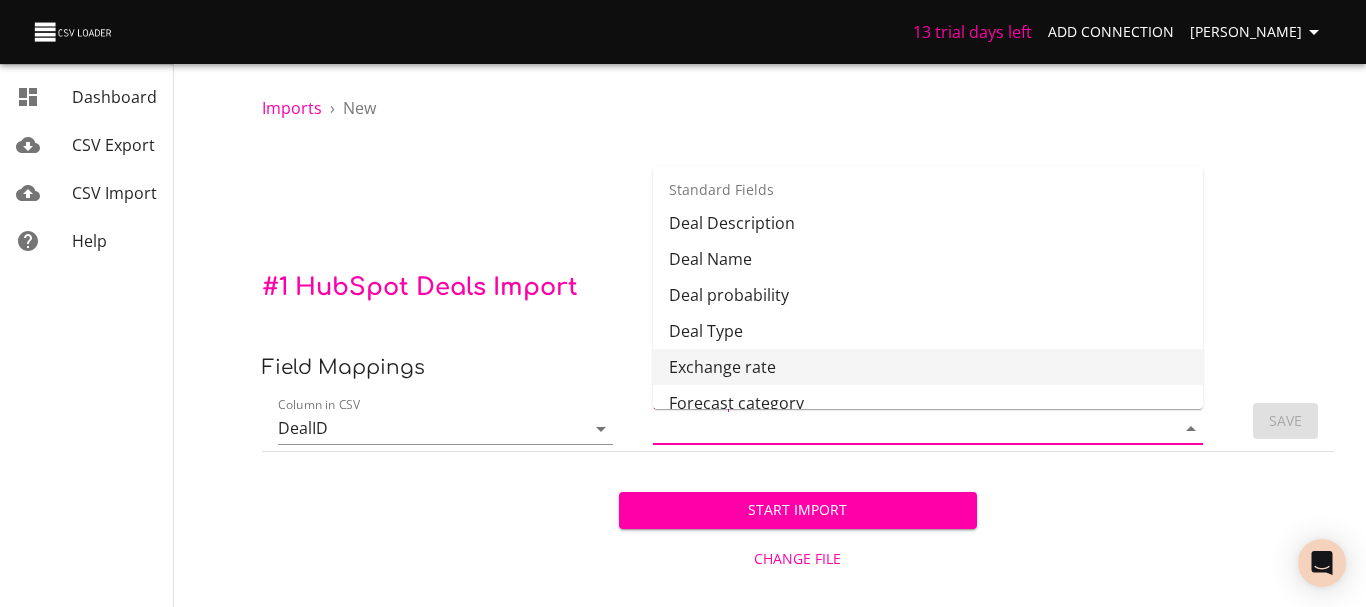 scroll, scrollTop: 200, scrollLeft: 0, axis: vertical 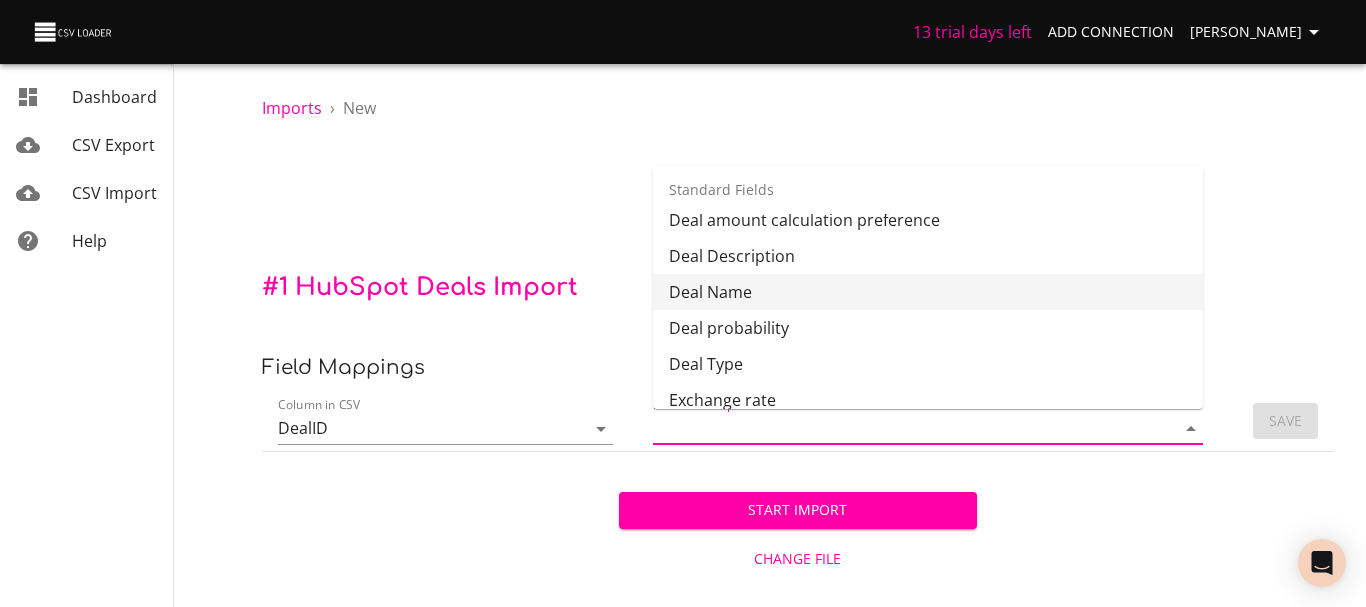 click on "Deal Name" at bounding box center (928, 292) 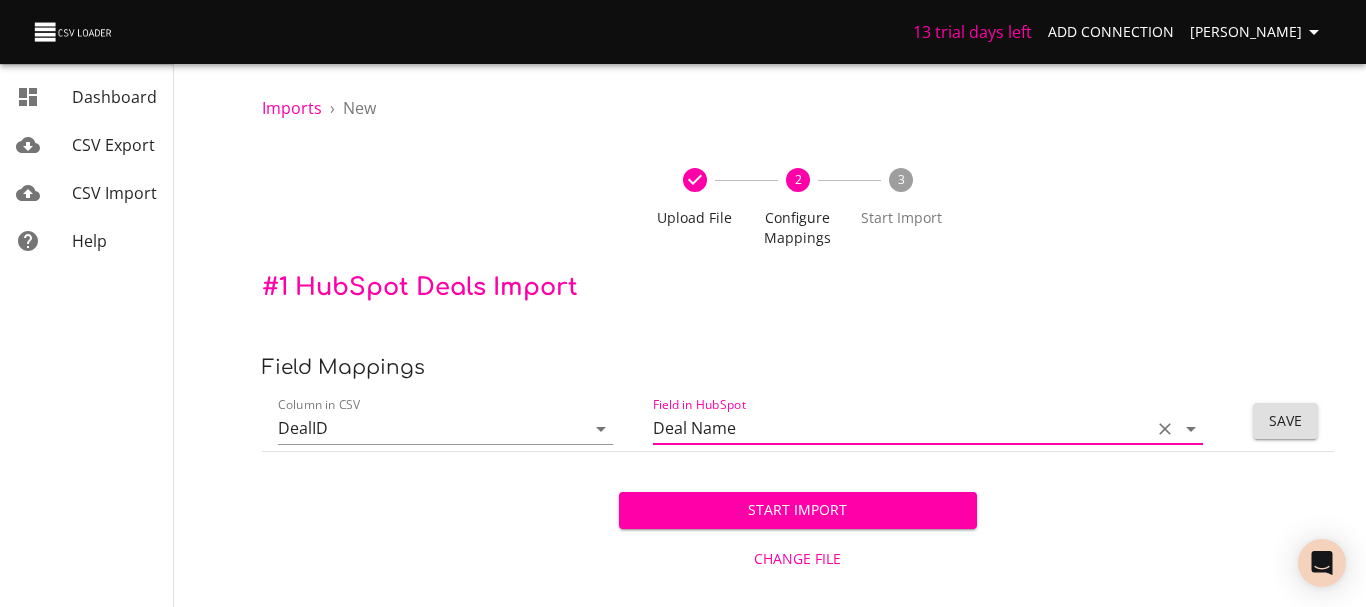 click on "Deal Name" at bounding box center [897, 428] 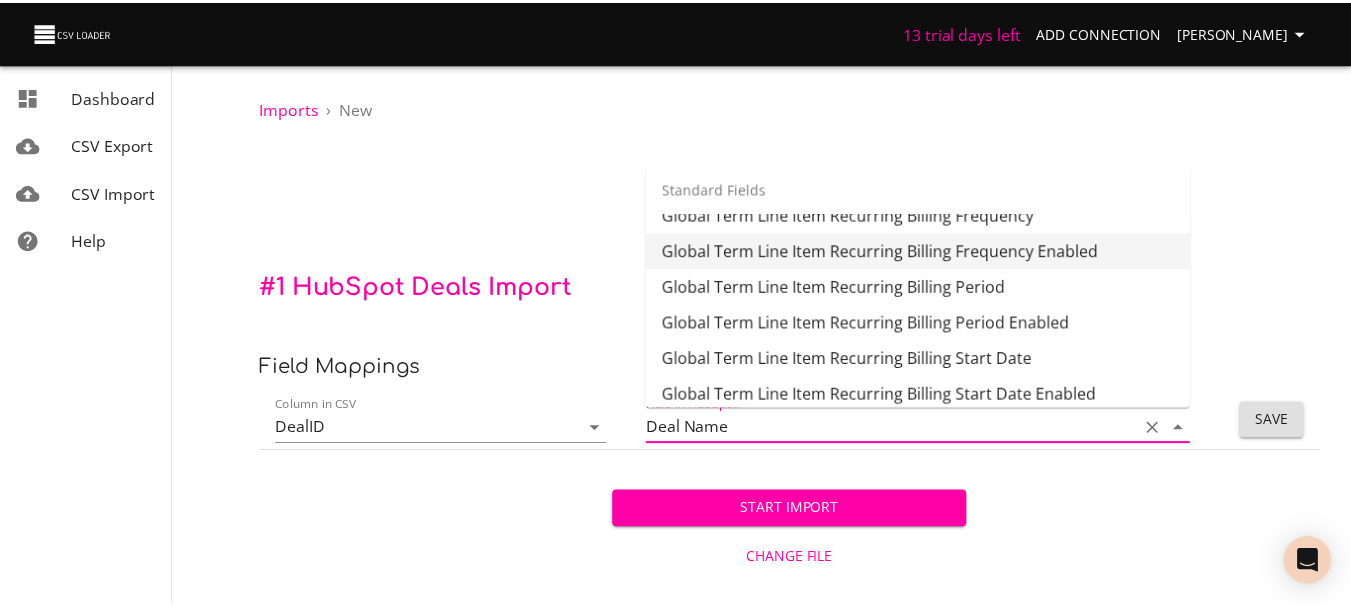 scroll, scrollTop: 600, scrollLeft: 0, axis: vertical 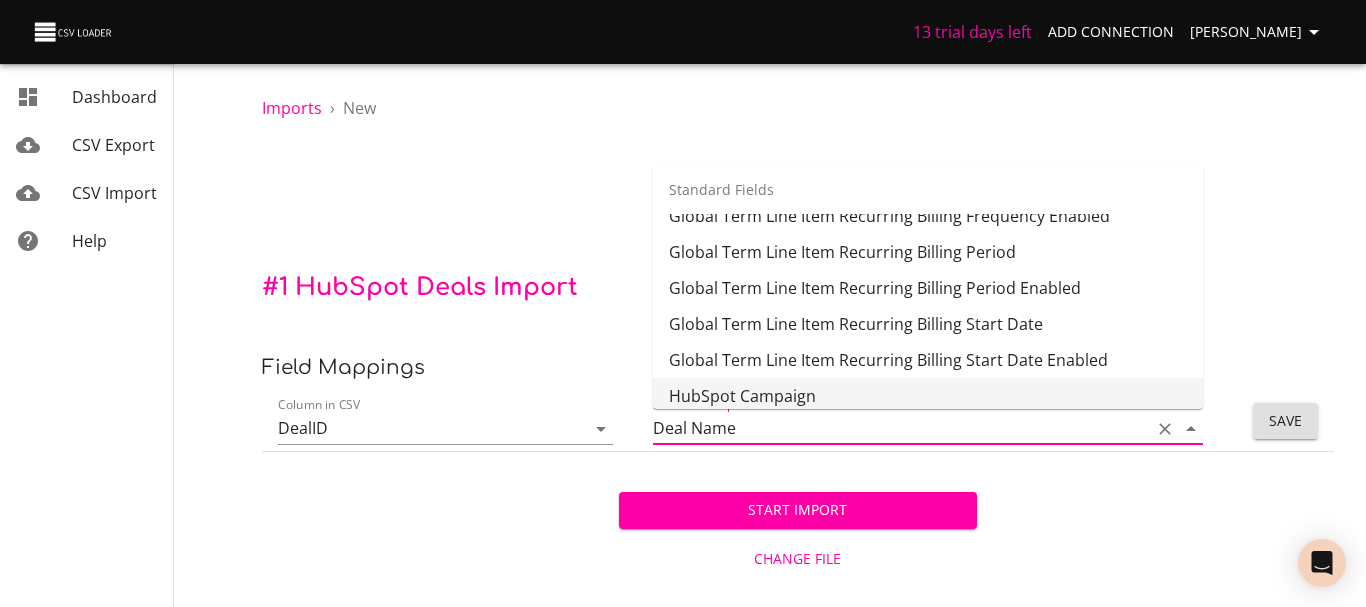 click on "Save" at bounding box center [1285, 421] 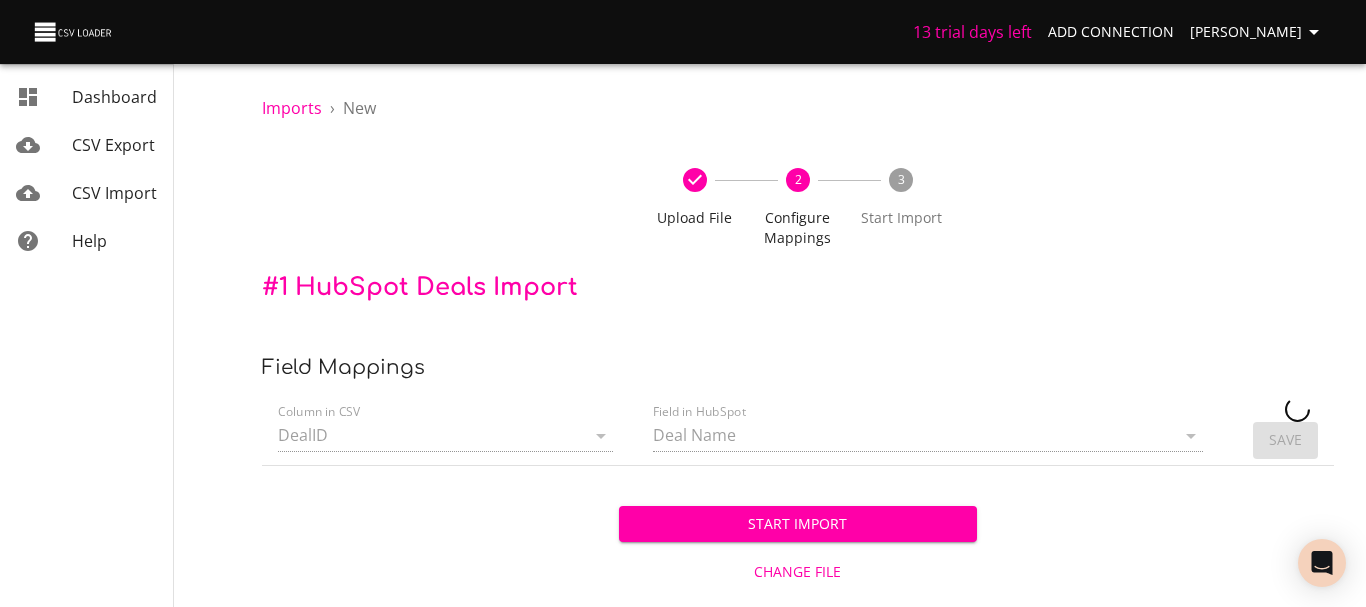 type 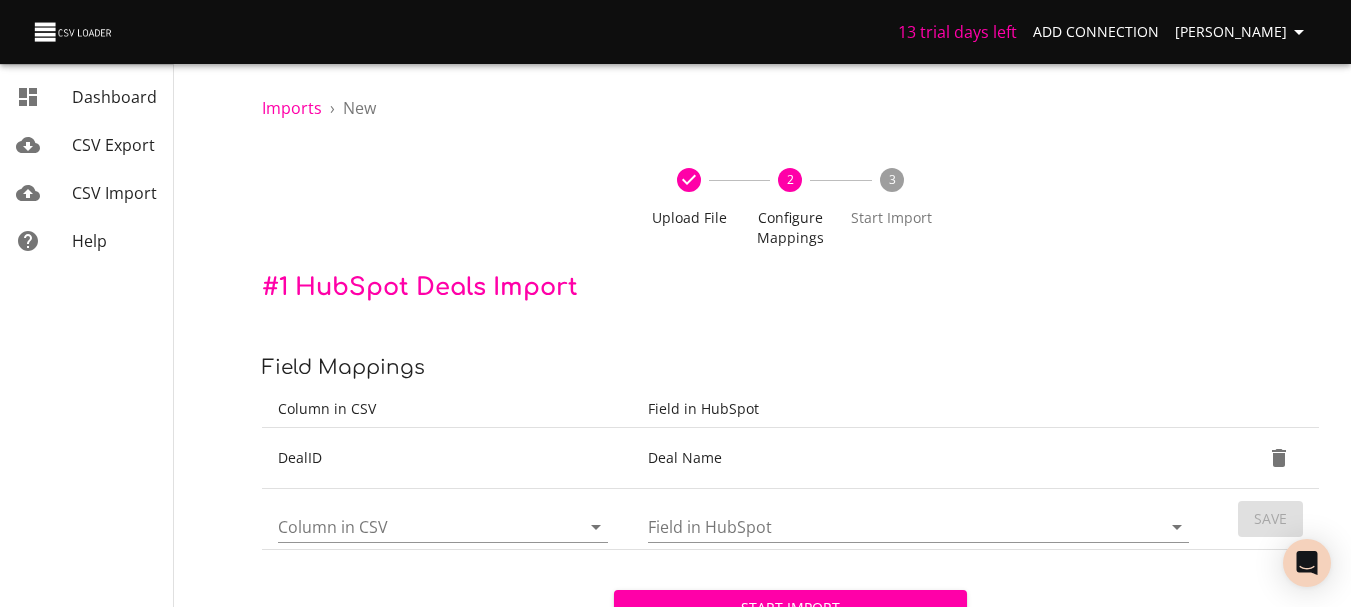 scroll, scrollTop: 72, scrollLeft: 0, axis: vertical 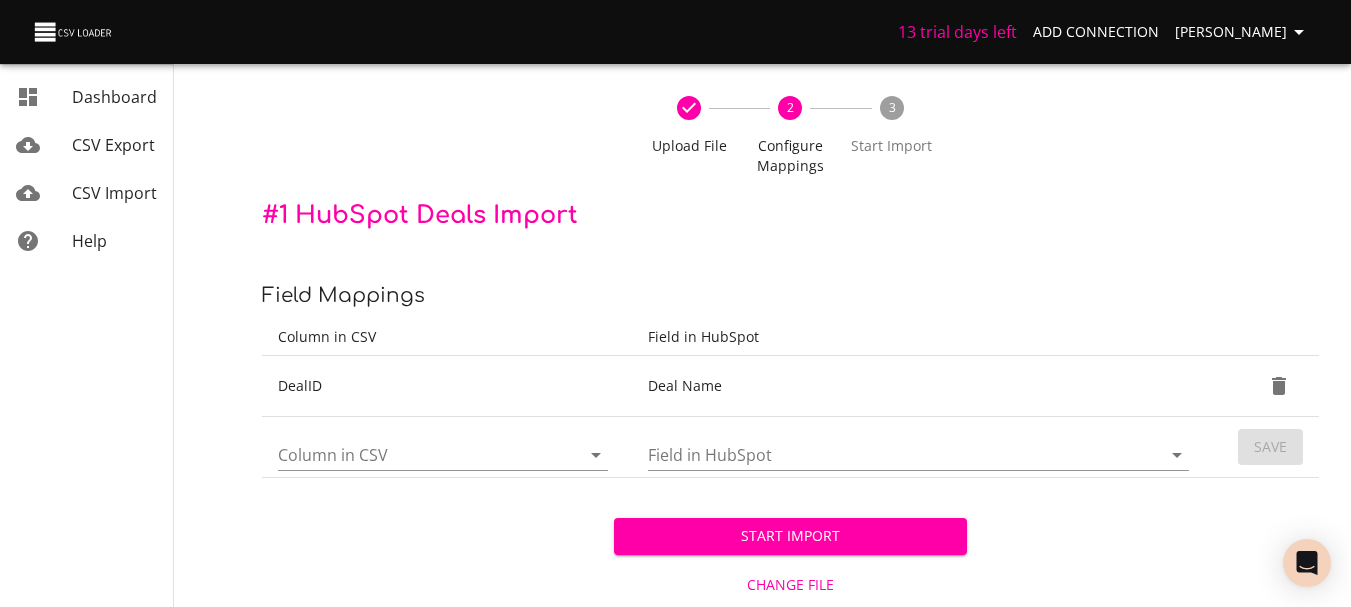 click 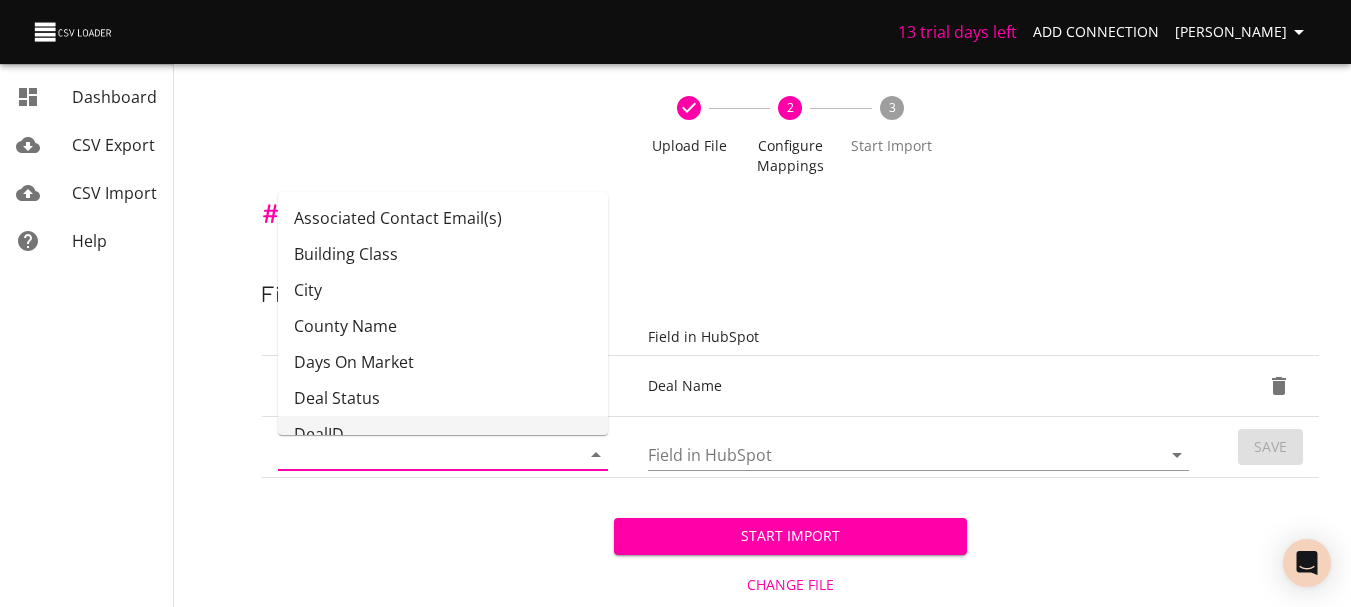 scroll, scrollTop: 17, scrollLeft: 0, axis: vertical 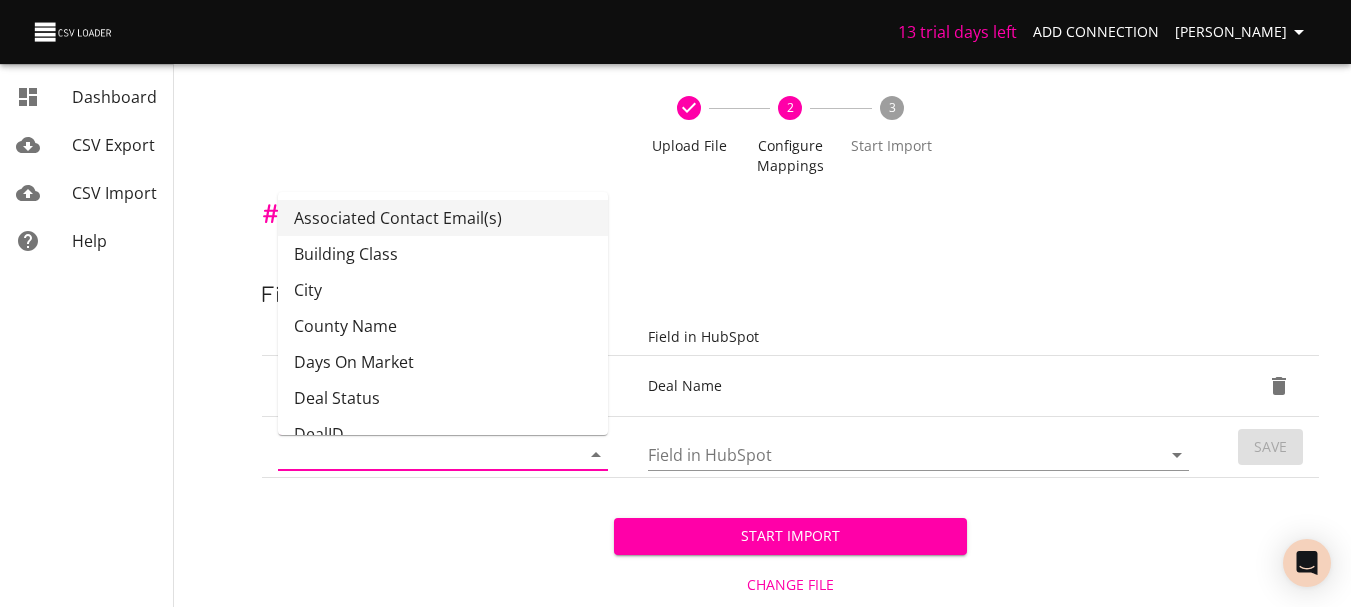 click on "Associated Contact Email(s)" at bounding box center [443, 218] 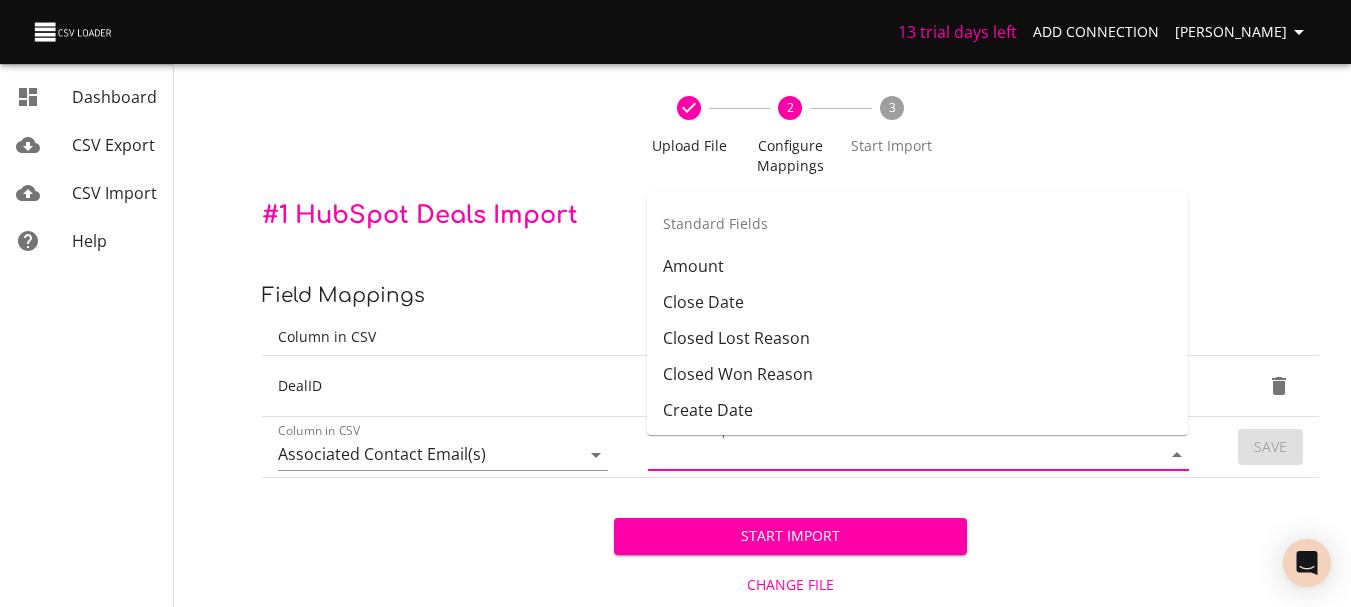 click on "Field in HubSpot" at bounding box center [887, 454] 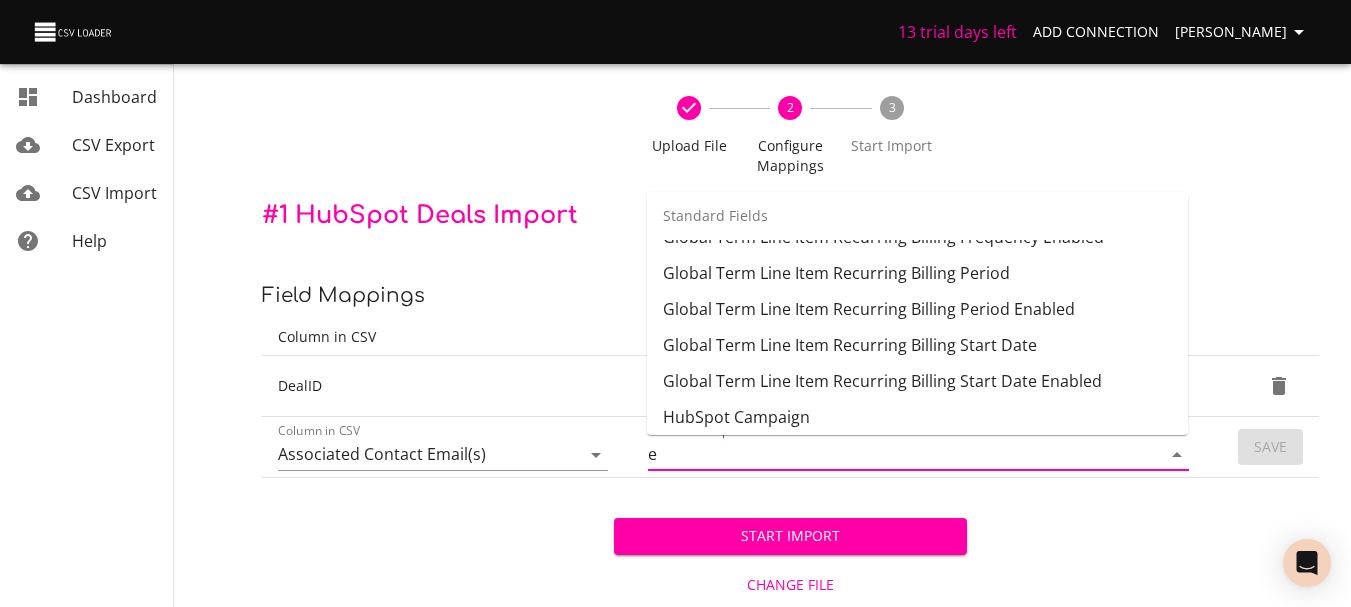 scroll, scrollTop: 0, scrollLeft: 0, axis: both 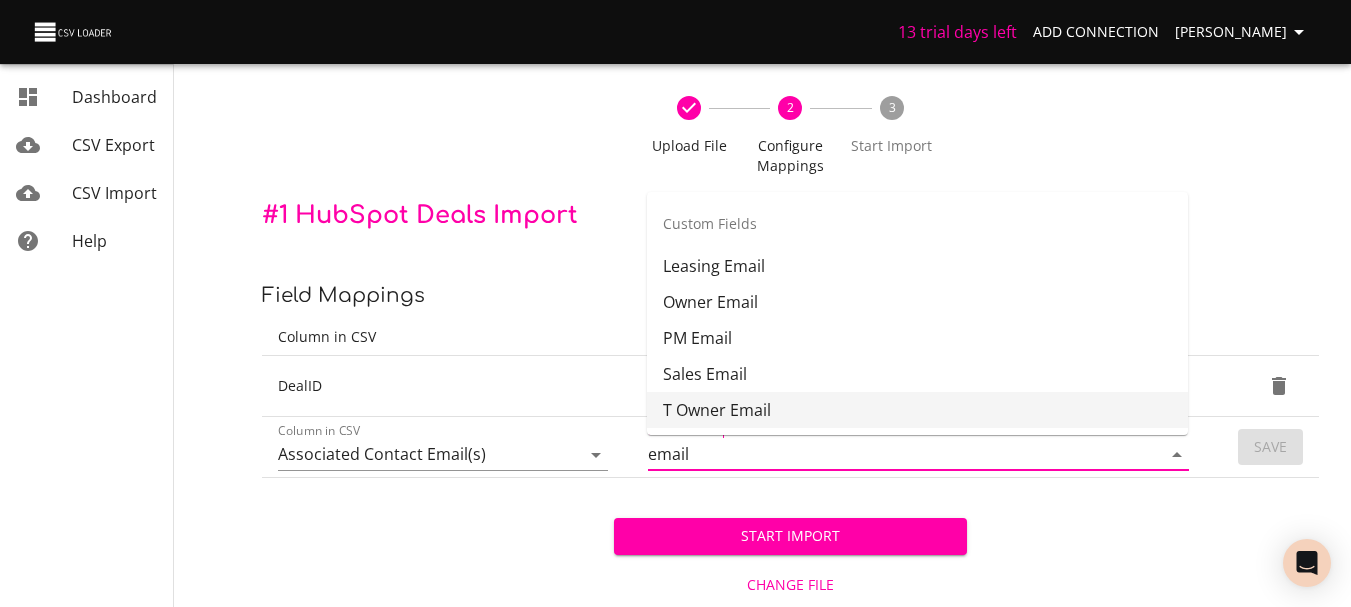 drag, startPoint x: 759, startPoint y: 456, endPoint x: 634, endPoint y: 460, distance: 125.06398 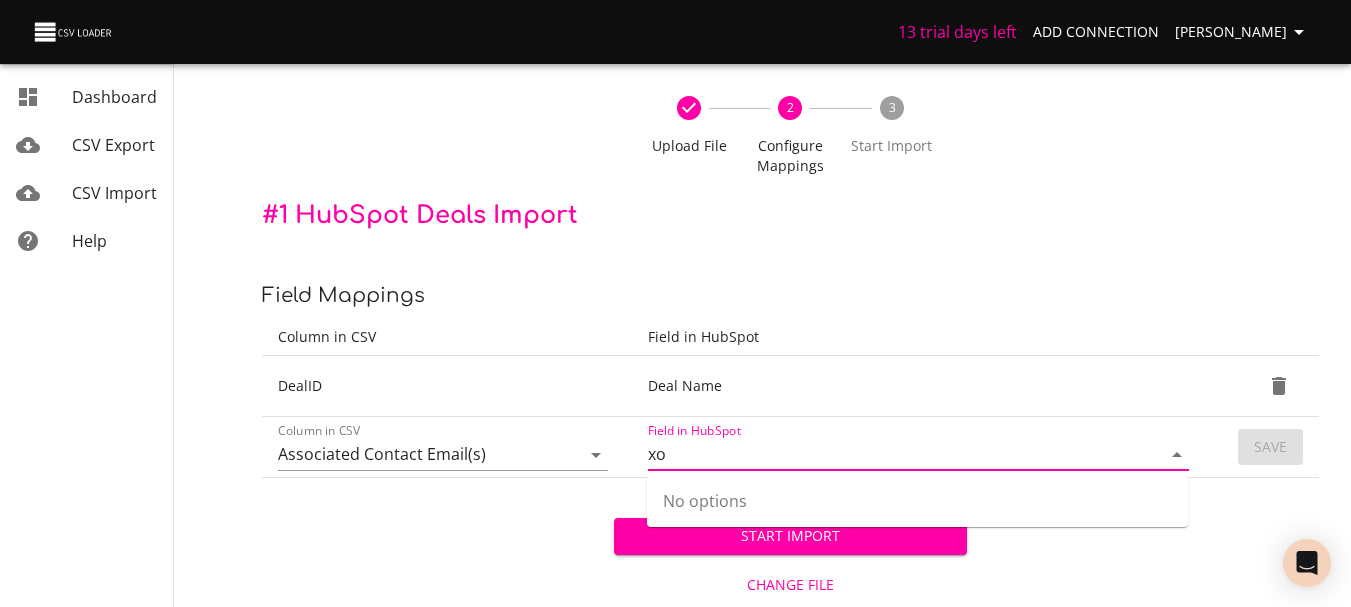 type on "x" 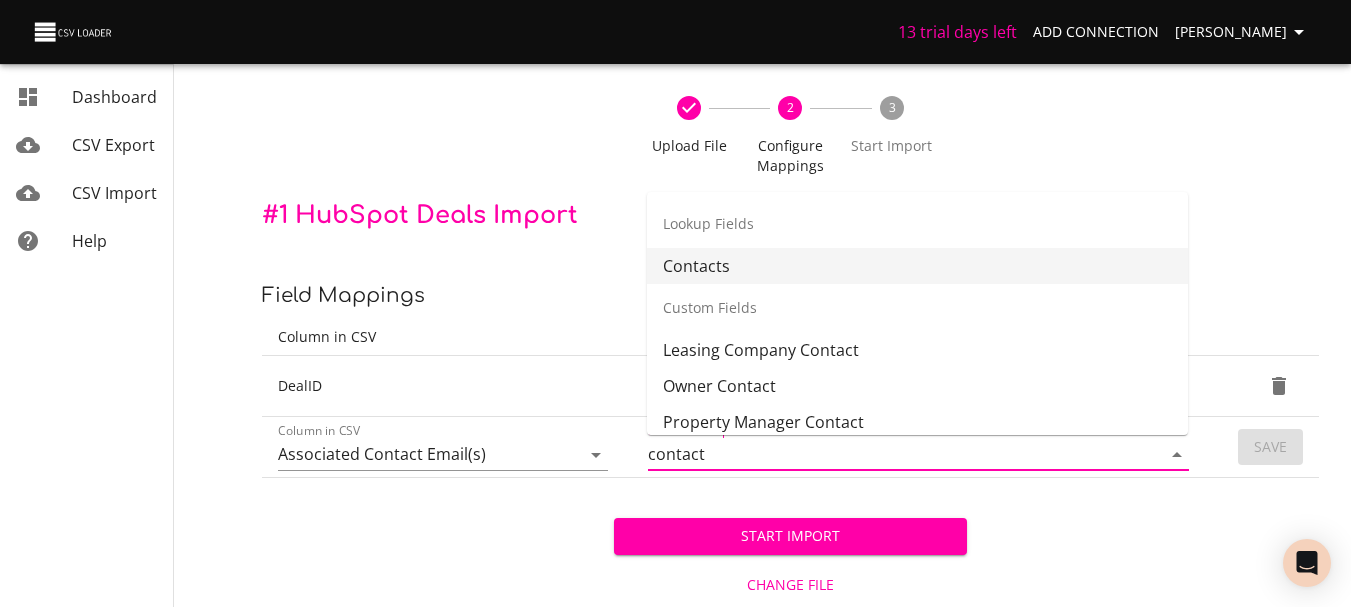 click on "Contacts" at bounding box center [917, 266] 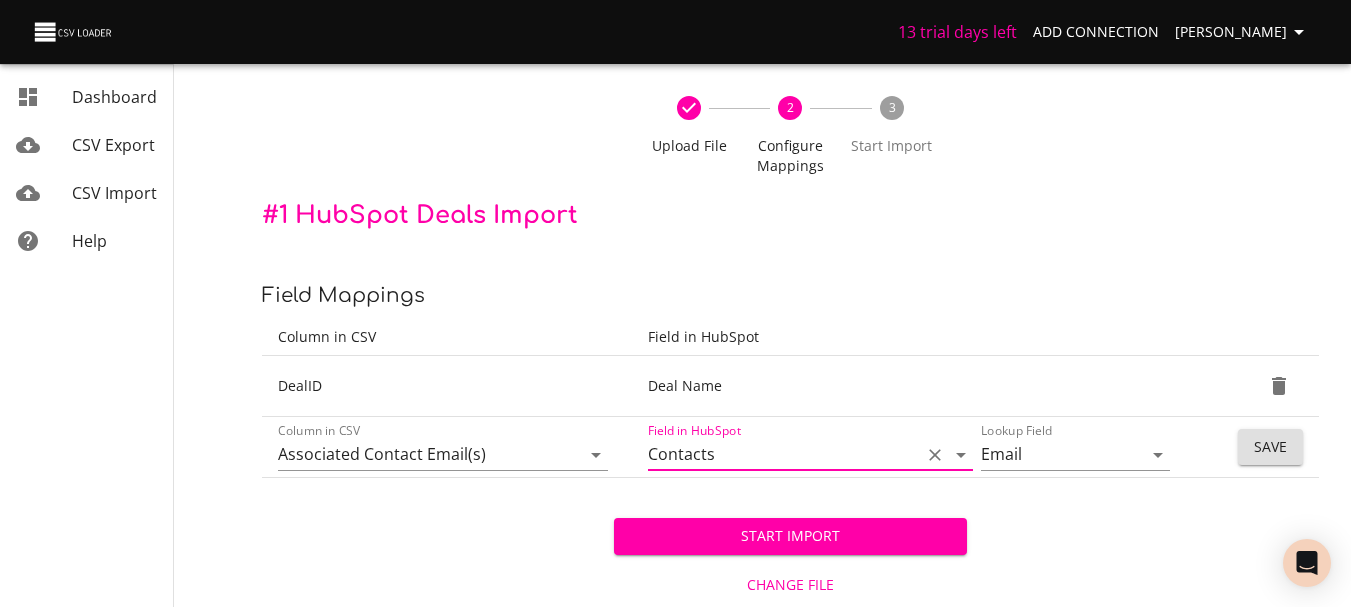type on "Contacts" 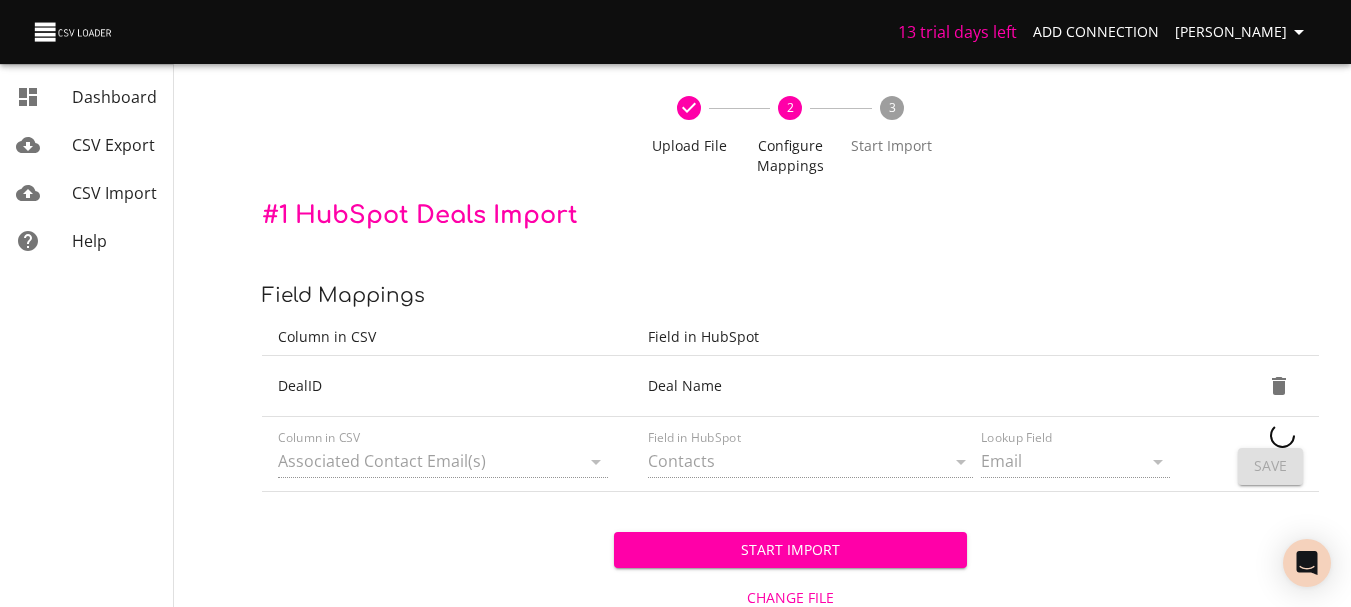 type 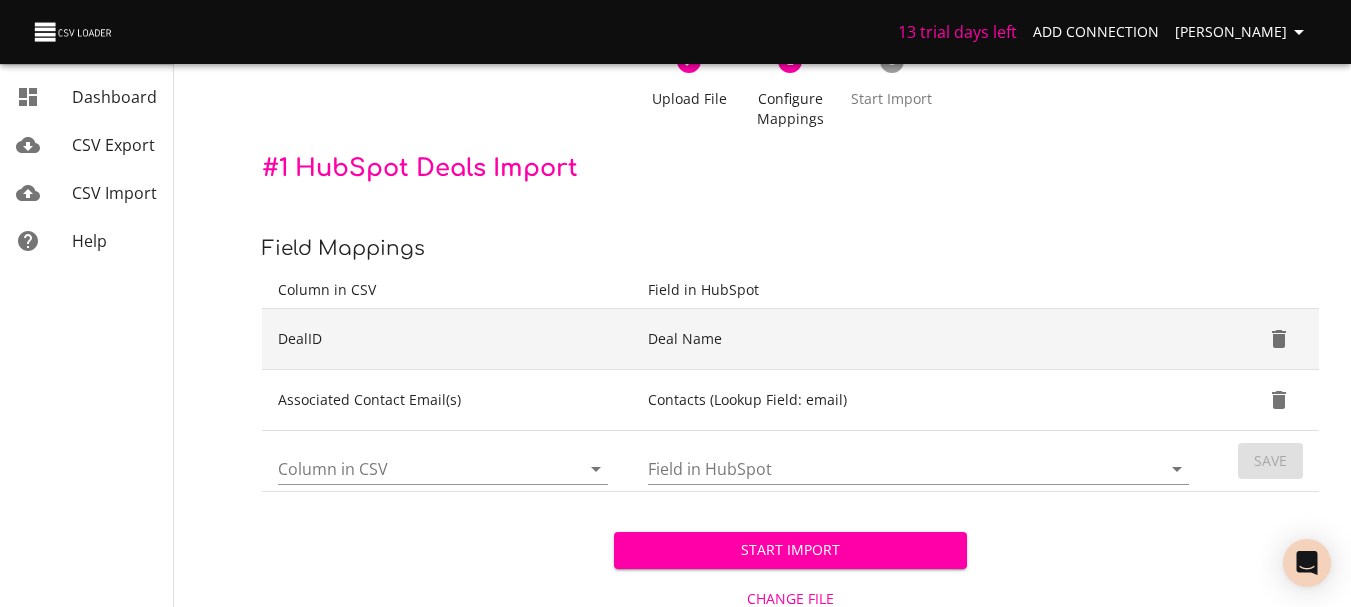 scroll, scrollTop: 133, scrollLeft: 0, axis: vertical 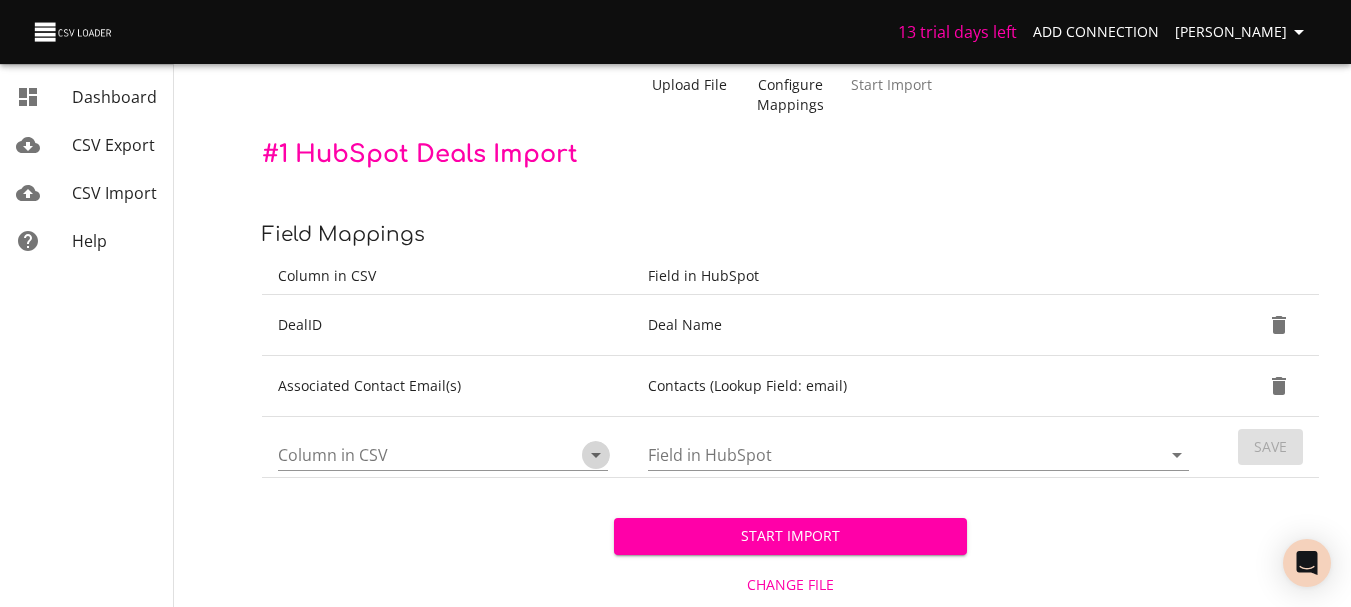 click 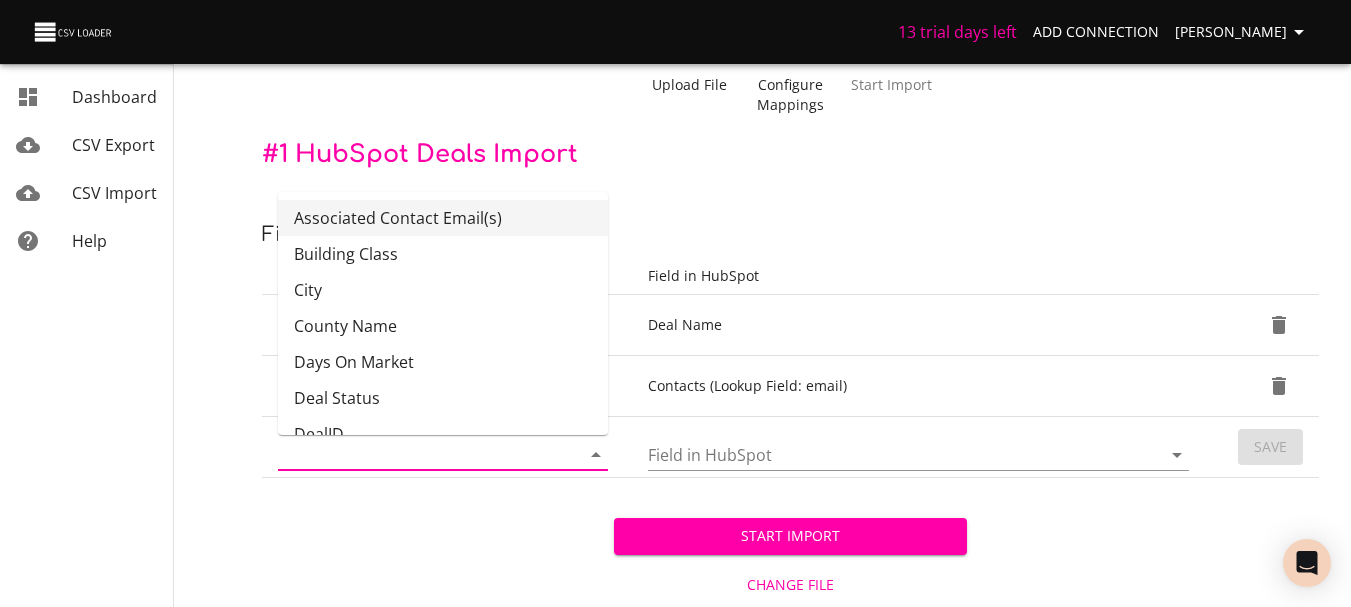 click on "Imports › New Upload File 2 Configure Mappings 3 Start Import # 1   HubSpot Deals Import Field Mappings Column in CSV Field in HubSpot DealID Deal Name  Associated Contact Email(s) Contacts (Lookup Field: email) Column in CSV Field in HubSpot Save Start Import Change File" at bounding box center (790, 237) 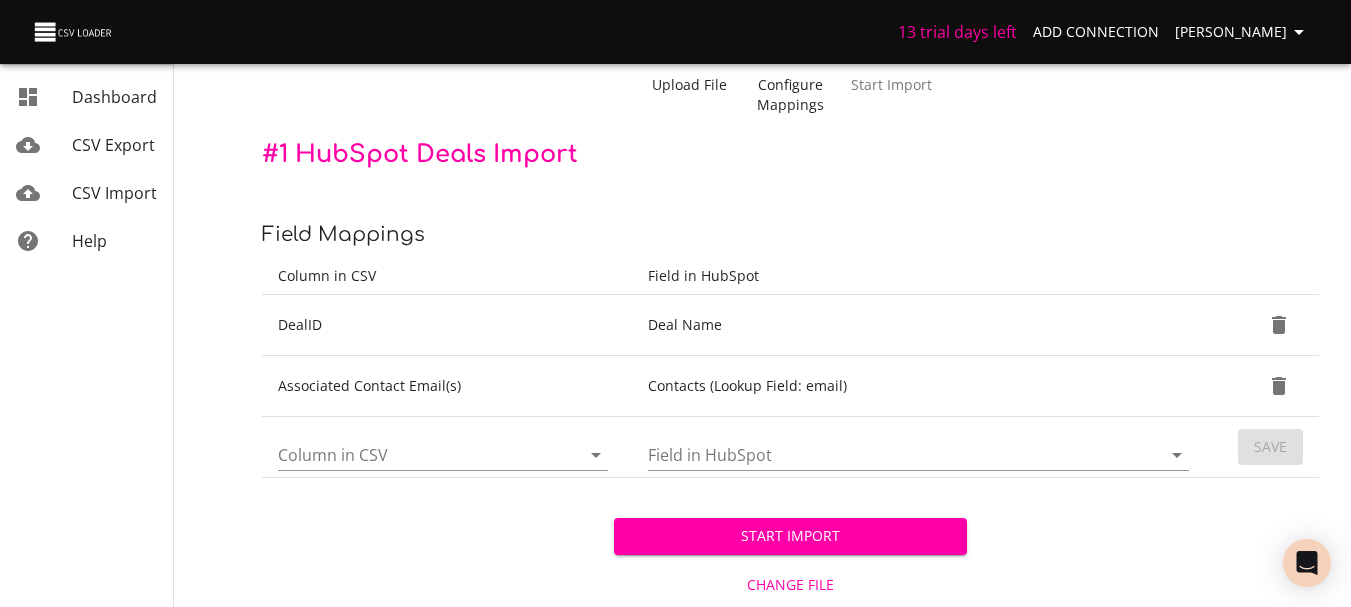 click 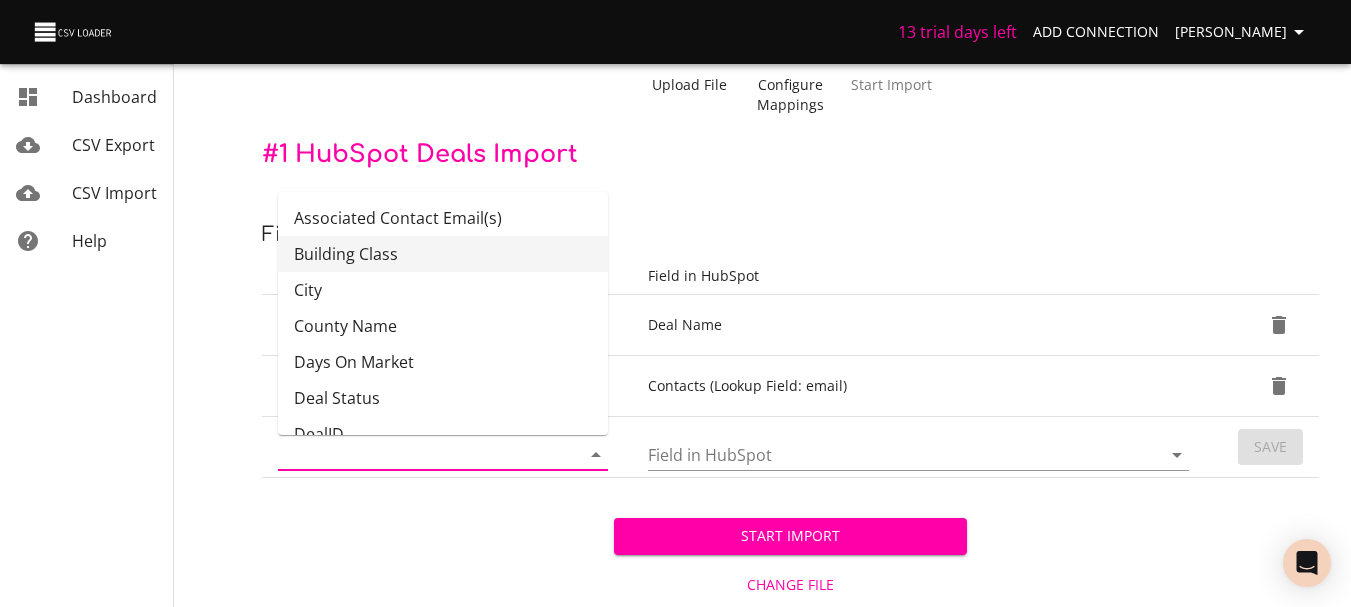 click on "Building Class" at bounding box center (443, 254) 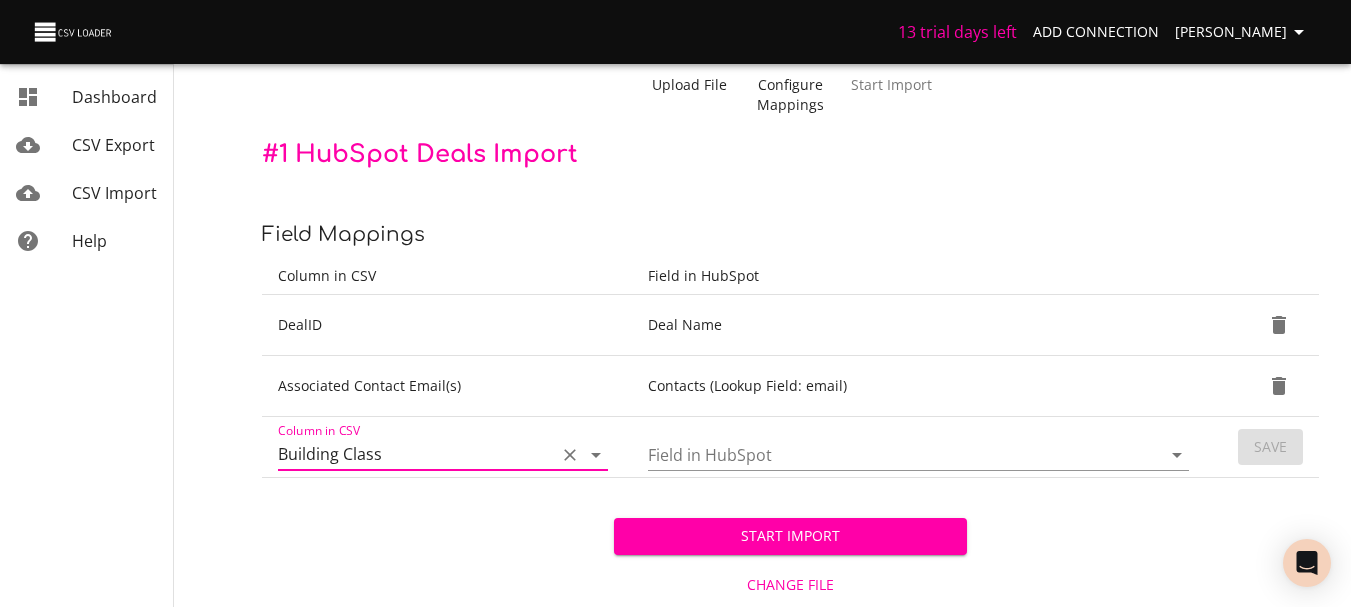 click on "Field in HubSpot" at bounding box center (887, 454) 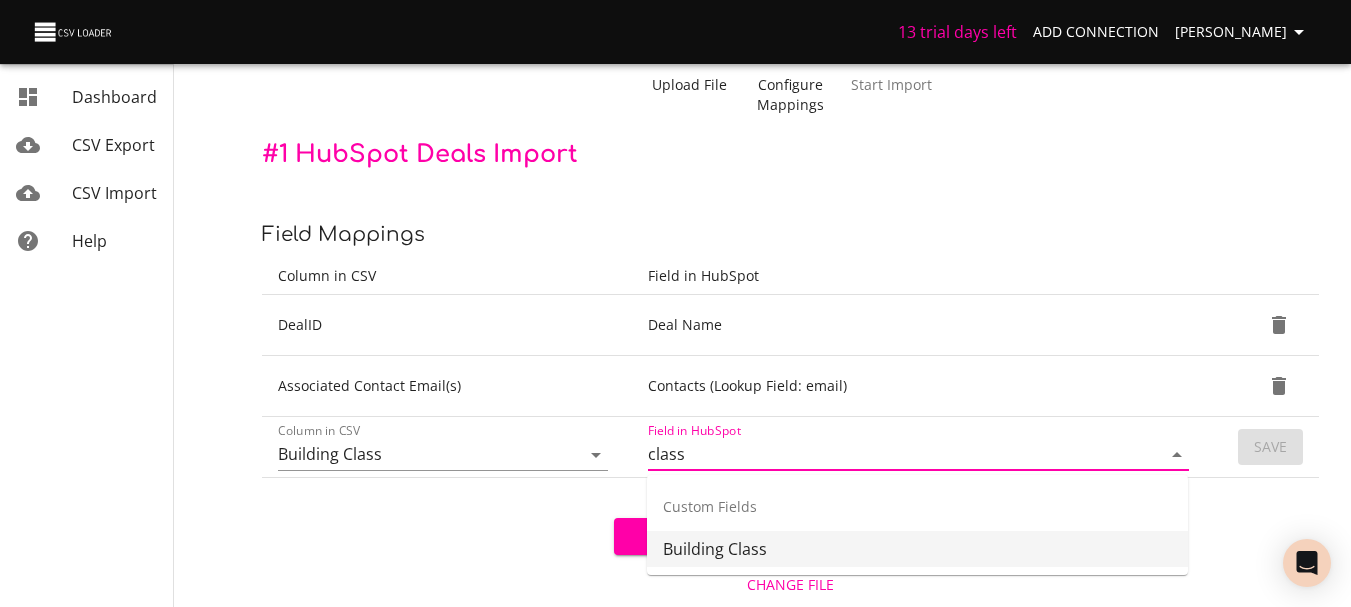 click on "Building Class" at bounding box center [917, 549] 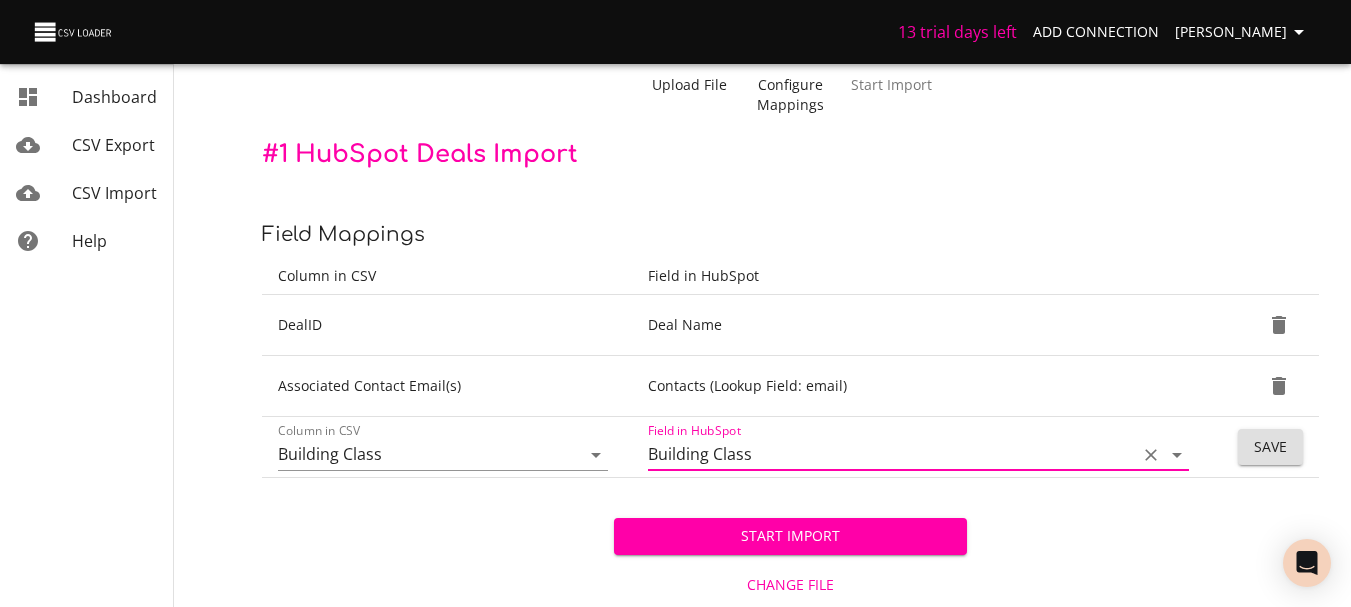 type on "Building Class" 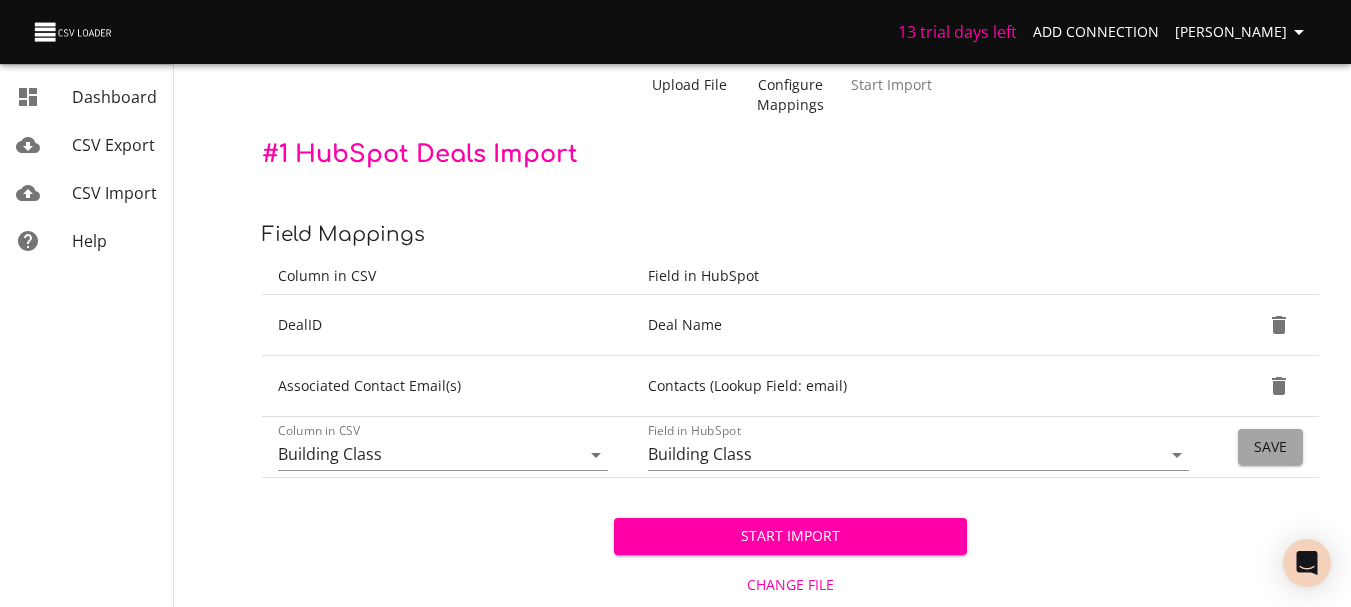 click on "Save" at bounding box center (1270, 447) 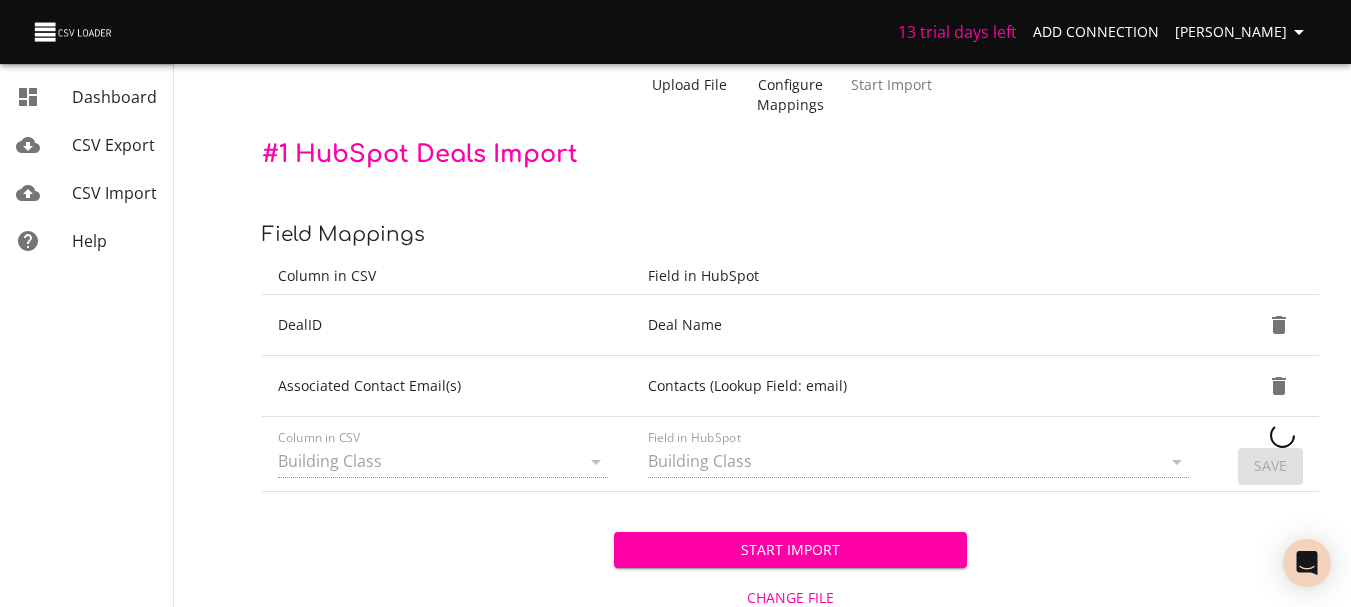type 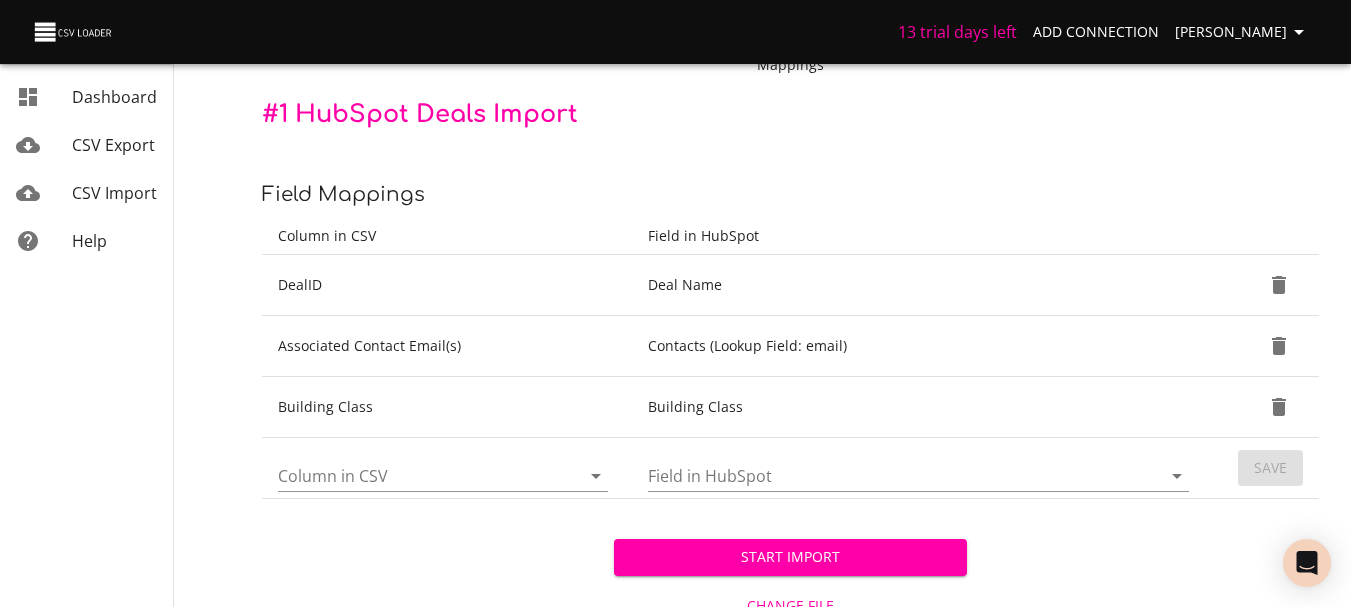 scroll, scrollTop: 194, scrollLeft: 0, axis: vertical 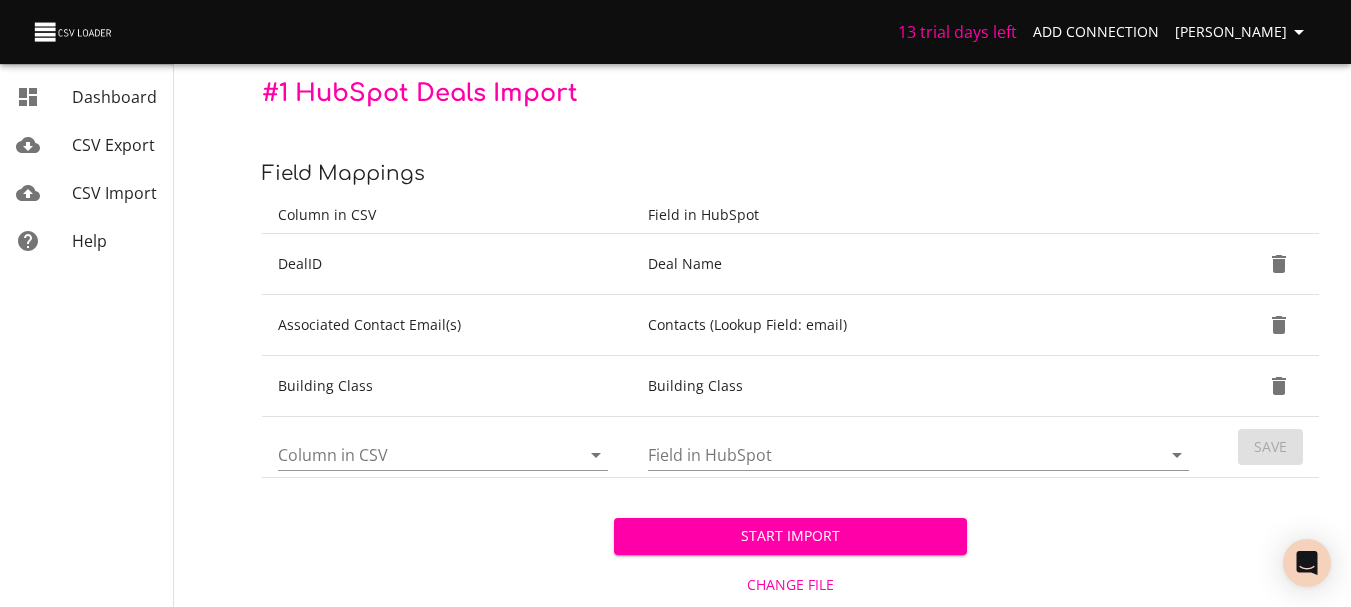click on "Column in CSV" at bounding box center (412, 454) 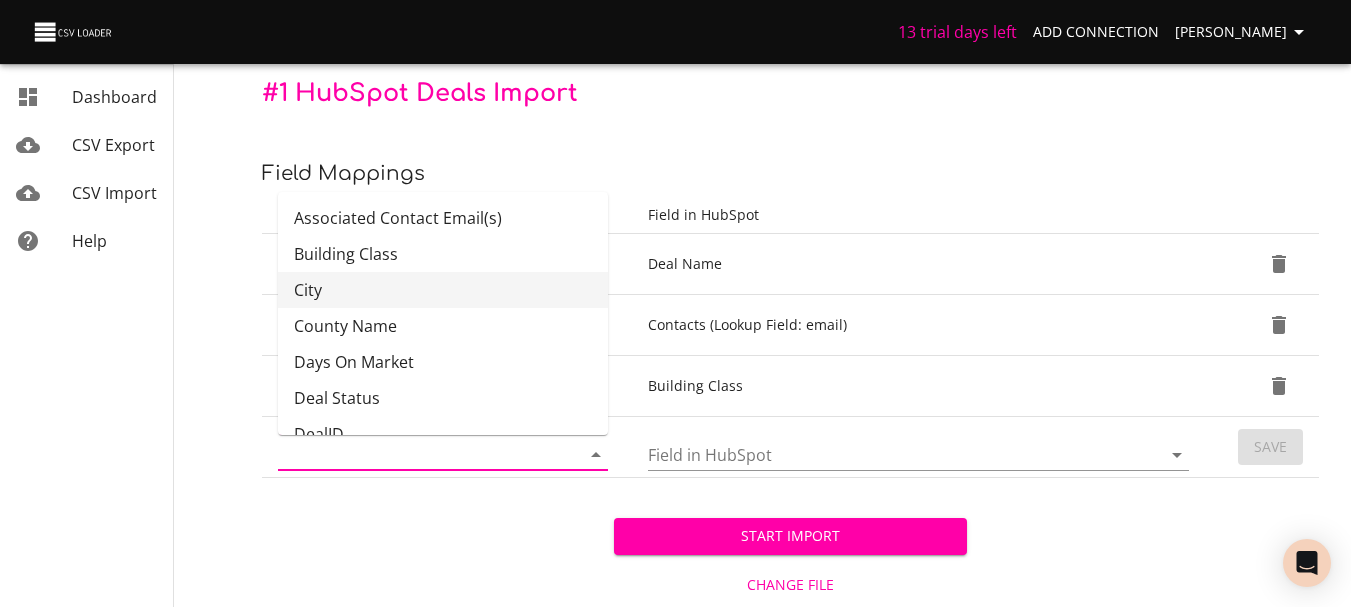 click on "City" at bounding box center (443, 290) 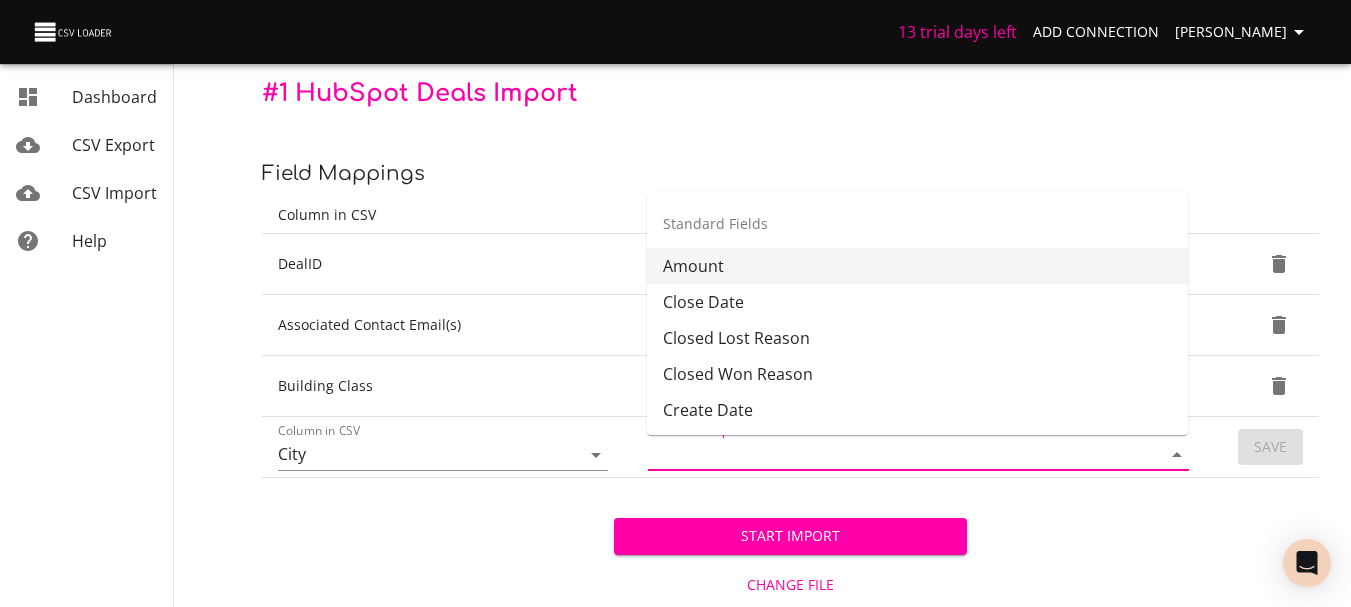 click on "Field in HubSpot" at bounding box center [887, 454] 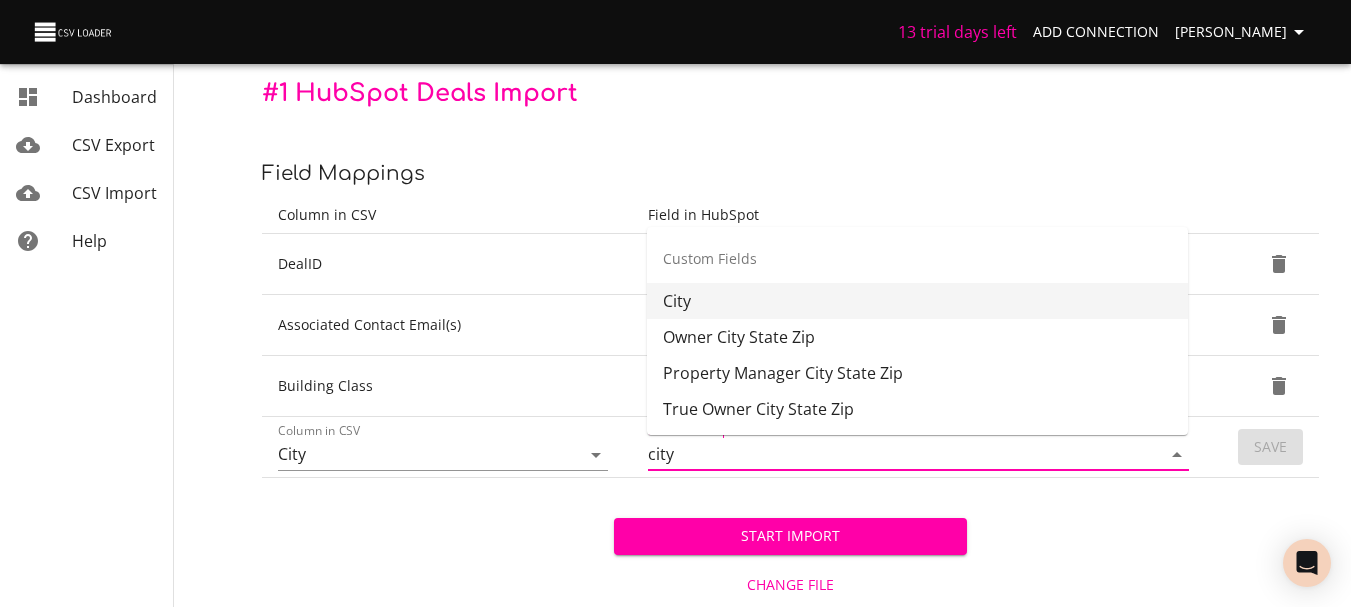 click on "City" at bounding box center [917, 301] 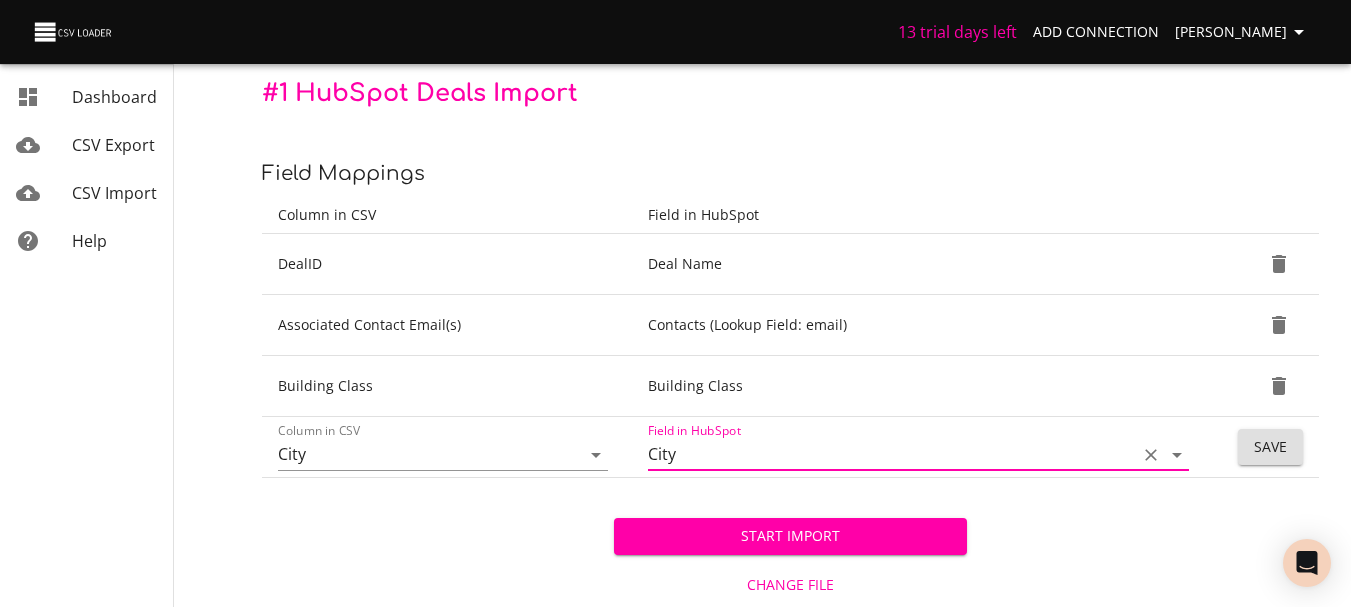type on "City" 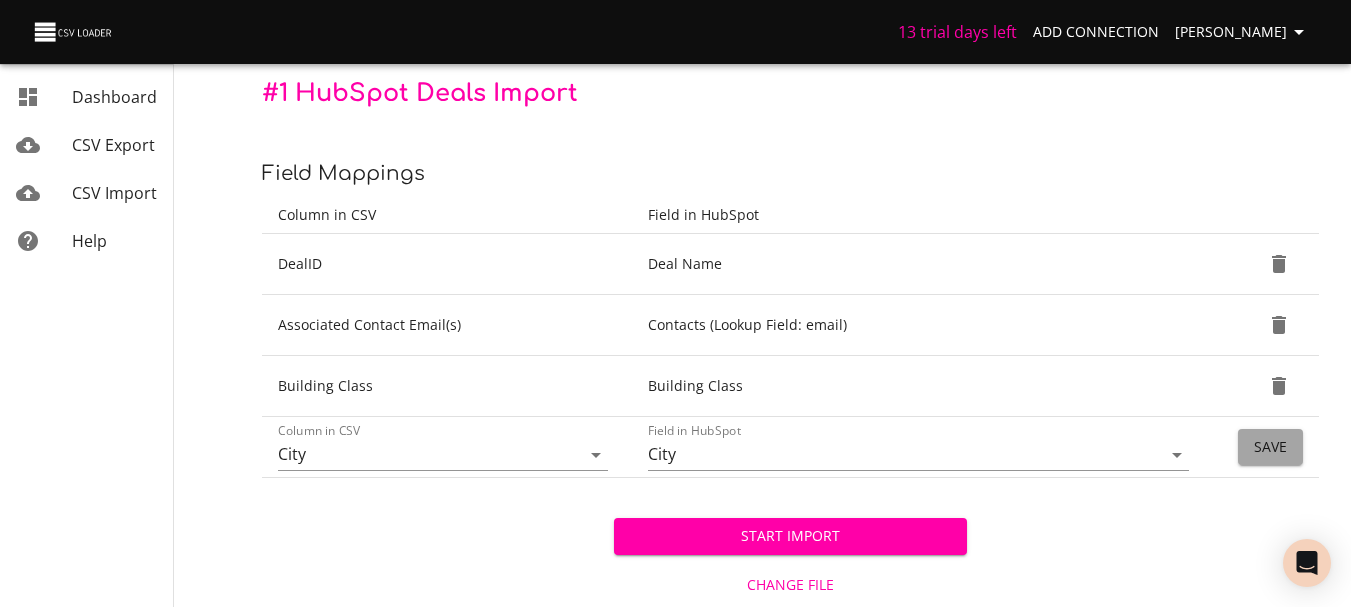 click on "Save" at bounding box center (1270, 447) 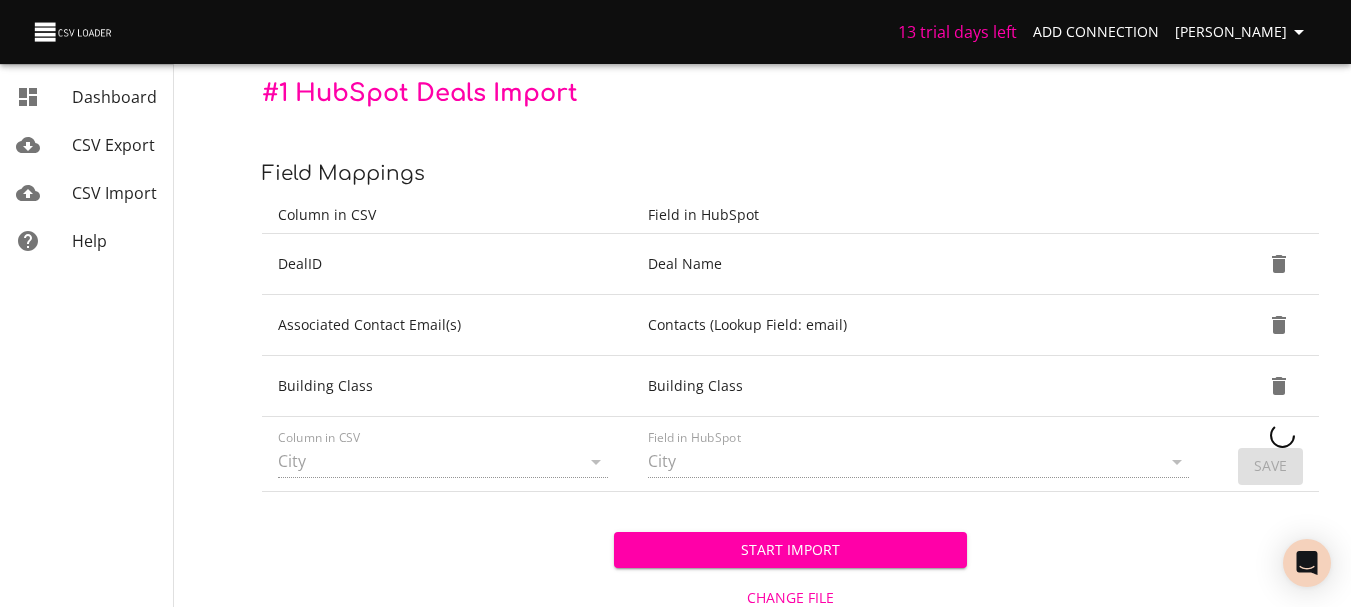type 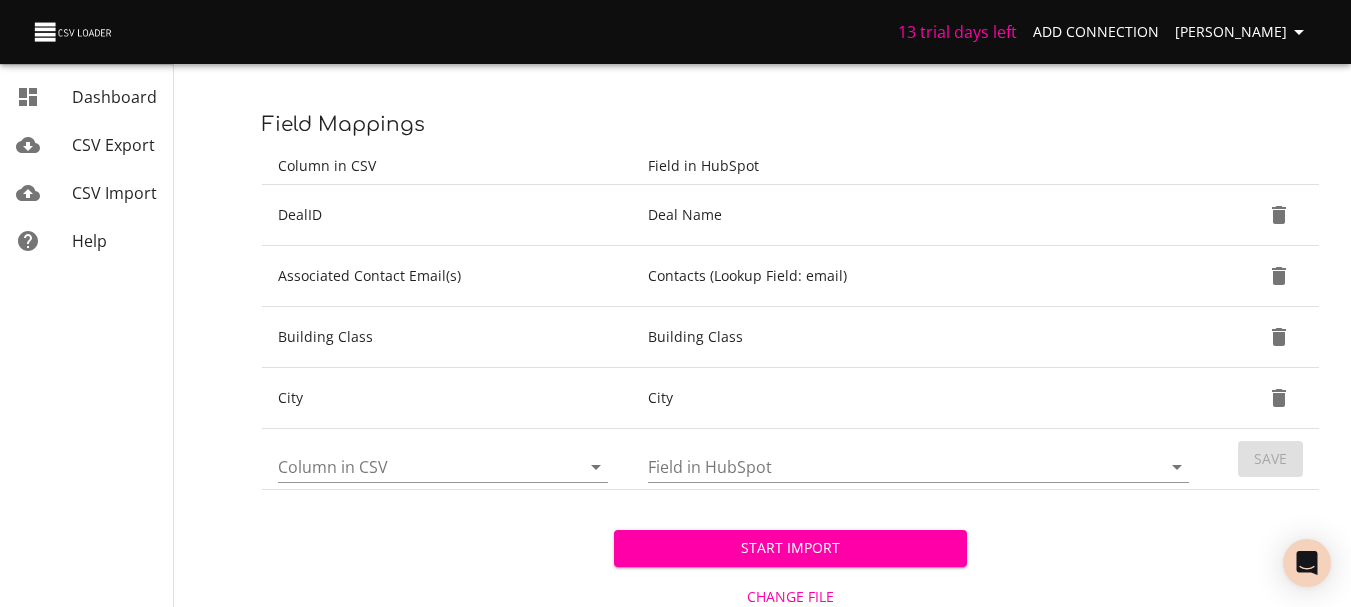 scroll, scrollTop: 255, scrollLeft: 0, axis: vertical 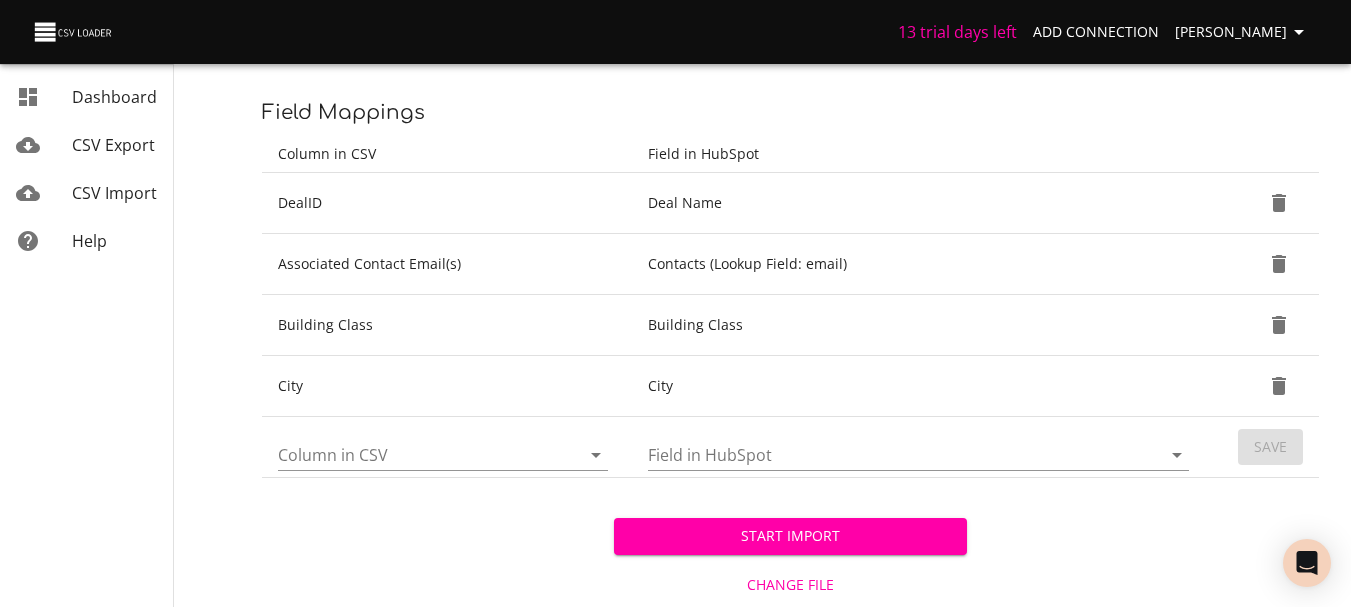 click 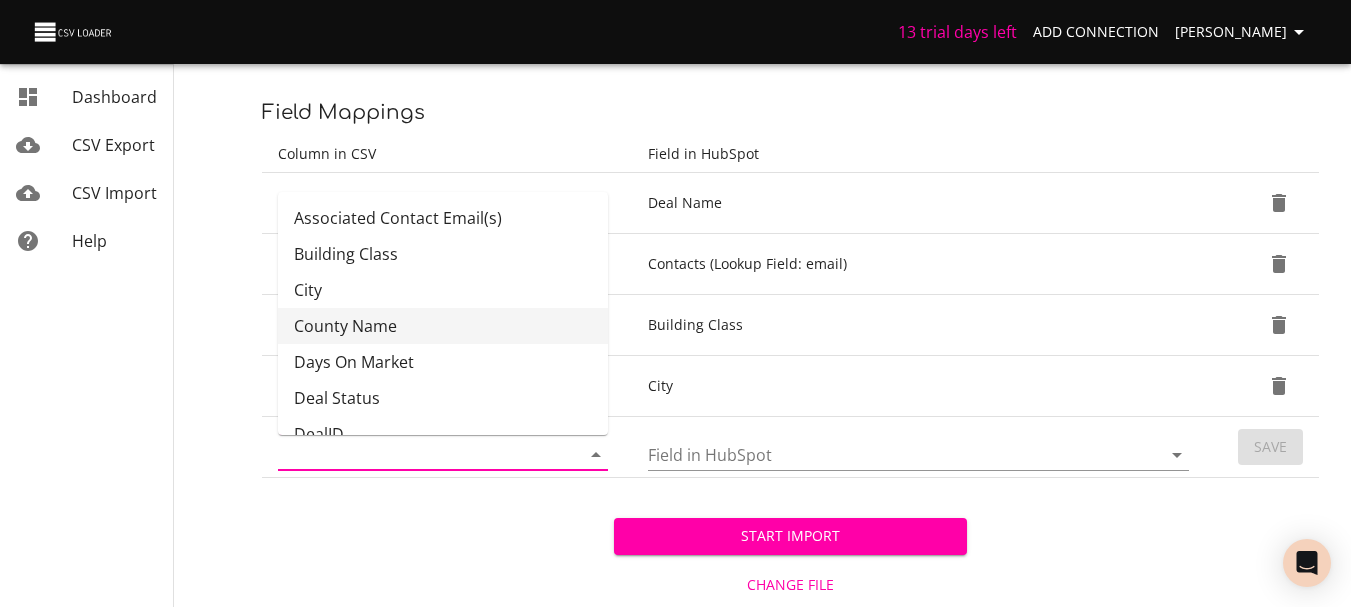 click on "County Name" at bounding box center (443, 326) 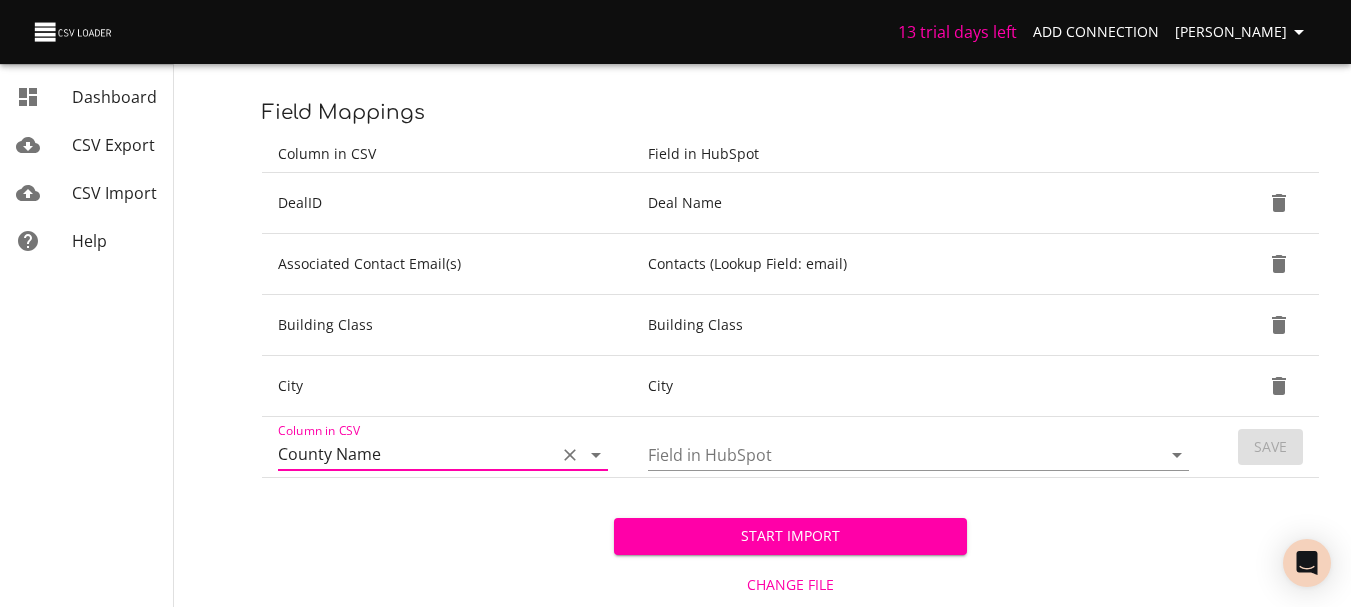 click on "Field in HubSpot" at bounding box center (887, 454) 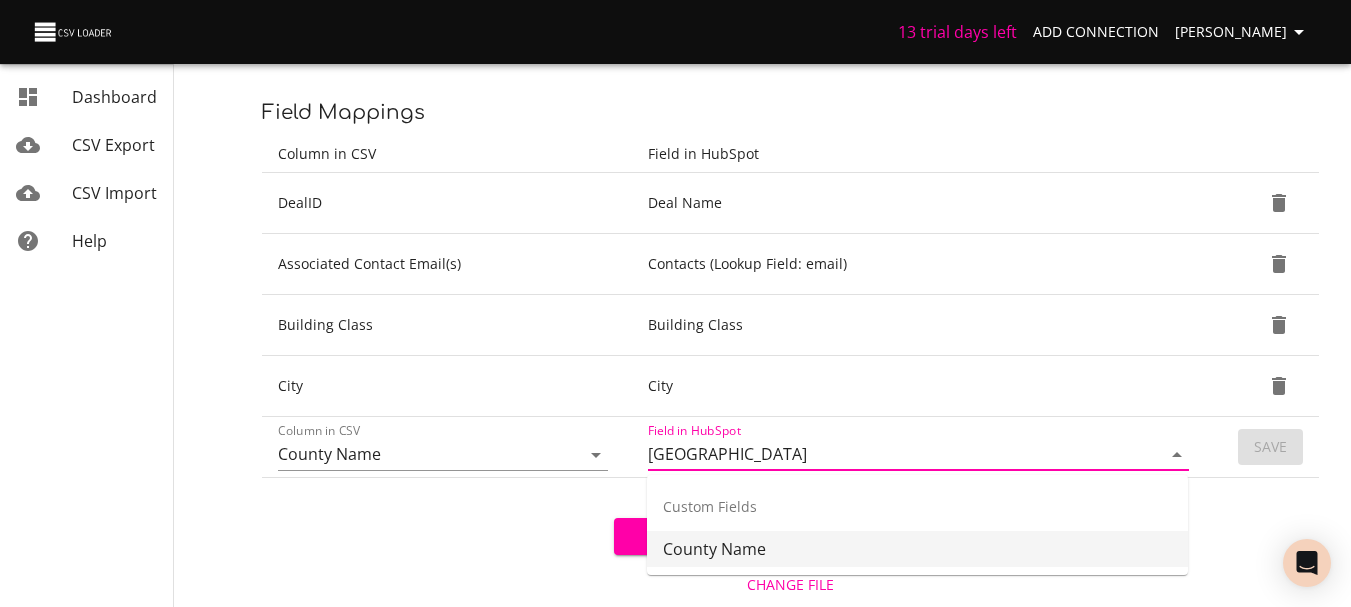 click on "Custom Fields County Name" at bounding box center (917, 525) 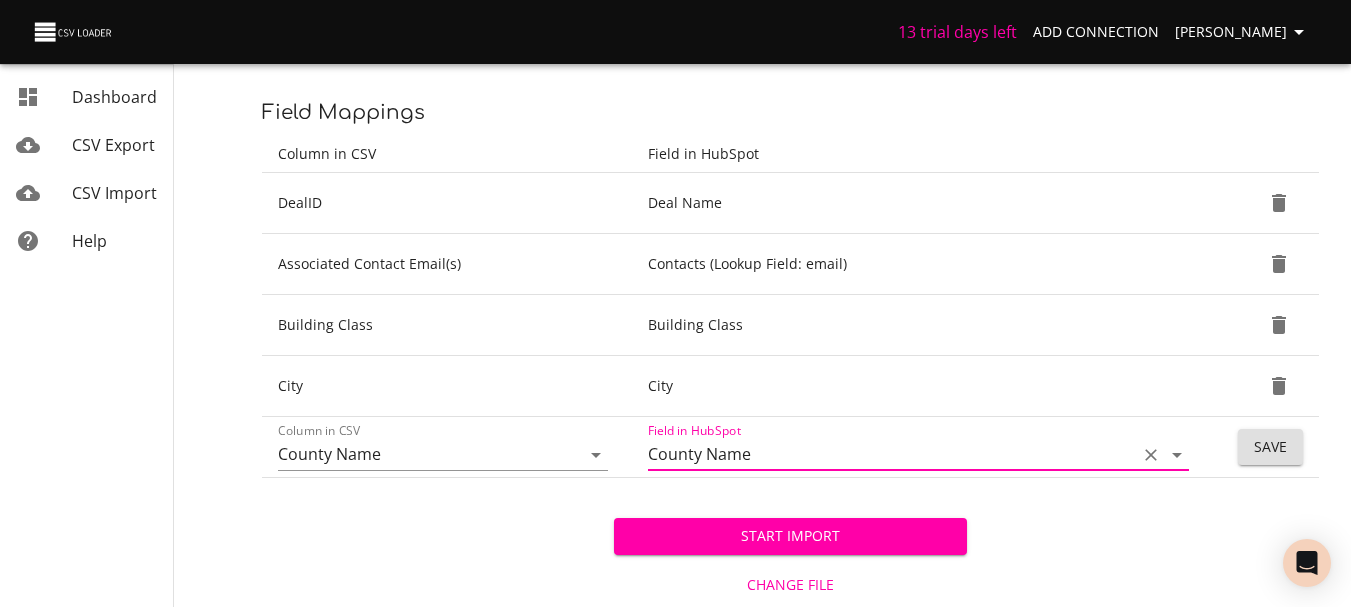 type on "County Name" 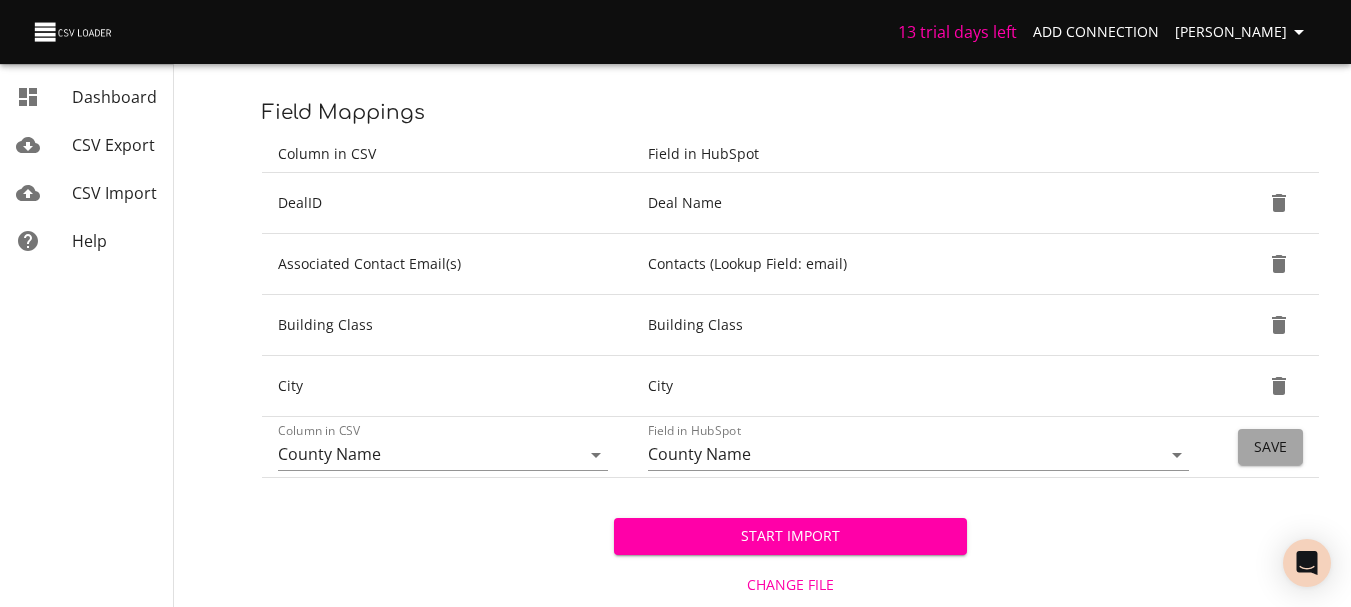 click on "Save" at bounding box center [1270, 447] 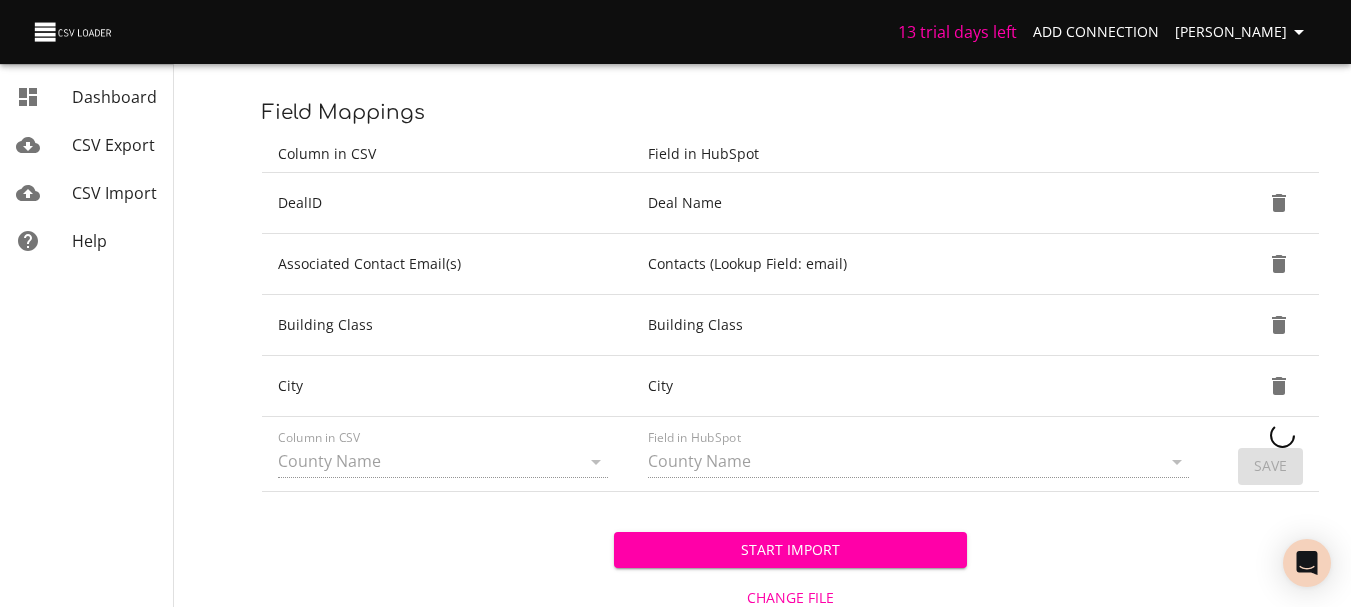 type 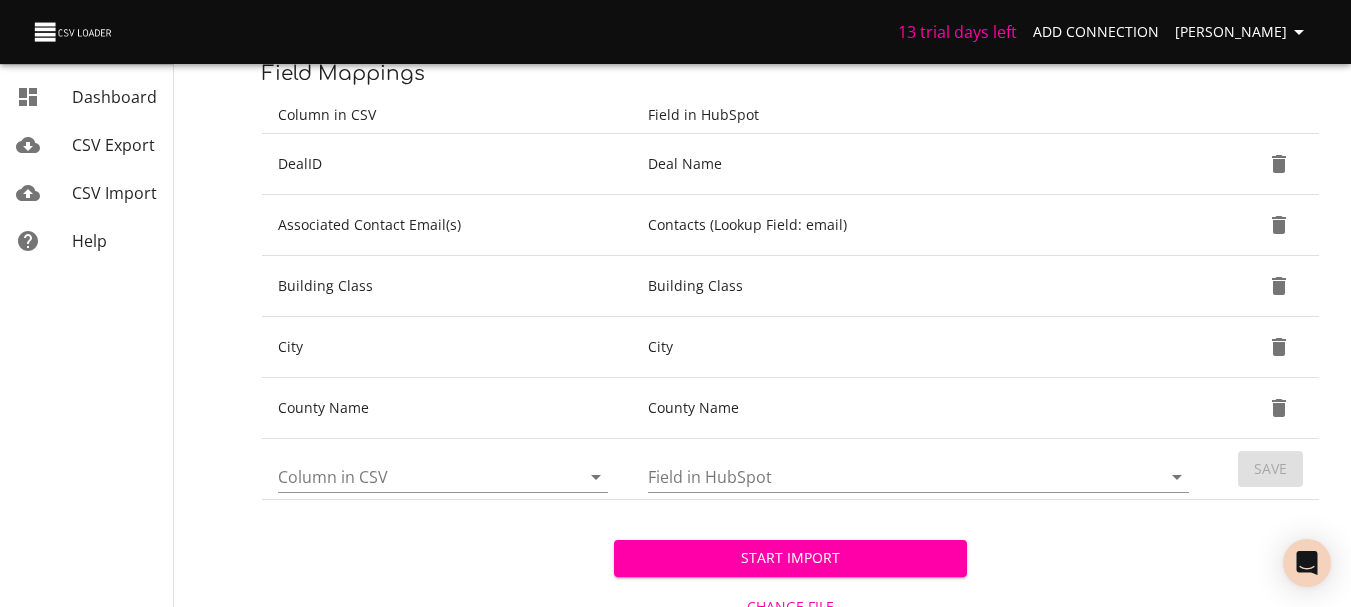 scroll, scrollTop: 316, scrollLeft: 0, axis: vertical 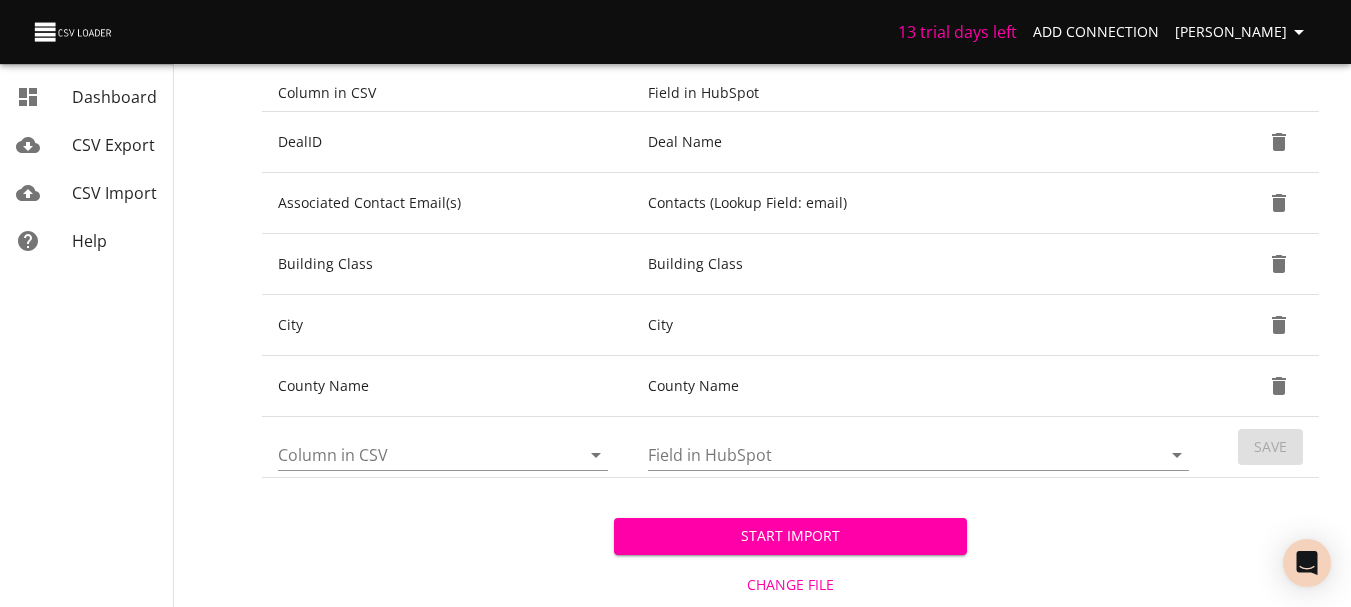 click on "Column in CSV" at bounding box center (412, 454) 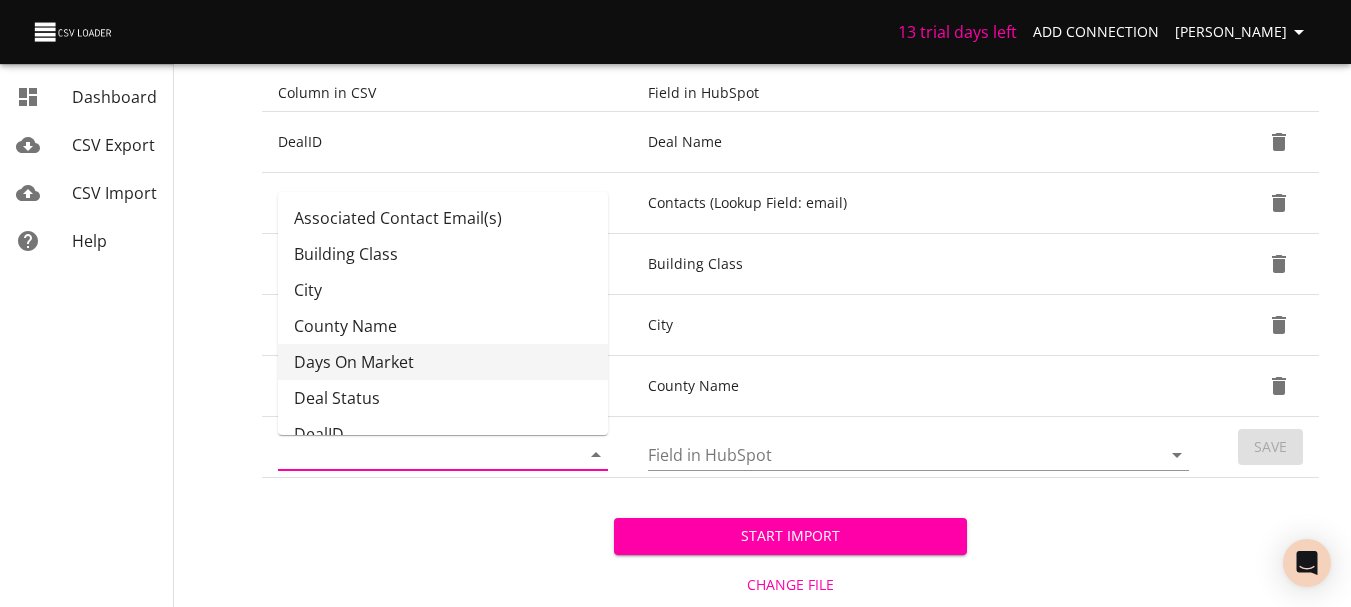 click on "Days On Market" at bounding box center (443, 362) 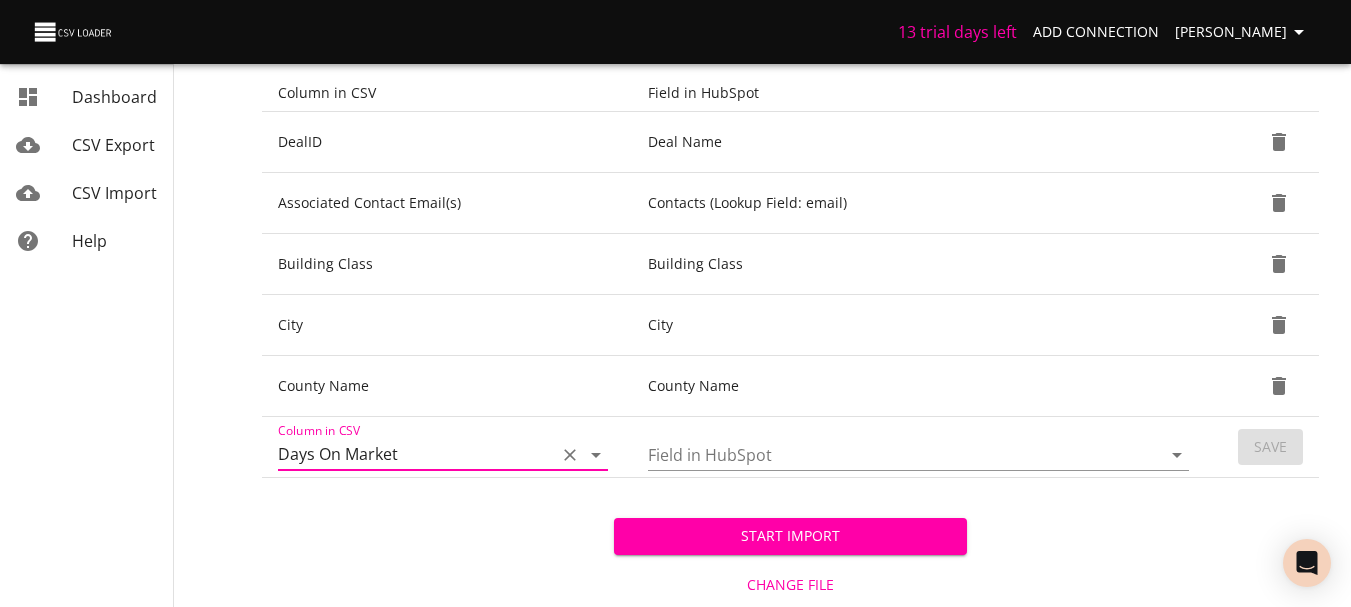 click on "Field in HubSpot" at bounding box center (887, 454) 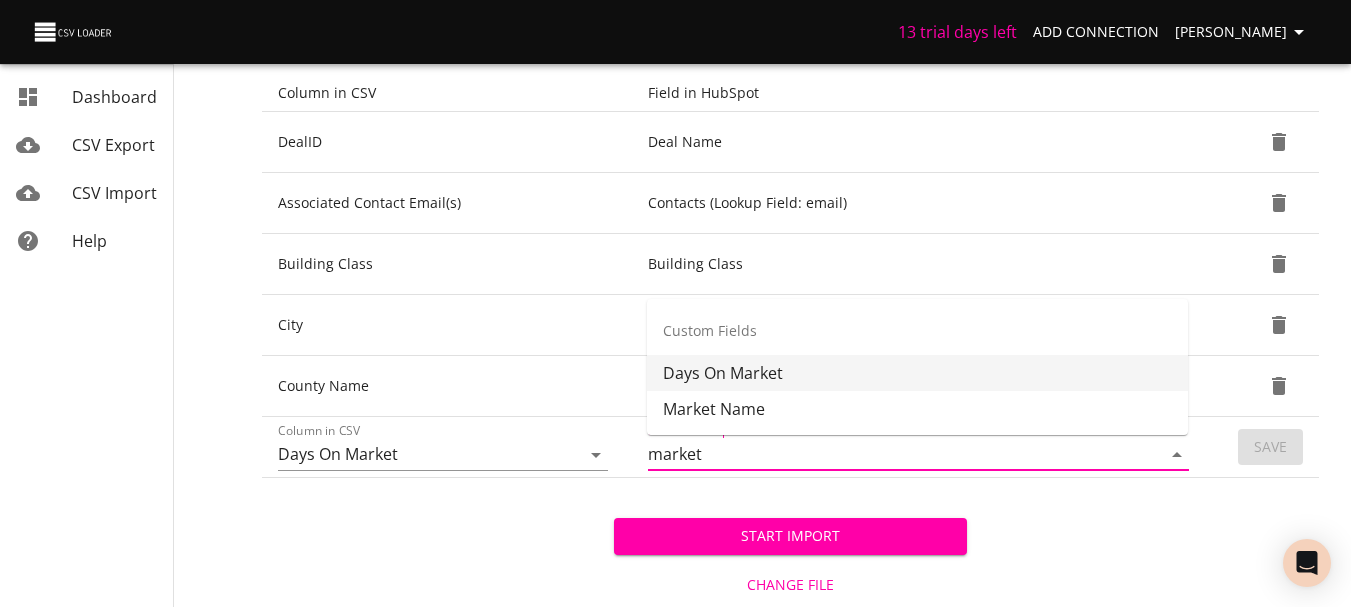 click on "Days On Market" at bounding box center [917, 373] 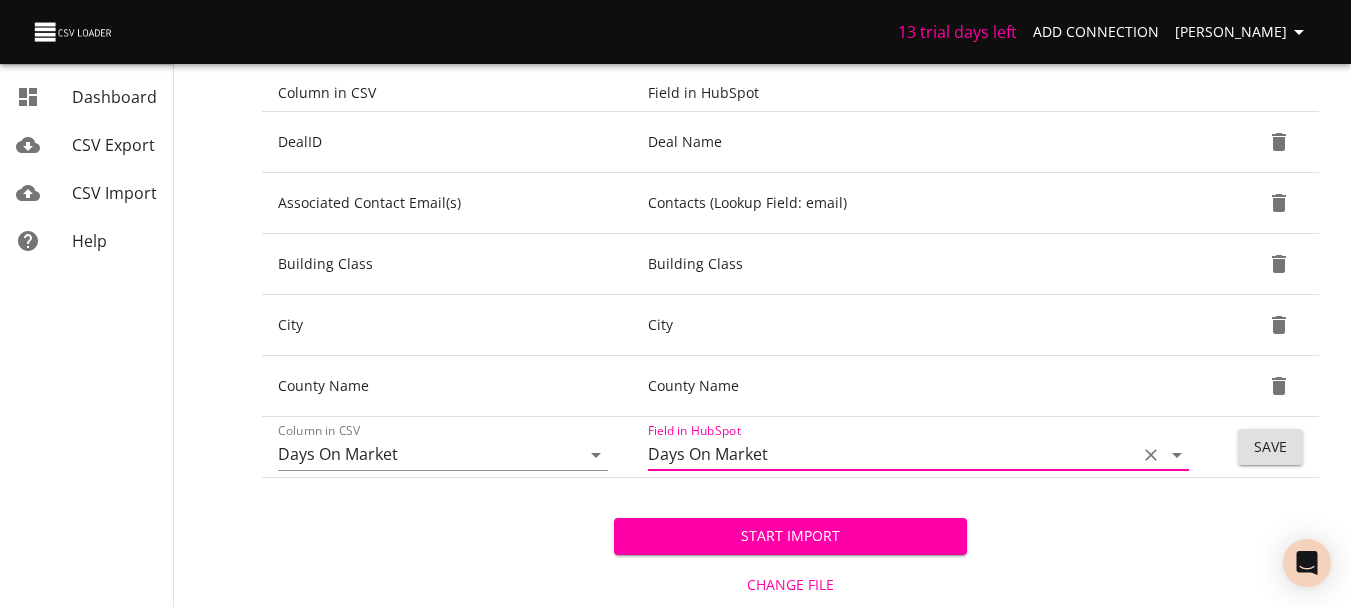 type on "Days On Market" 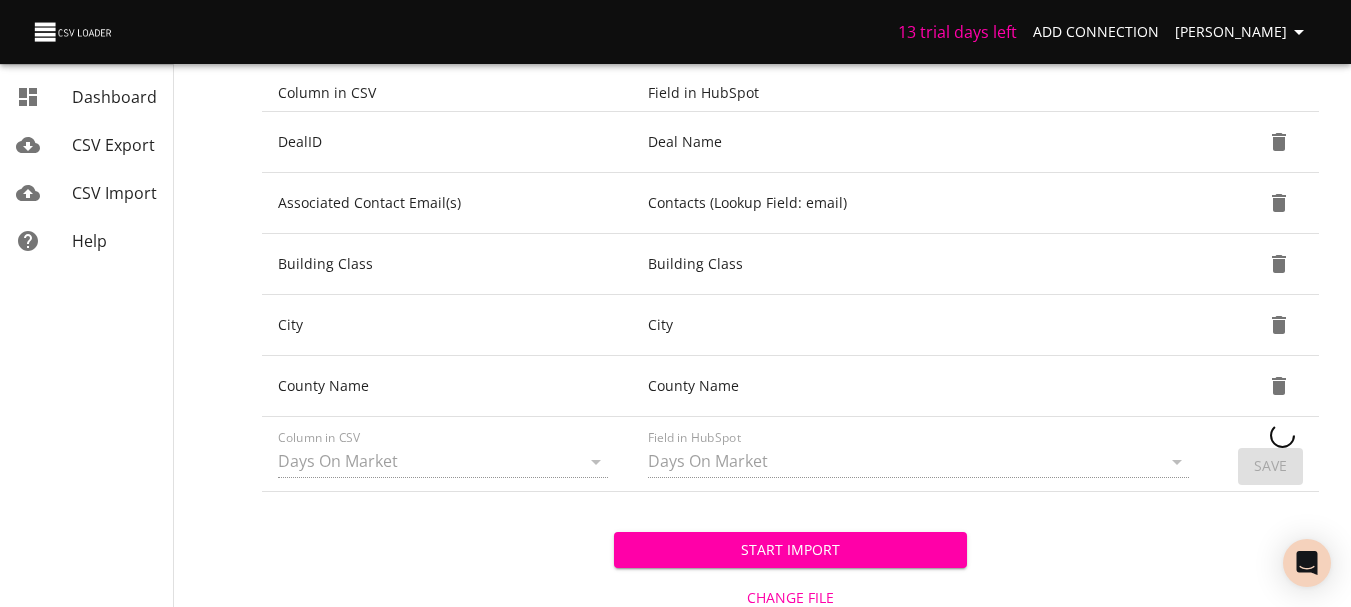 type 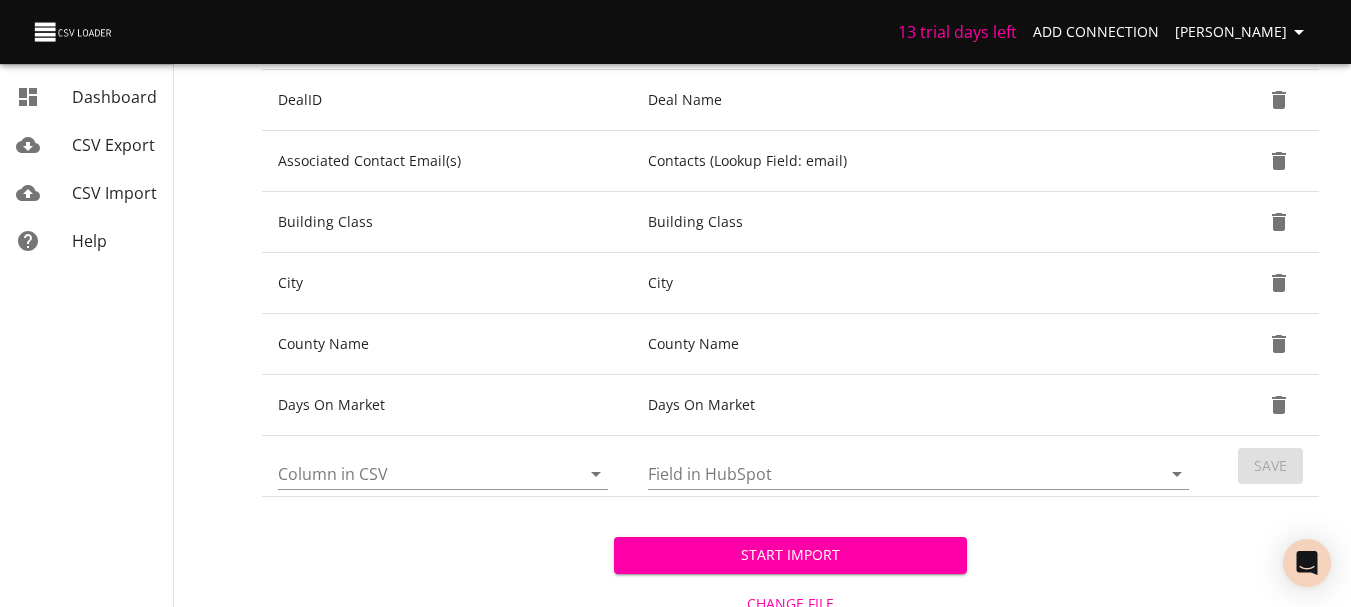scroll, scrollTop: 377, scrollLeft: 0, axis: vertical 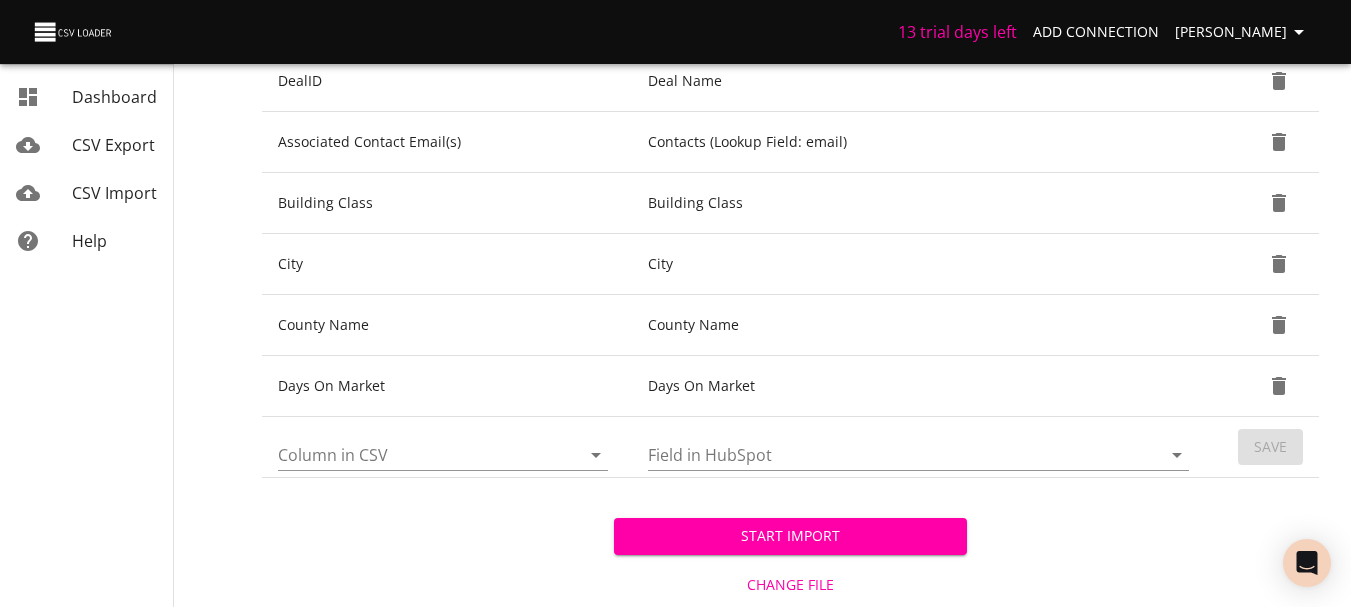 click 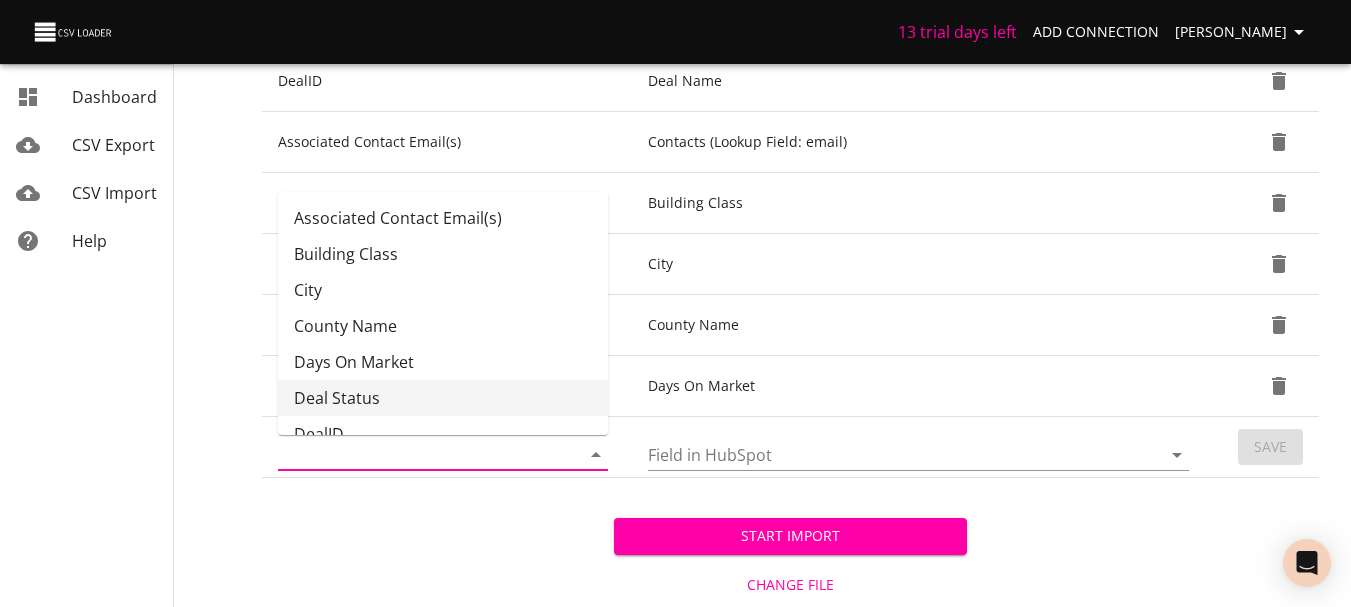 click on "Deal Status" at bounding box center [443, 398] 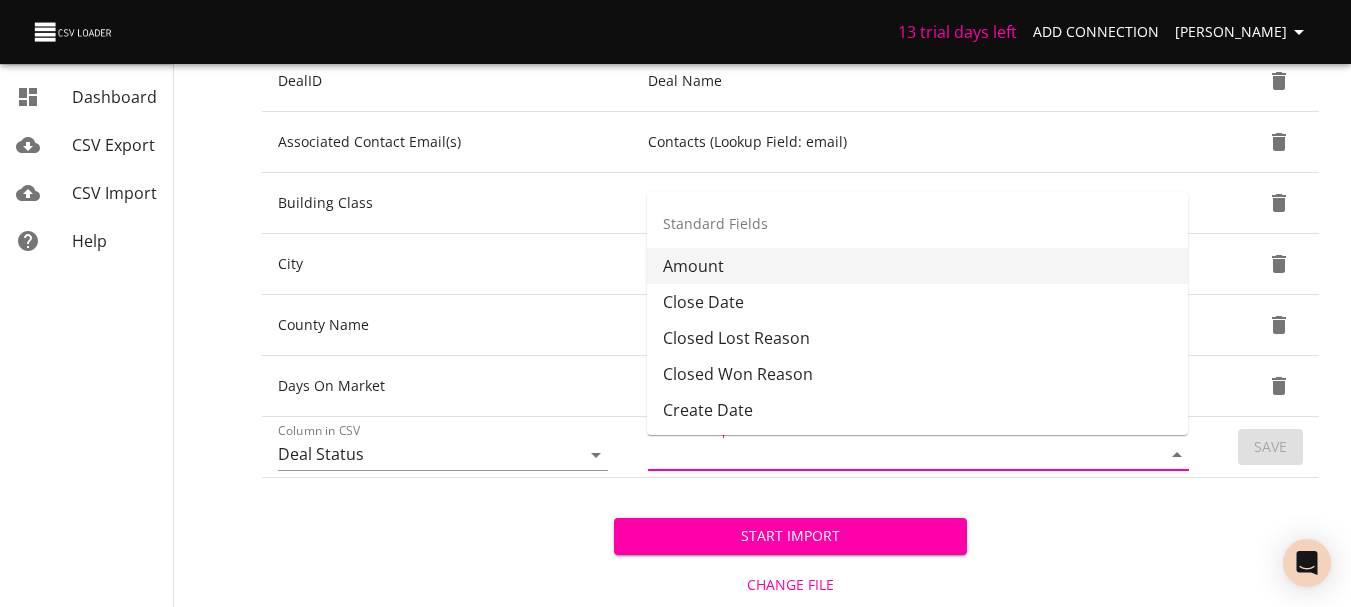 click on "Field in HubSpot" at bounding box center (887, 454) 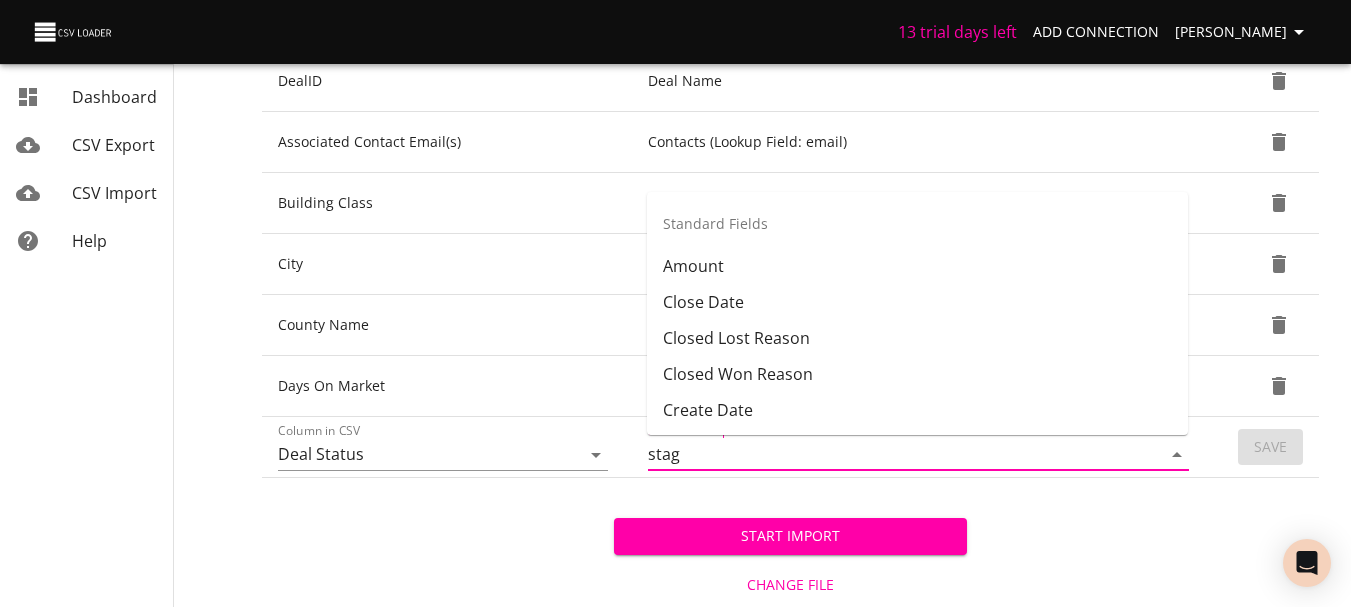 type on "stage" 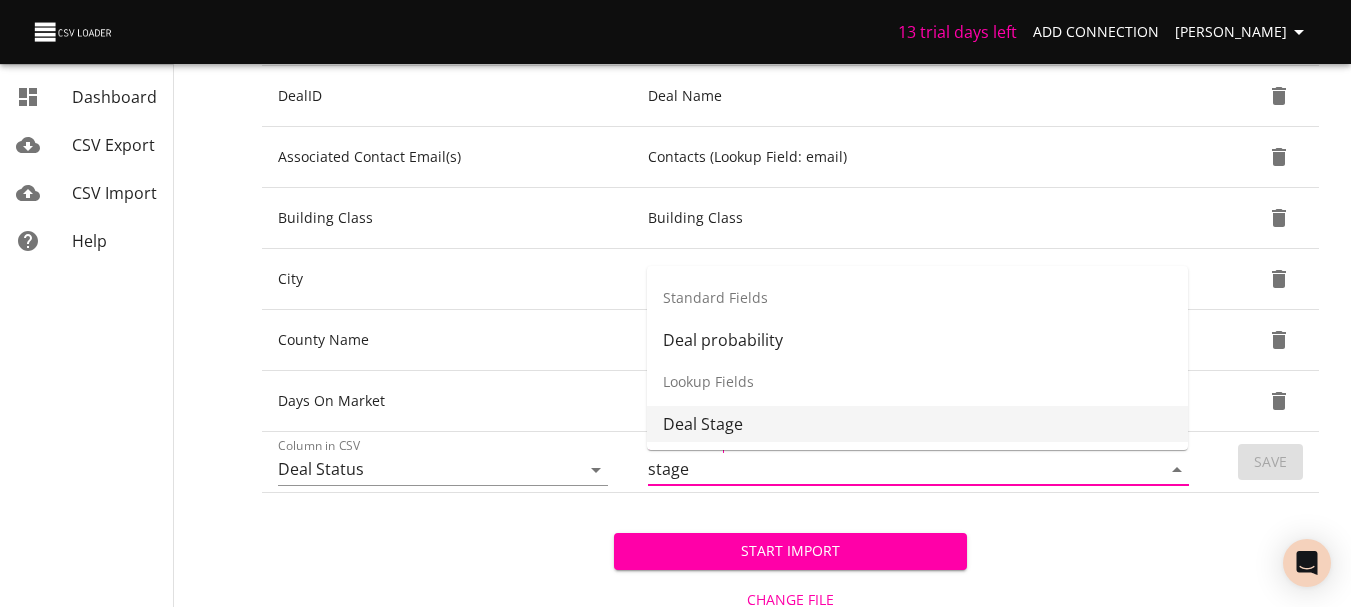 scroll, scrollTop: 377, scrollLeft: 0, axis: vertical 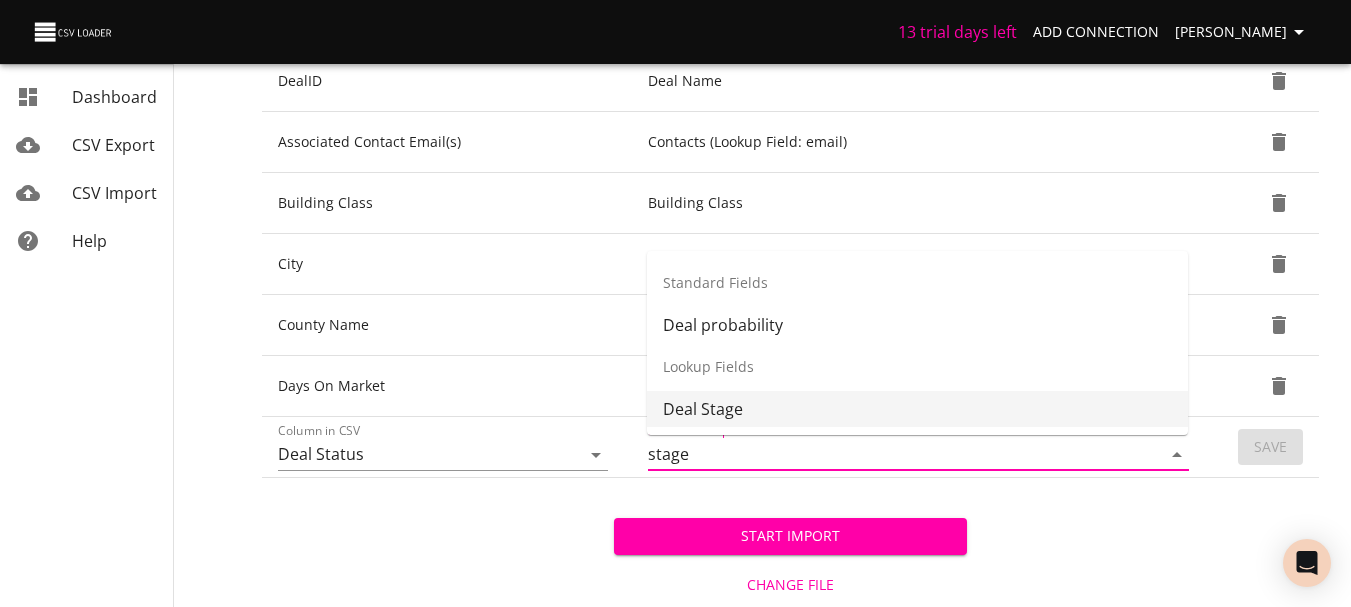drag, startPoint x: 711, startPoint y: 454, endPoint x: 643, endPoint y: 454, distance: 68 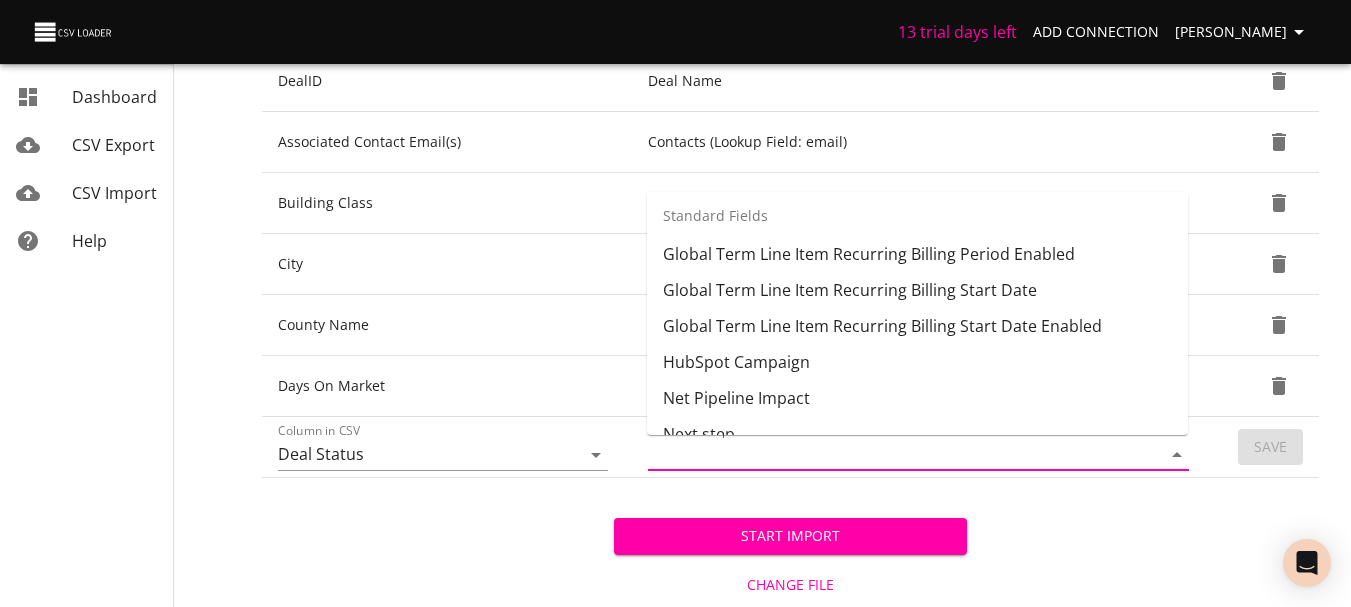 scroll, scrollTop: 0, scrollLeft: 0, axis: both 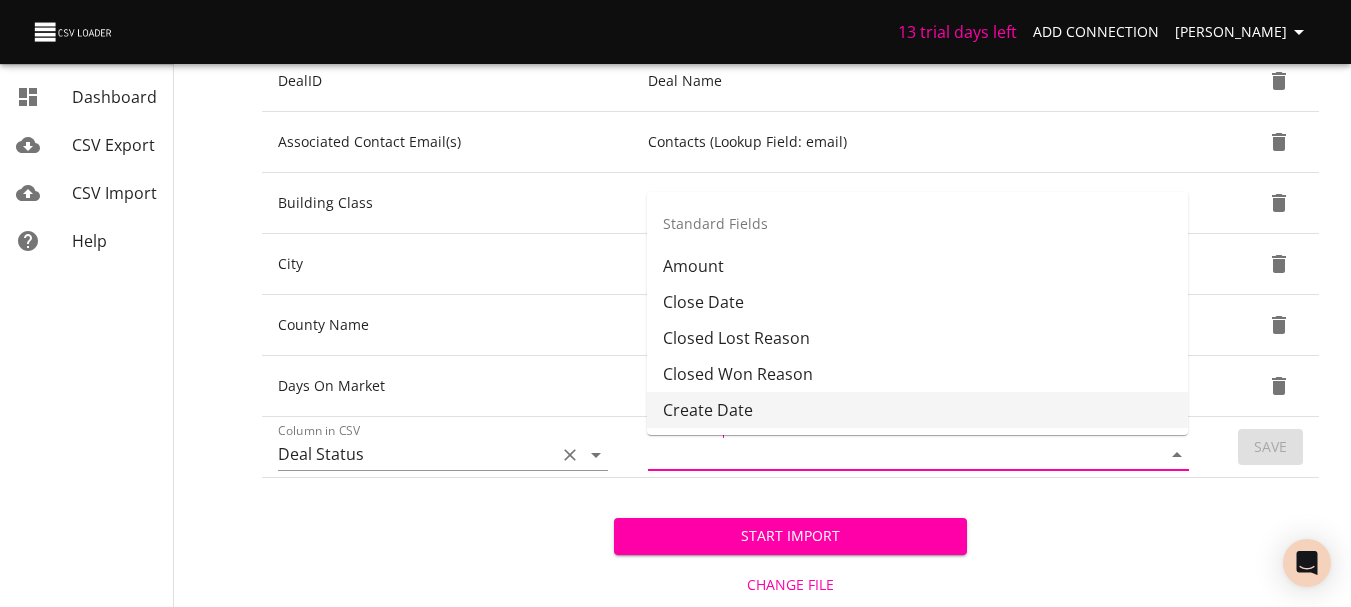click 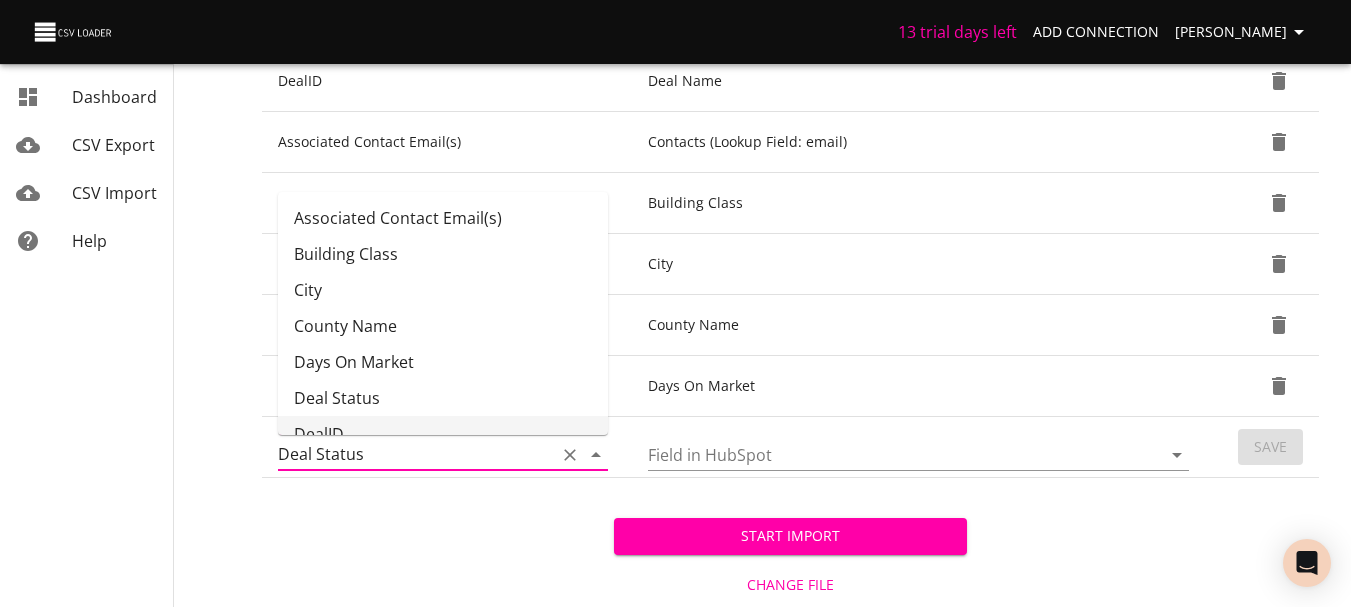 click on "DealID" at bounding box center [443, 434] 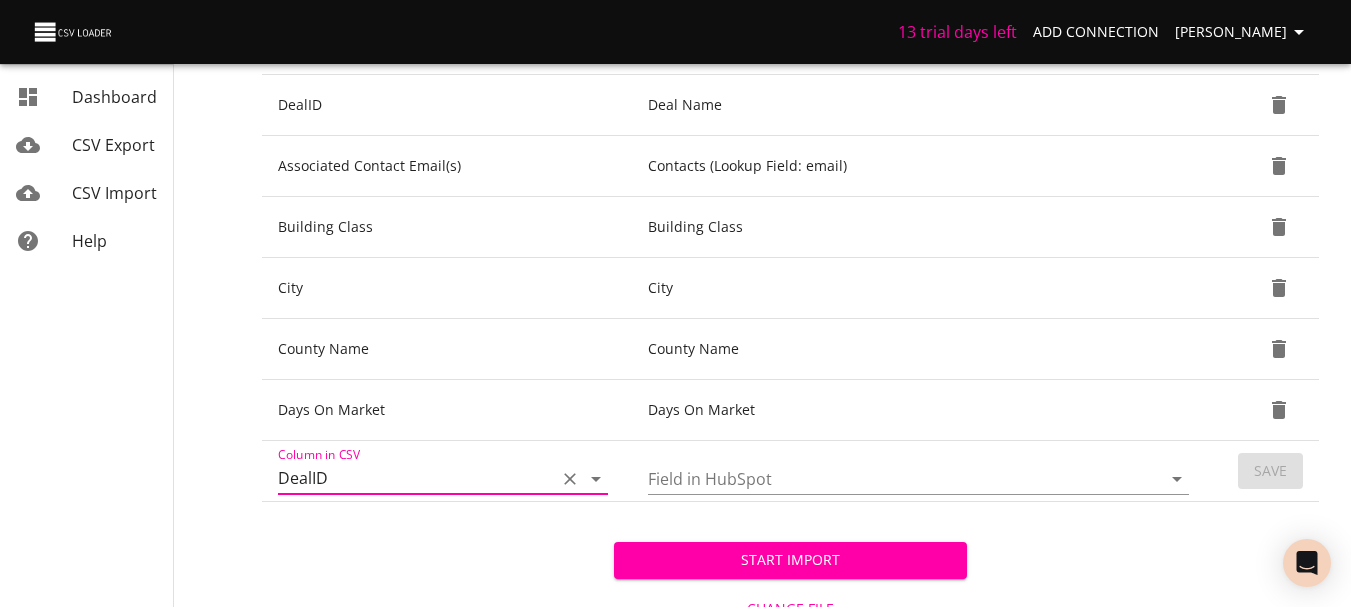 scroll, scrollTop: 377, scrollLeft: 0, axis: vertical 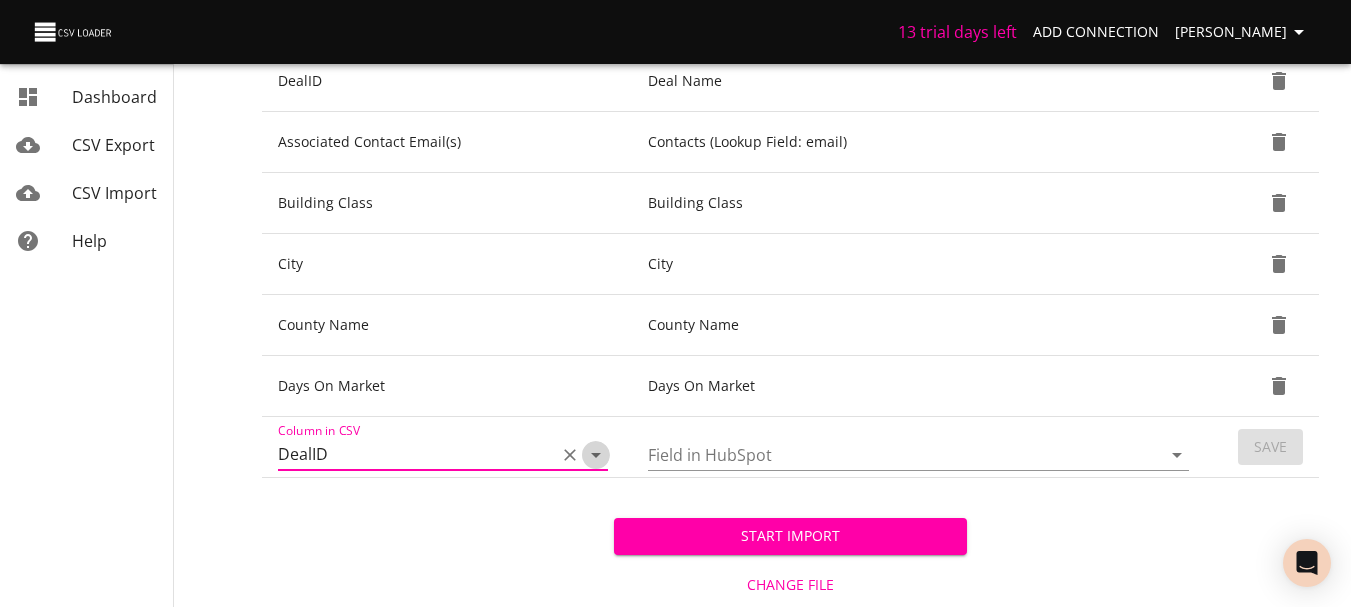 click 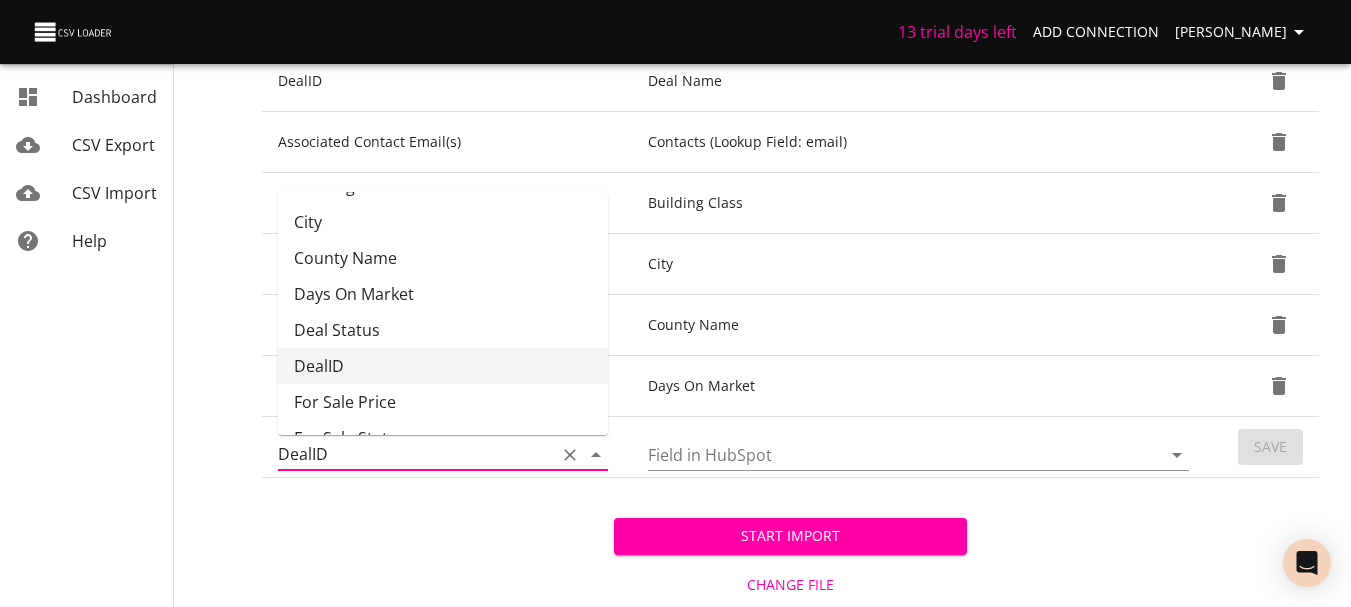 scroll, scrollTop: 117, scrollLeft: 0, axis: vertical 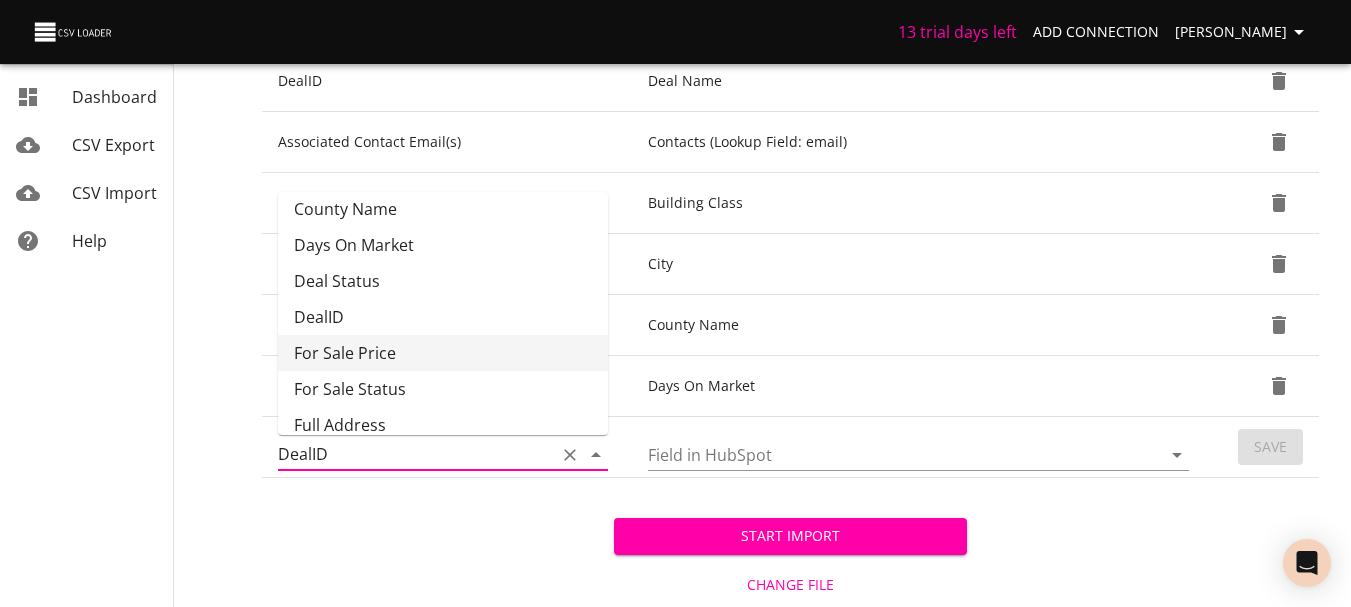 click on "For Sale Price" at bounding box center [443, 353] 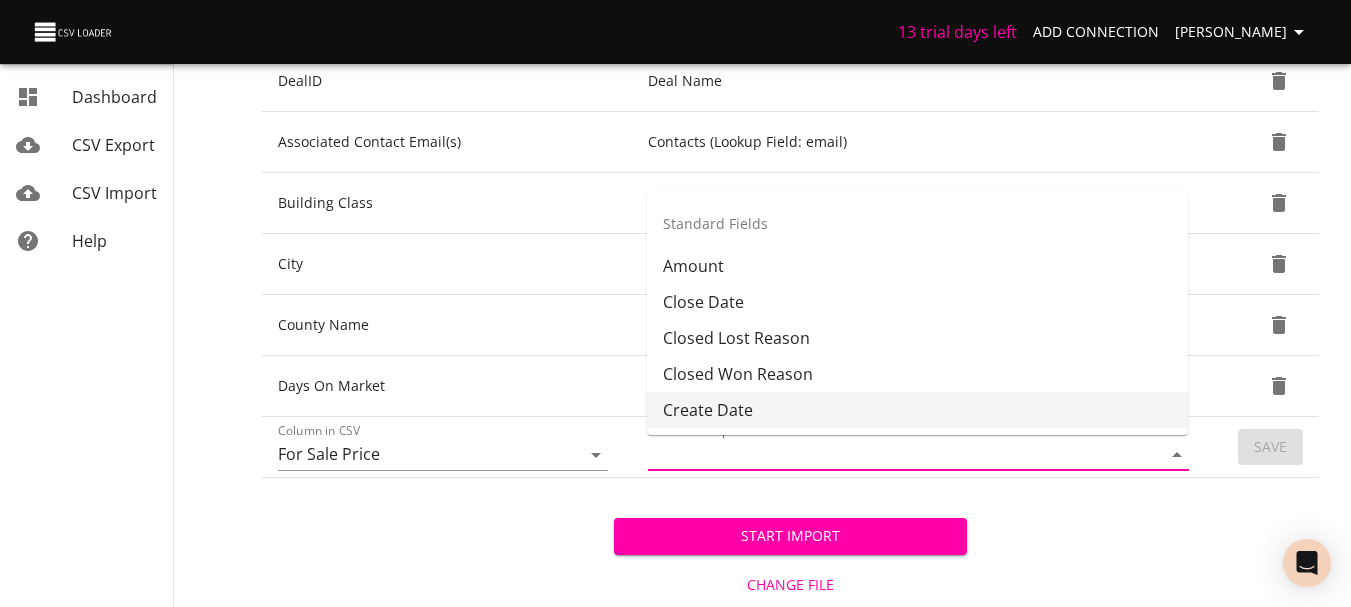 click on "Field in HubSpot" at bounding box center (887, 454) 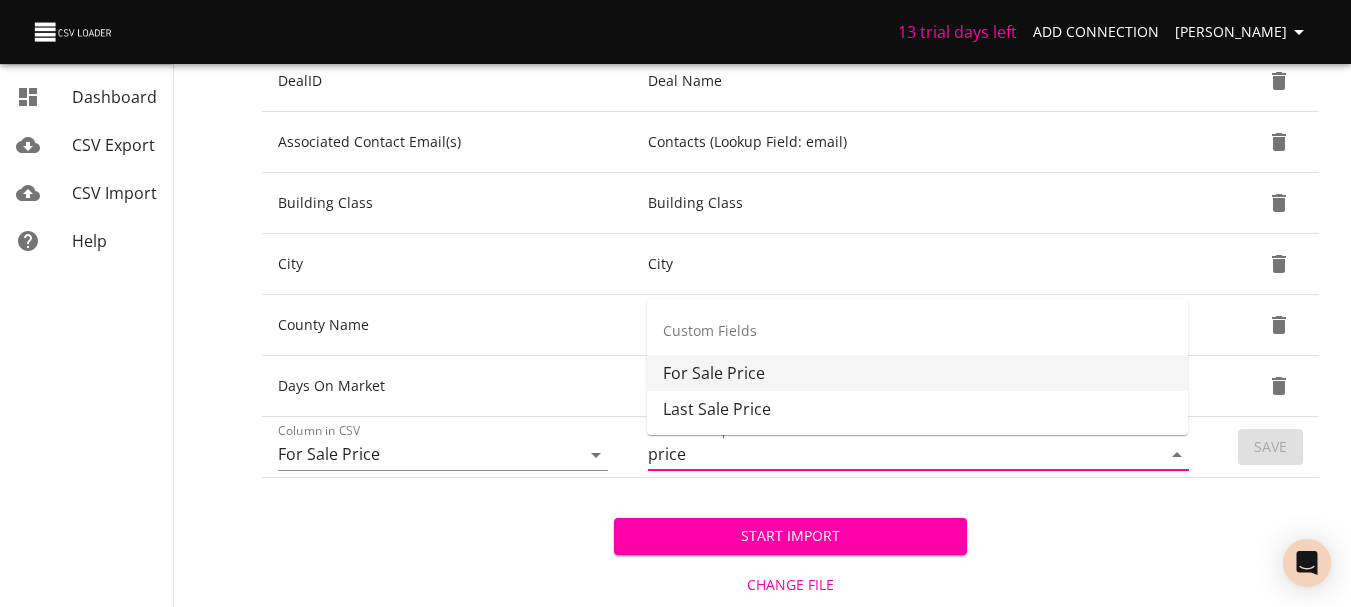 click on "For Sale Price" at bounding box center (917, 373) 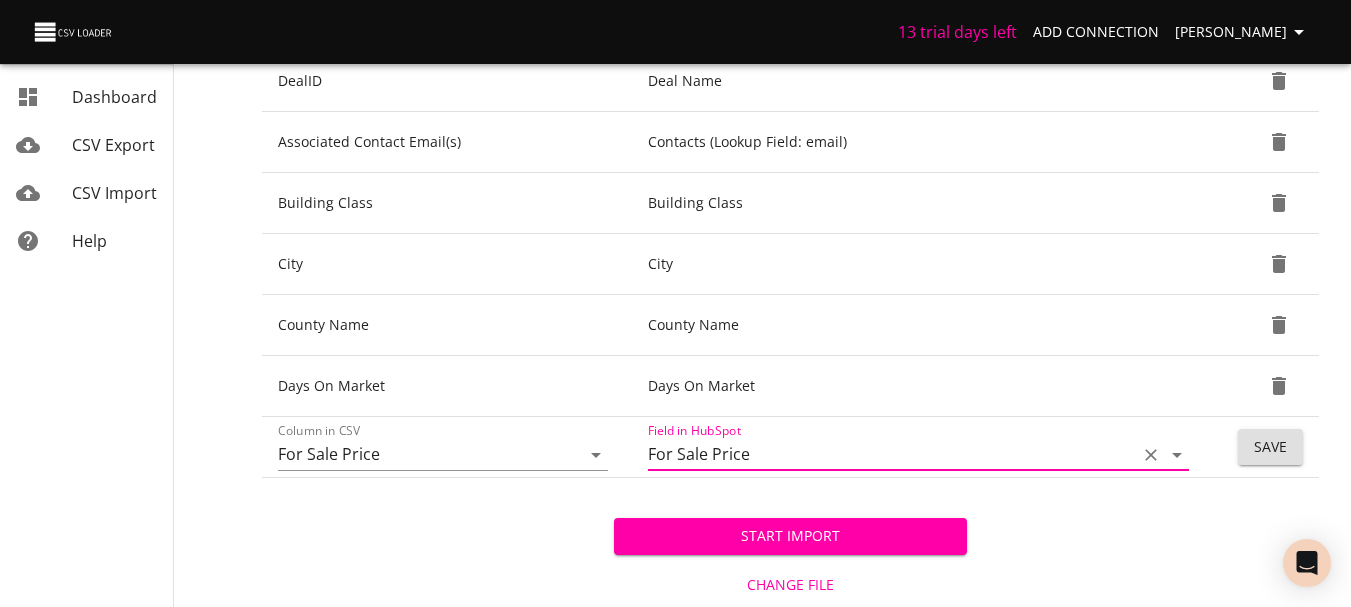 type on "For Sale Price" 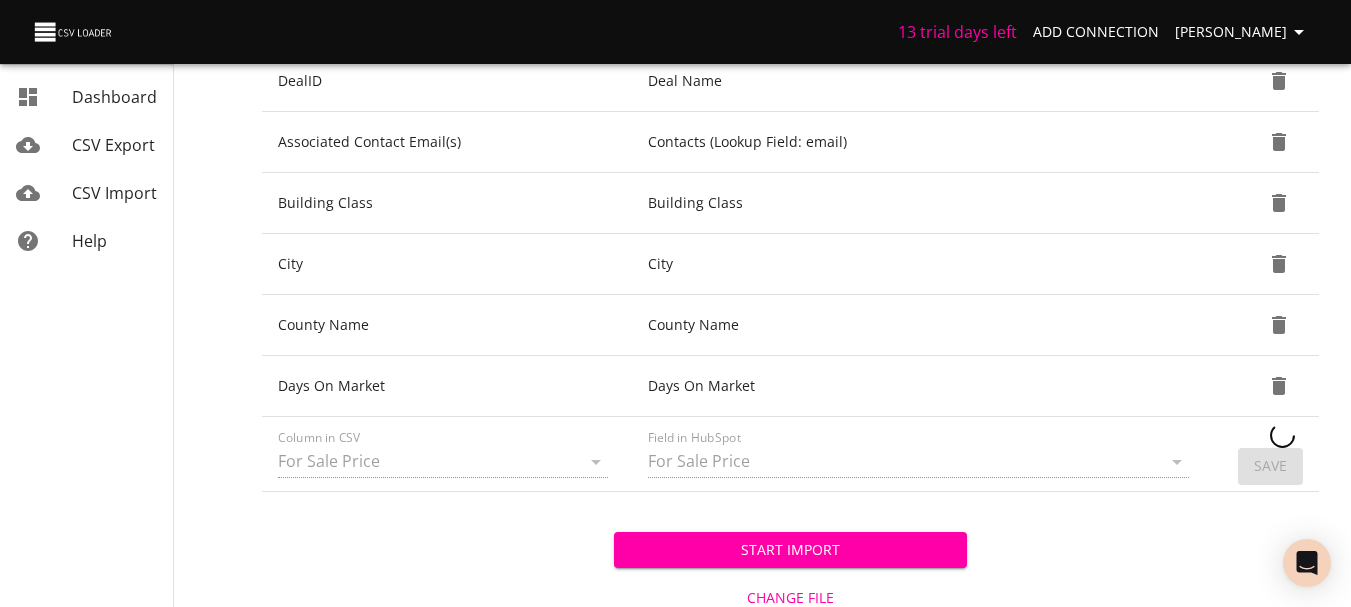 type 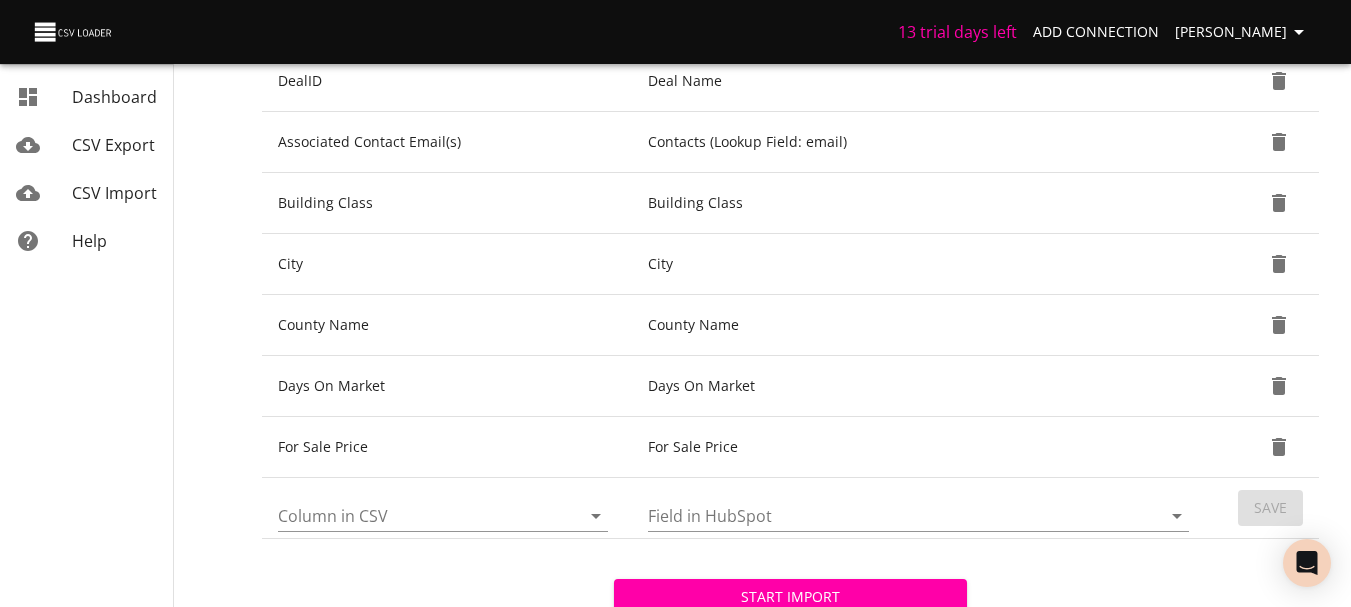 click on "Column in CSV" at bounding box center (443, 508) 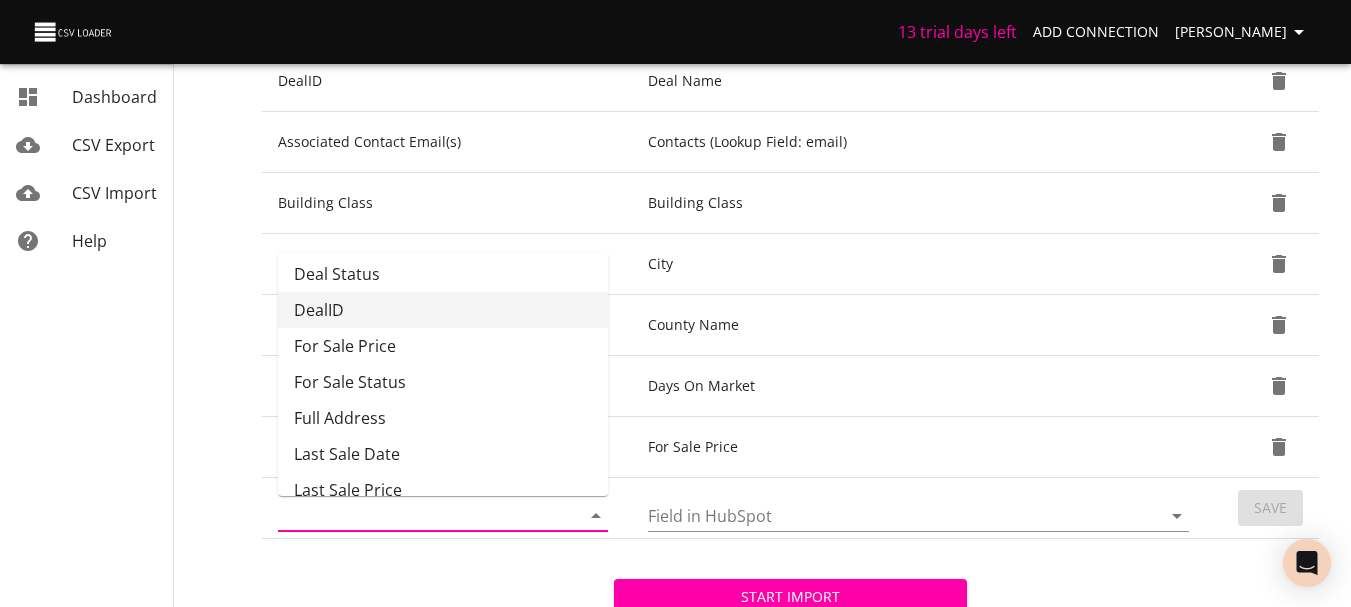 scroll, scrollTop: 153, scrollLeft: 0, axis: vertical 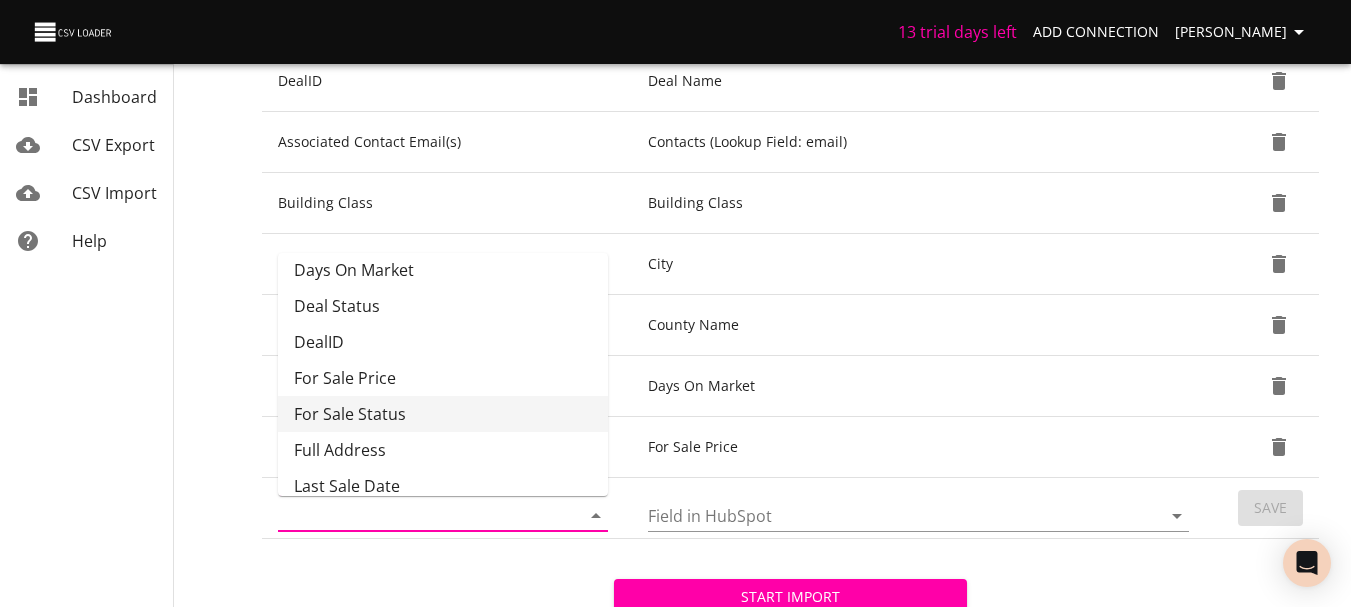 click on "For Sale Status" at bounding box center [443, 414] 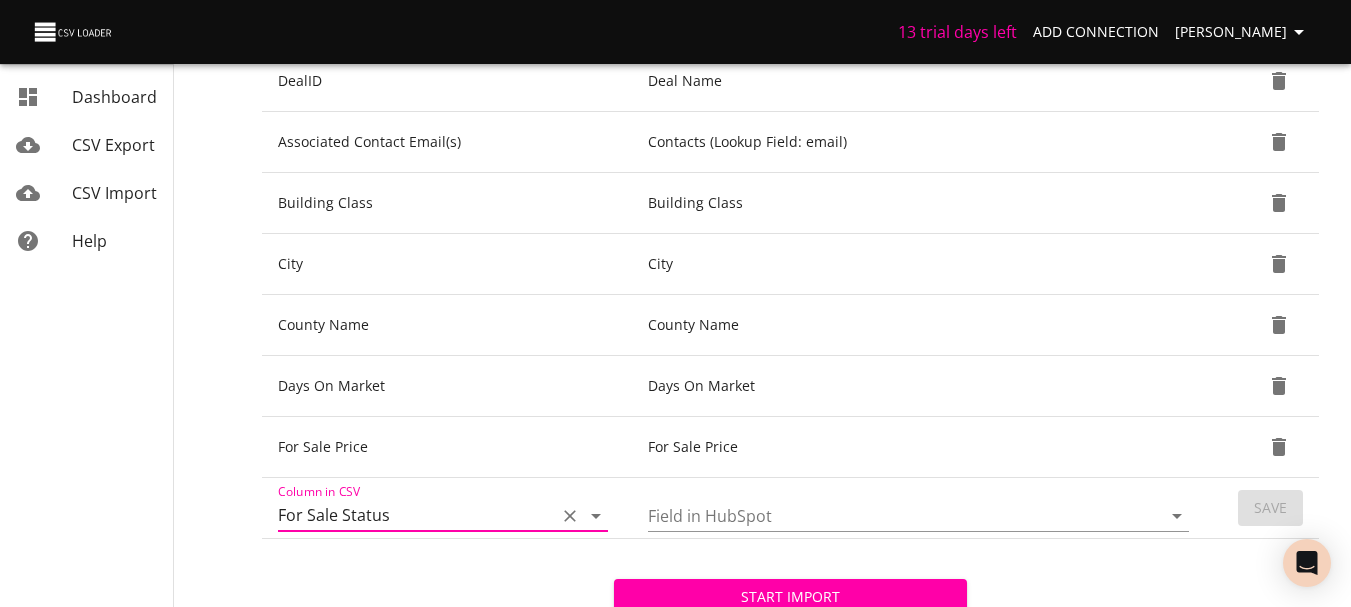 click on "Field in HubSpot" at bounding box center [887, 515] 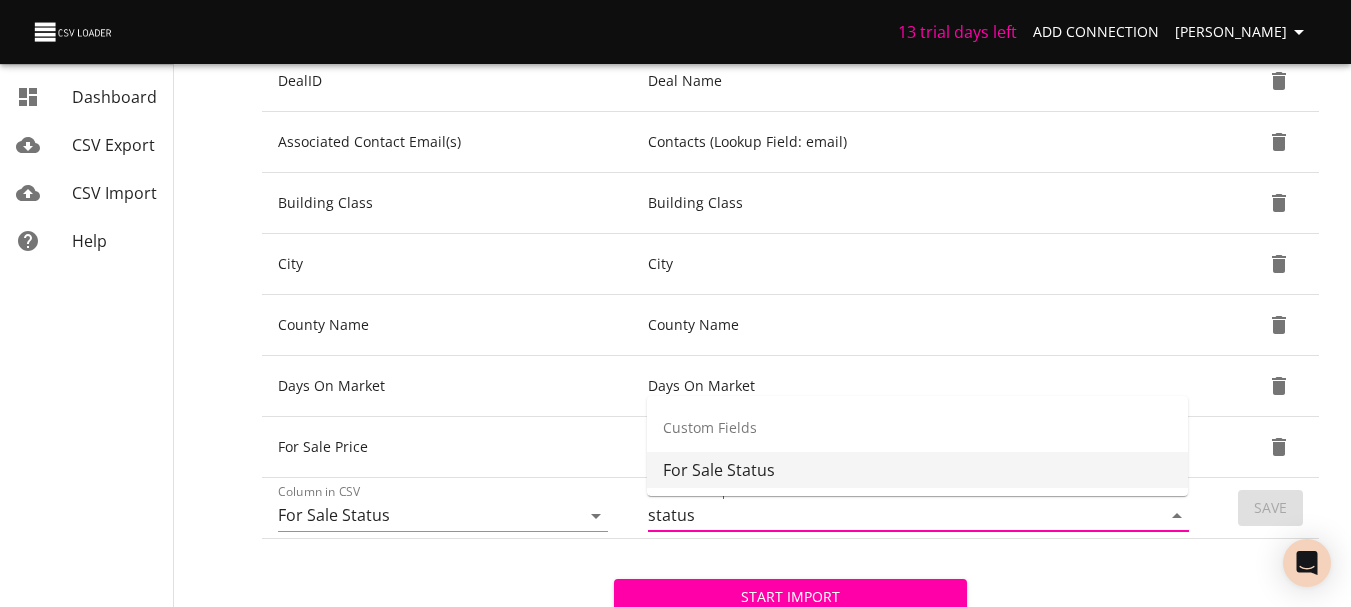 click on "For Sale Status" at bounding box center [917, 470] 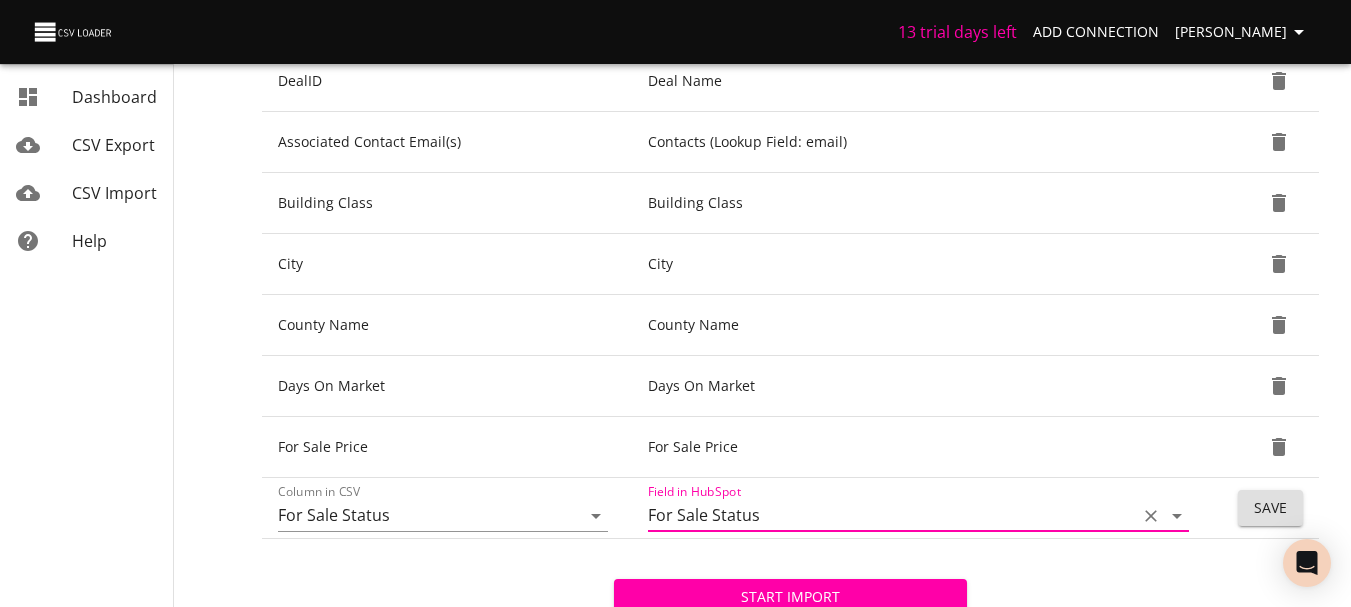 type on "For Sale Status" 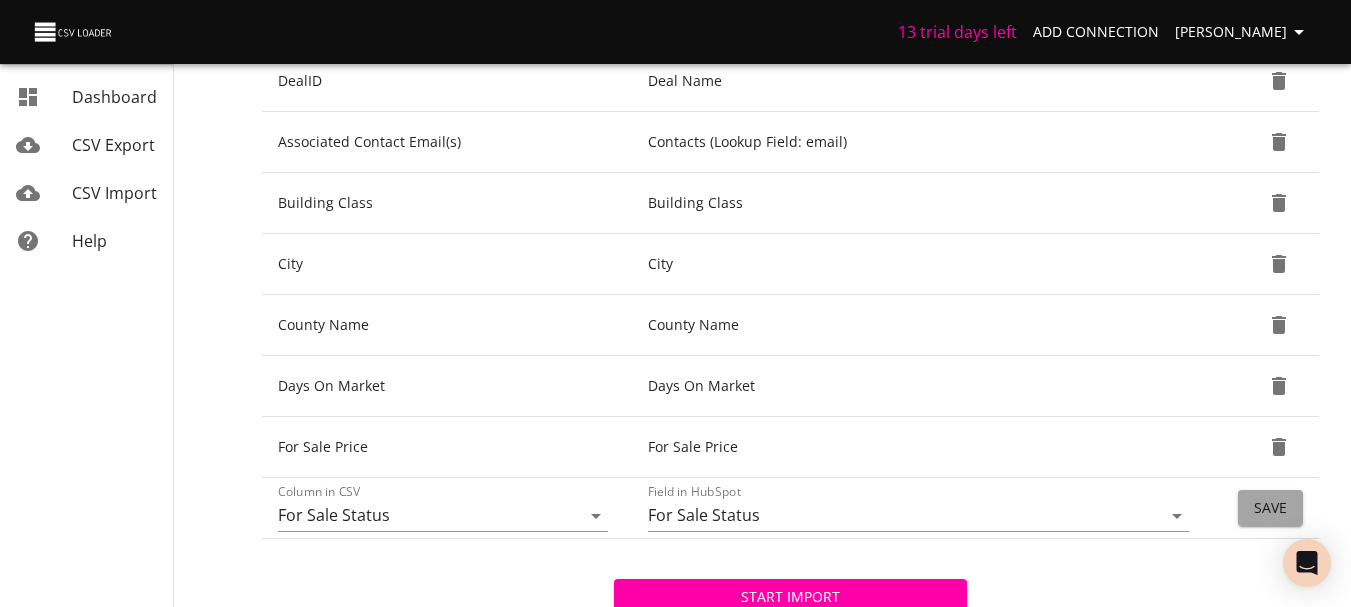 click on "Save" at bounding box center (1270, 508) 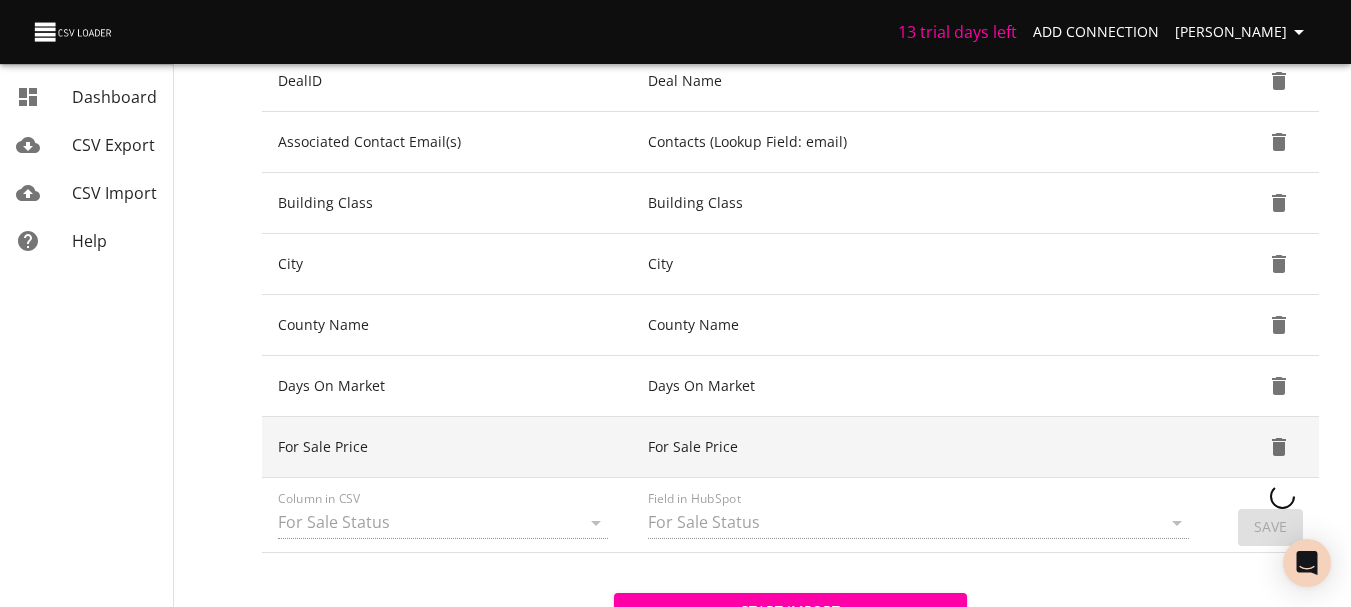 type 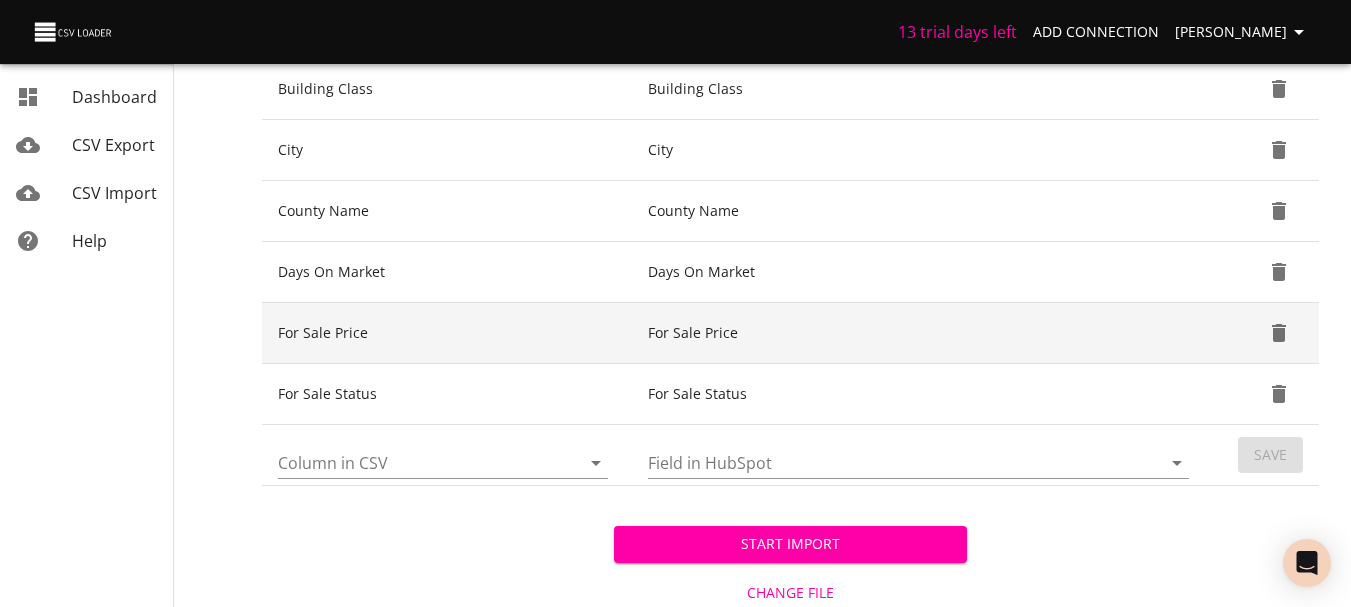 scroll, scrollTop: 499, scrollLeft: 0, axis: vertical 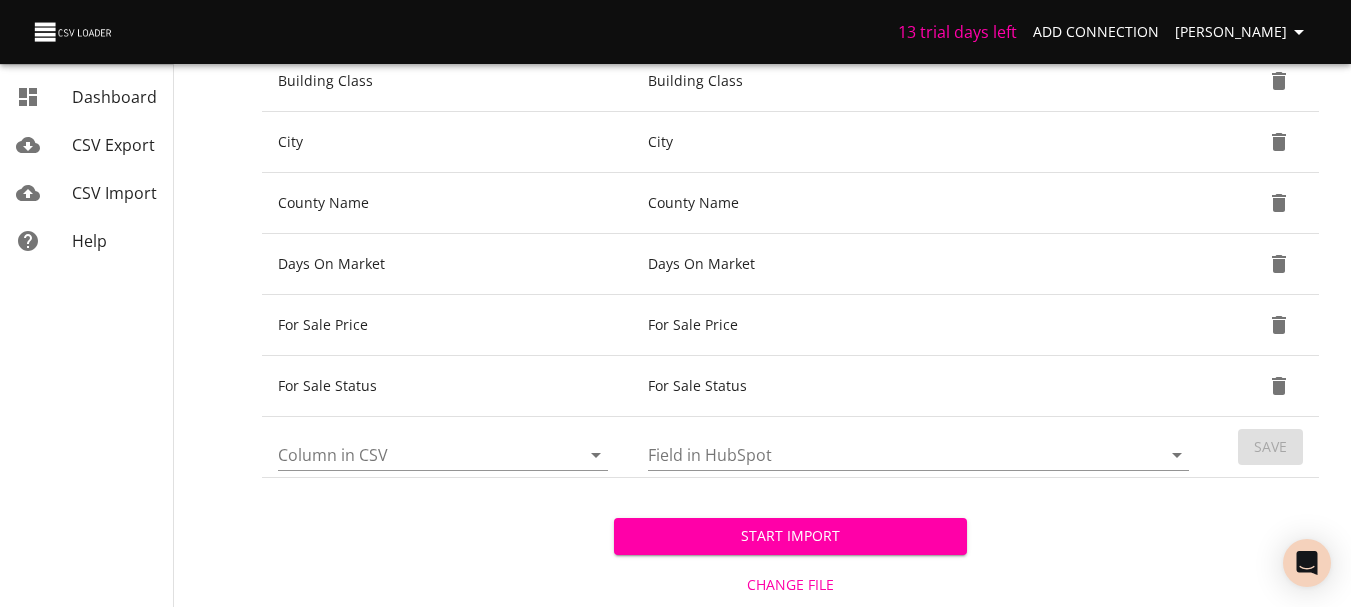 click 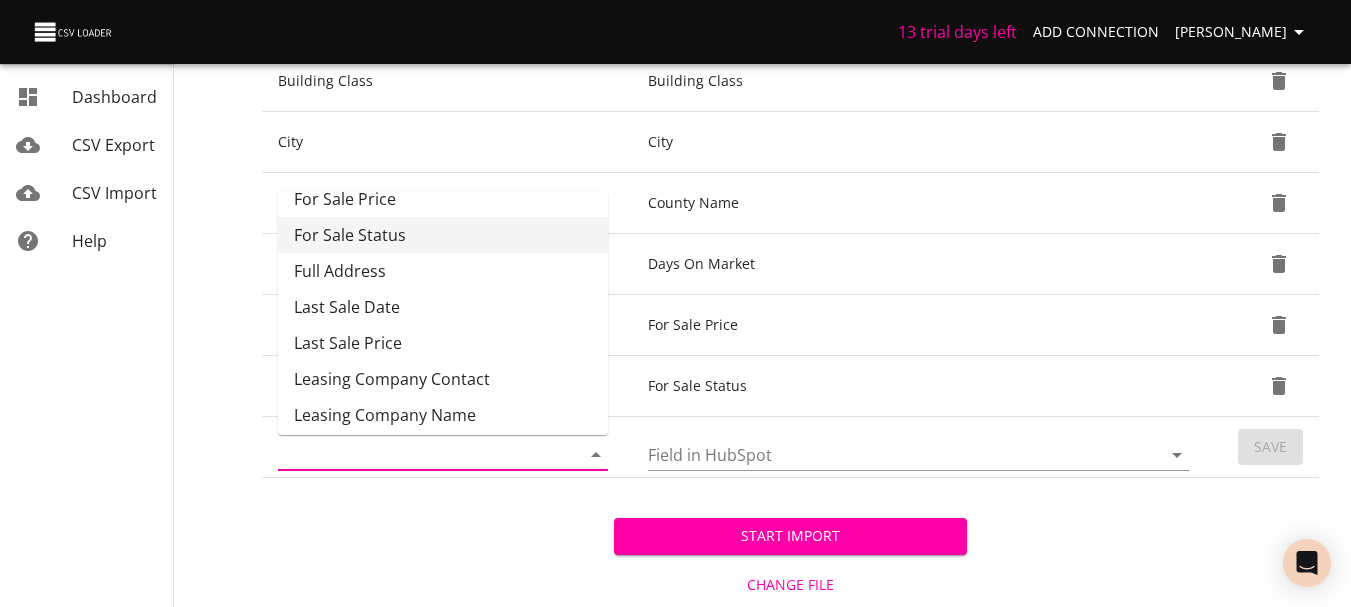 scroll, scrollTop: 289, scrollLeft: 0, axis: vertical 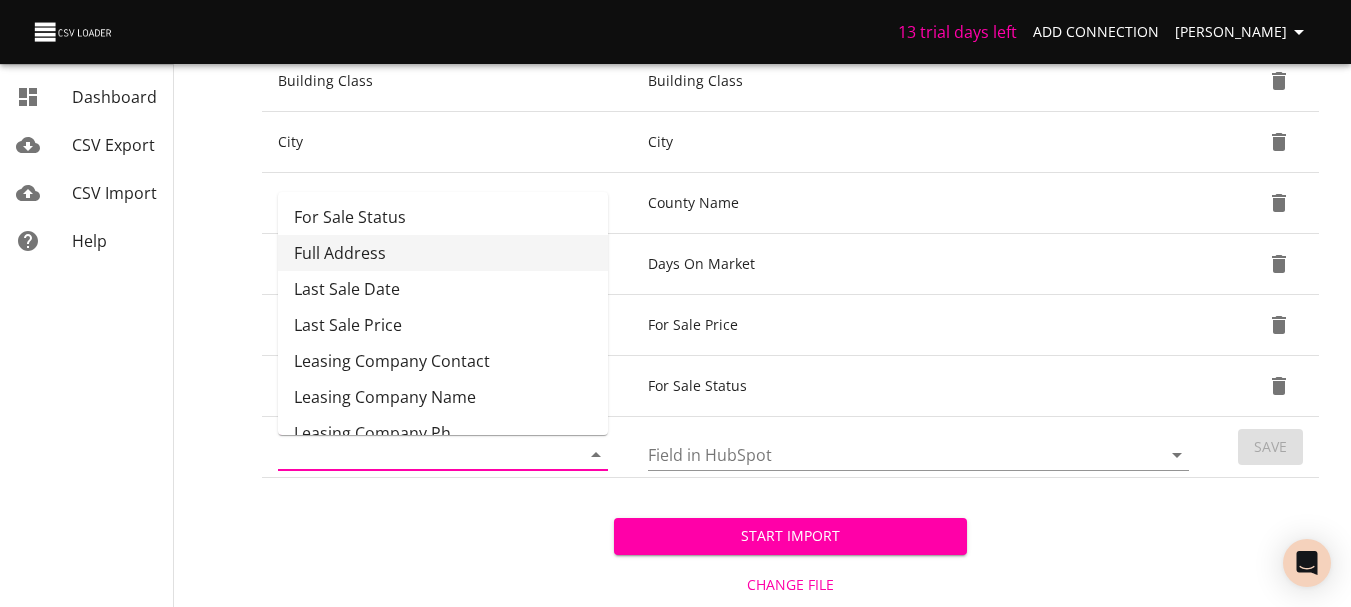 click on "Full Address" at bounding box center [443, 253] 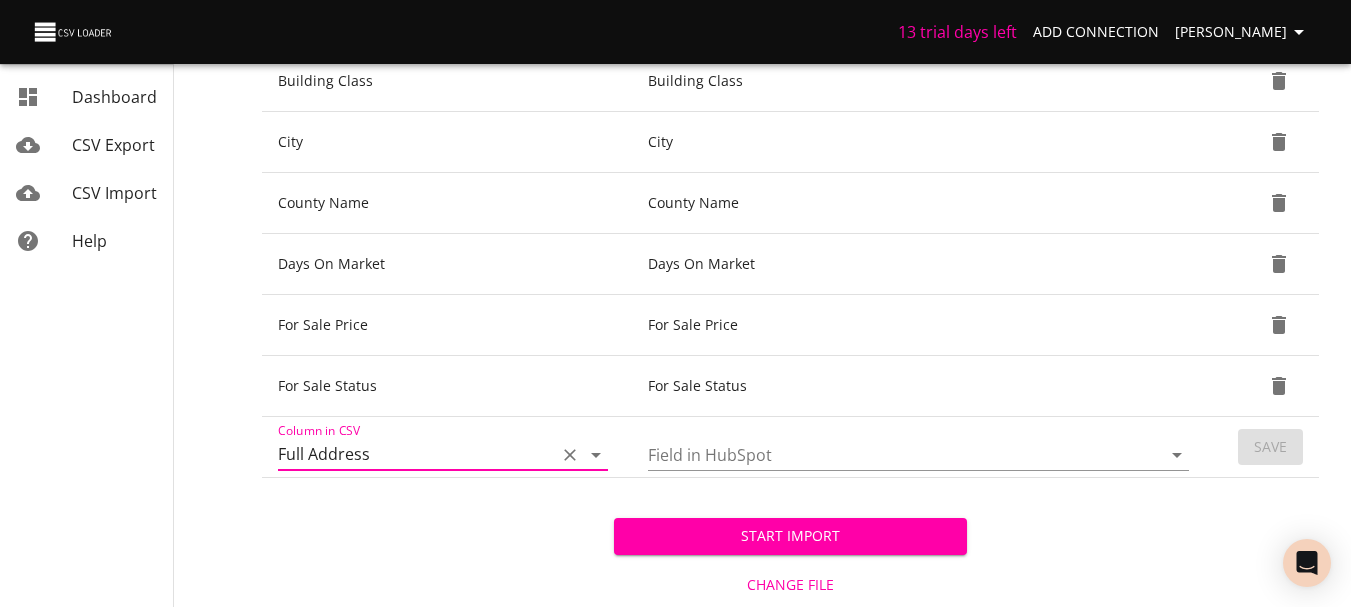 click on "Field in HubSpot" at bounding box center [887, 454] 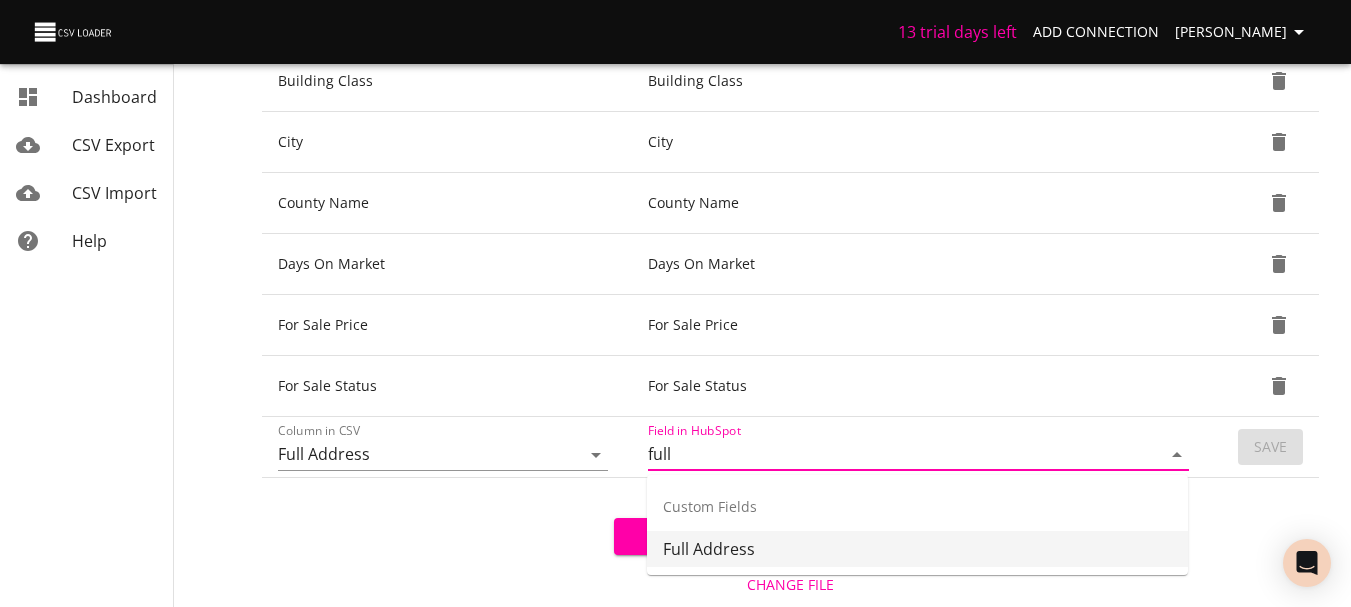 click on "Full Address" at bounding box center (917, 549) 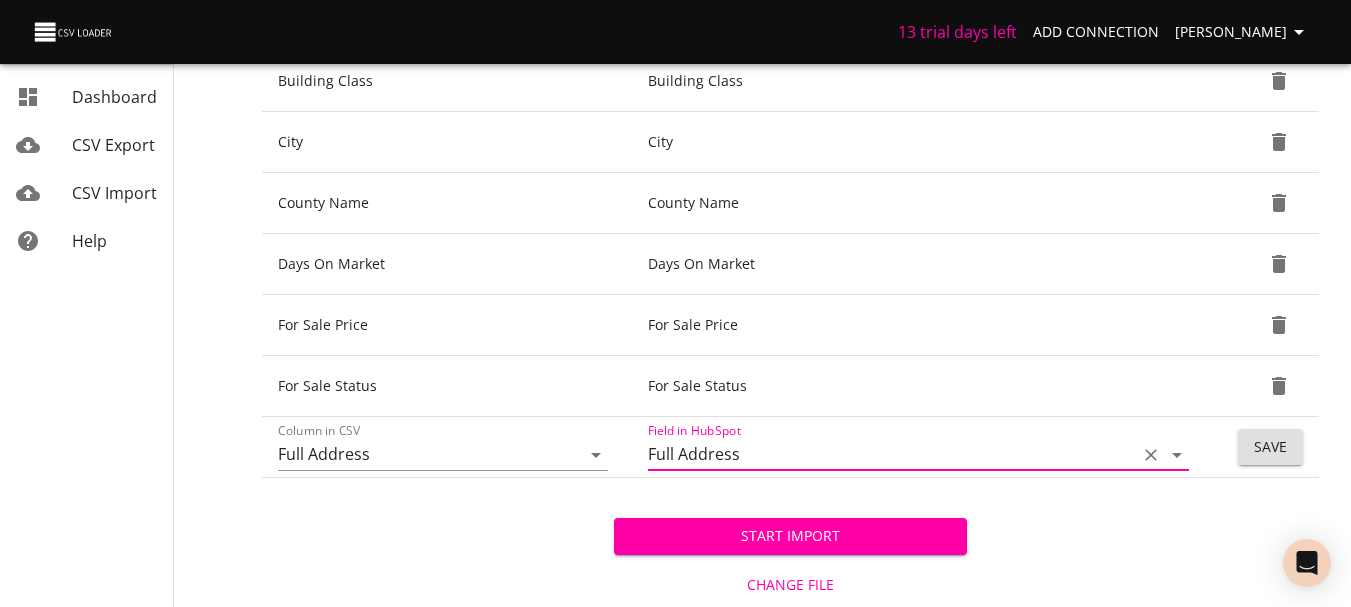 type on "Full Address" 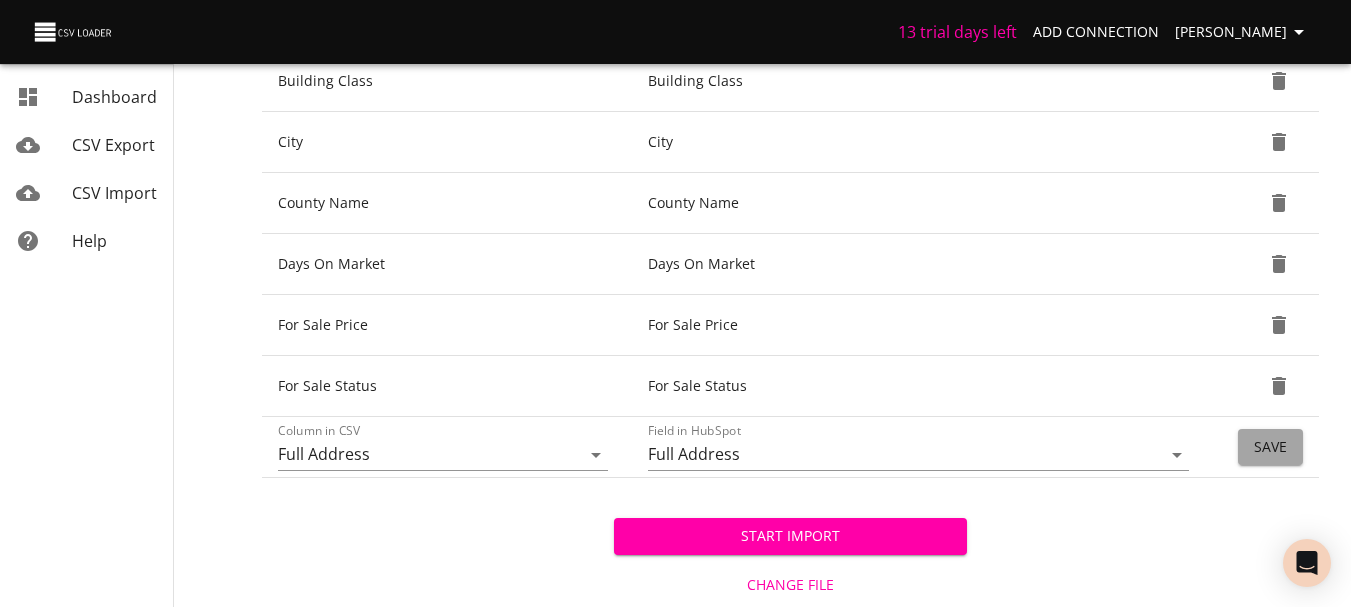 click on "Save" at bounding box center (1270, 447) 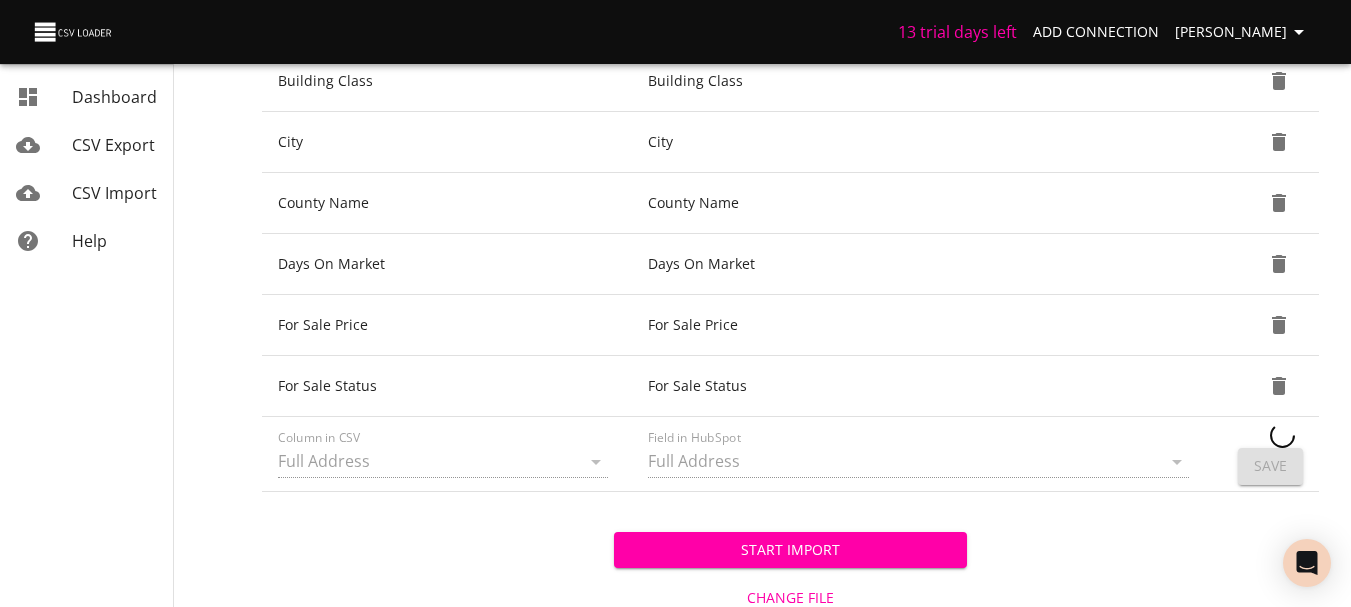 type 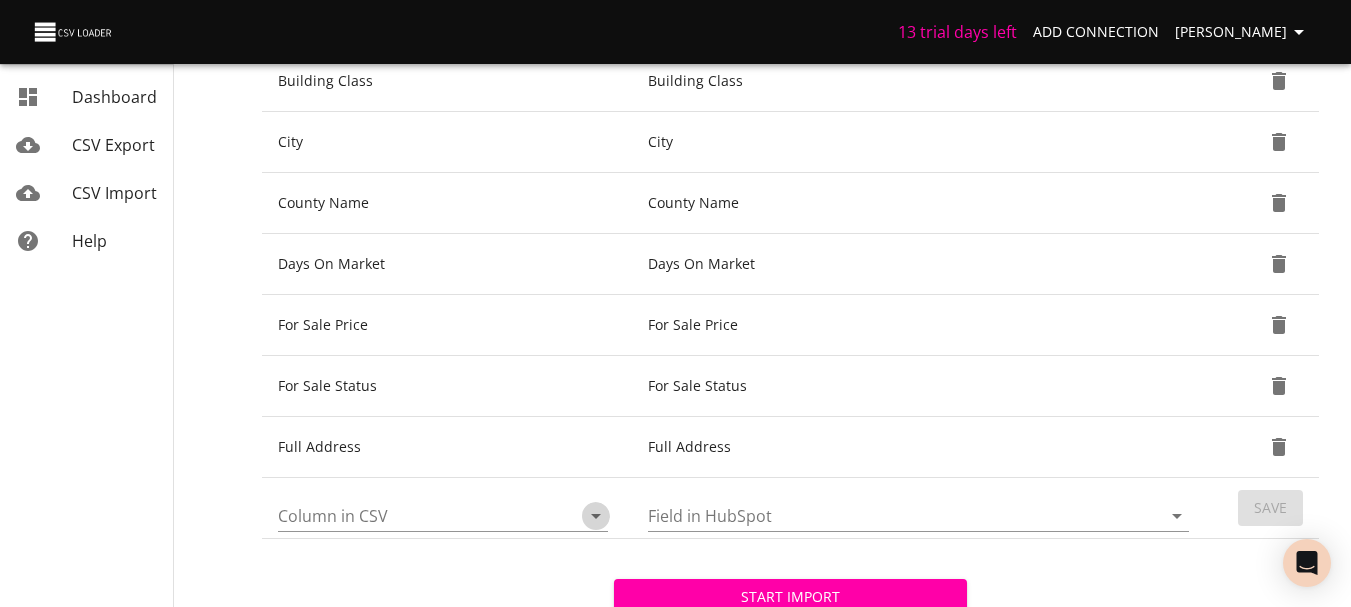 click 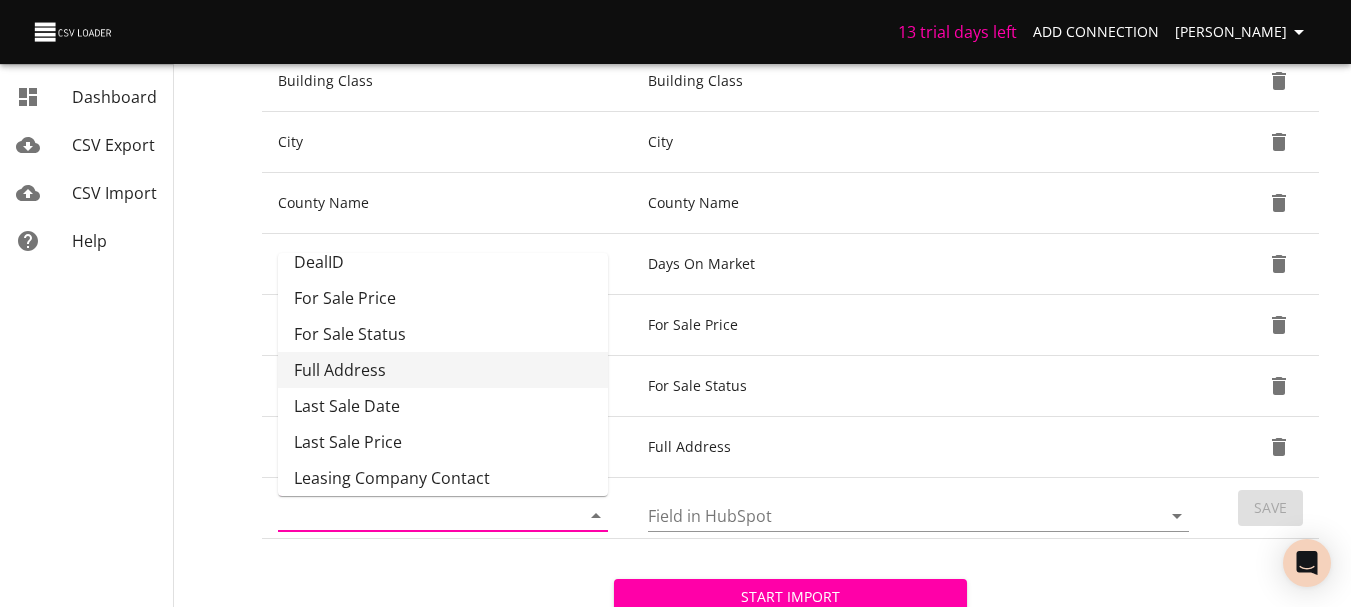 scroll, scrollTop: 245, scrollLeft: 0, axis: vertical 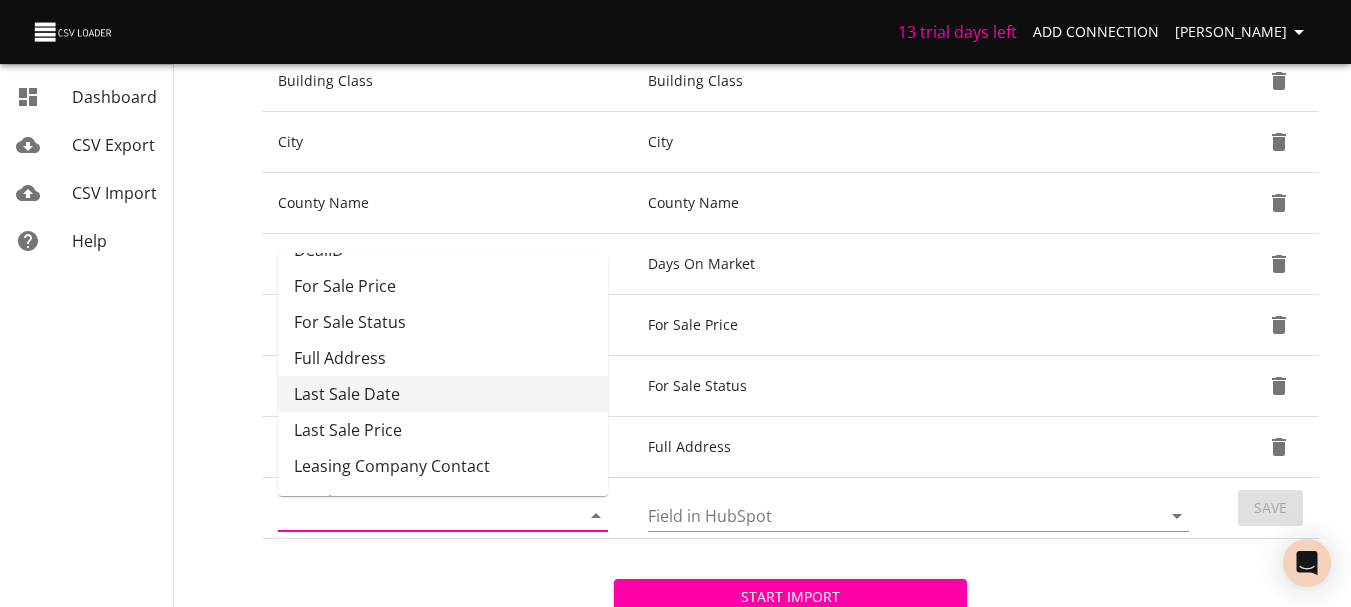 click on "Last Sale Date" at bounding box center (443, 394) 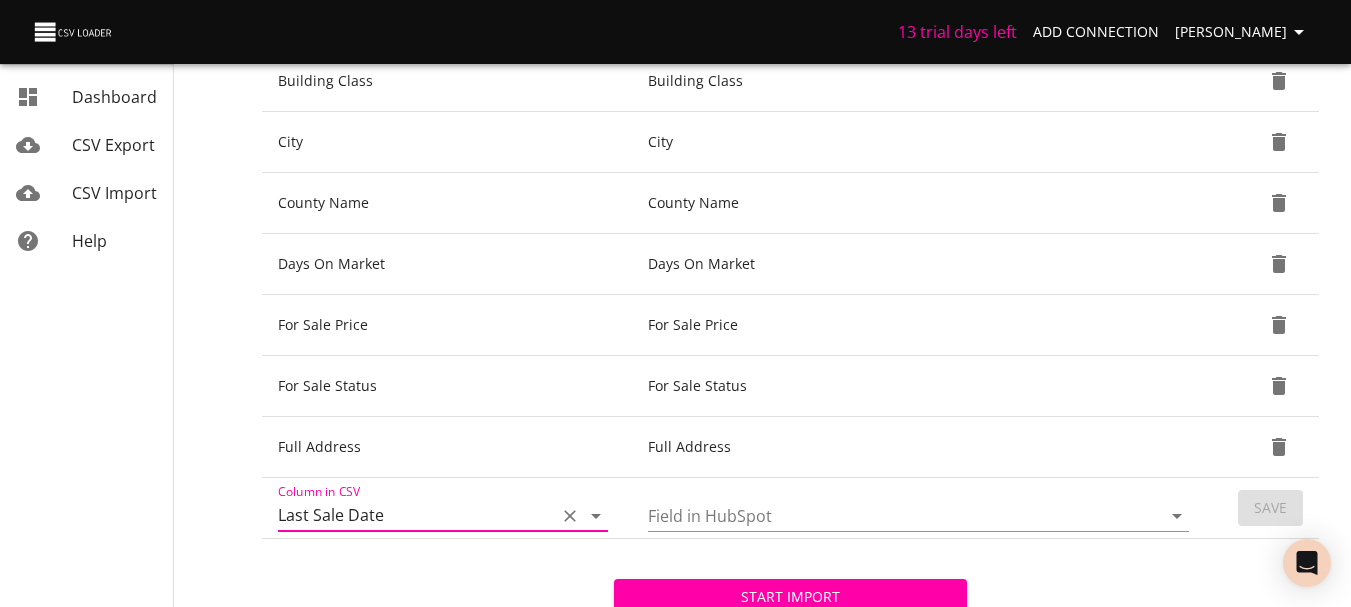 click on "Field in HubSpot" at bounding box center [887, 515] 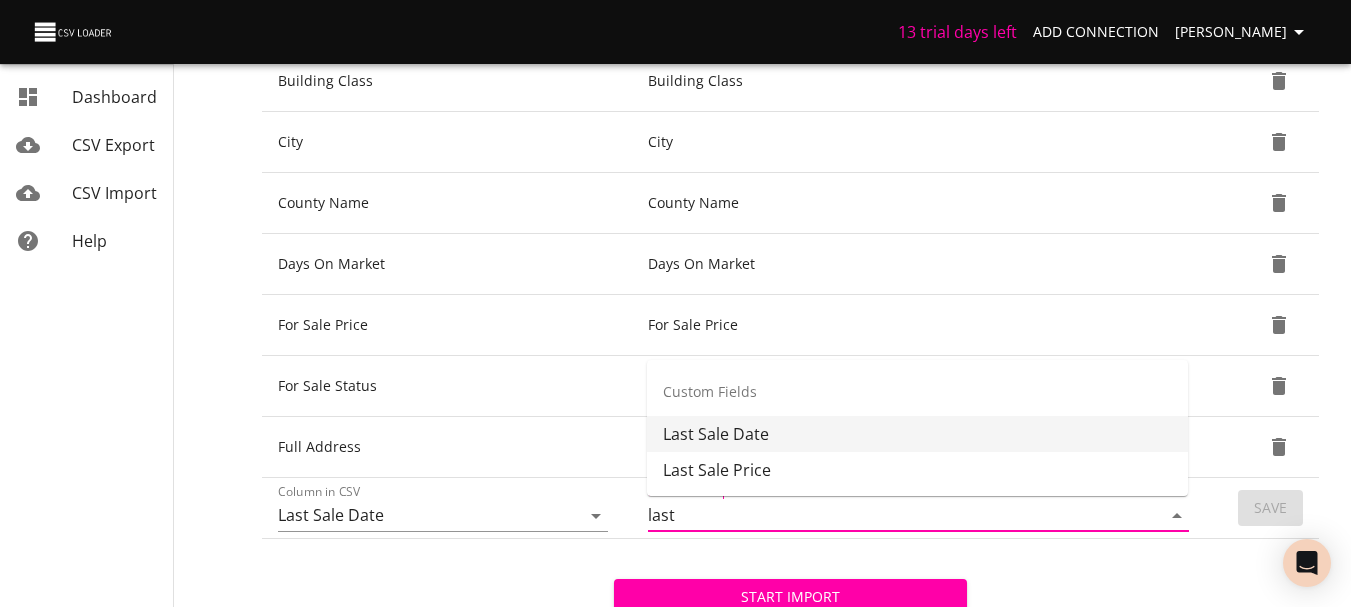click on "Last Sale Date" at bounding box center (917, 434) 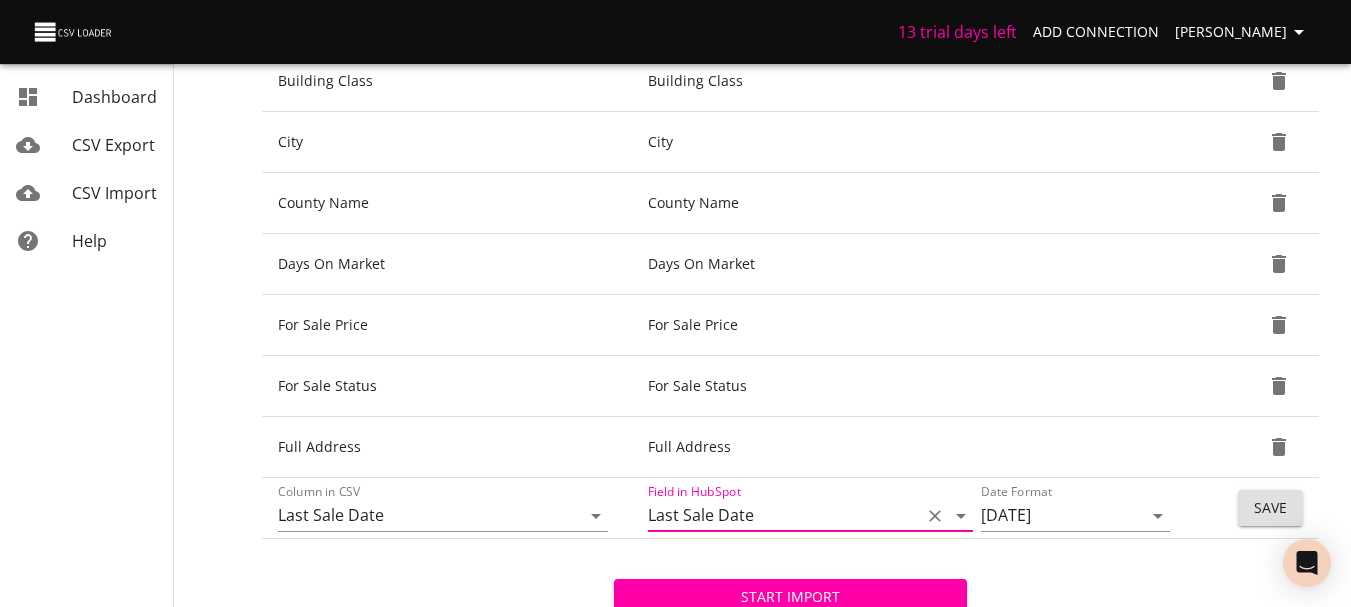 type on "Last Sale Date" 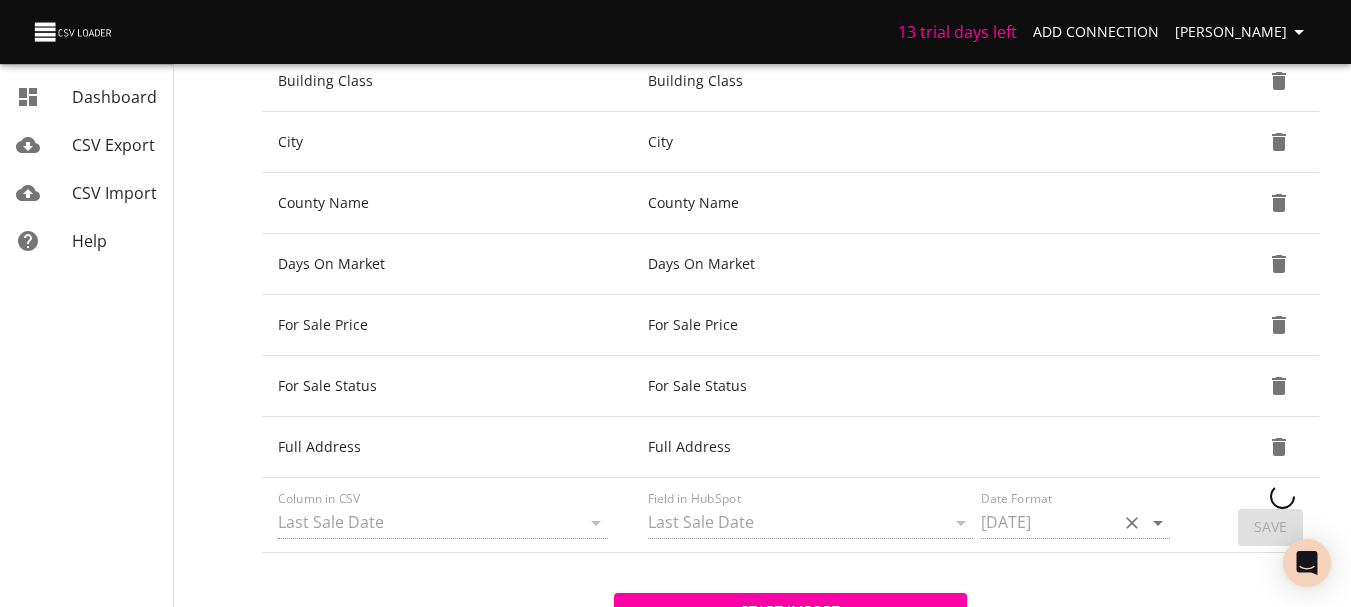 type 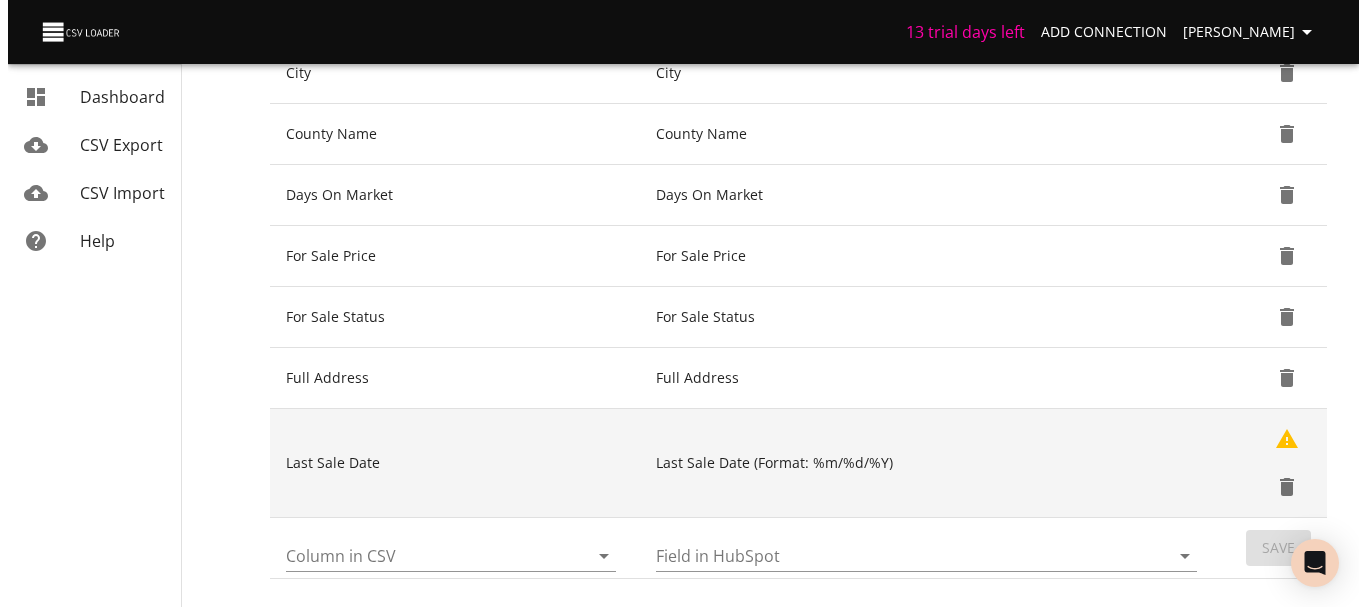 scroll, scrollTop: 669, scrollLeft: 0, axis: vertical 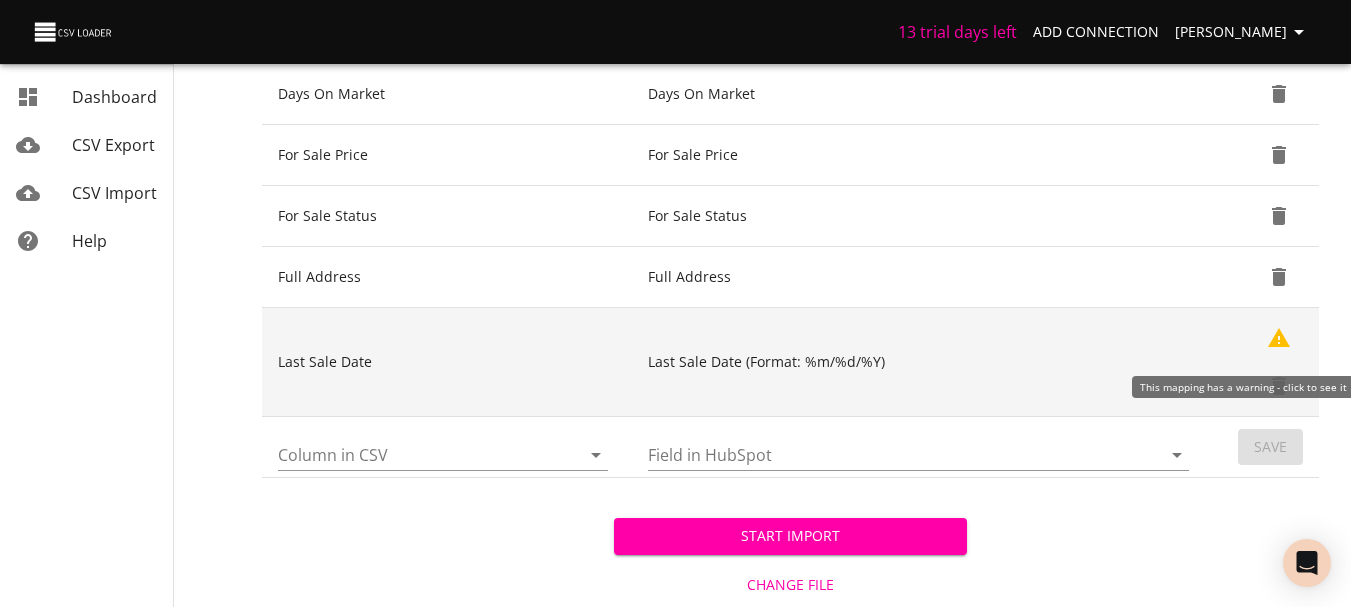 click at bounding box center [1279, 338] 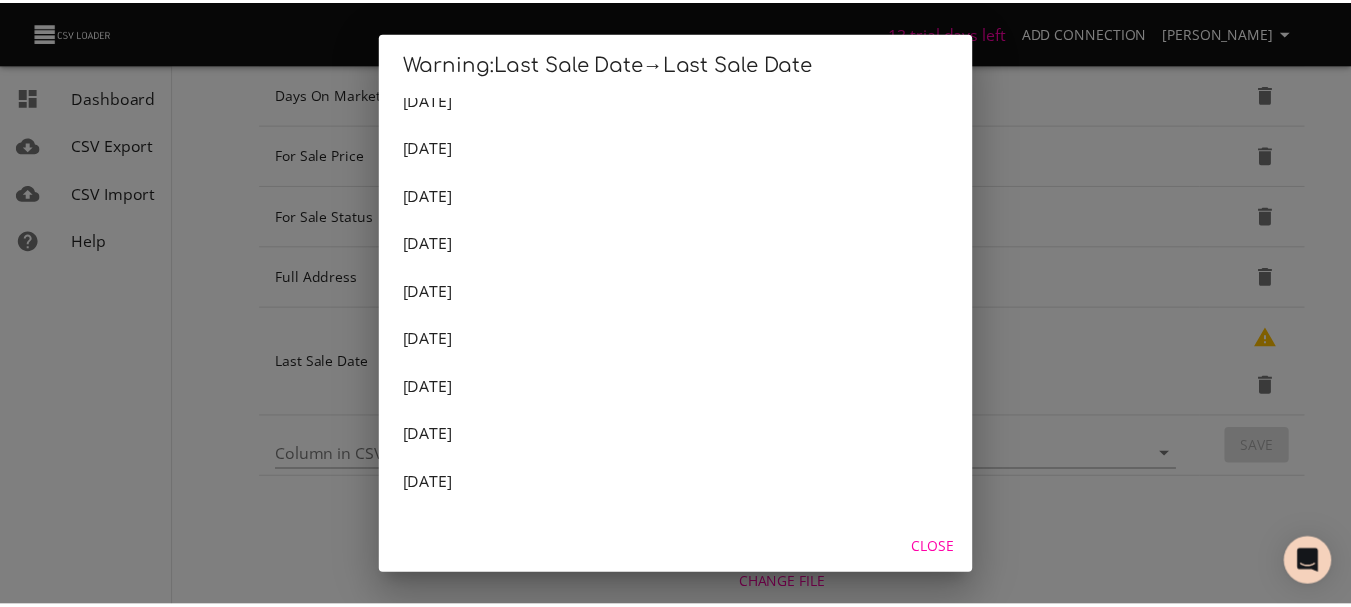 scroll, scrollTop: 300, scrollLeft: 0, axis: vertical 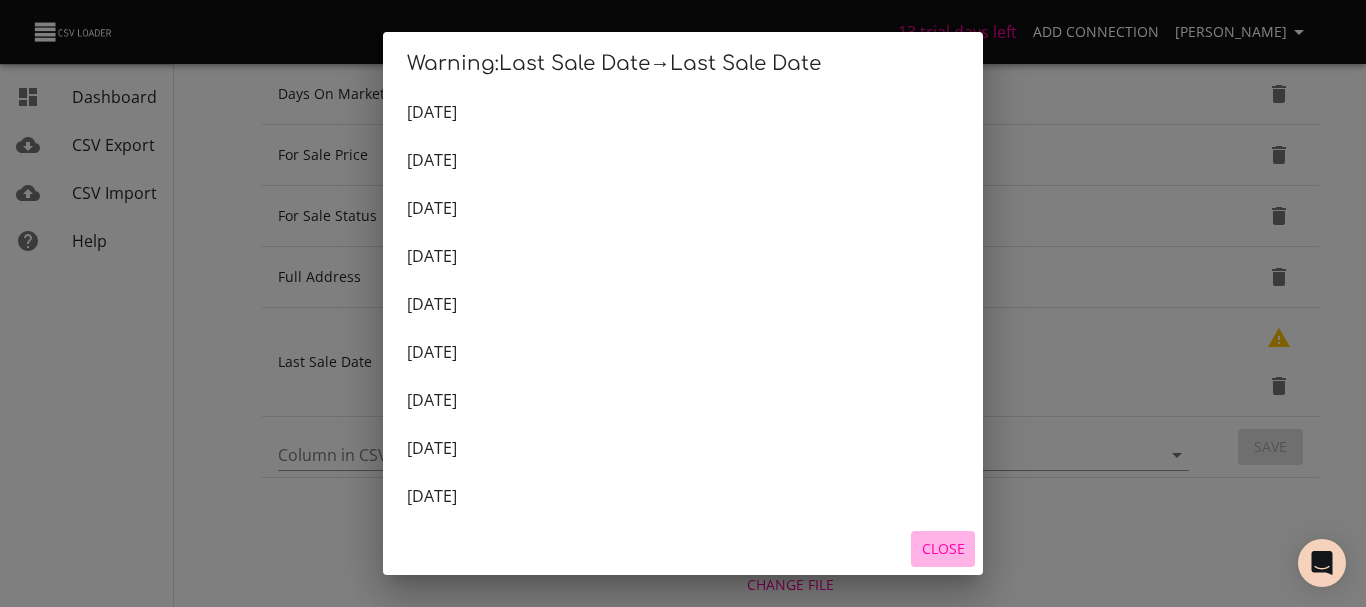 click on "Close" at bounding box center [943, 549] 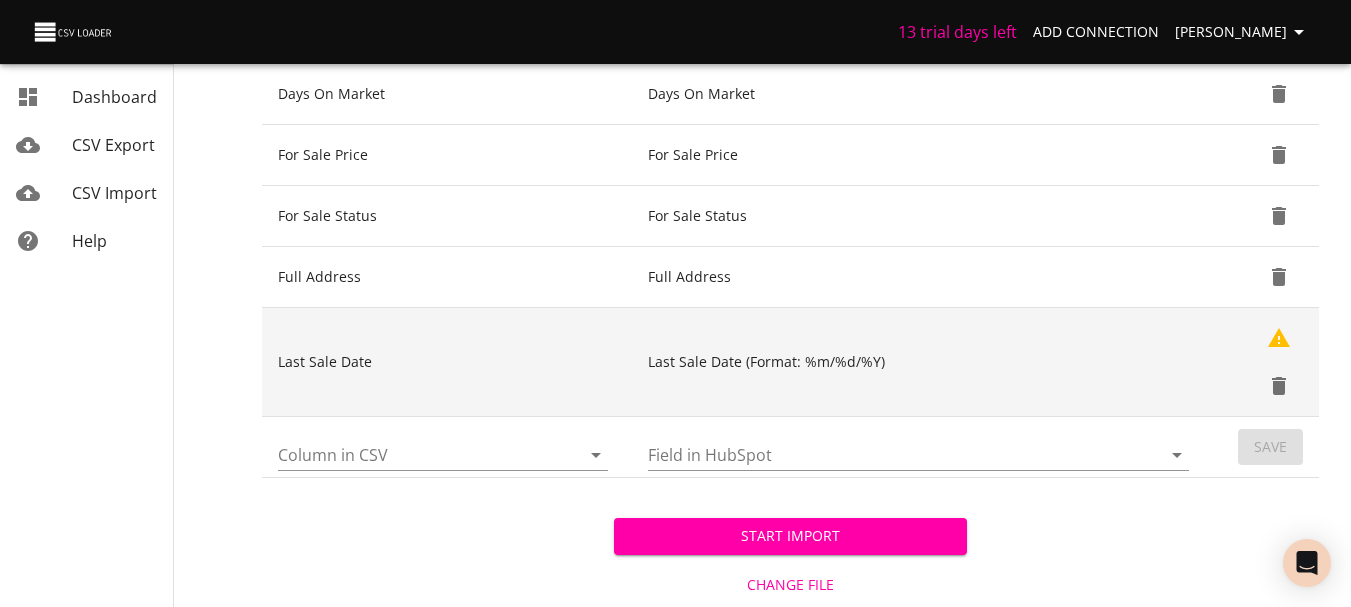 click 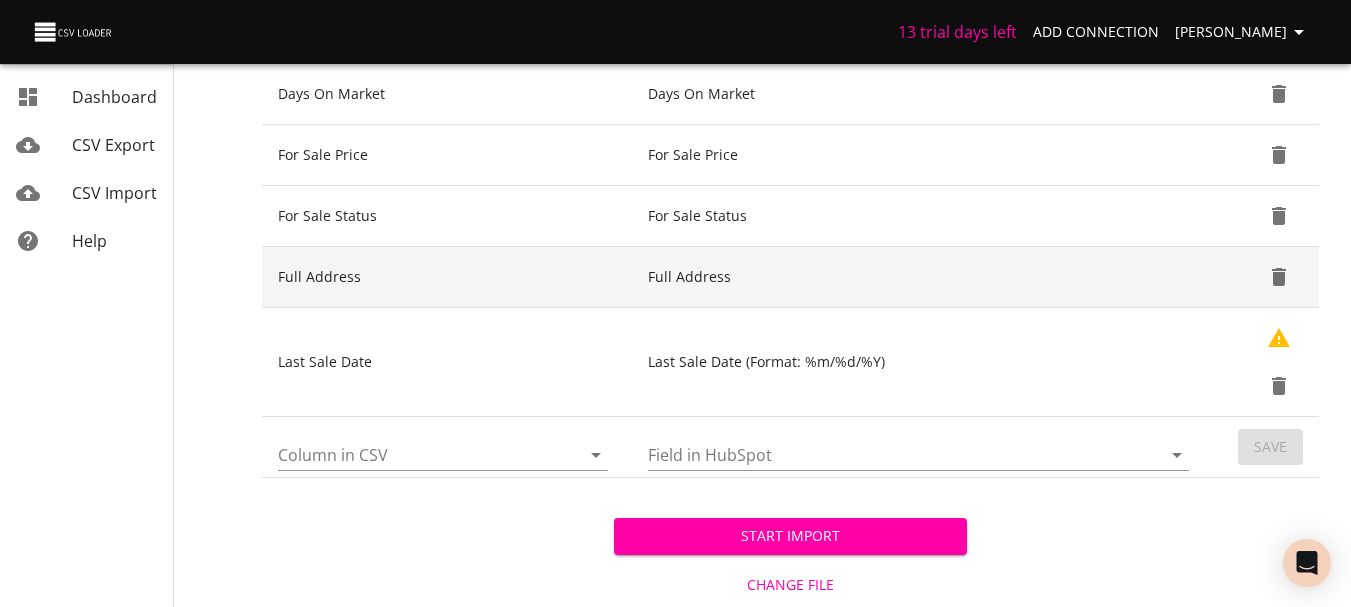 scroll, scrollTop: 560, scrollLeft: 0, axis: vertical 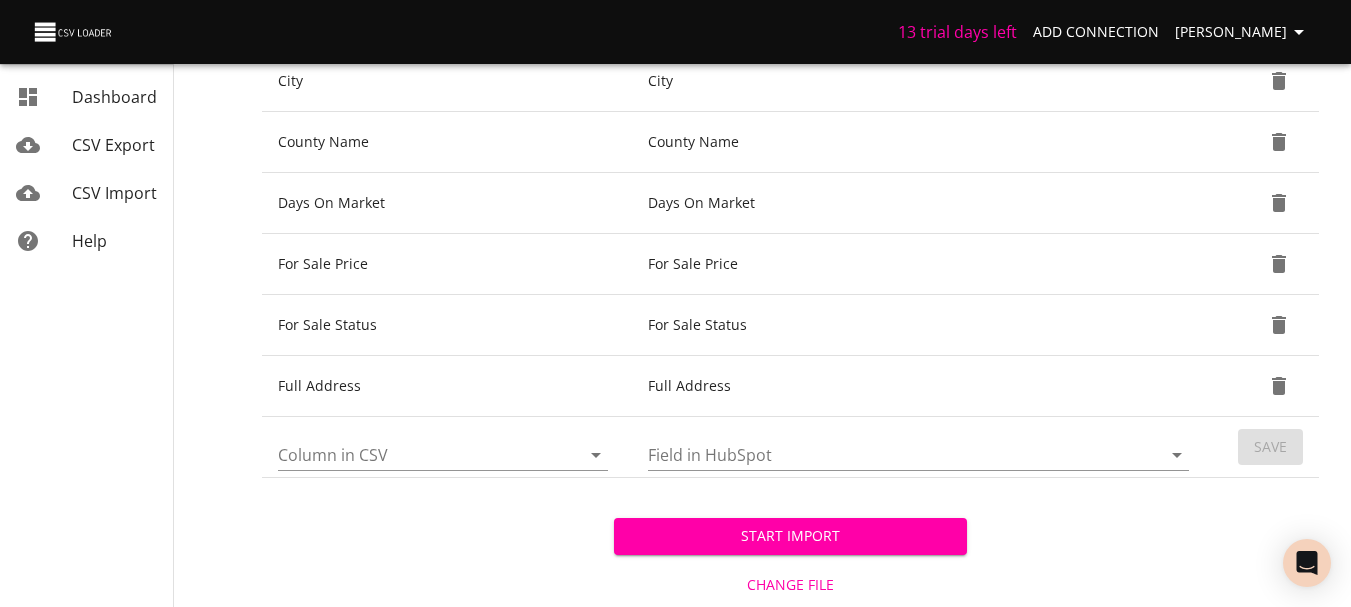 click on "Column in CSV" at bounding box center (412, 454) 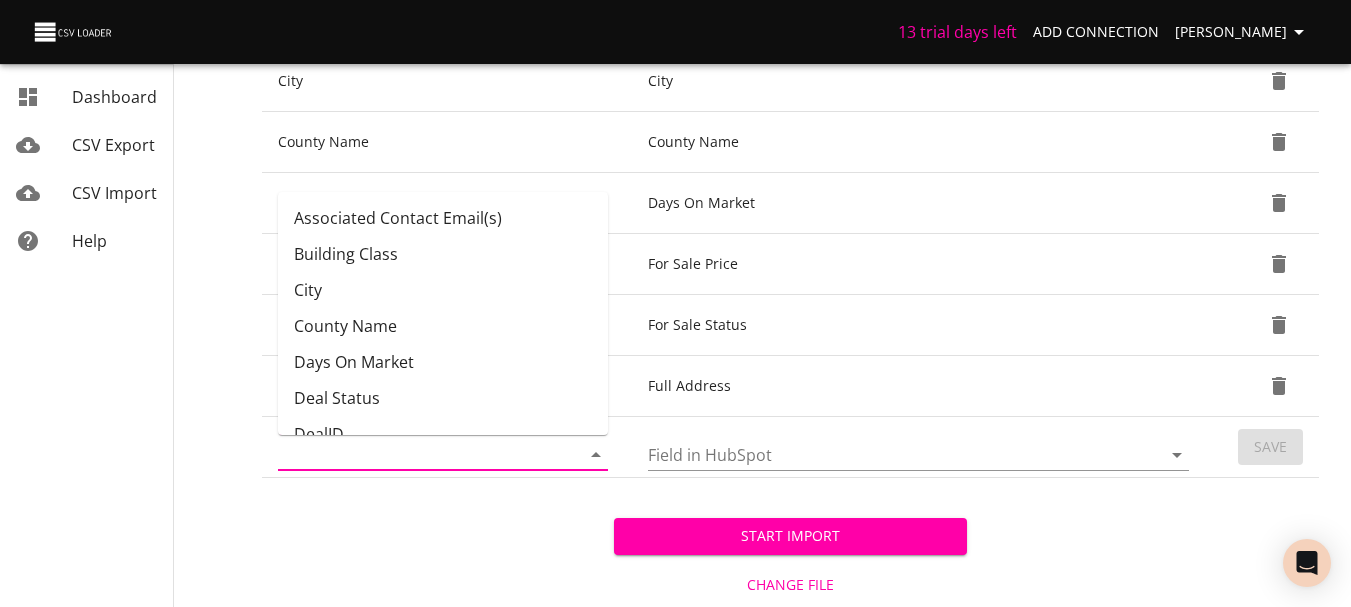 scroll, scrollTop: 161, scrollLeft: 0, axis: vertical 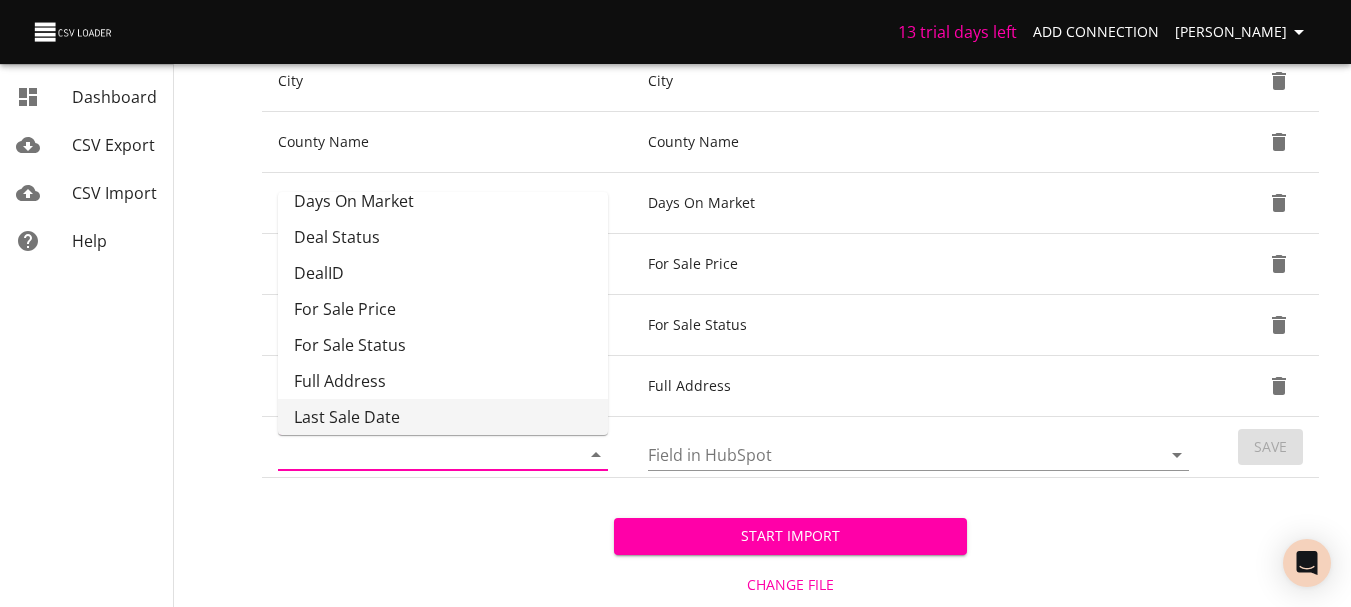 click on "Last Sale Date" at bounding box center [443, 417] 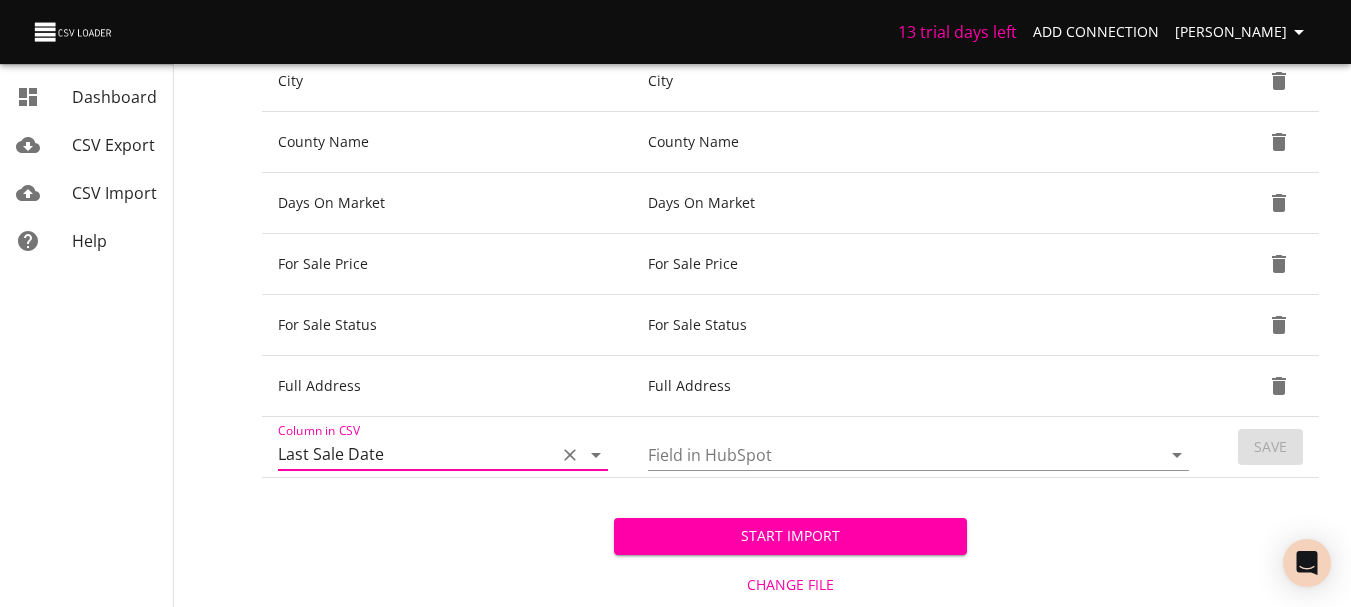 click on "Field in HubSpot" at bounding box center [887, 454] 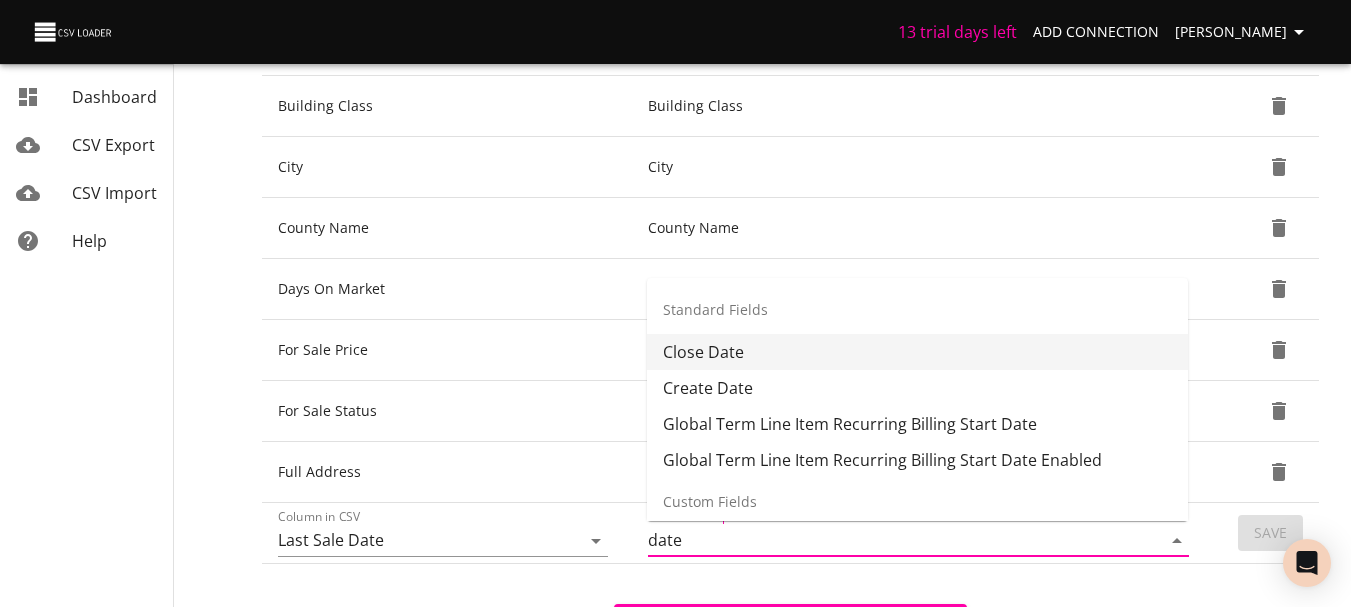 scroll, scrollTop: 360, scrollLeft: 0, axis: vertical 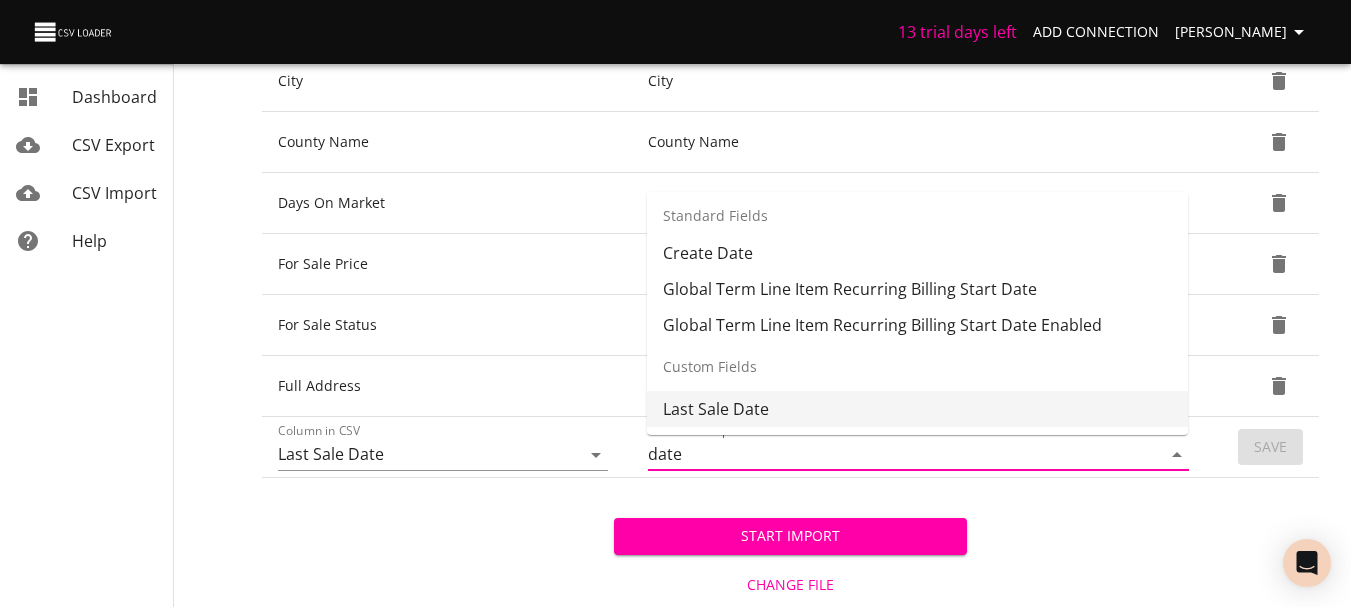 click on "Last Sale Date" at bounding box center [917, 409] 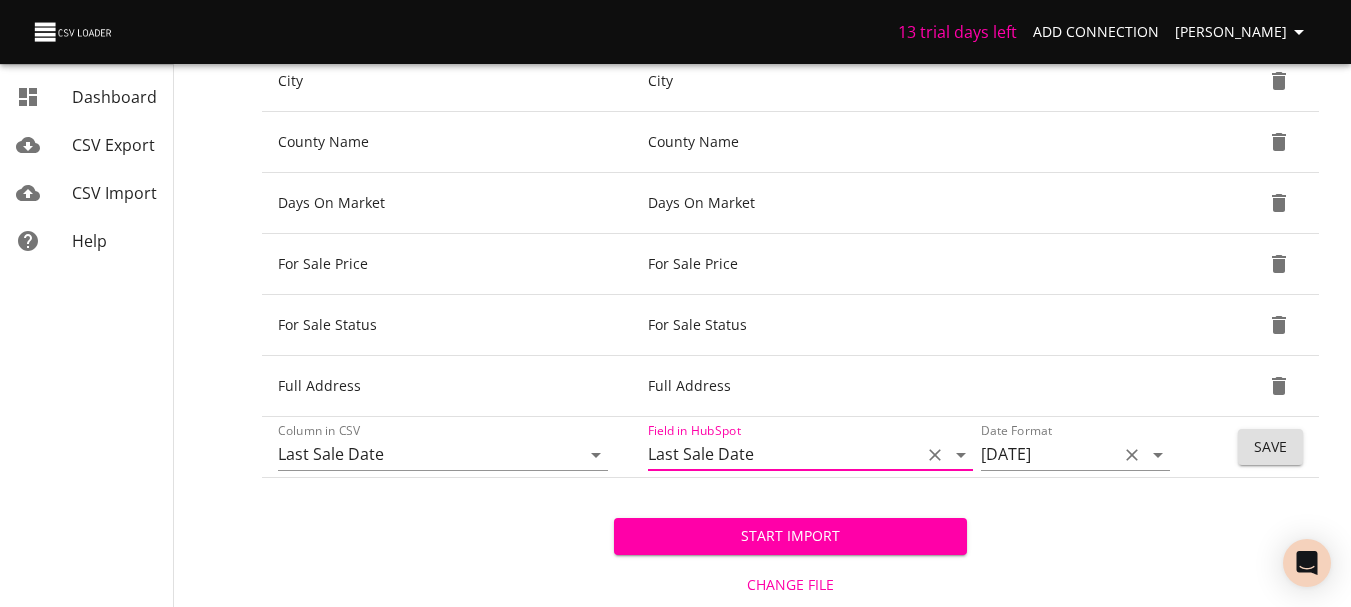 click 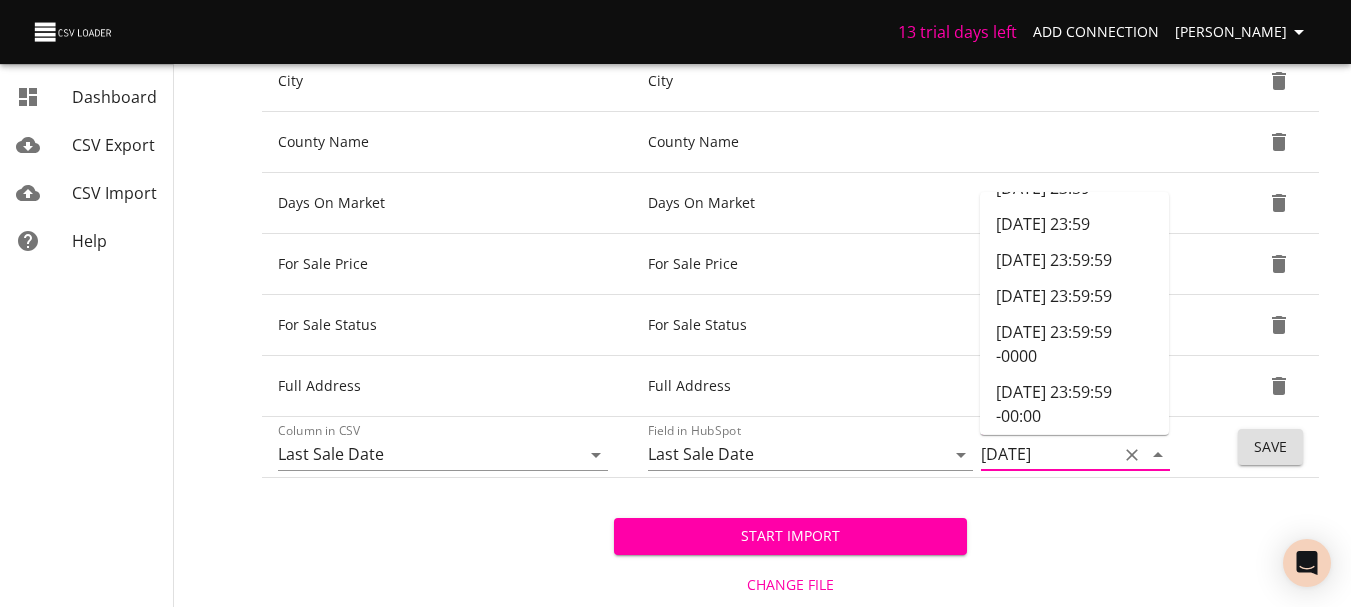 scroll, scrollTop: 569, scrollLeft: 0, axis: vertical 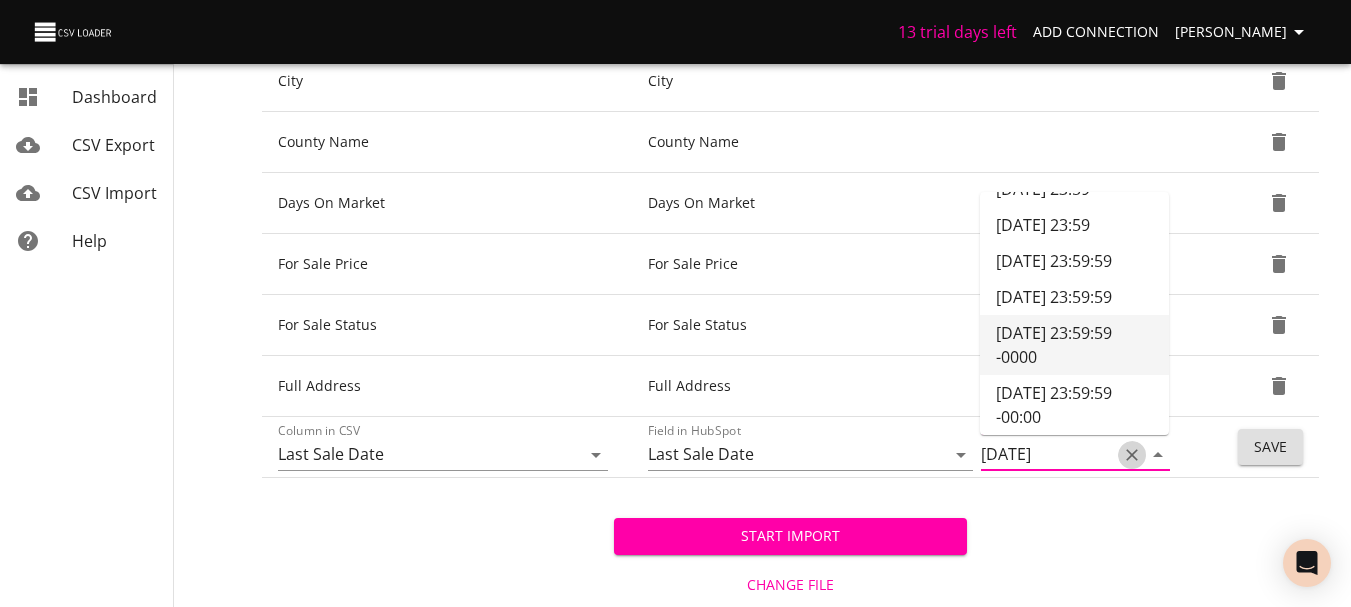 click 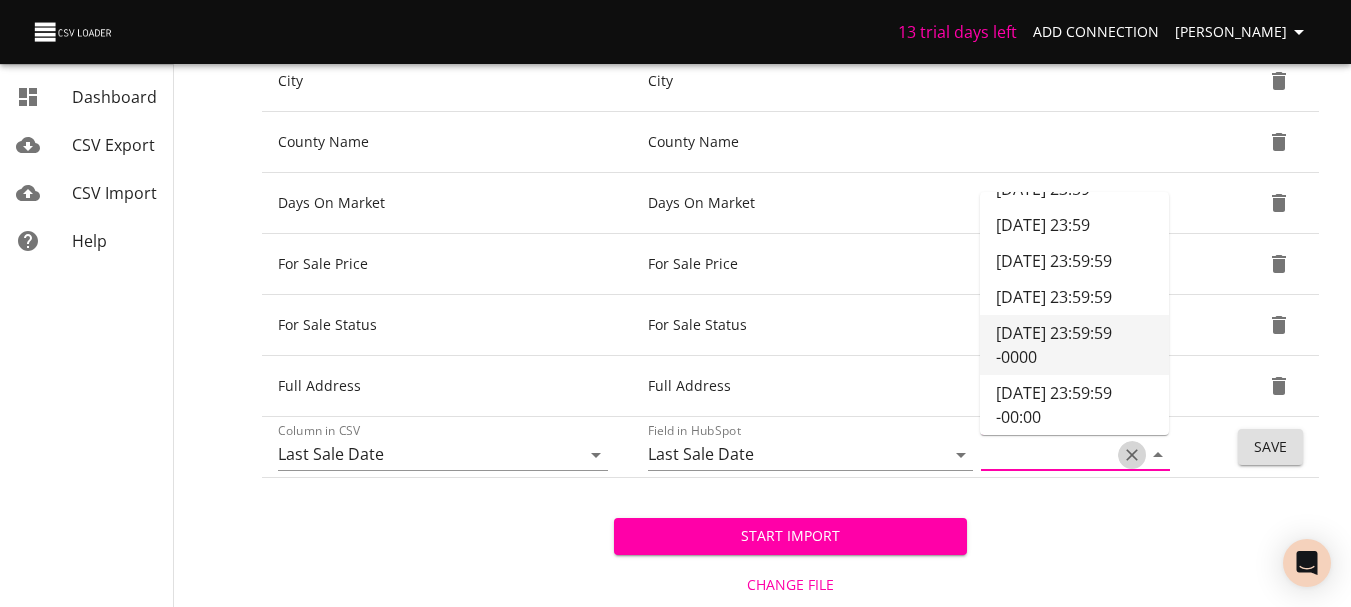 scroll, scrollTop: 0, scrollLeft: 0, axis: both 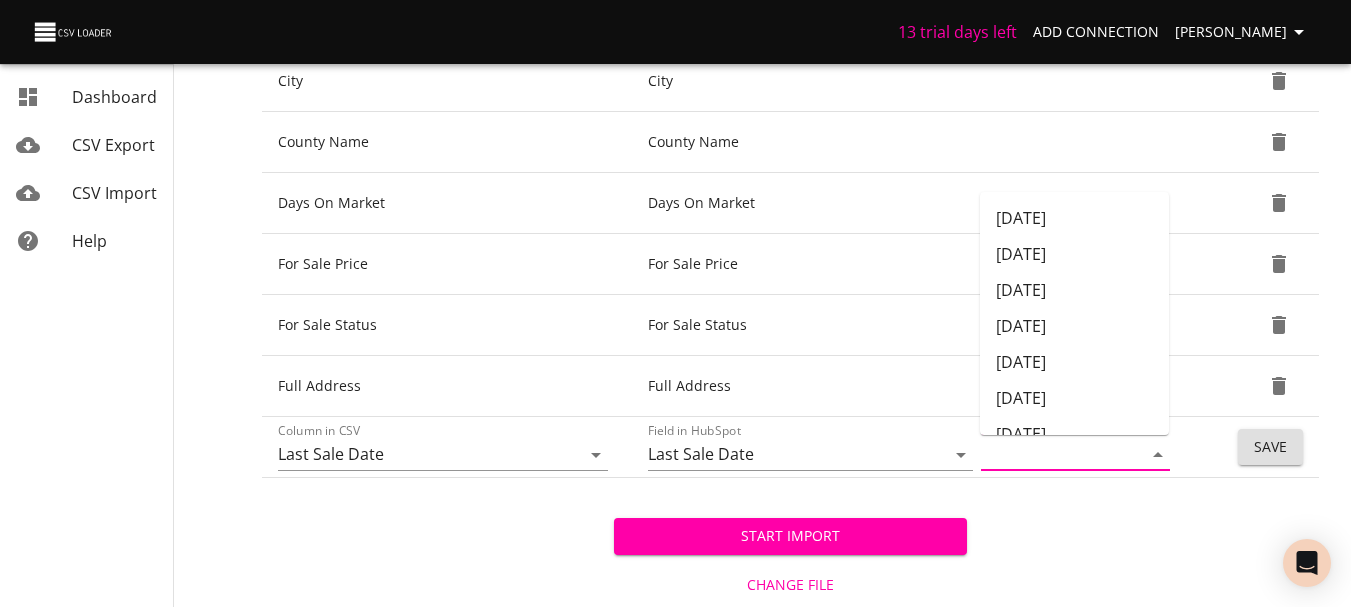 click on "Start Import Change File" at bounding box center [790, 542] 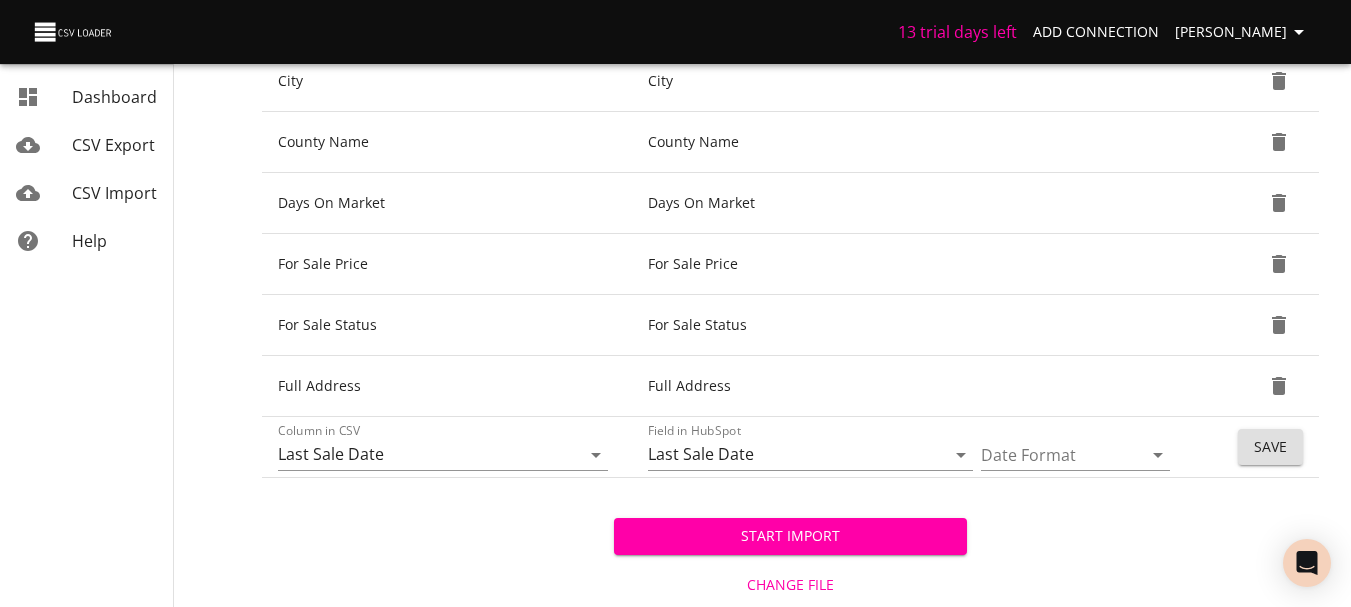 click on "Save" at bounding box center (1270, 447) 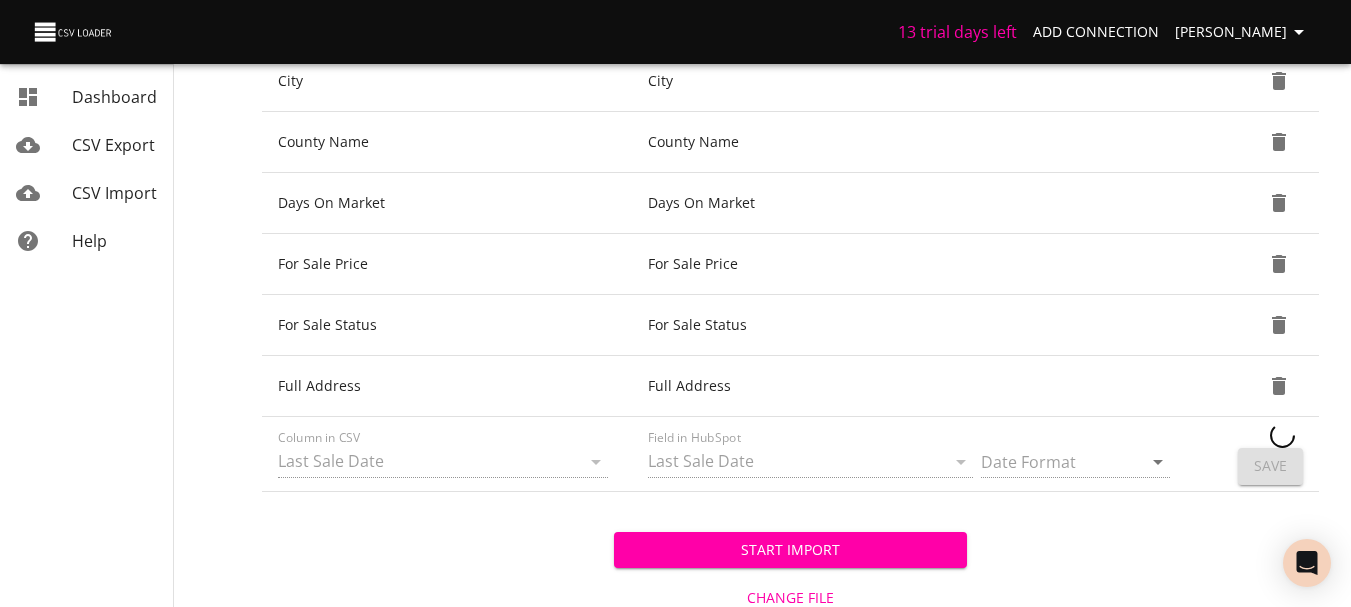 type 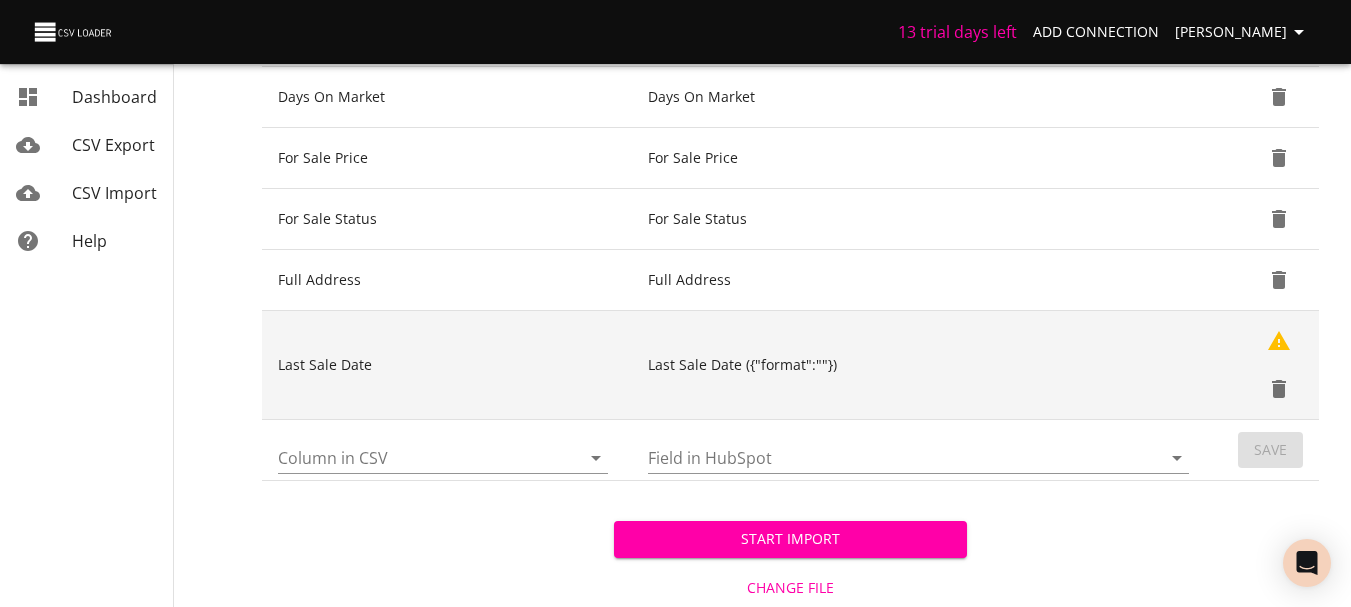 scroll, scrollTop: 669, scrollLeft: 0, axis: vertical 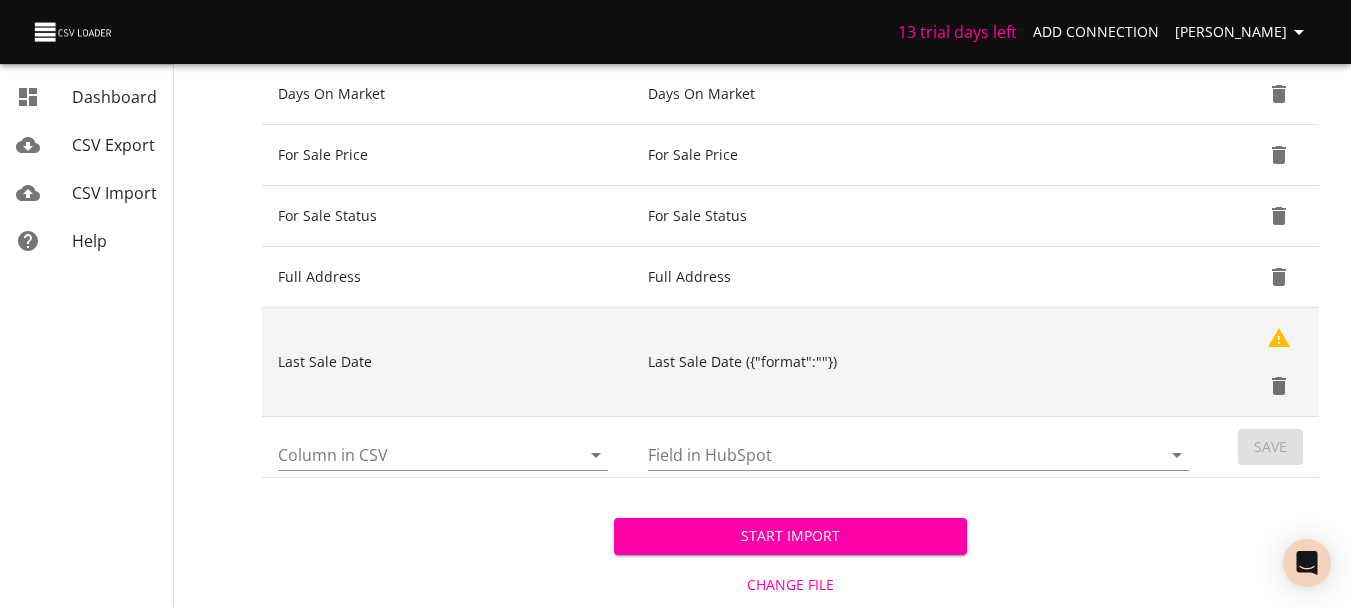 click 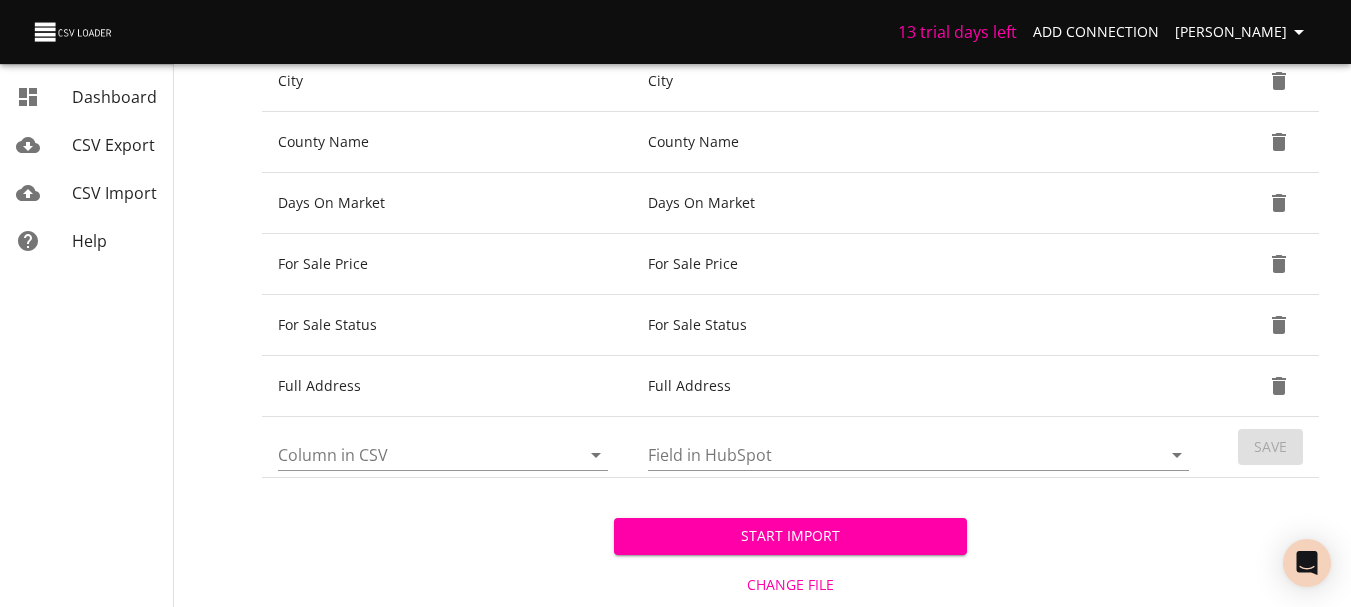 scroll, scrollTop: 560, scrollLeft: 0, axis: vertical 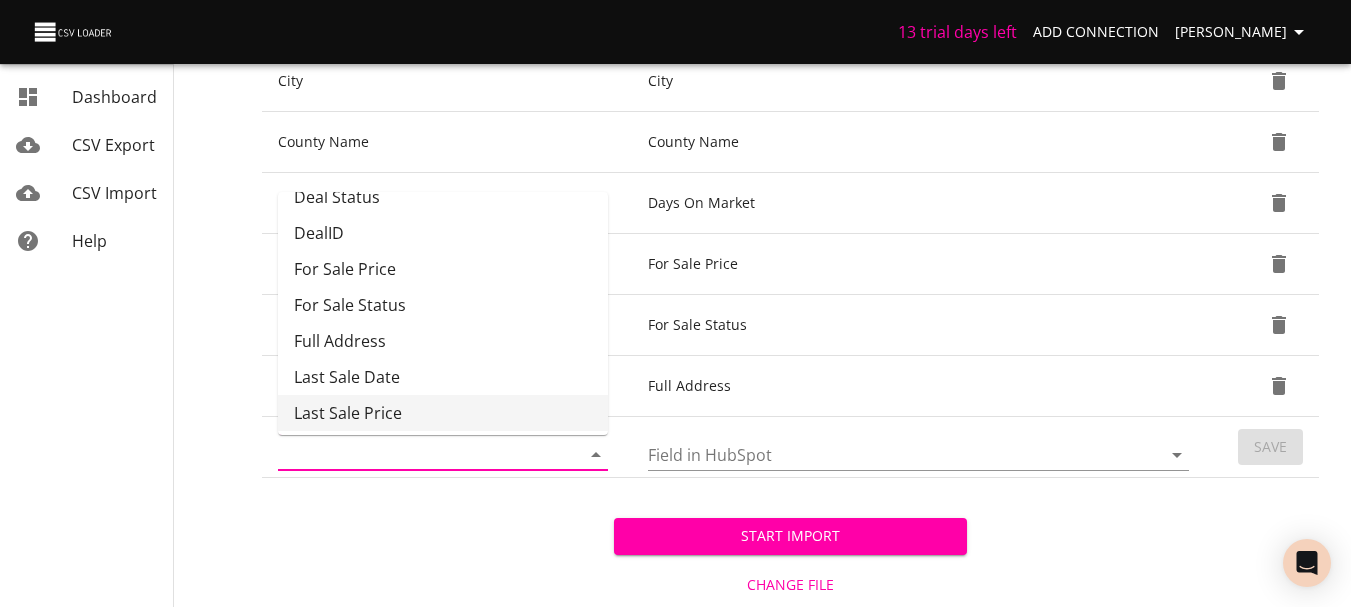 click on "Last Sale Price" at bounding box center [443, 413] 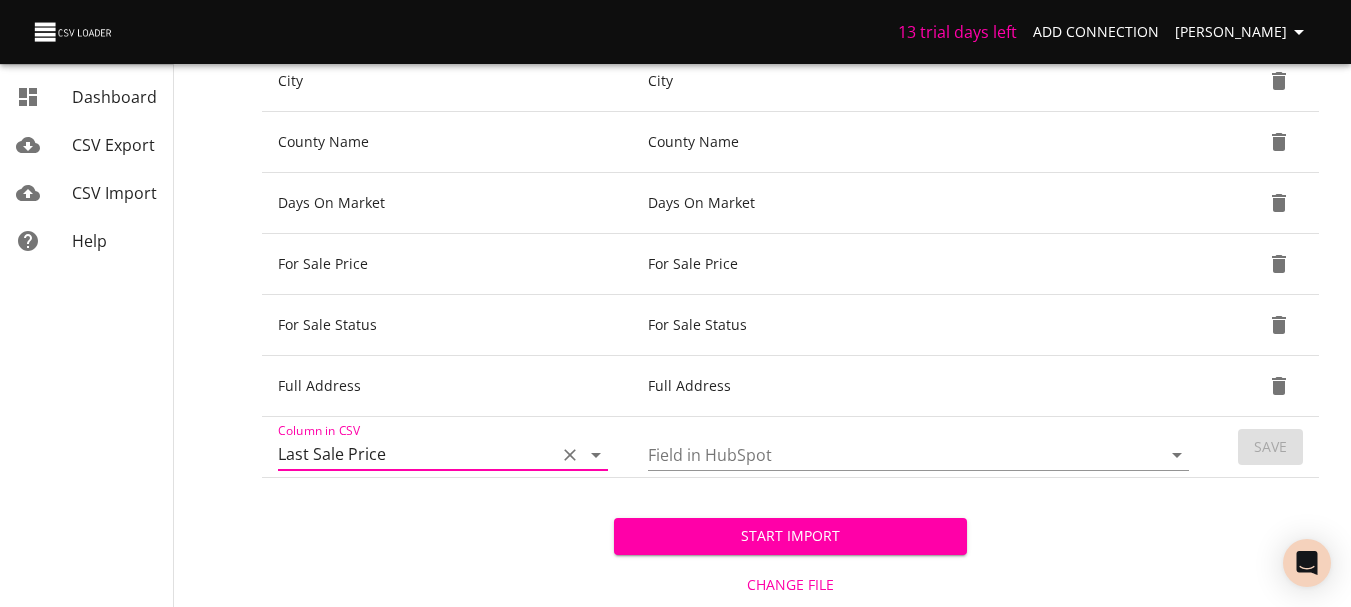 click on "Field in HubSpot" at bounding box center (887, 454) 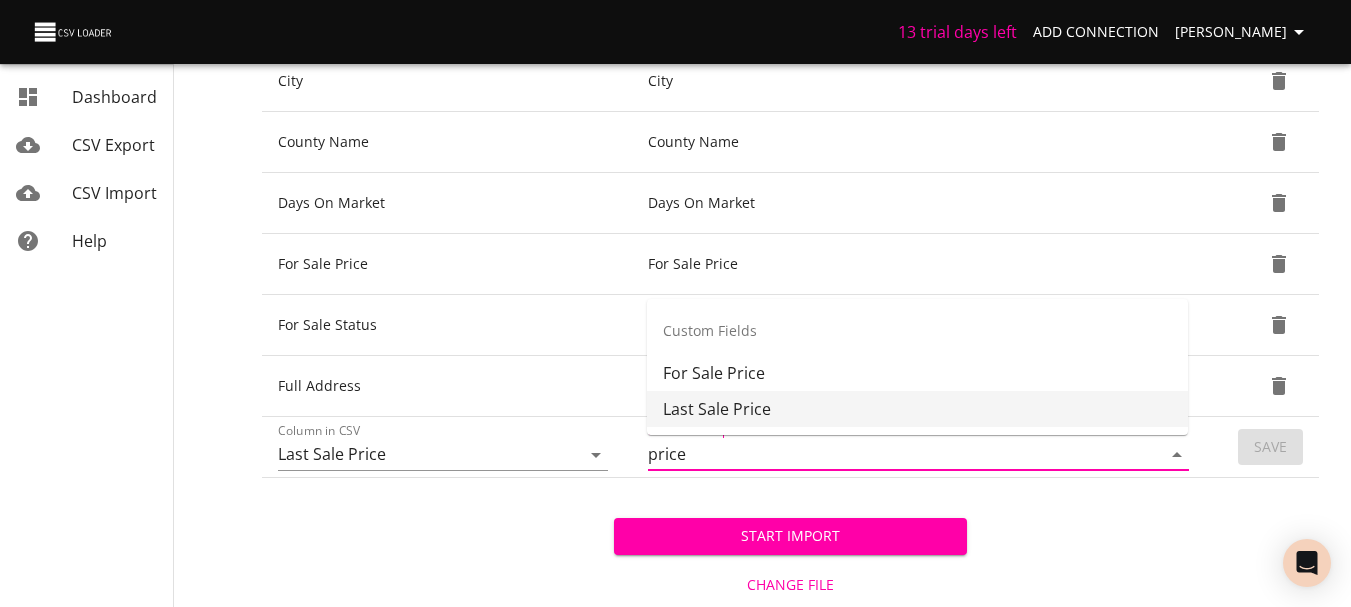 click on "Last Sale Price" at bounding box center [917, 409] 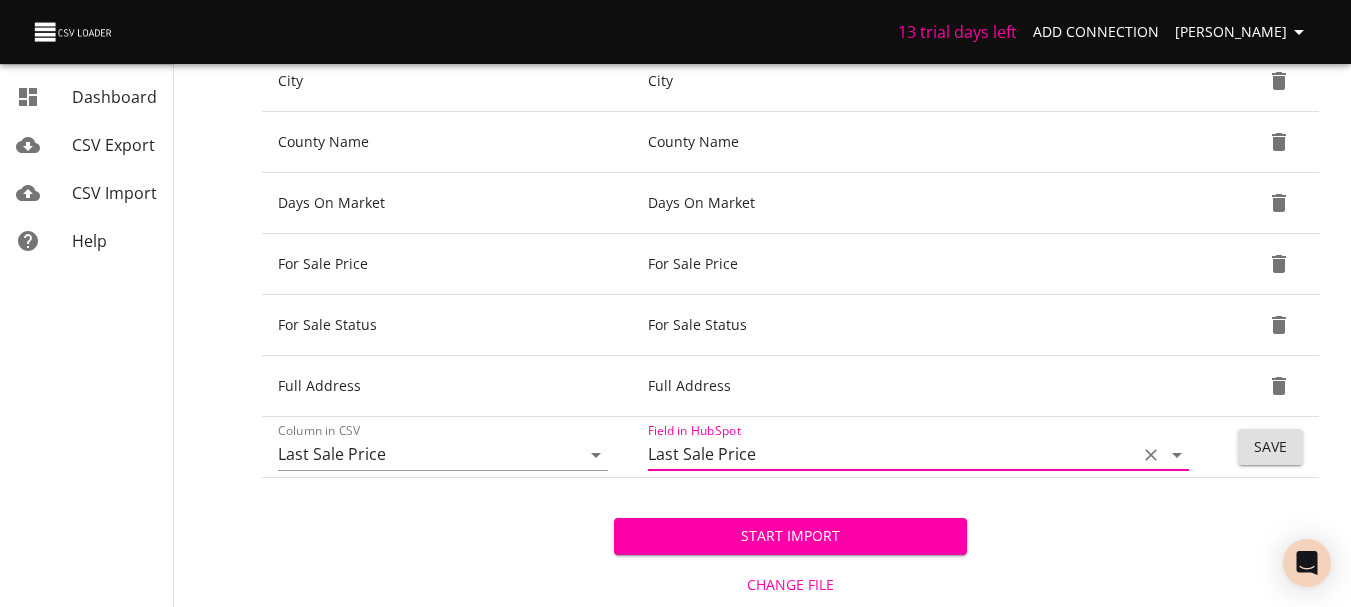 type on "Last Sale Price" 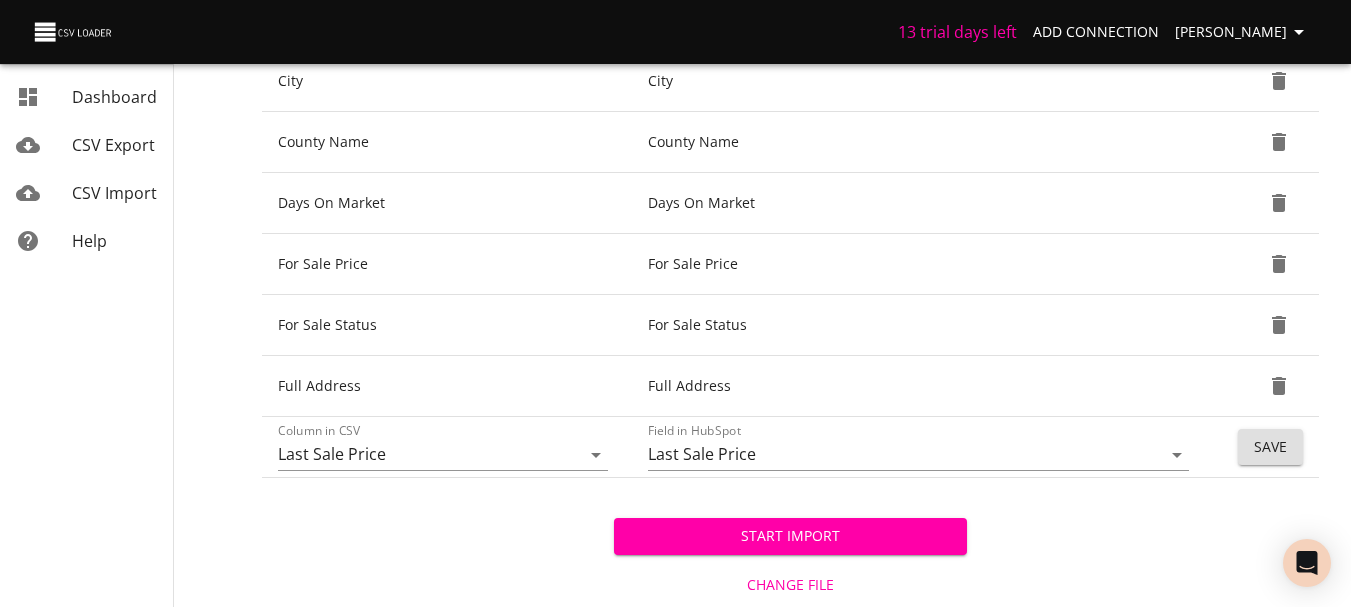 click on "Save" at bounding box center (1270, 447) 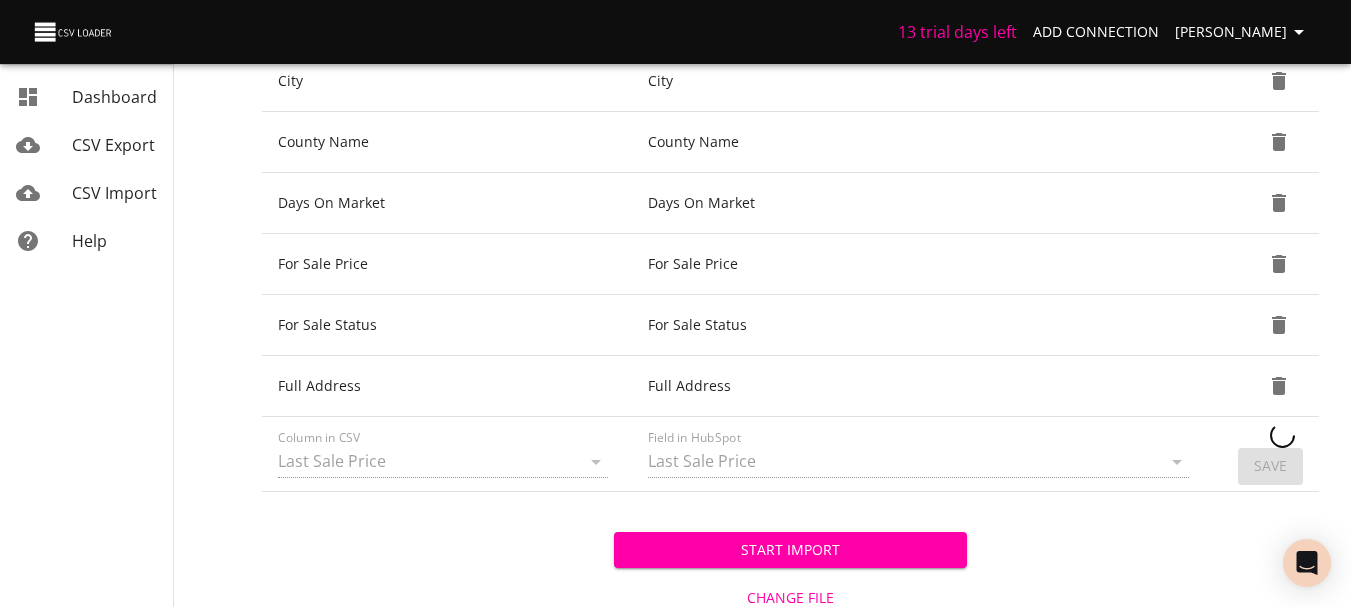 type 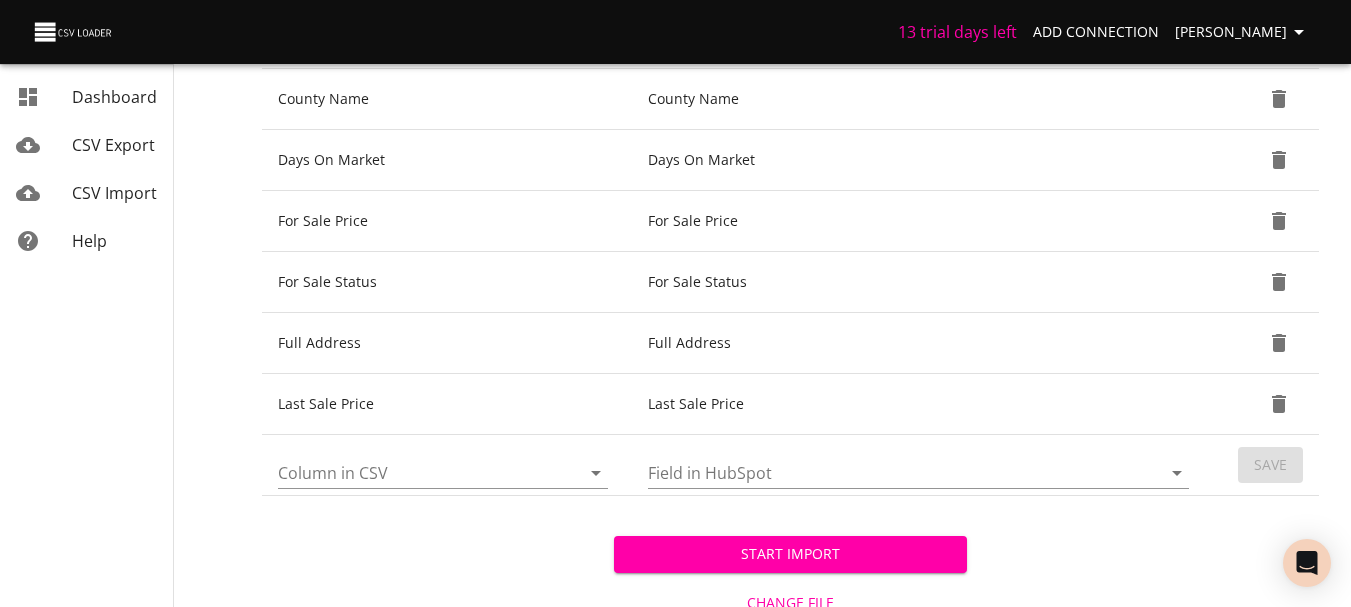 scroll, scrollTop: 621, scrollLeft: 0, axis: vertical 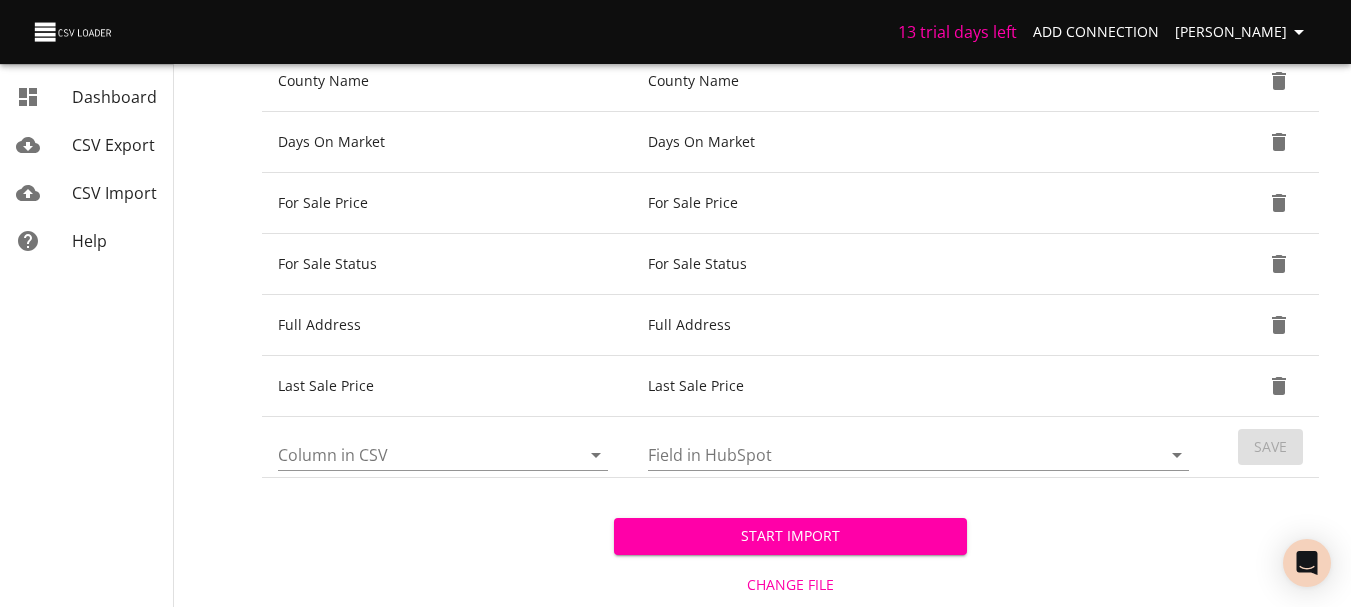 click 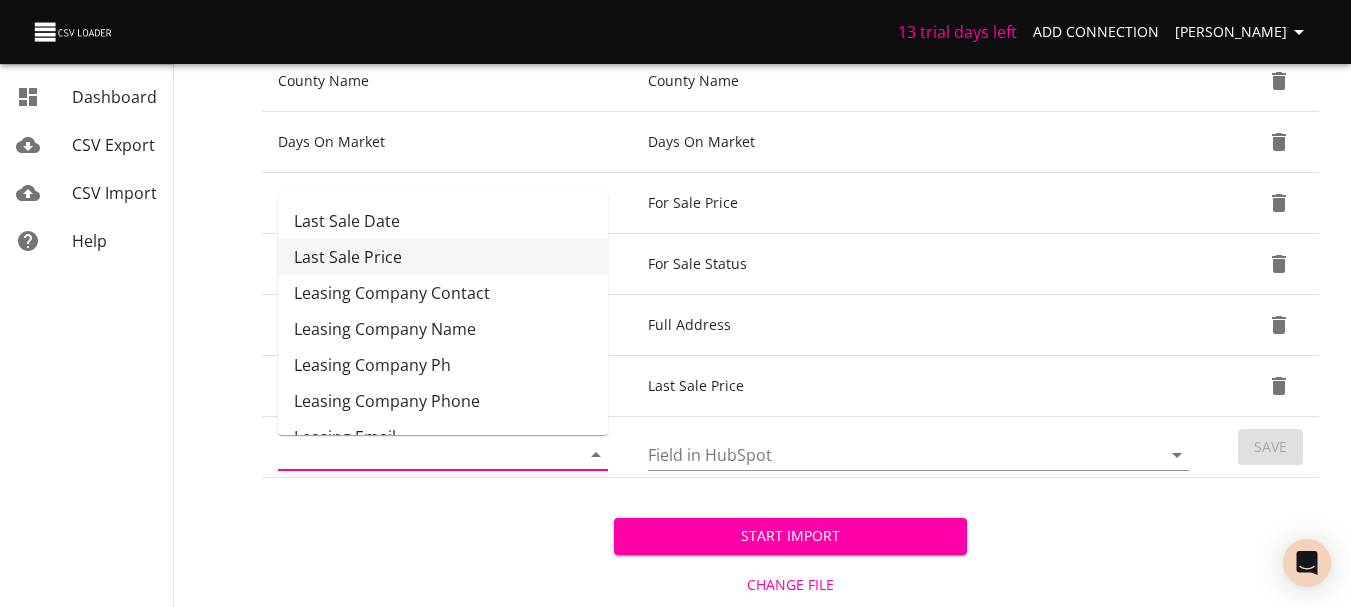 scroll, scrollTop: 397, scrollLeft: 0, axis: vertical 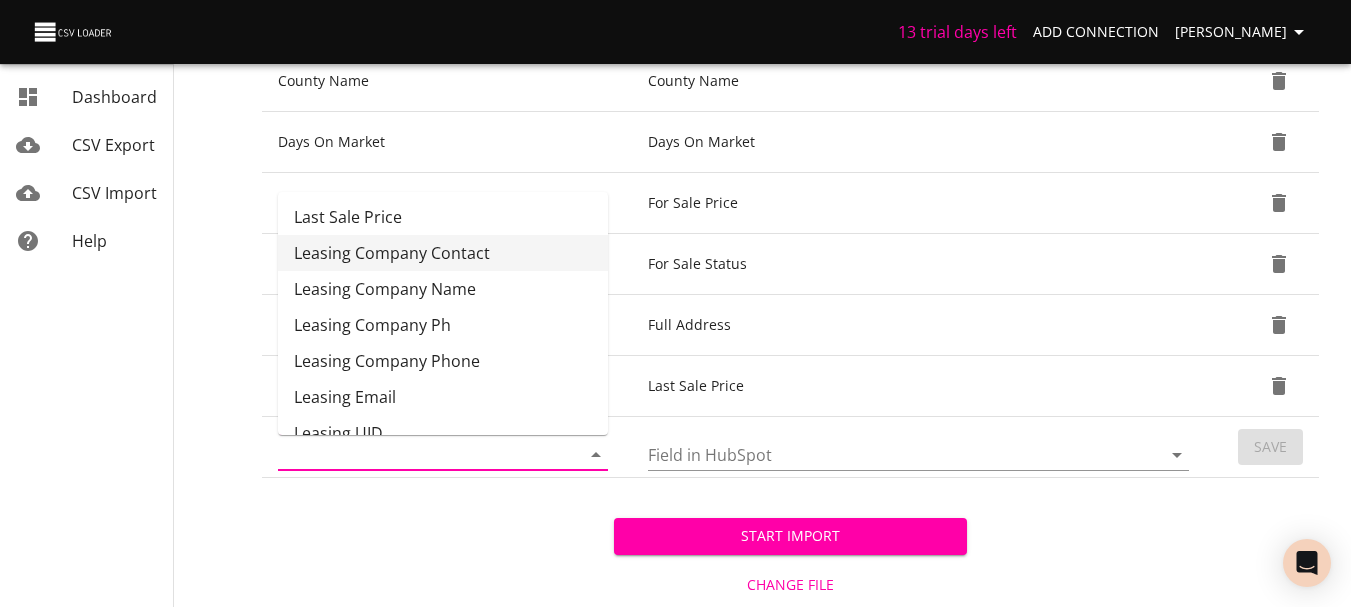 click on "Leasing Company Contact" at bounding box center [443, 253] 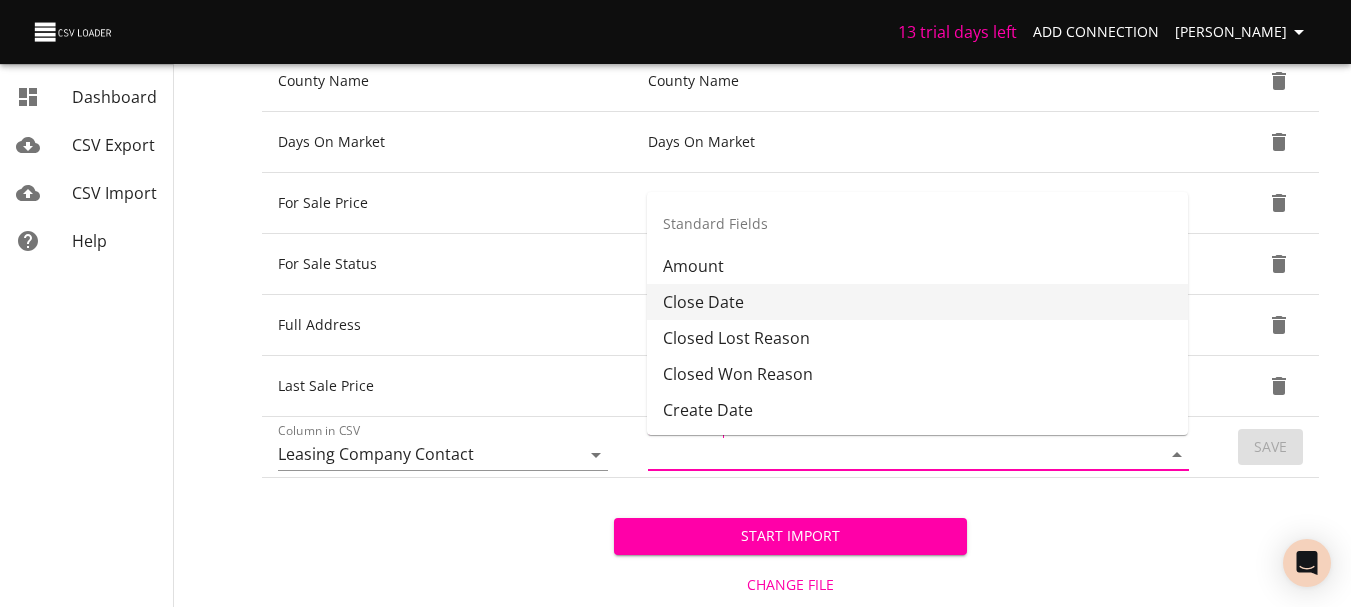 click on "Field in HubSpot" at bounding box center [887, 454] 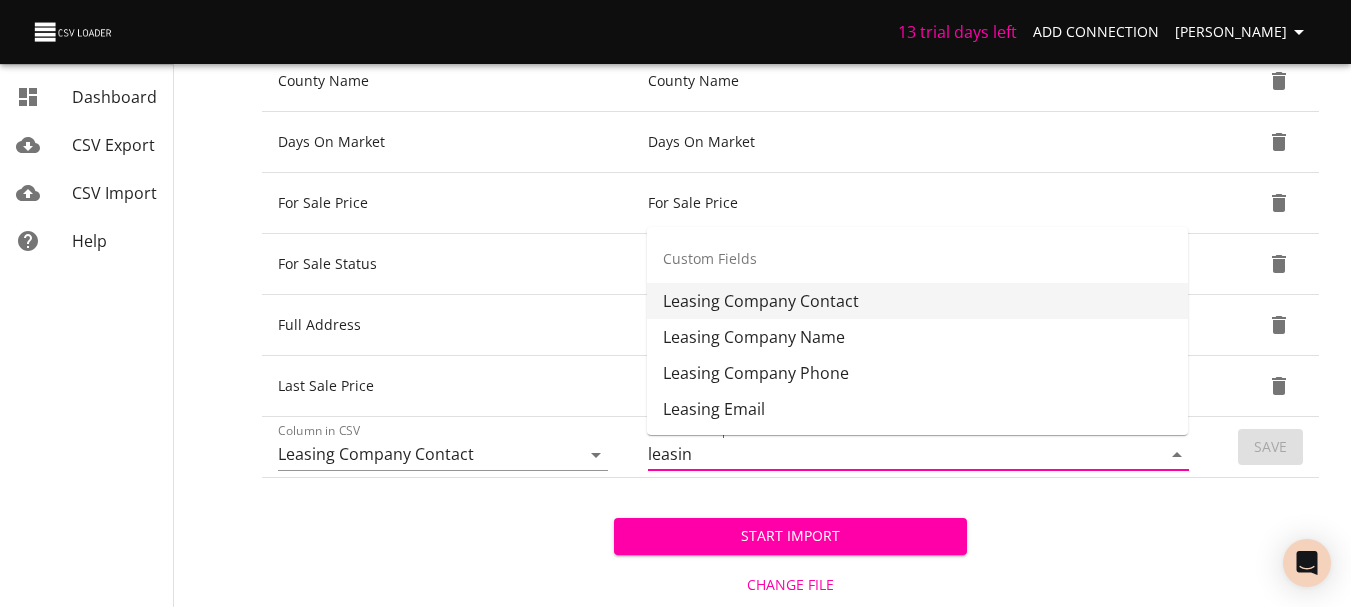 click on "Leasing Company Contact" at bounding box center [917, 301] 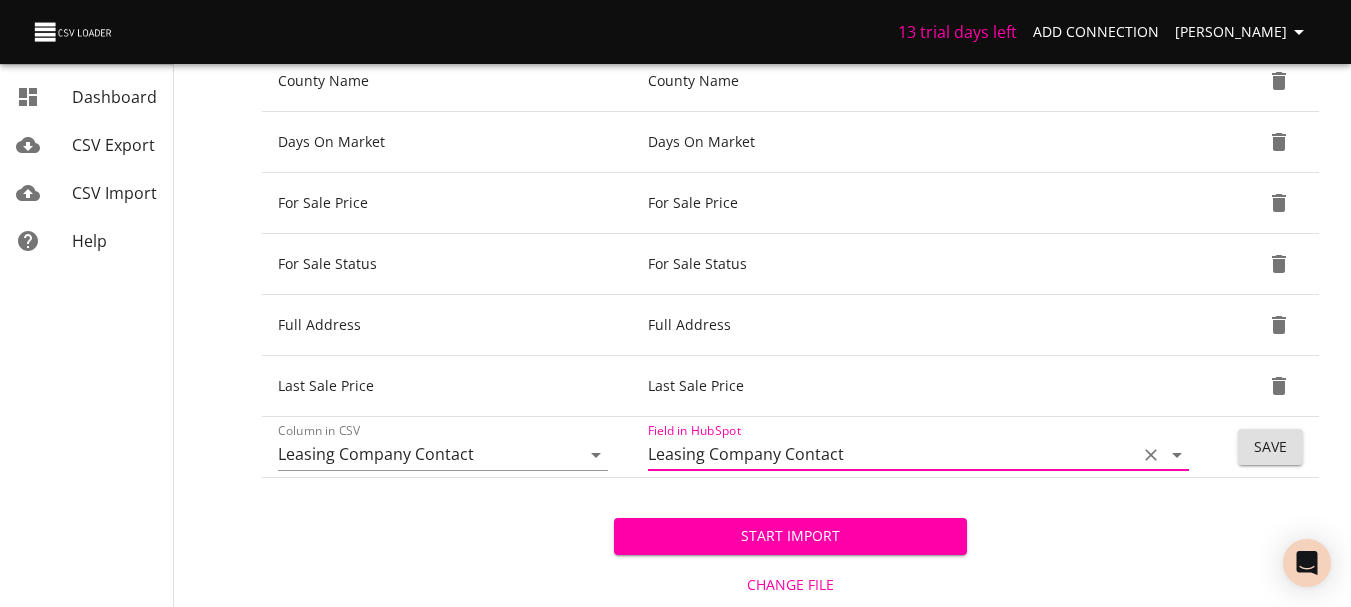 type on "Leasing Company Contact" 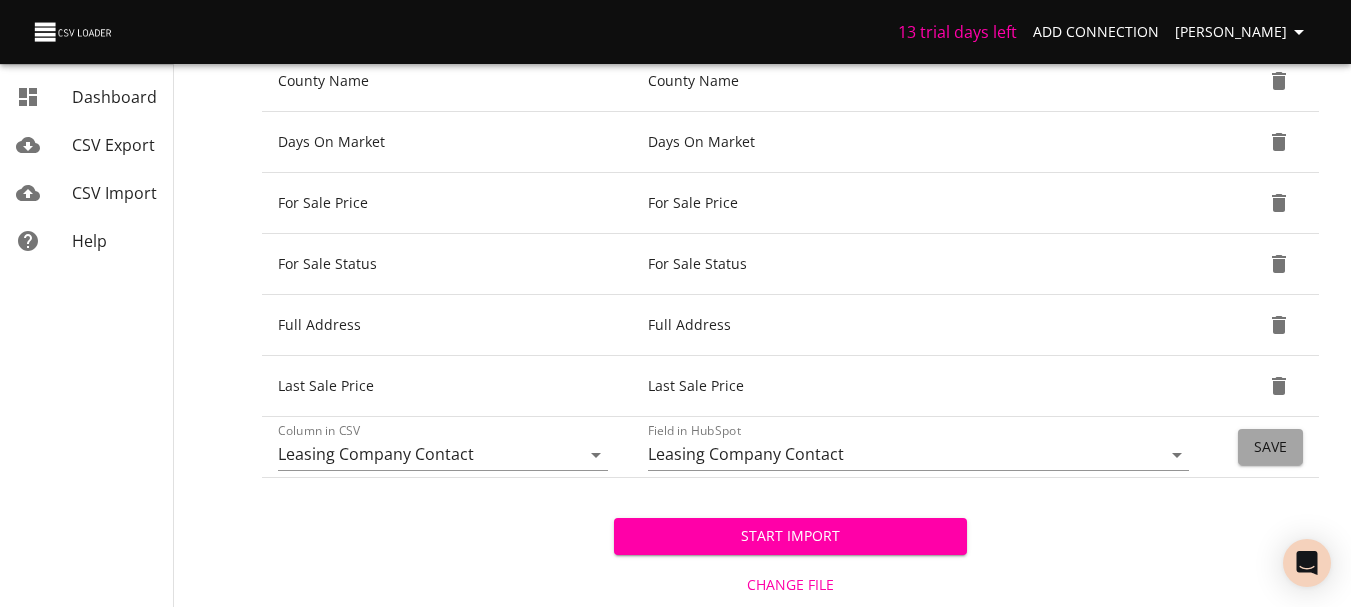 click on "Save" at bounding box center [1270, 447] 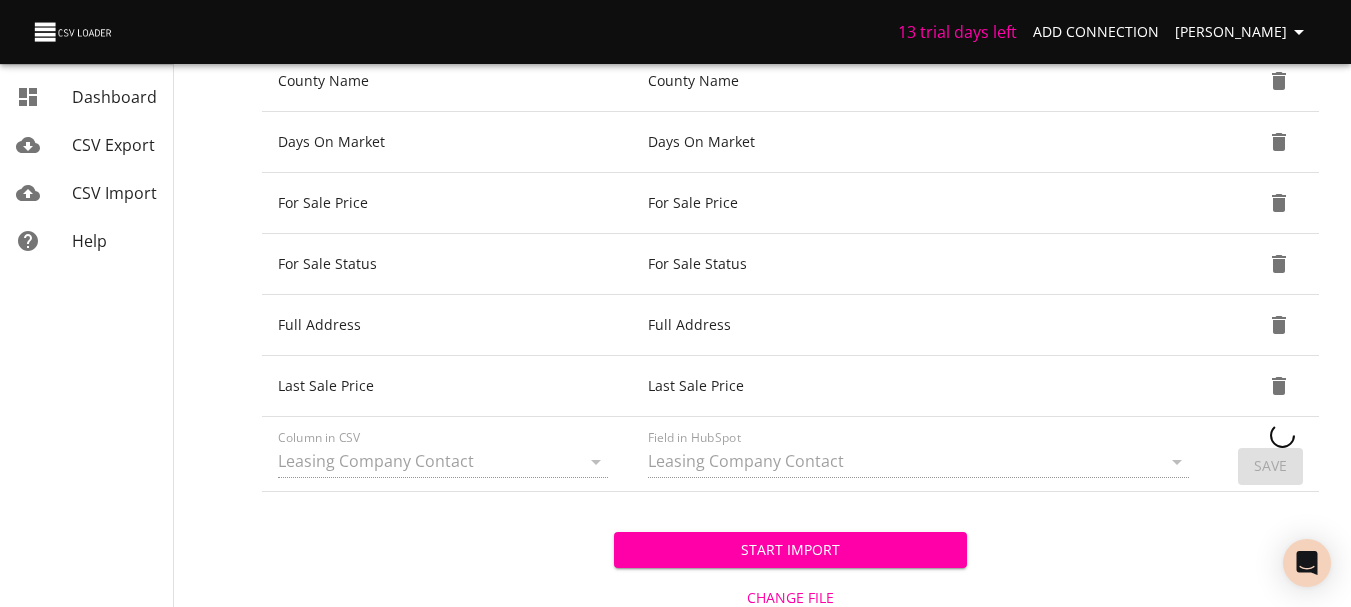 type 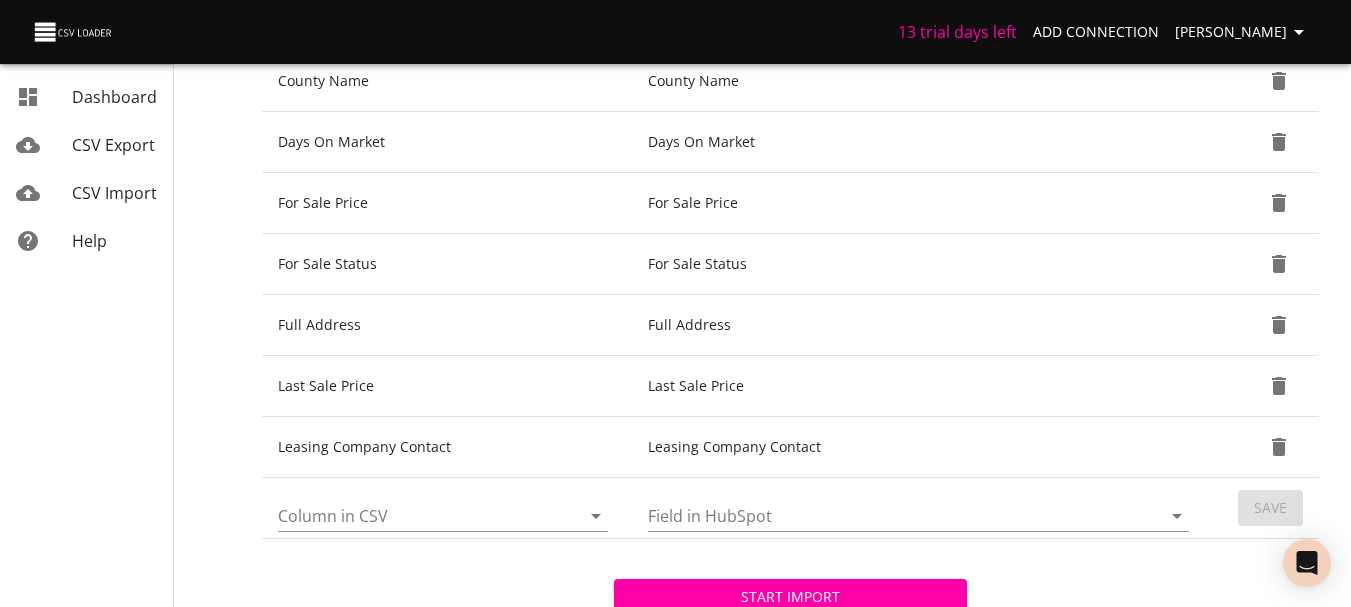 click 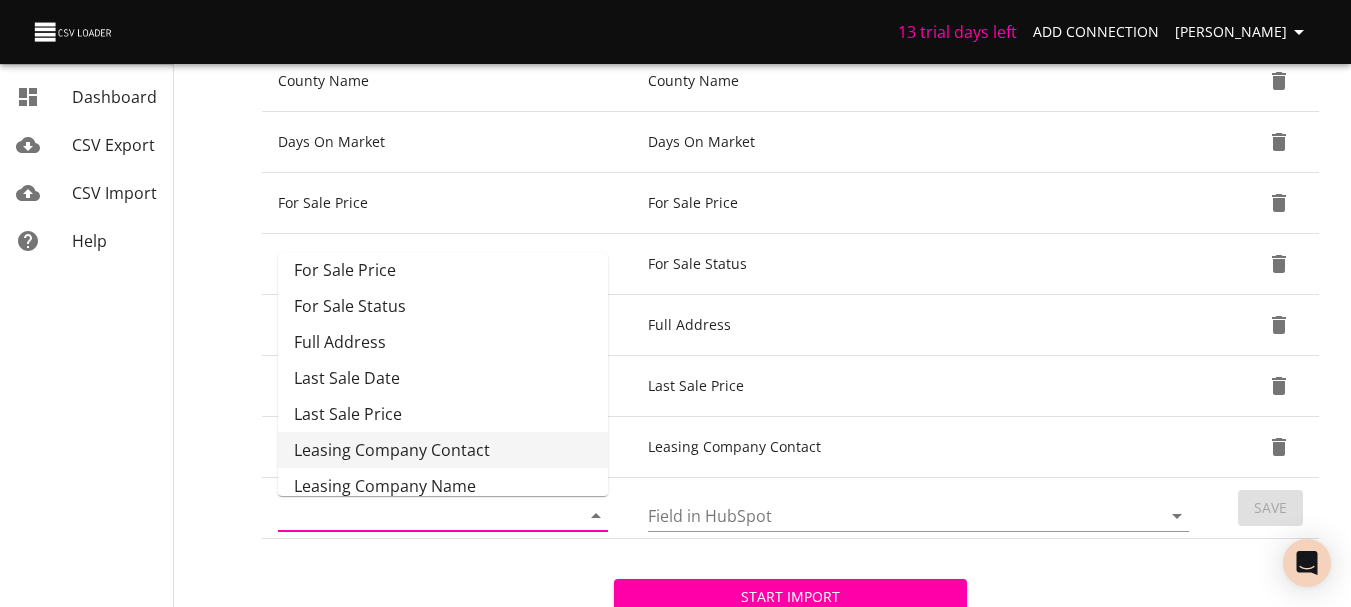 scroll, scrollTop: 273, scrollLeft: 0, axis: vertical 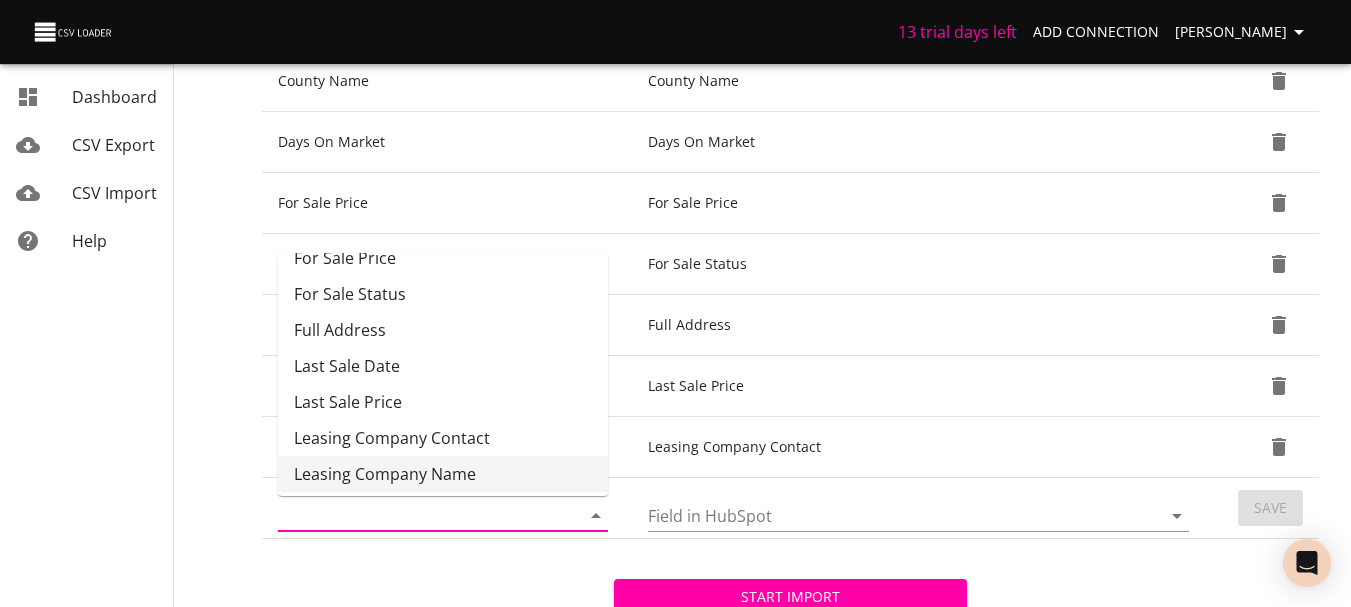 click on "Leasing Company Name" at bounding box center (443, 474) 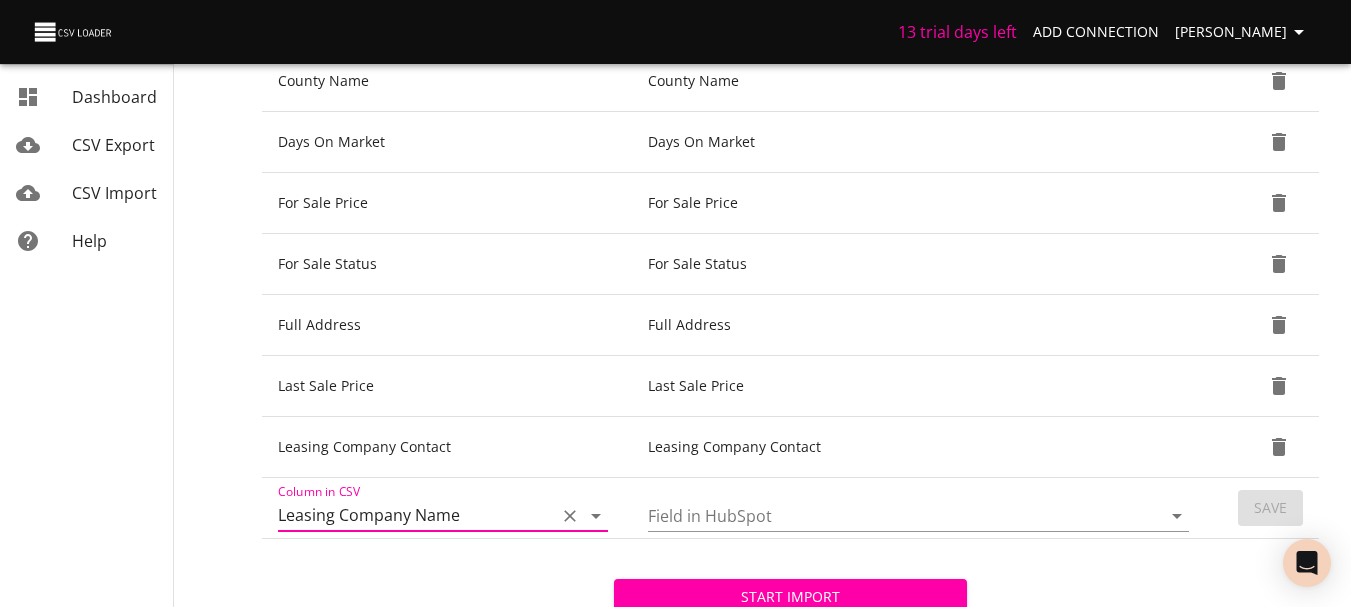 click on "Field in HubSpot" at bounding box center [887, 515] 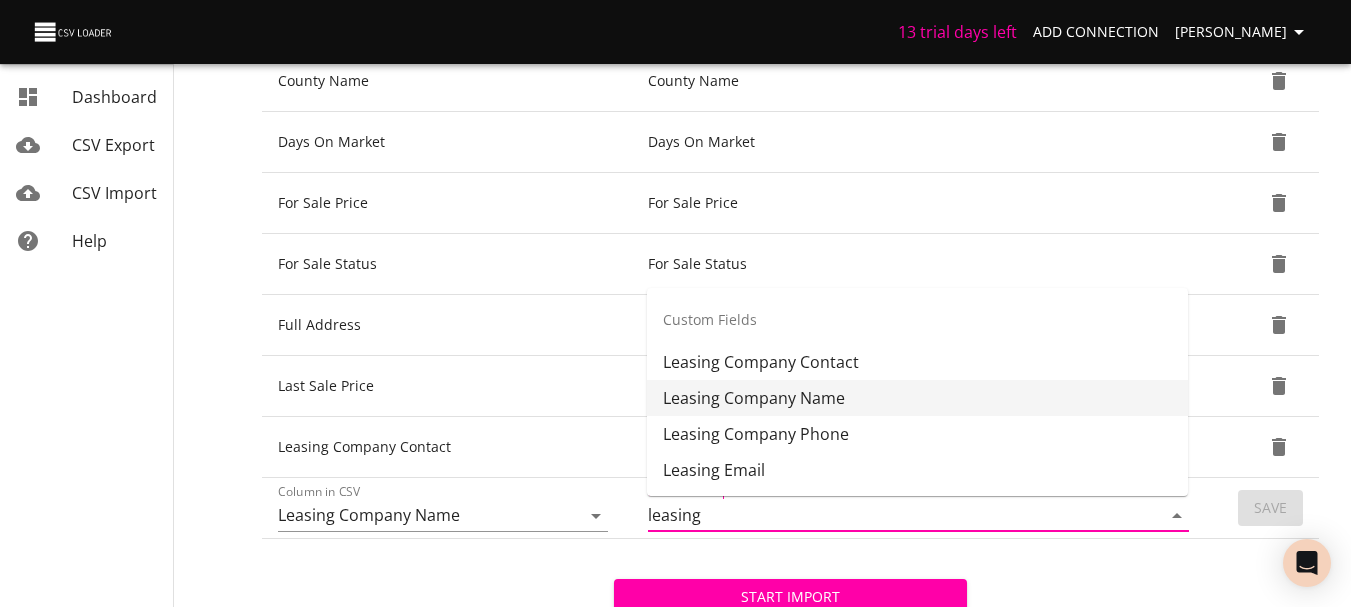click on "Leasing Company Name" at bounding box center [917, 398] 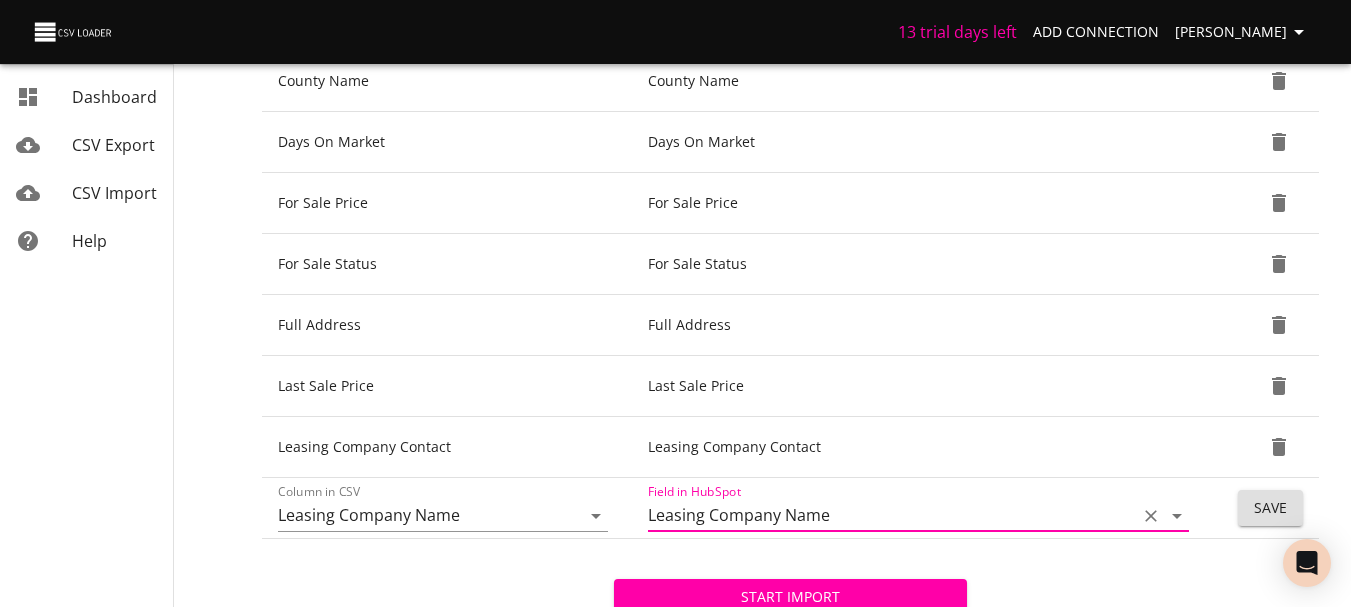 type on "Leasing Company Name" 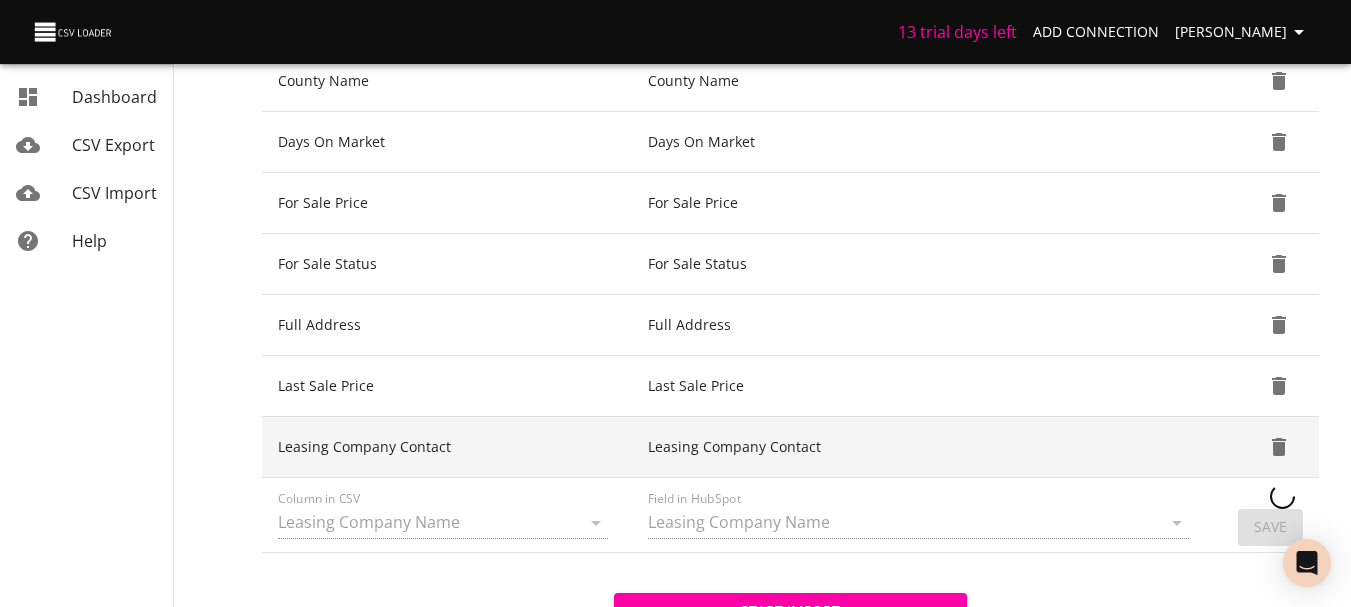 type 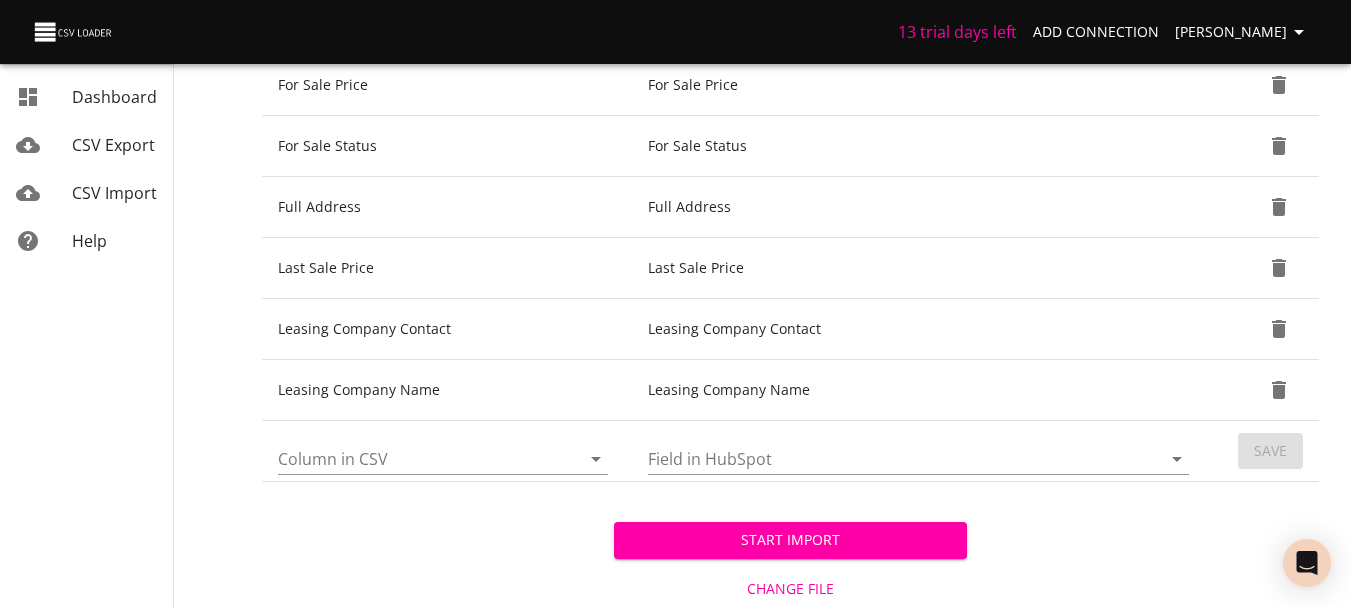 scroll, scrollTop: 743, scrollLeft: 0, axis: vertical 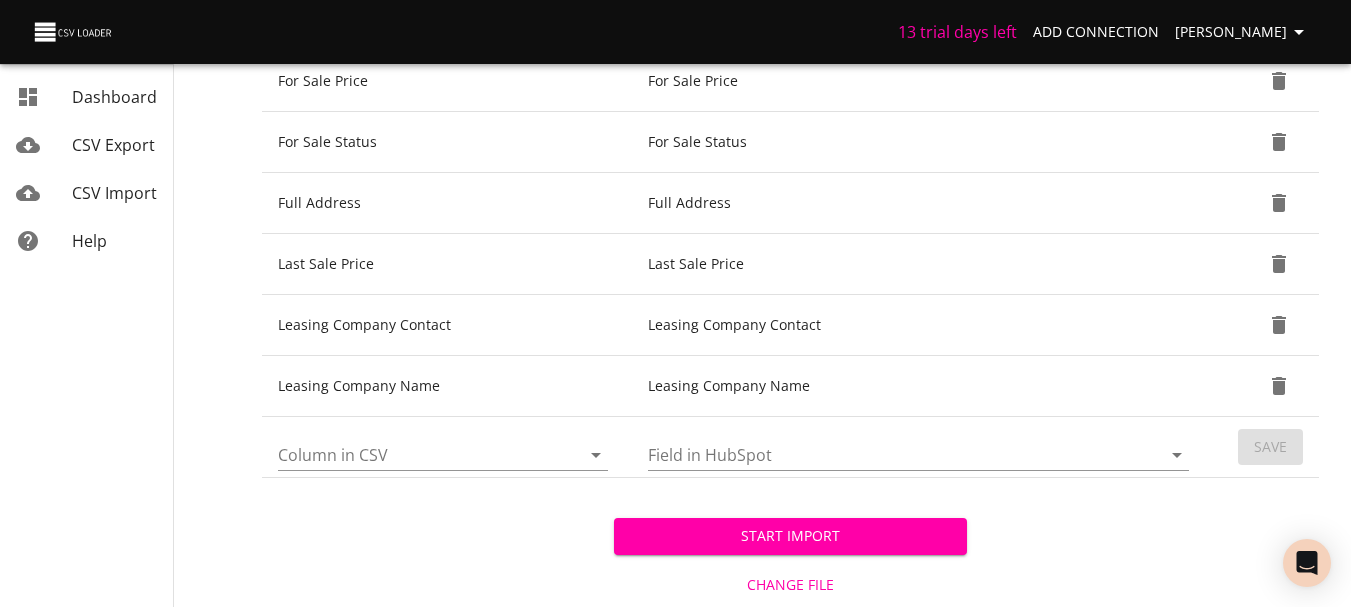 click 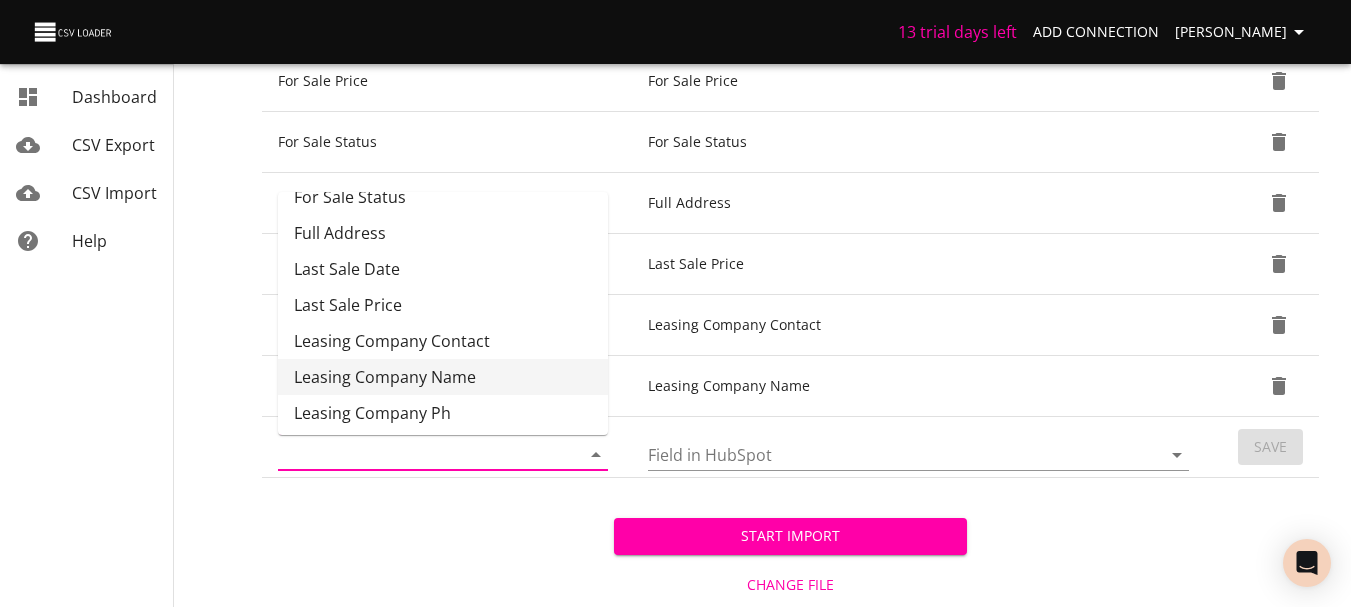scroll, scrollTop: 349, scrollLeft: 0, axis: vertical 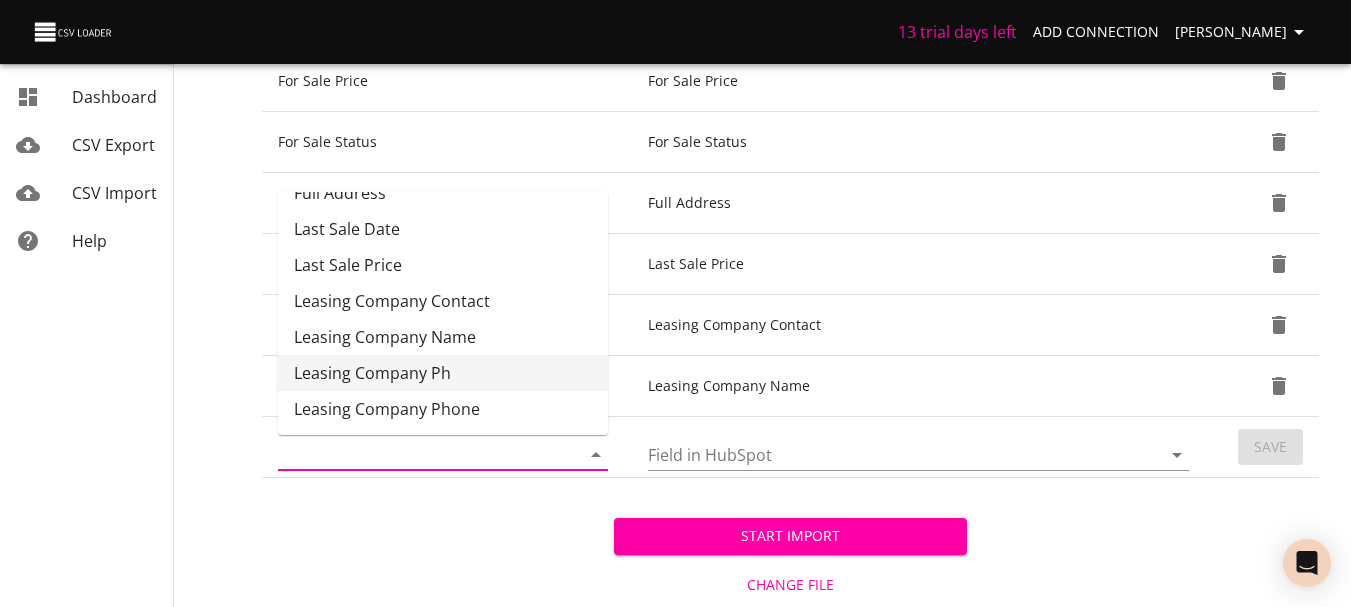 click on "Leasing Company Ph" at bounding box center (443, 373) 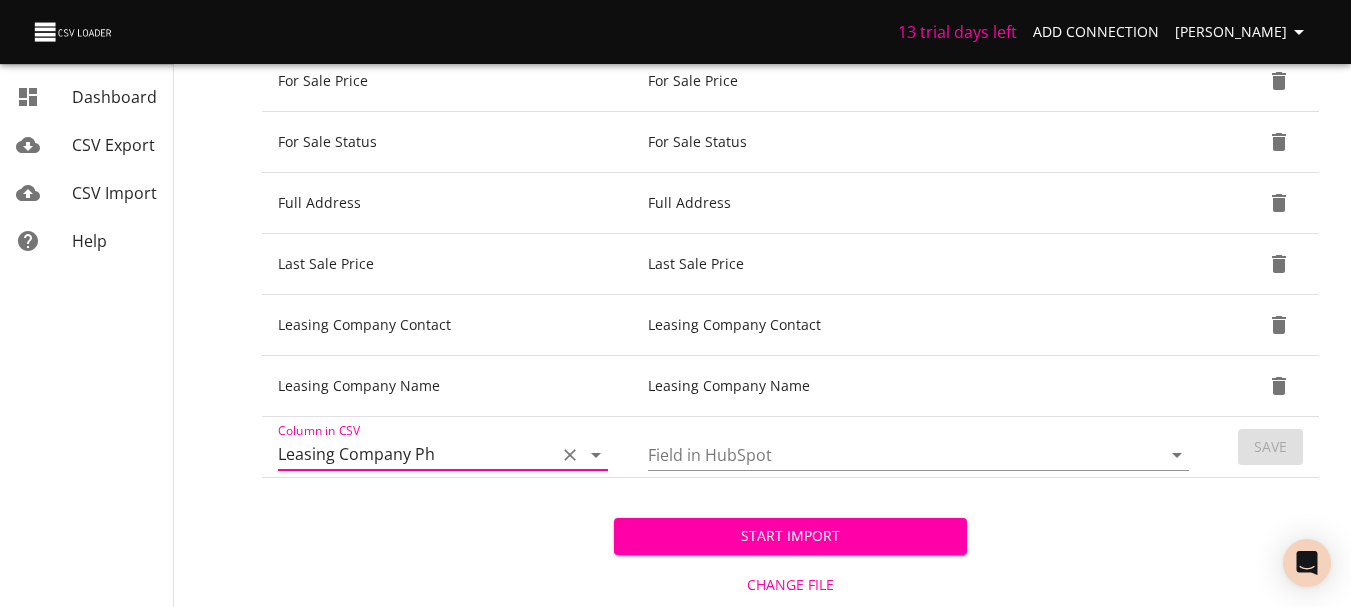 click on "Field in HubSpot" at bounding box center [887, 454] 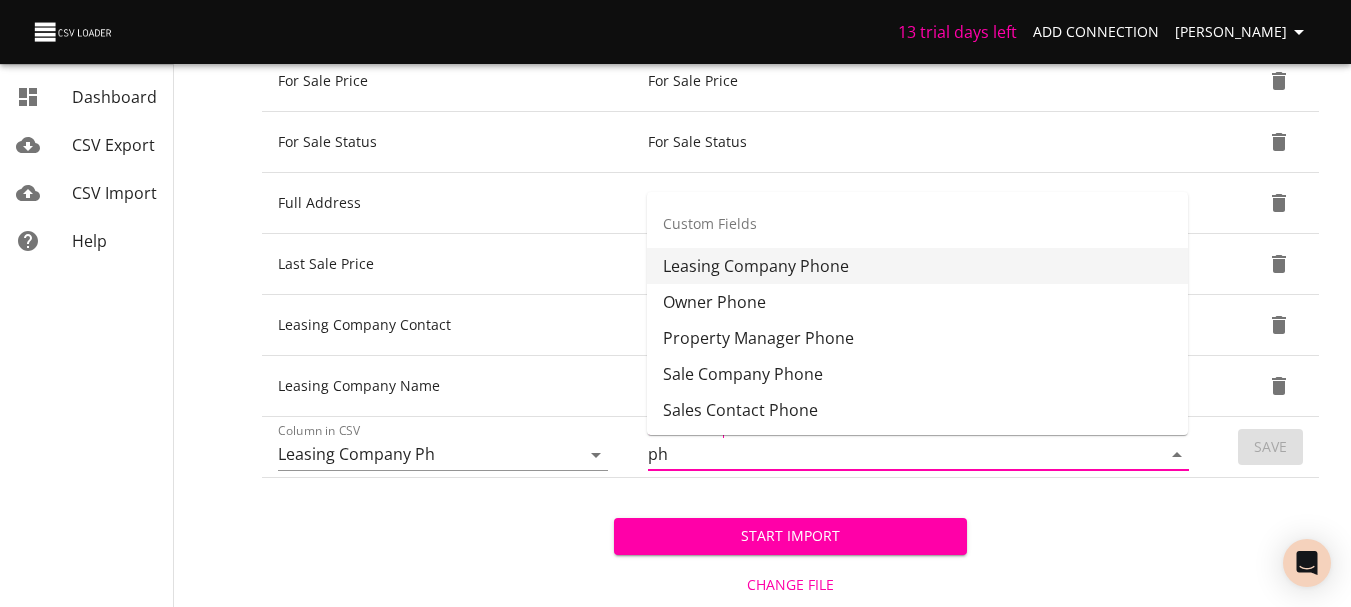 click on "Leasing Company Phone" at bounding box center [917, 266] 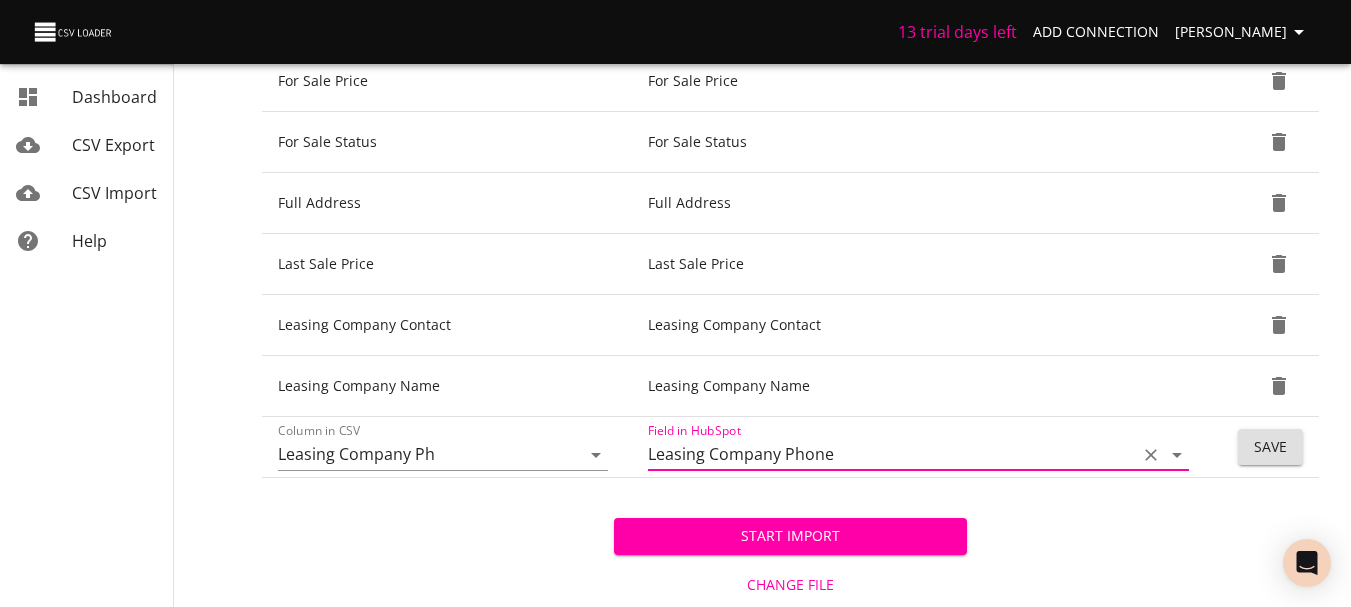 type on "Leasing Company Phone" 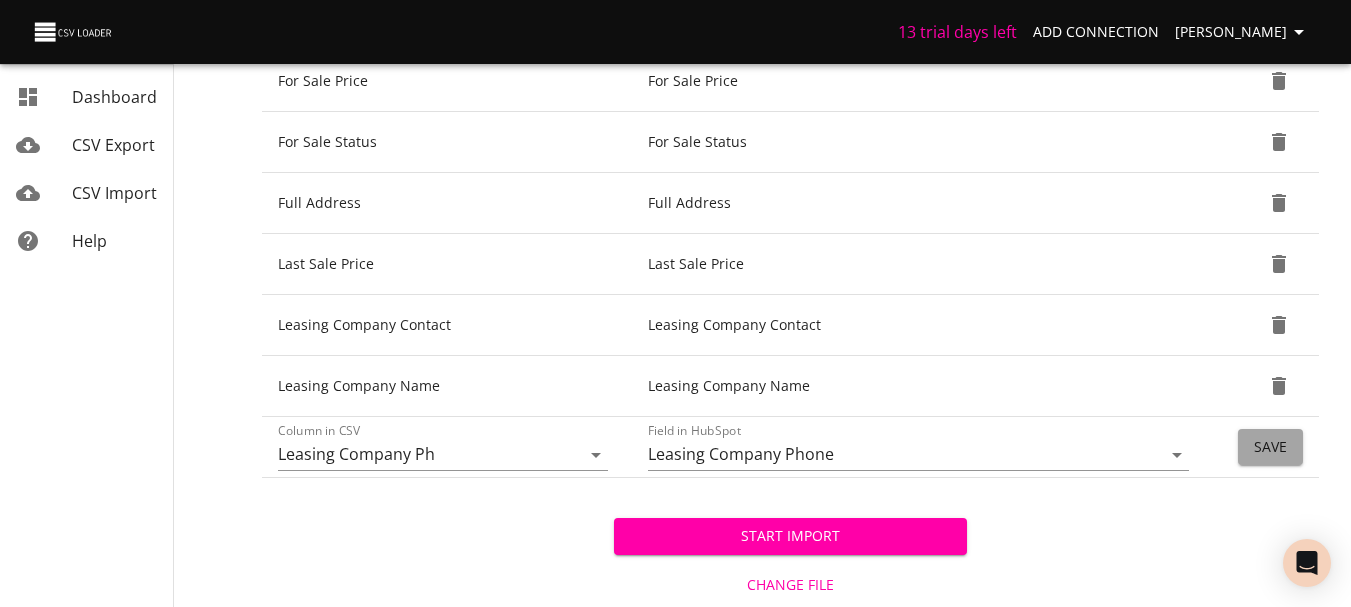 click on "Save" at bounding box center [1270, 447] 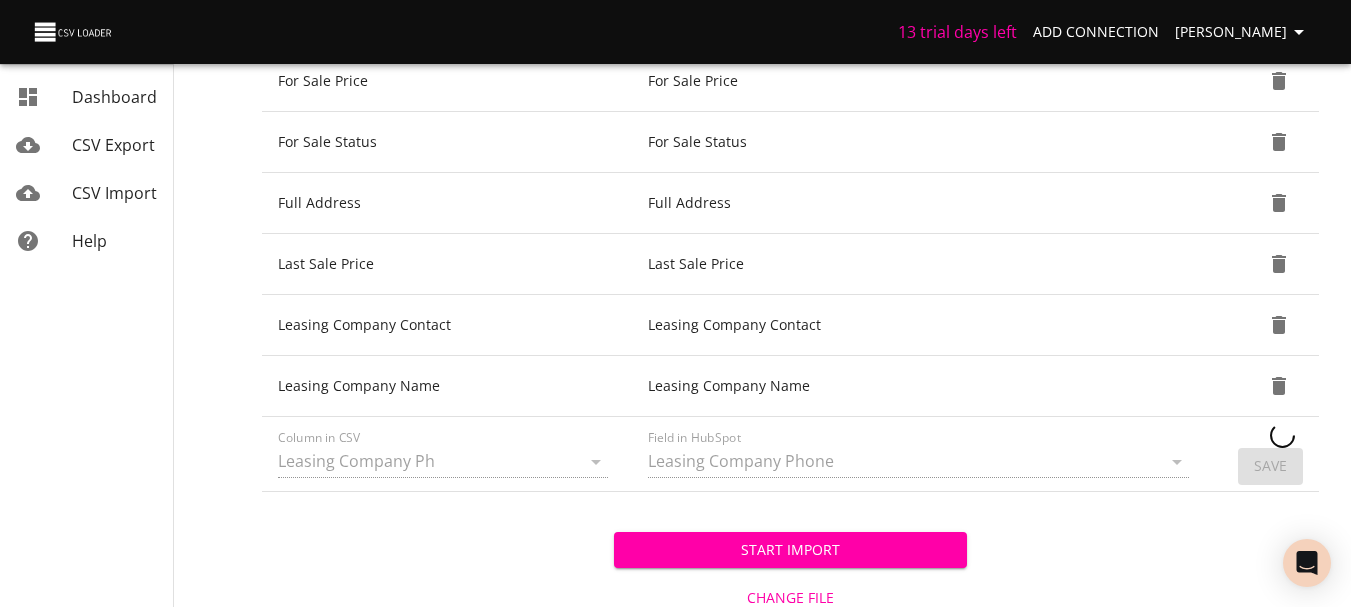 type 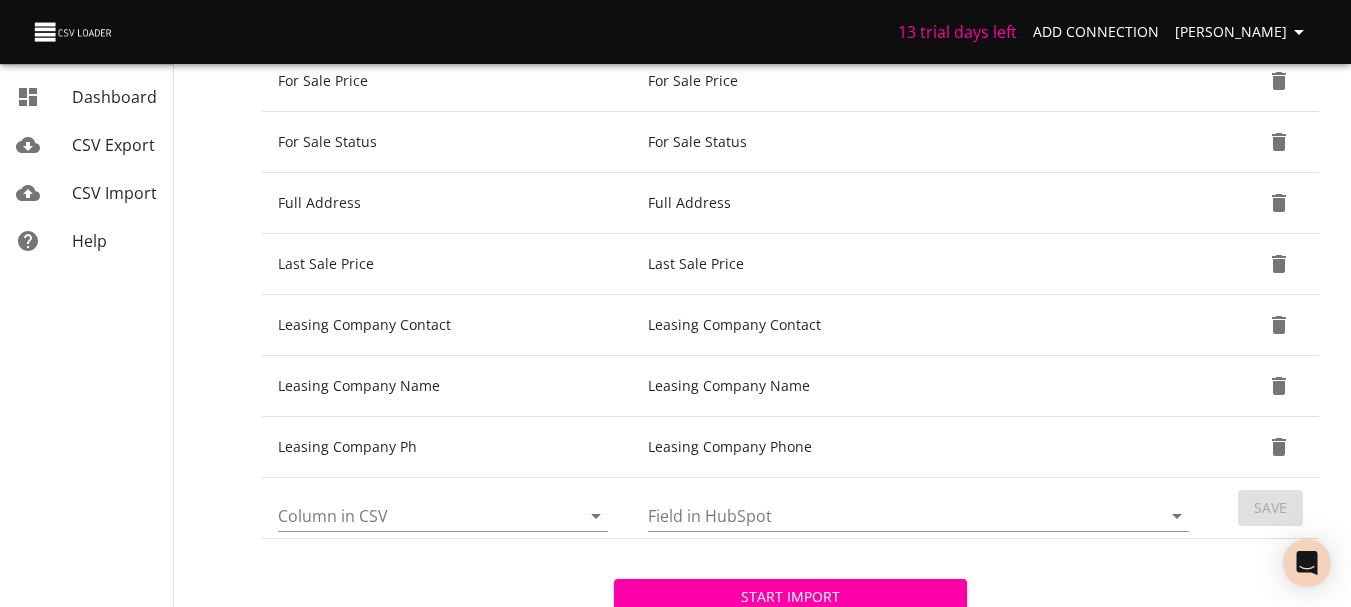 click 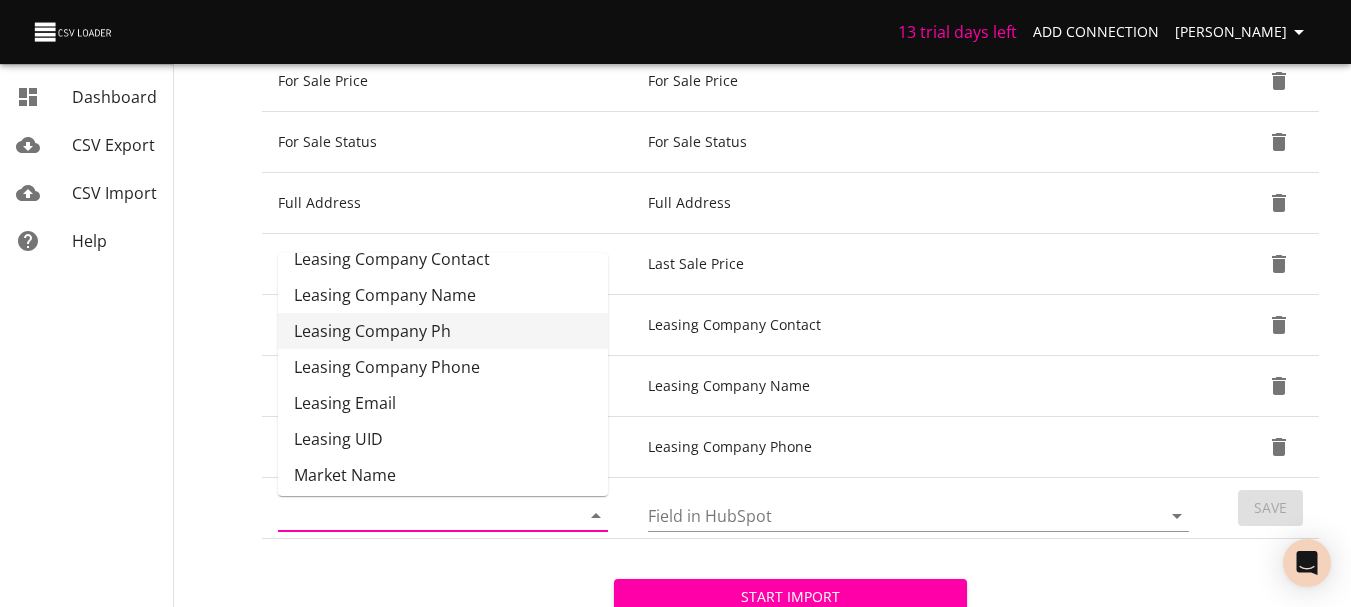 scroll, scrollTop: 465, scrollLeft: 0, axis: vertical 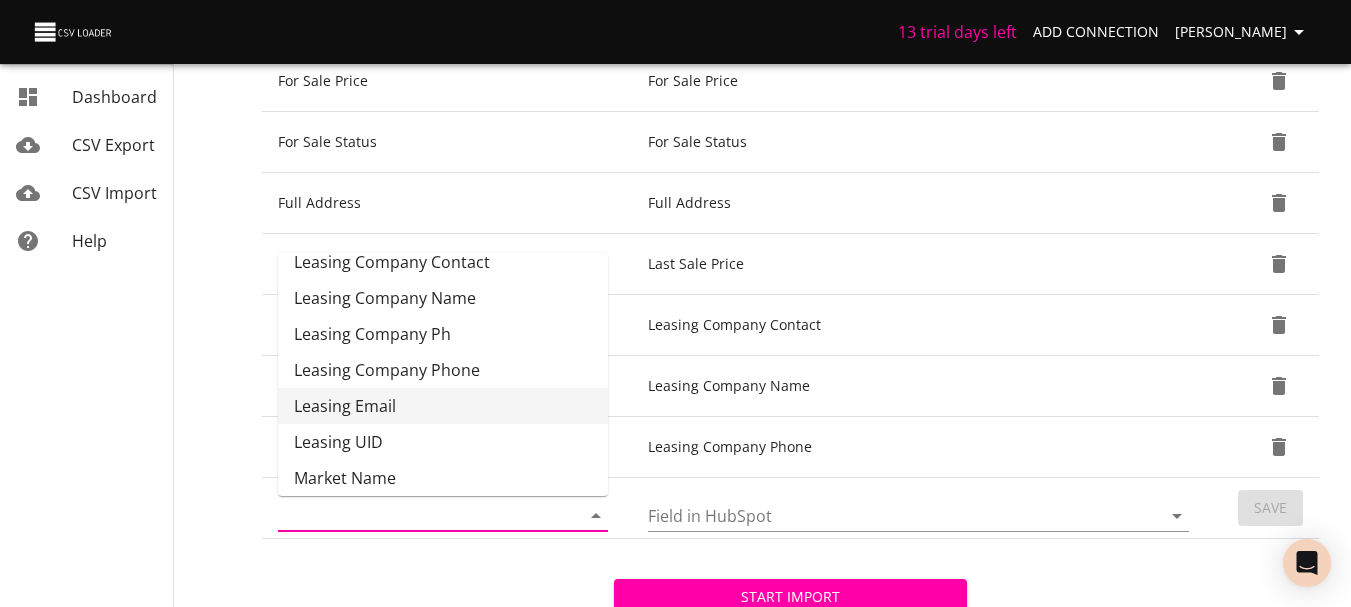 click on "Leasing Email" at bounding box center (443, 406) 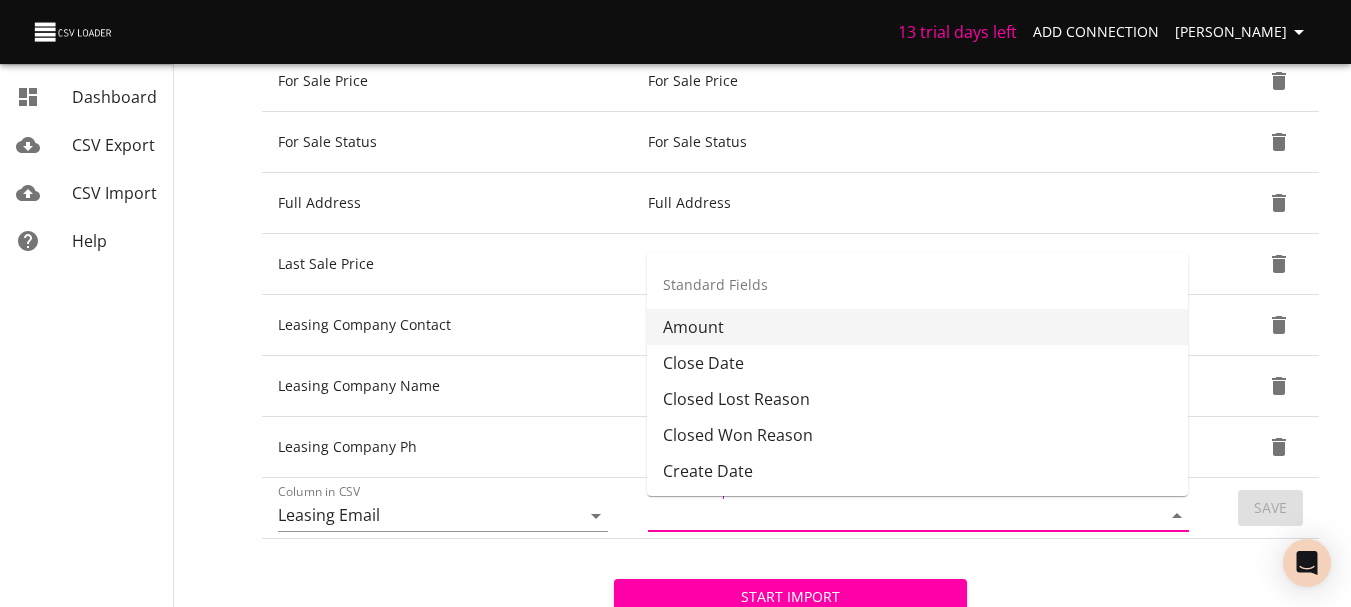 click on "Field in HubSpot" at bounding box center [887, 515] 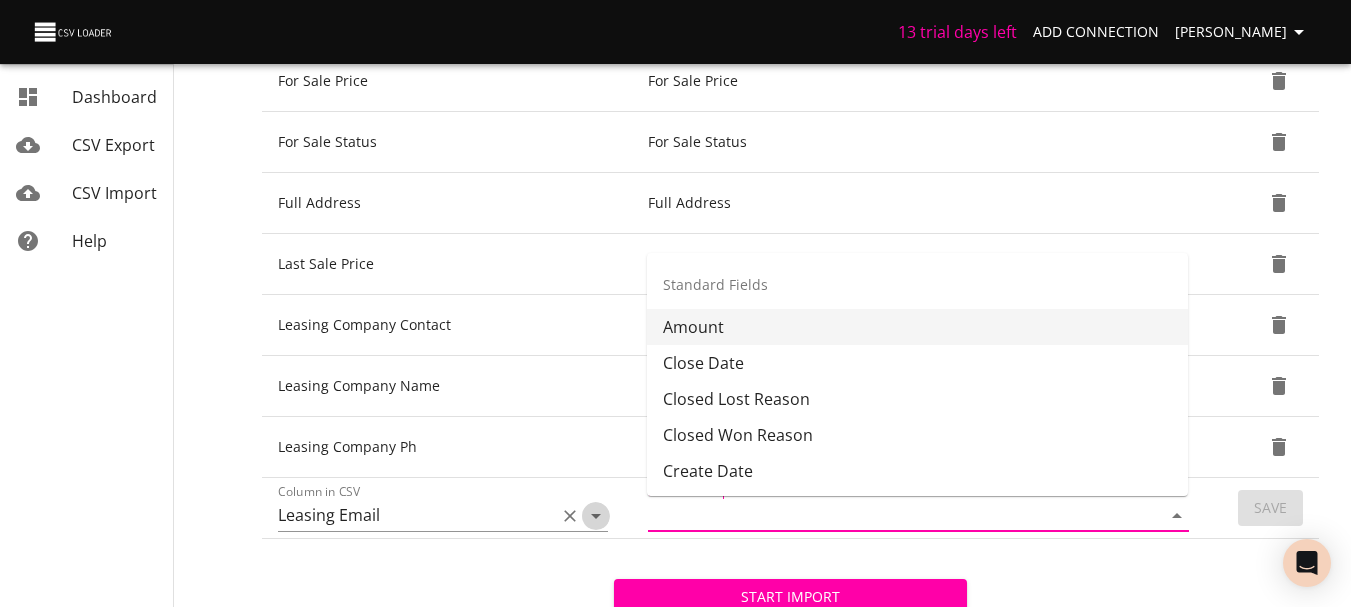 click 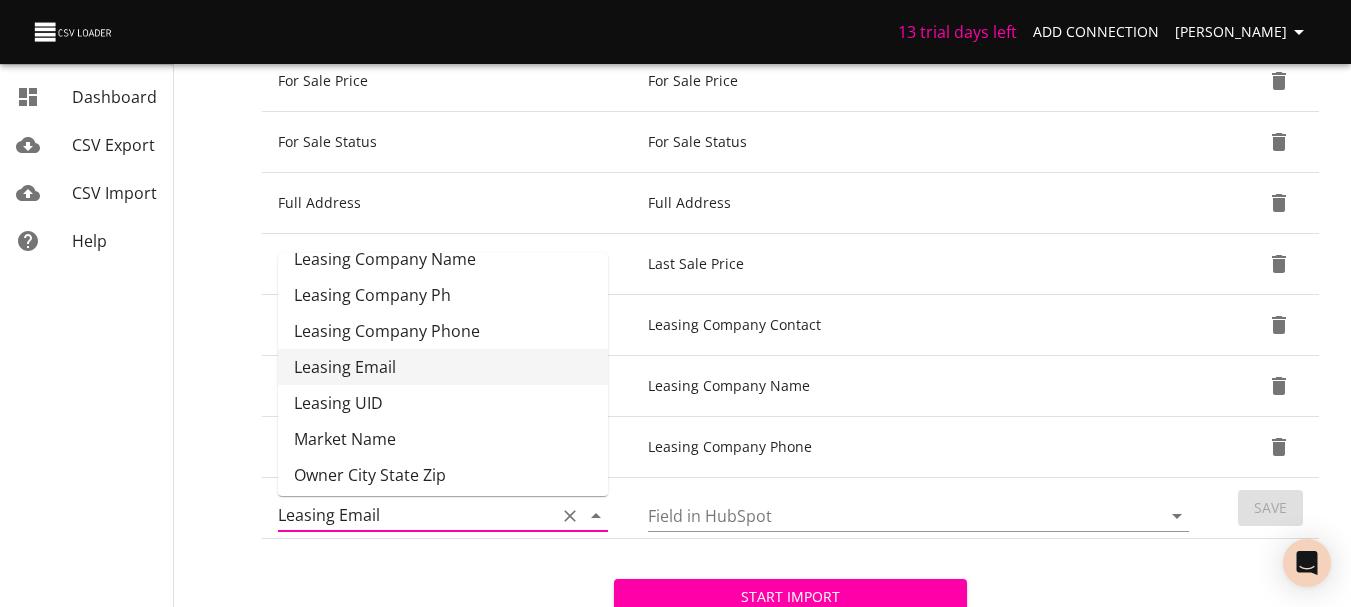 scroll, scrollTop: 497, scrollLeft: 0, axis: vertical 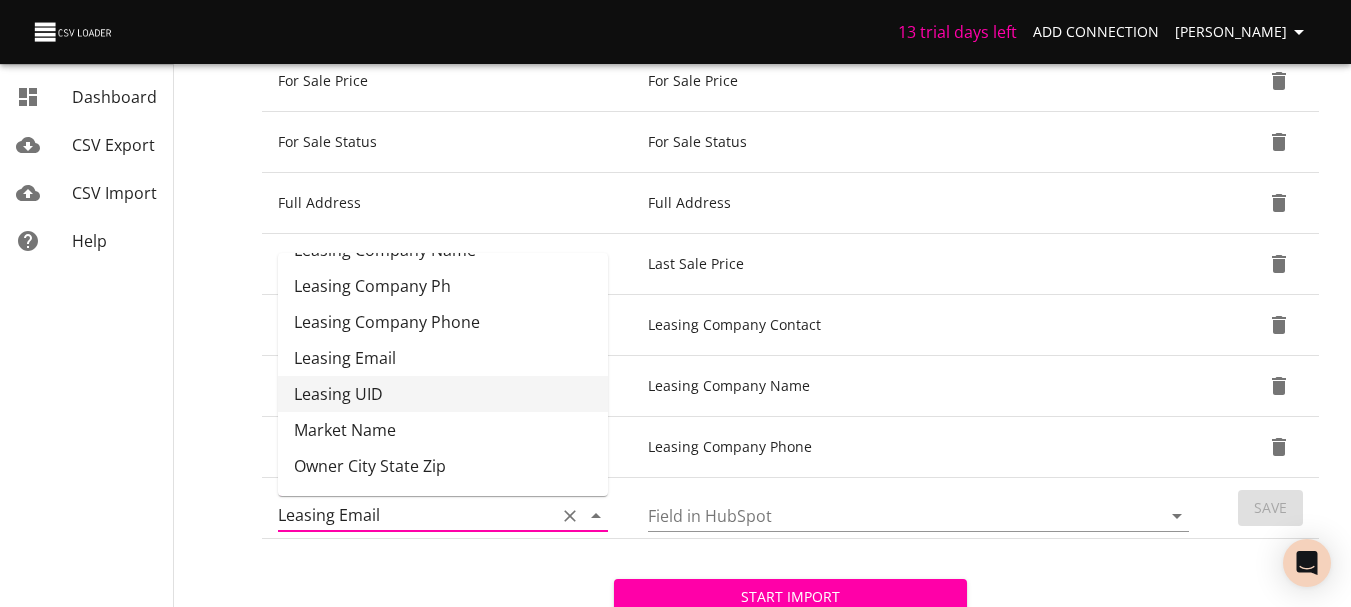 click on "Leasing UID" at bounding box center [443, 394] 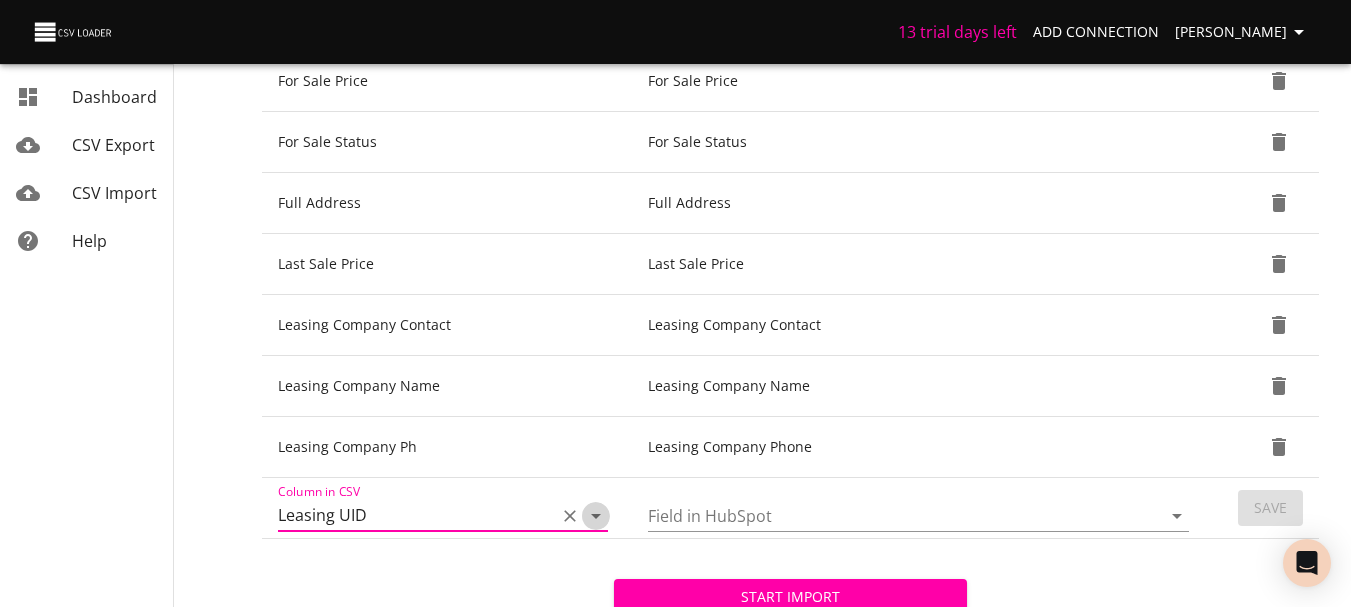 click 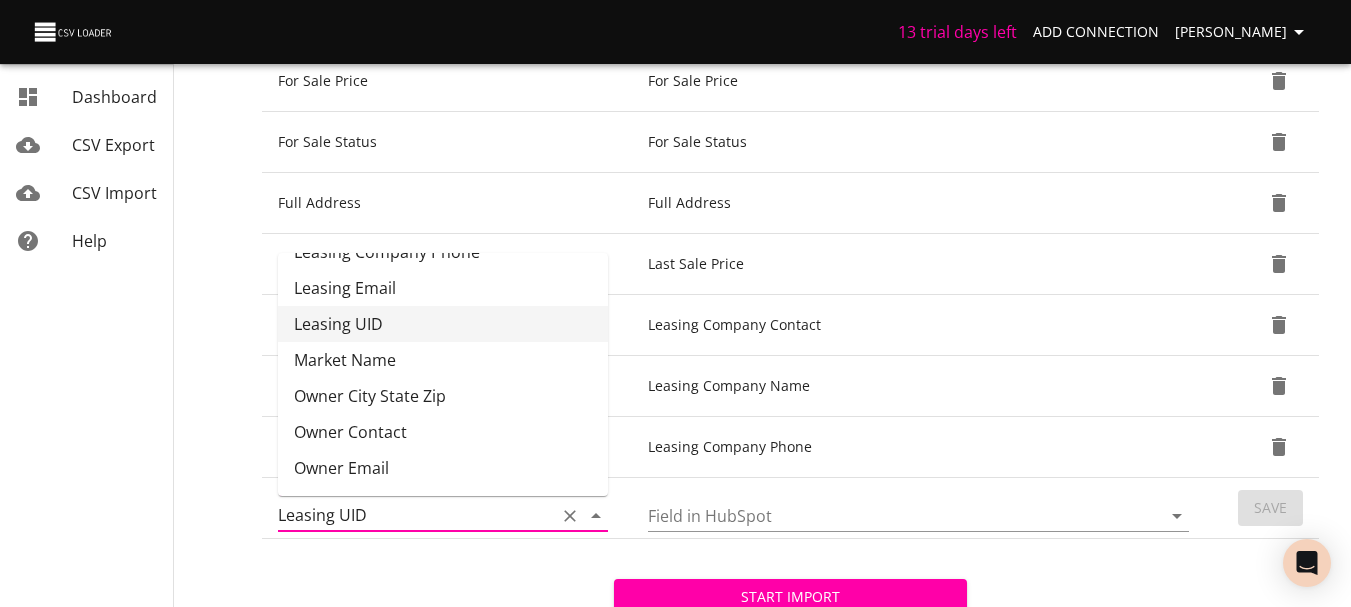 scroll, scrollTop: 573, scrollLeft: 0, axis: vertical 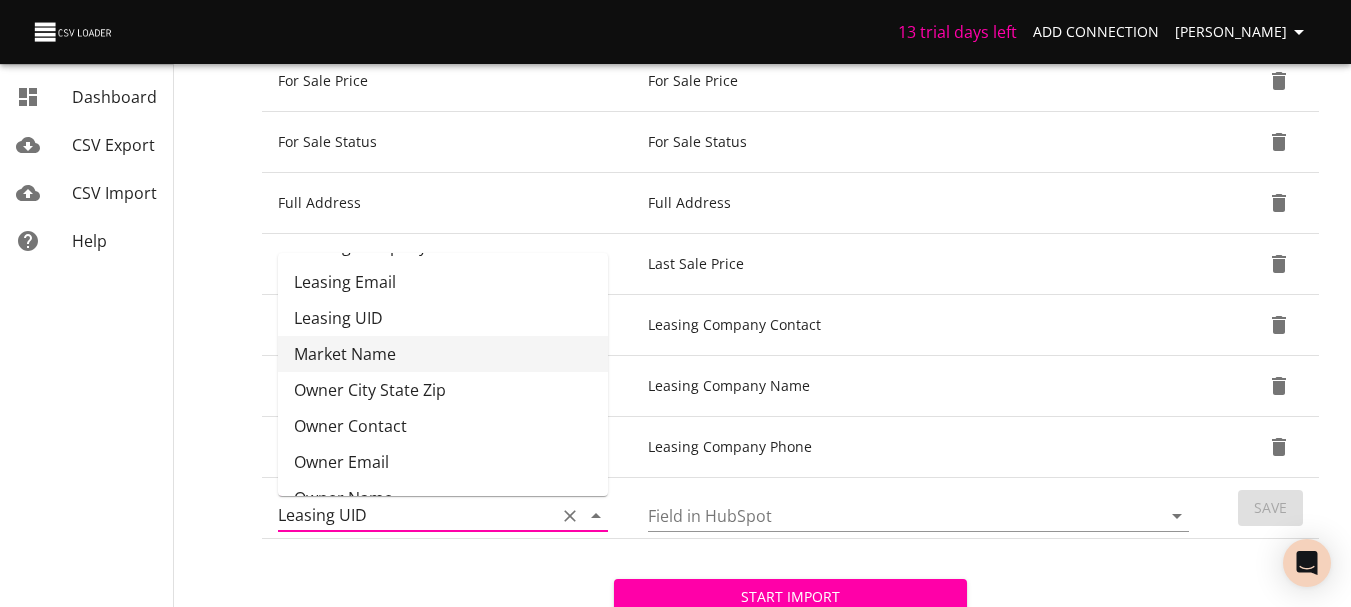 click on "Market Name" at bounding box center [443, 354] 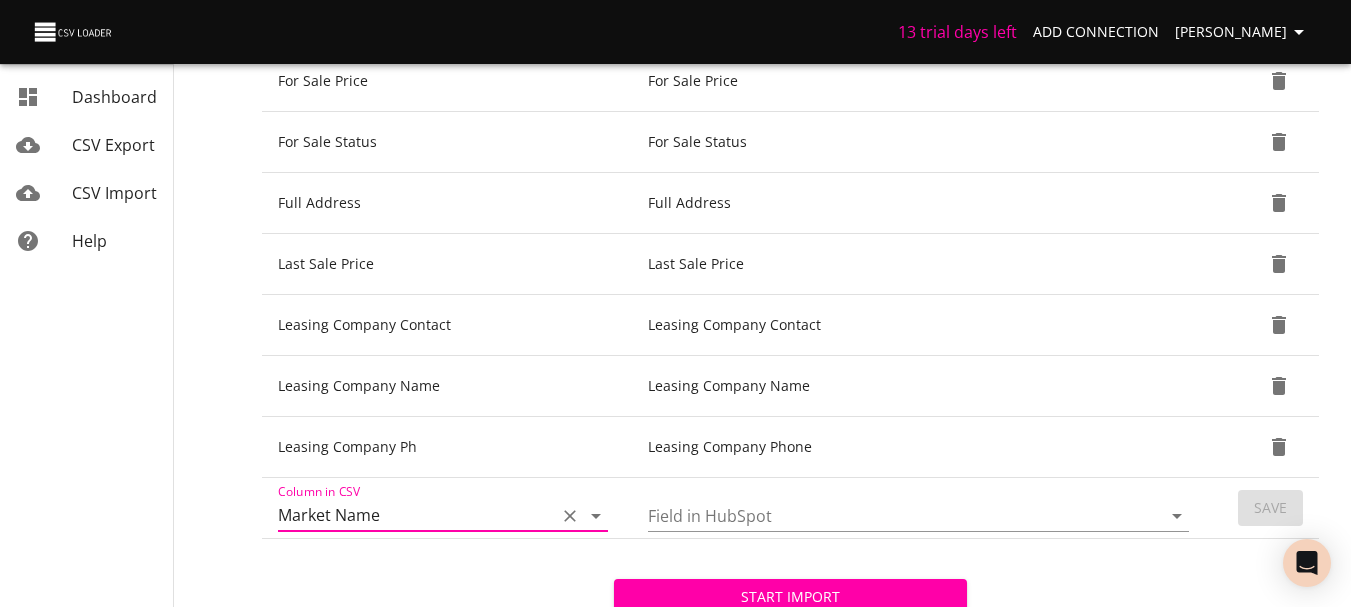 click on "Field in HubSpot" at bounding box center (887, 515) 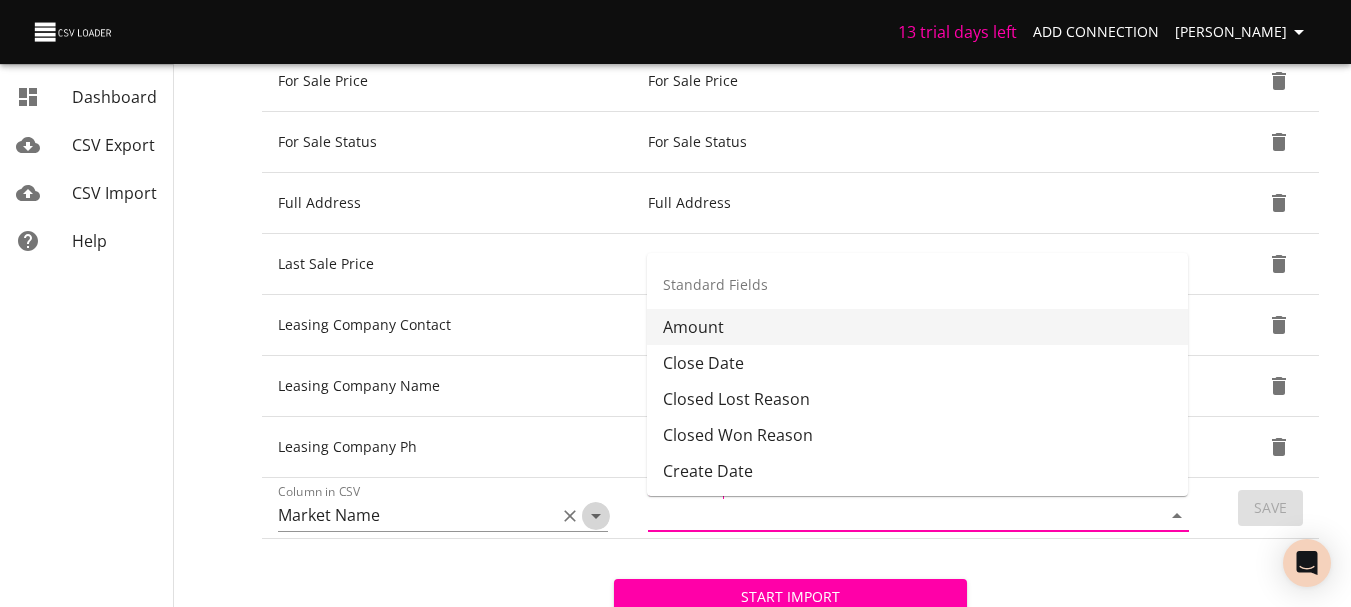 click 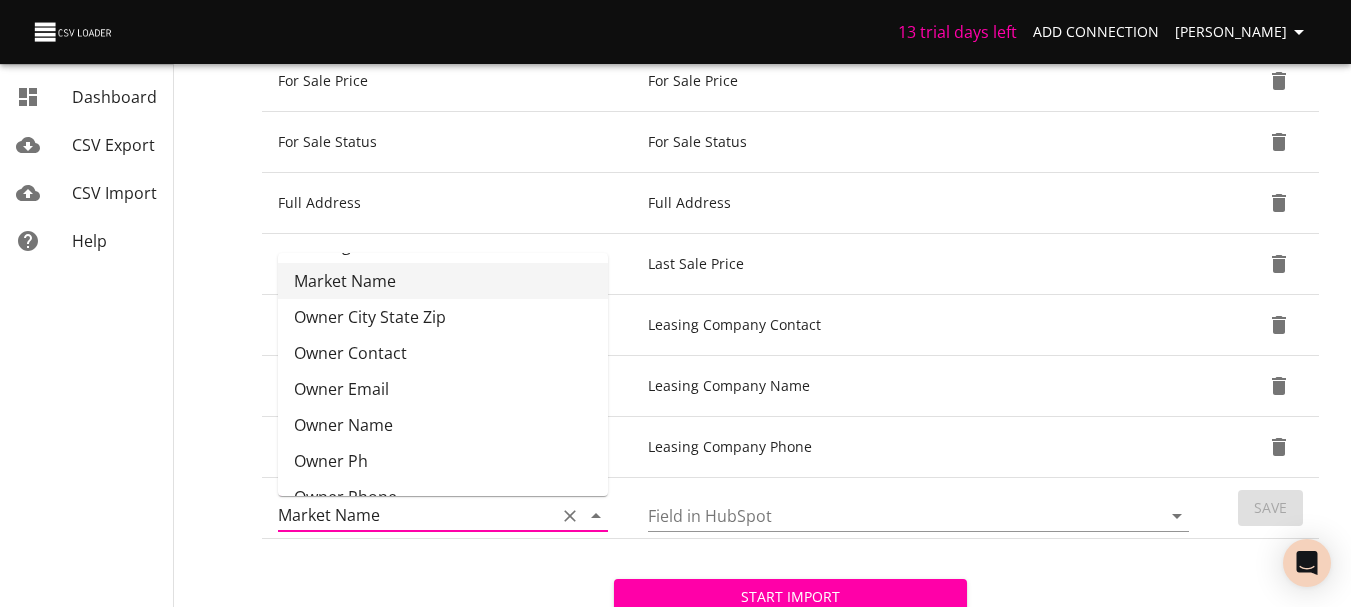 scroll, scrollTop: 649, scrollLeft: 0, axis: vertical 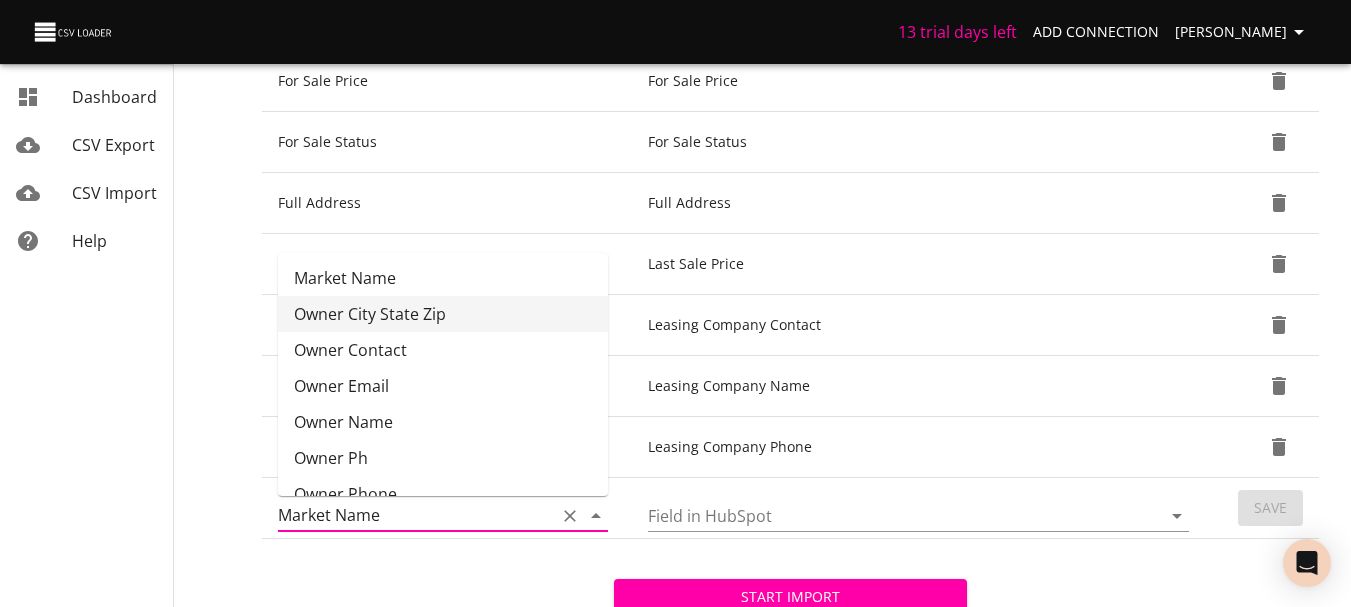 click on "Owner City State Zip" at bounding box center (443, 314) 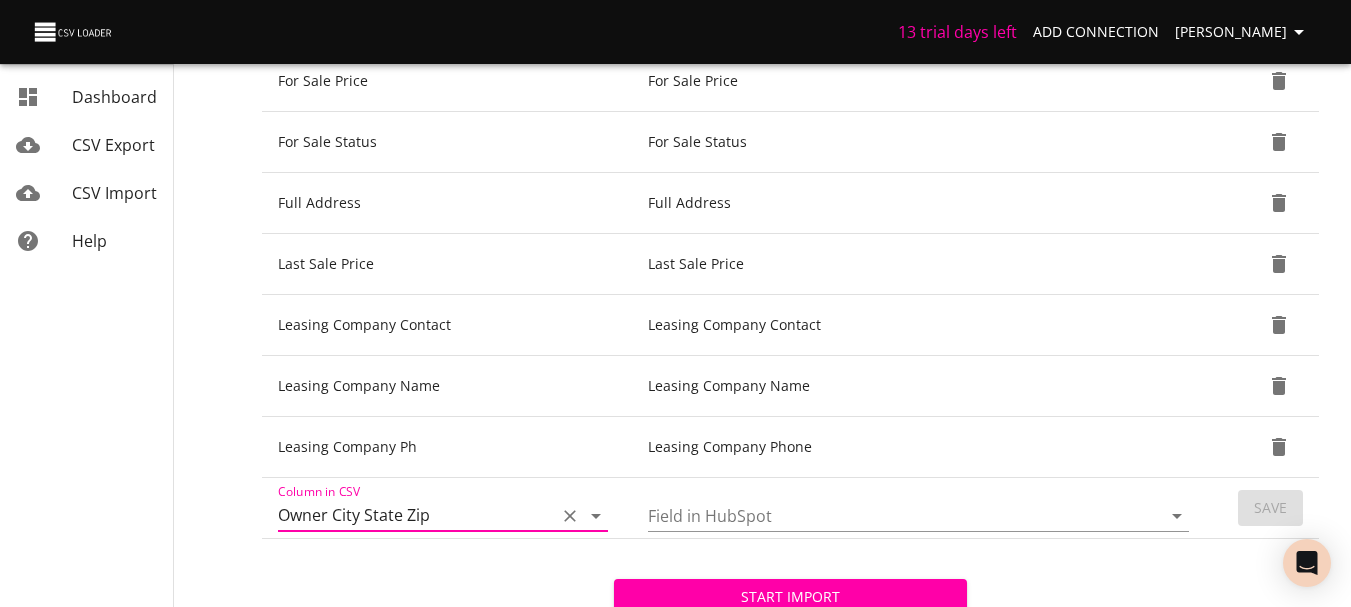 click on "Field in HubSpot" at bounding box center [887, 515] 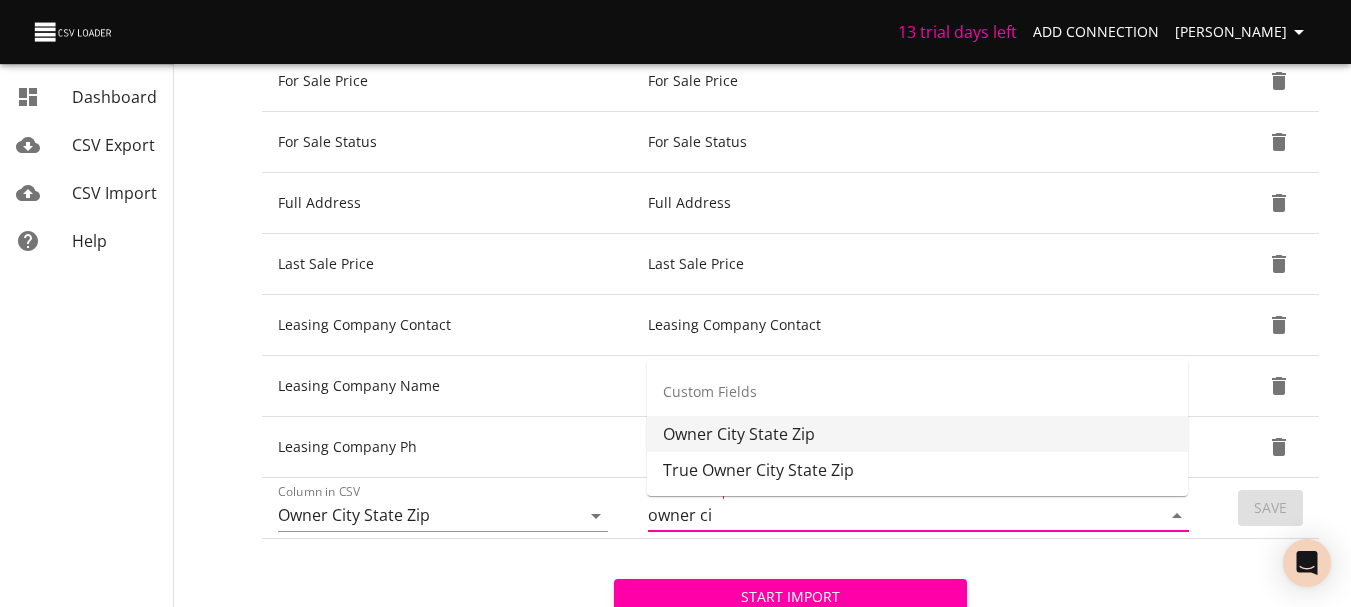 click on "Owner City State Zip" at bounding box center [917, 434] 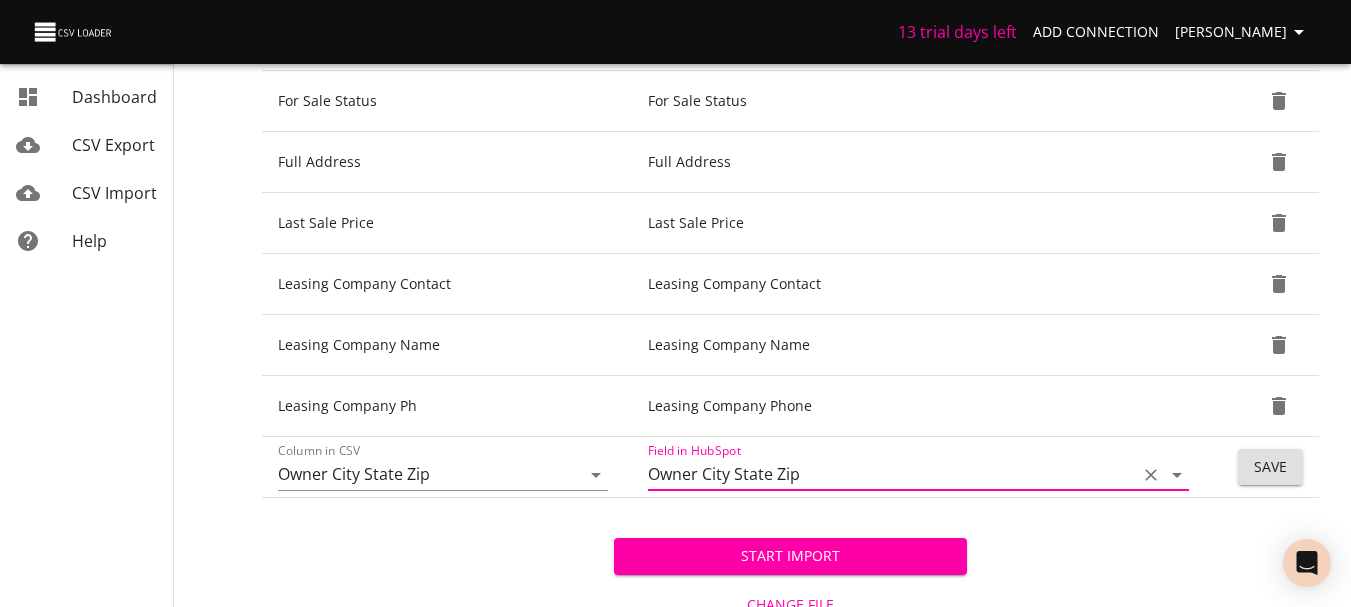 scroll, scrollTop: 804, scrollLeft: 0, axis: vertical 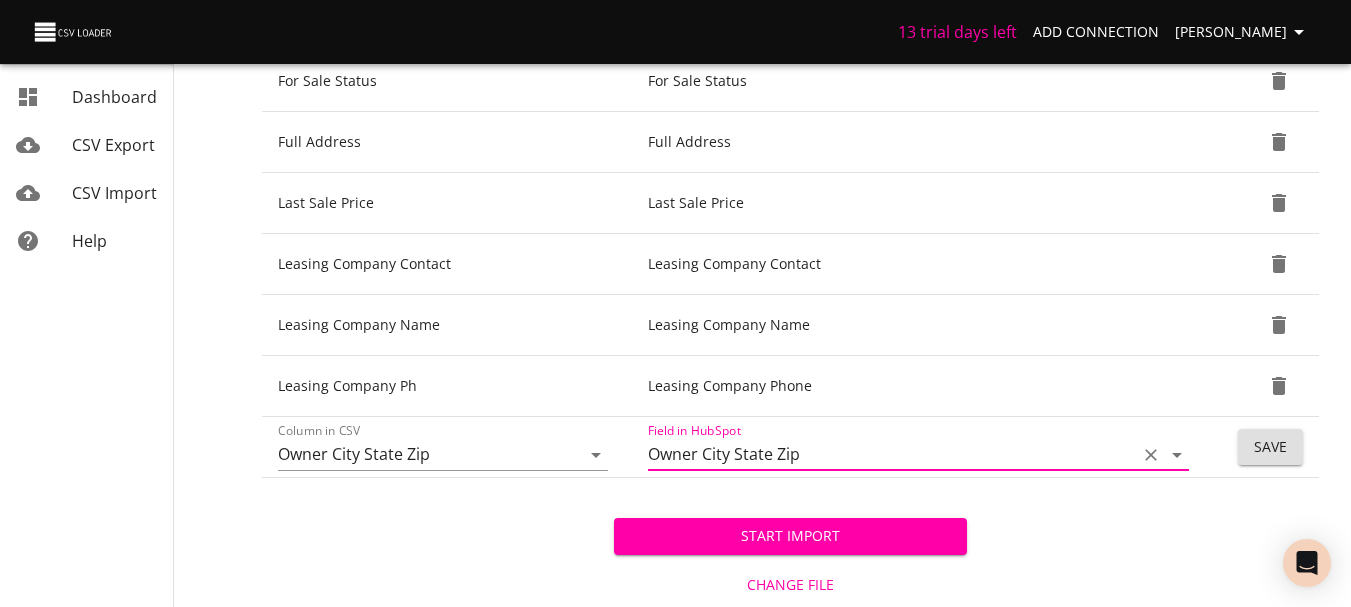 type on "Owner City State Zip" 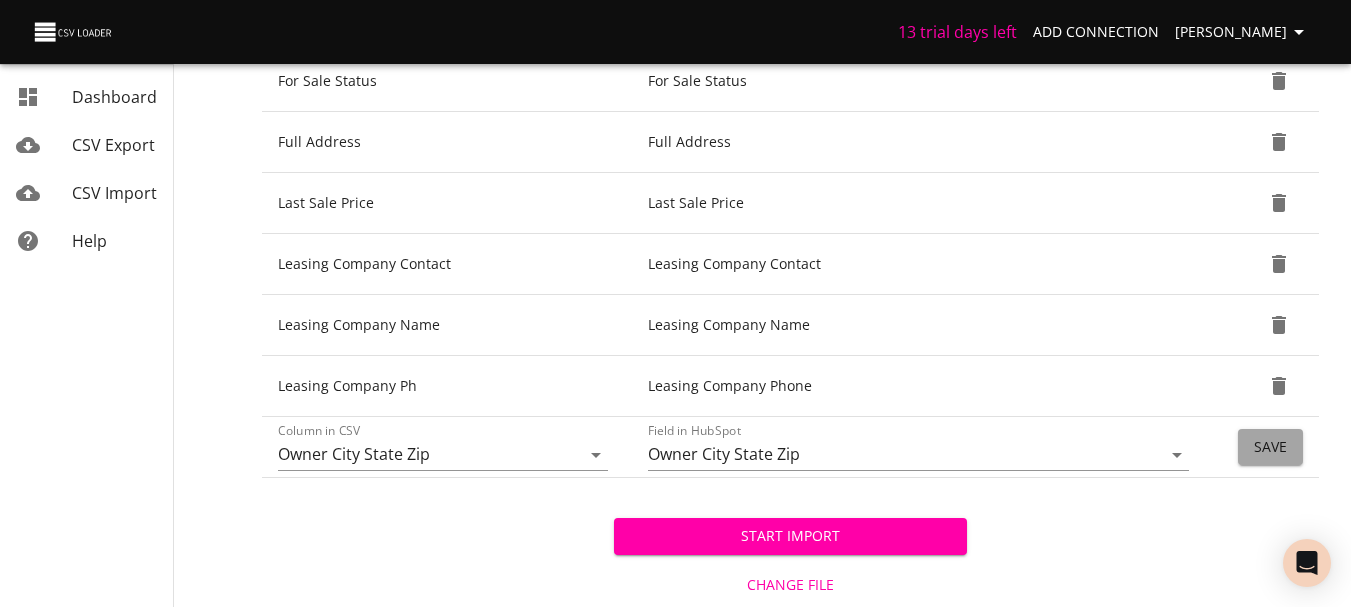 click on "Save" at bounding box center [1270, 447] 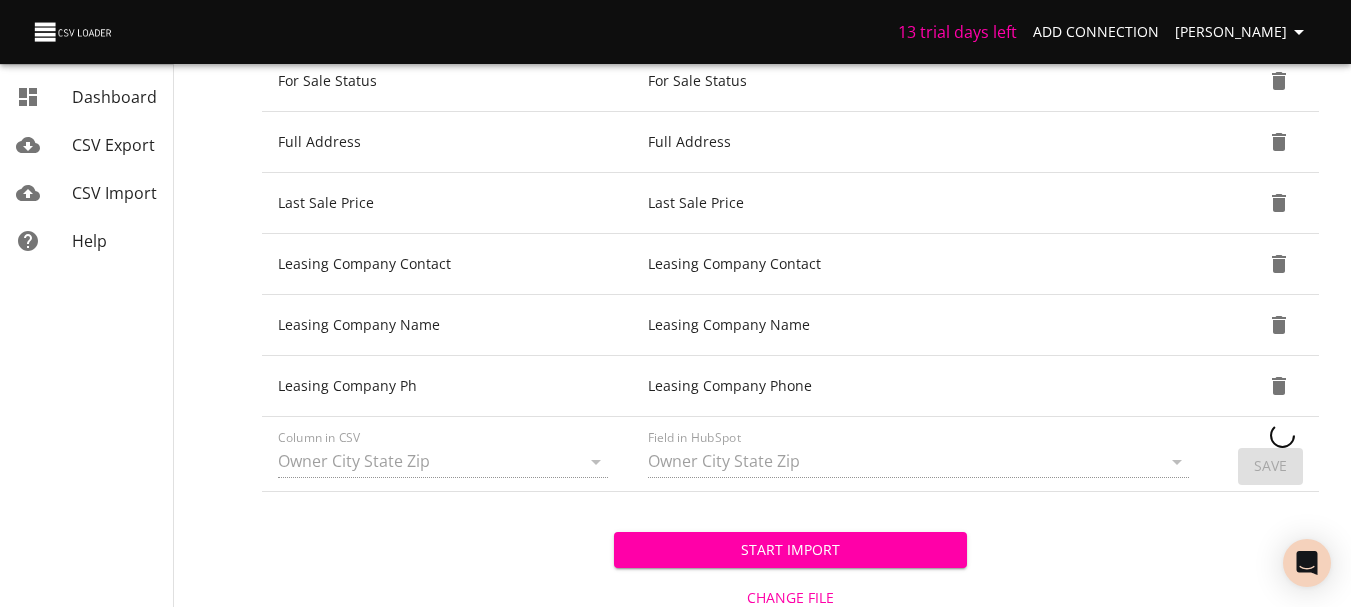 type 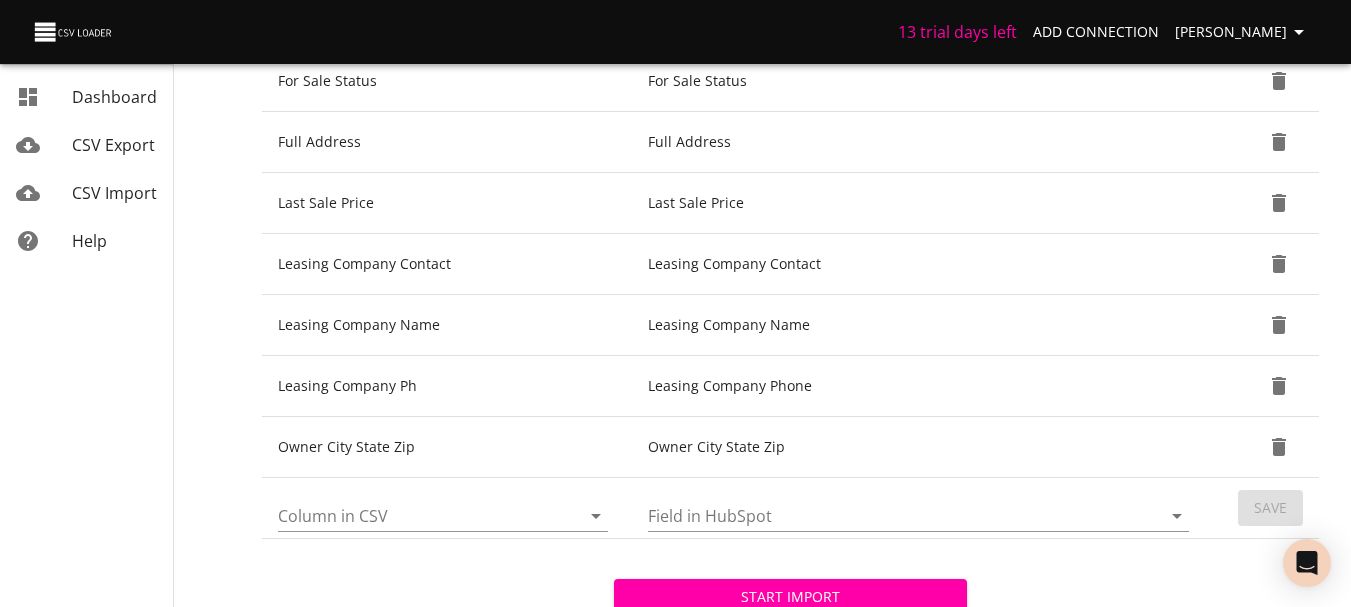 click 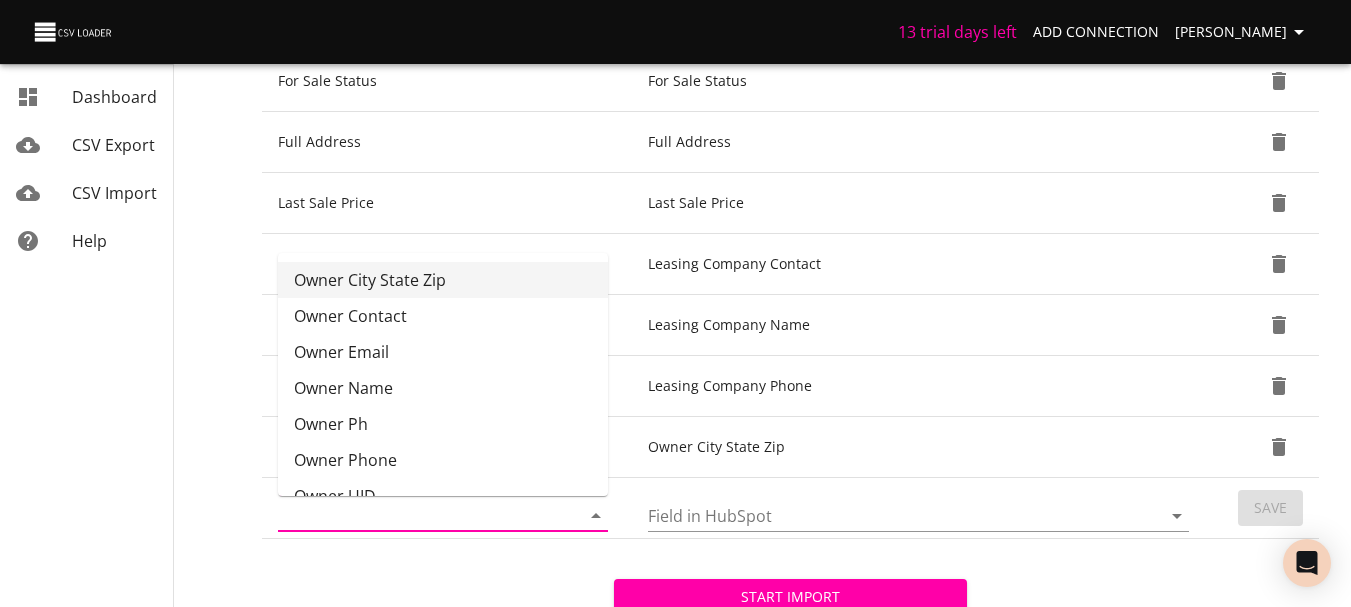 scroll, scrollTop: 685, scrollLeft: 0, axis: vertical 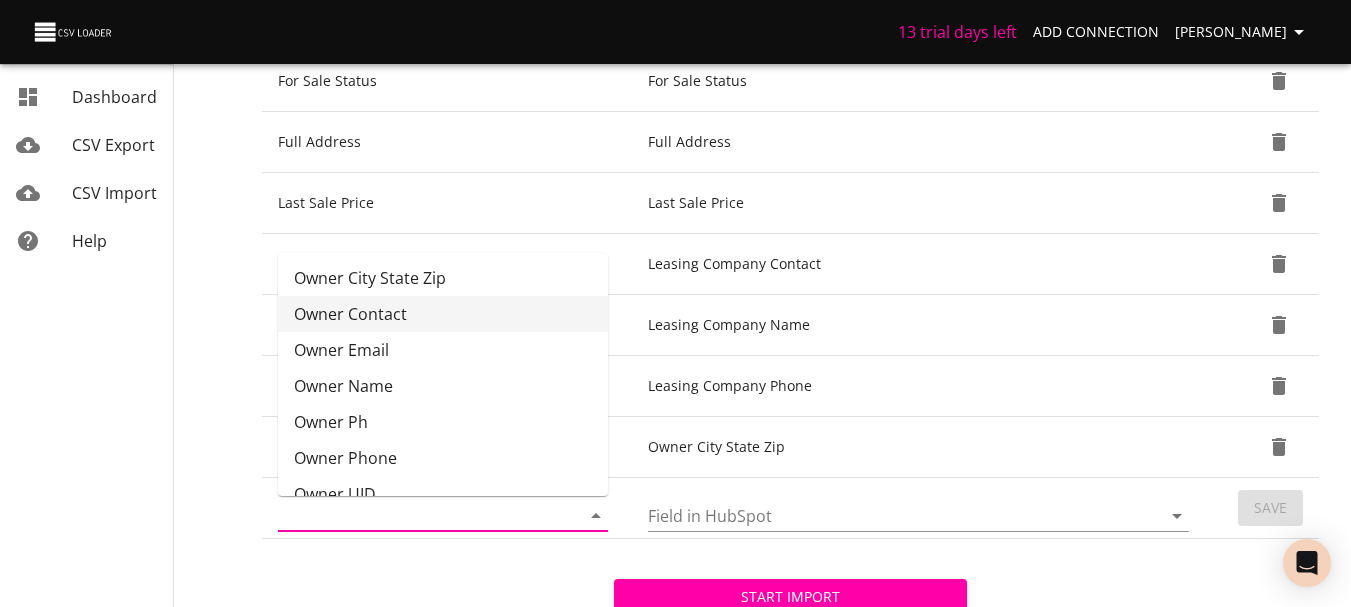 click on "Owner Contact" at bounding box center (443, 314) 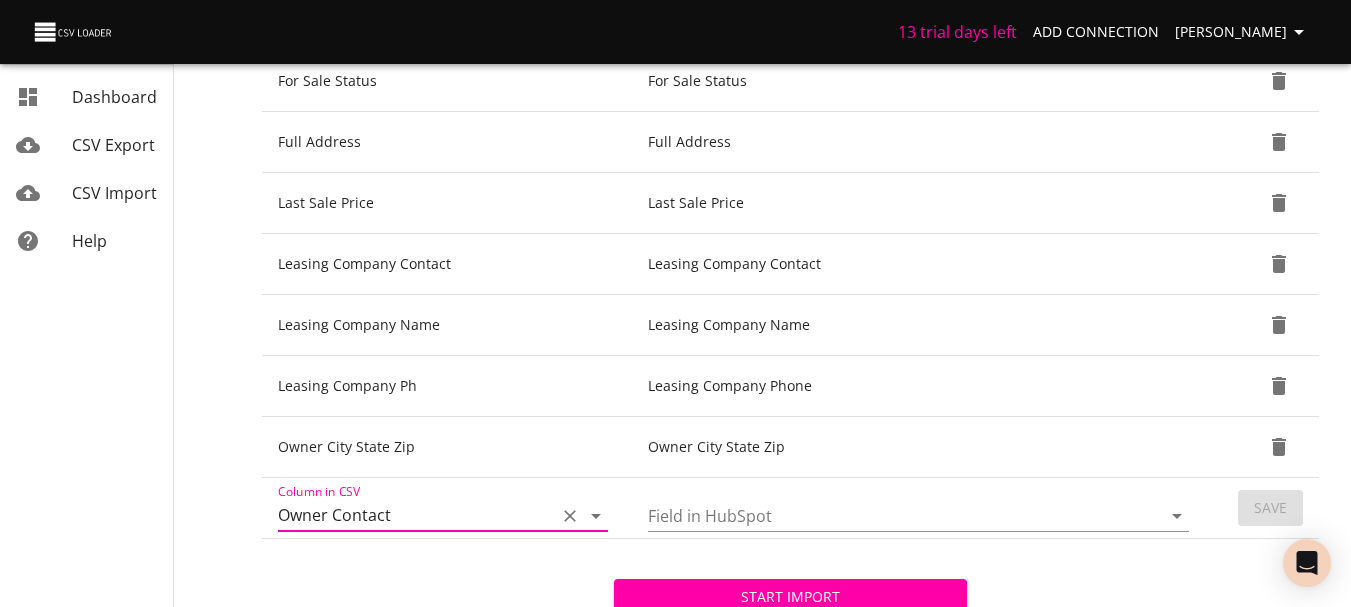 click on "Field in HubSpot" at bounding box center [887, 515] 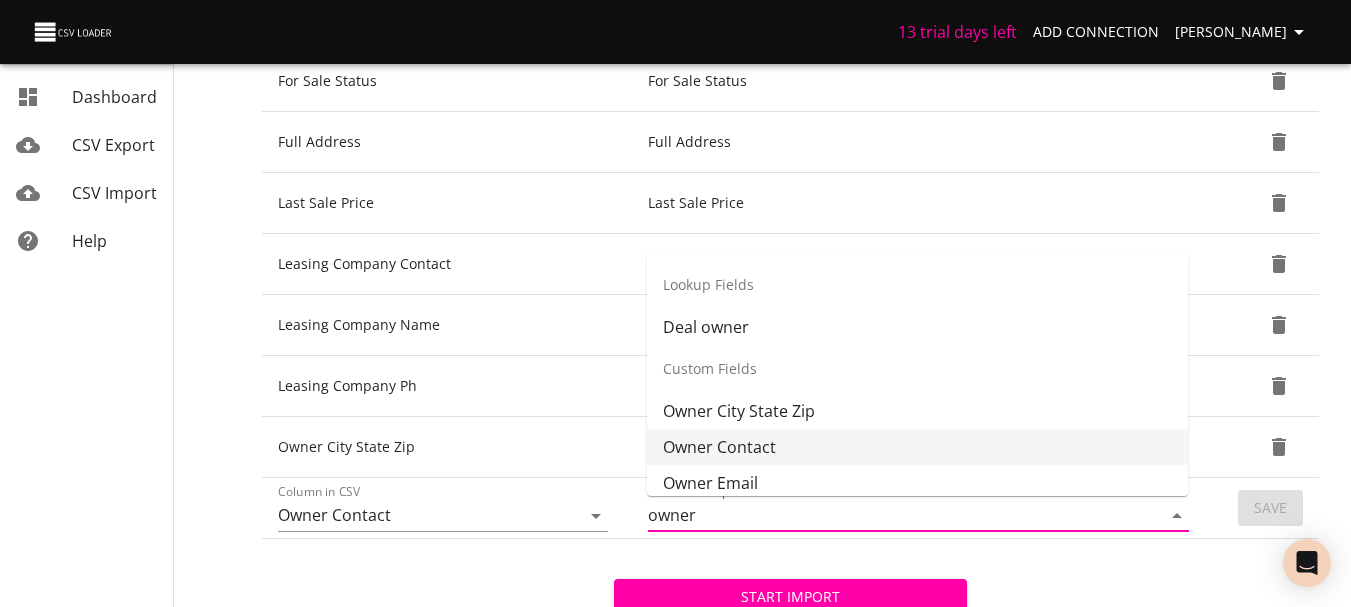 click on "Owner Contact" at bounding box center (917, 447) 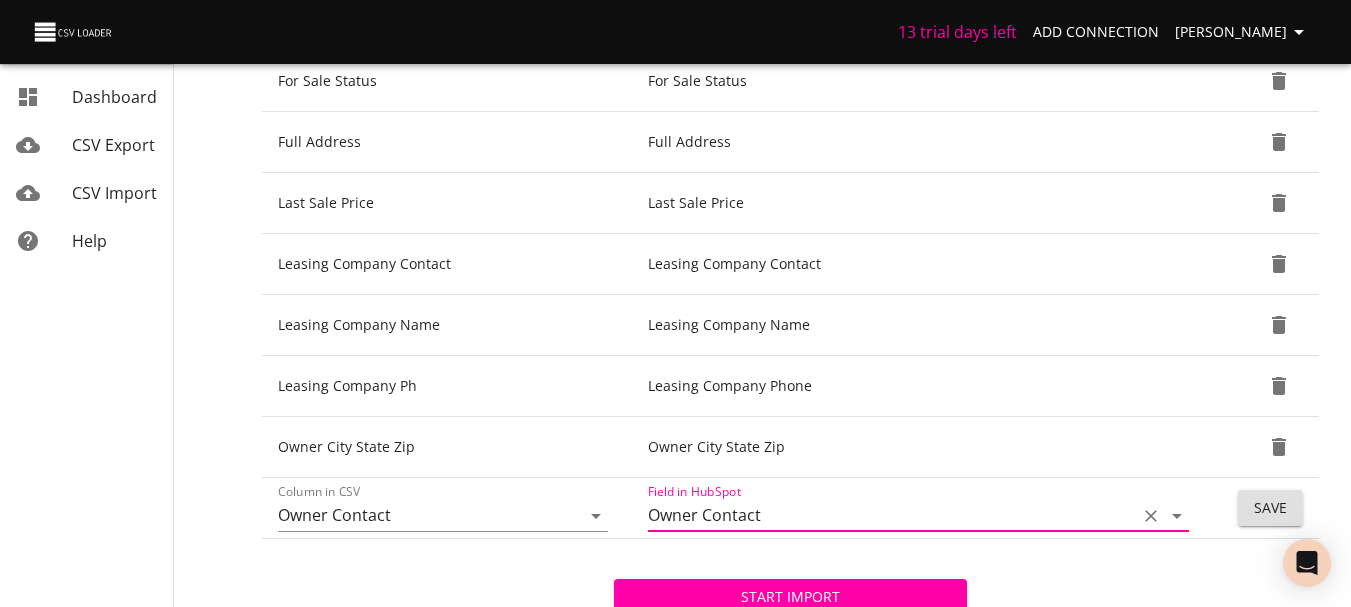 type on "Owner Contact" 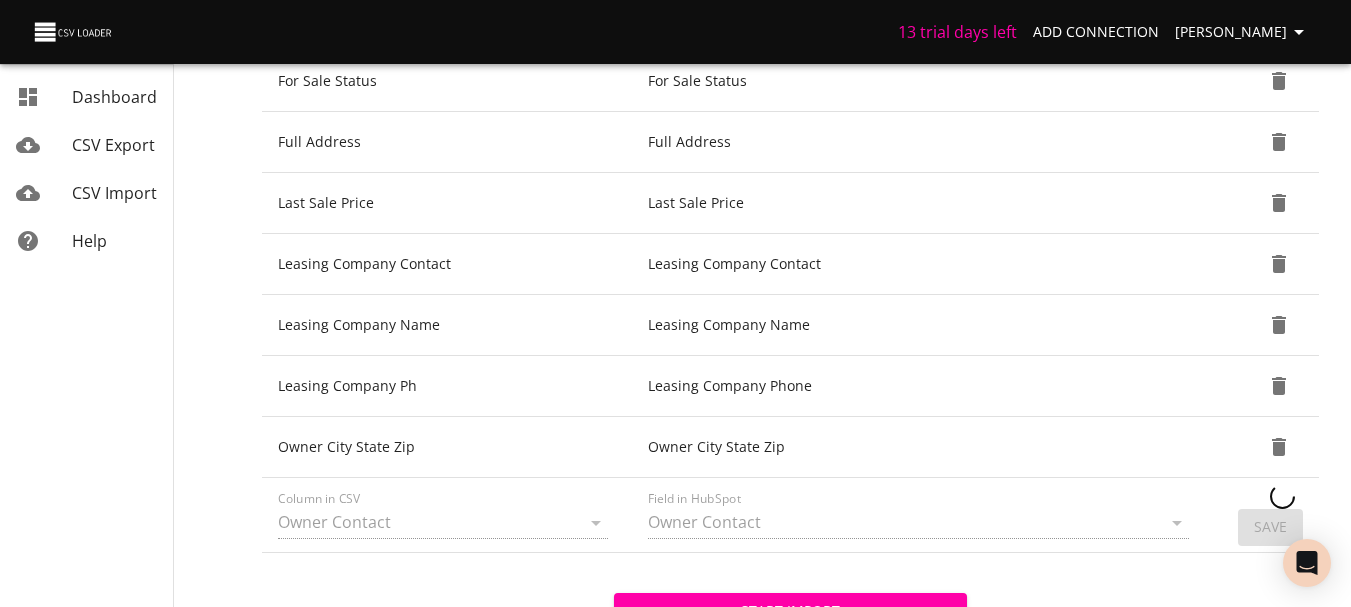 type 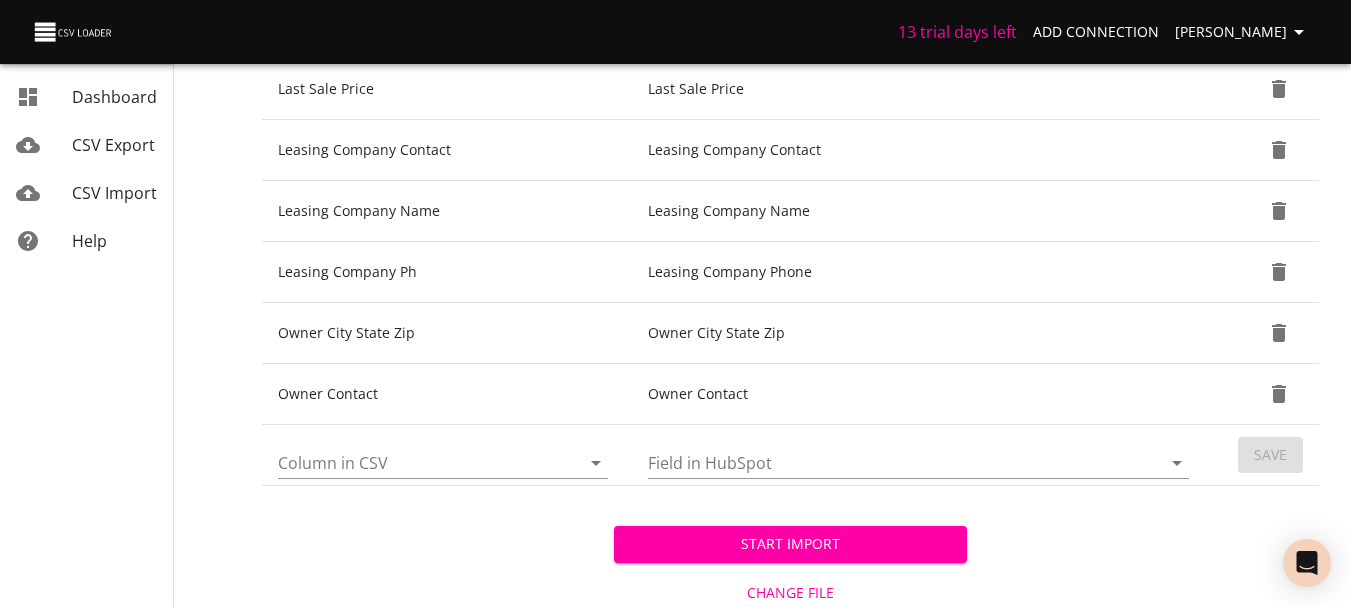 scroll, scrollTop: 926, scrollLeft: 0, axis: vertical 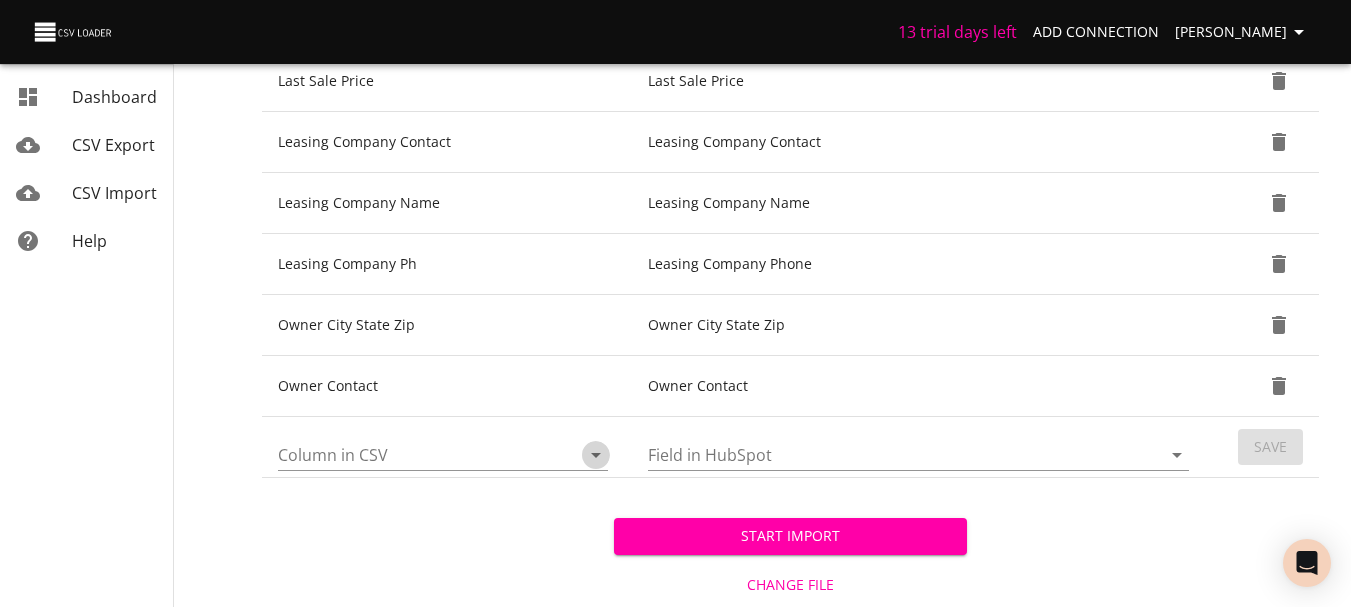 click 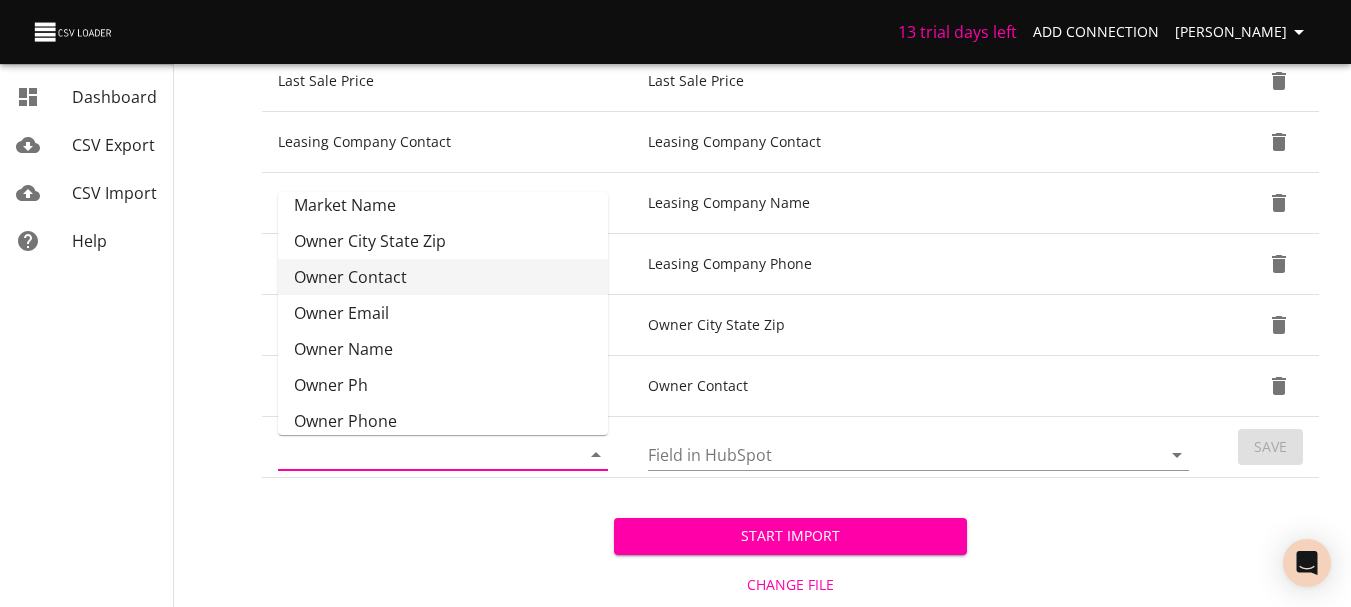scroll, scrollTop: 681, scrollLeft: 0, axis: vertical 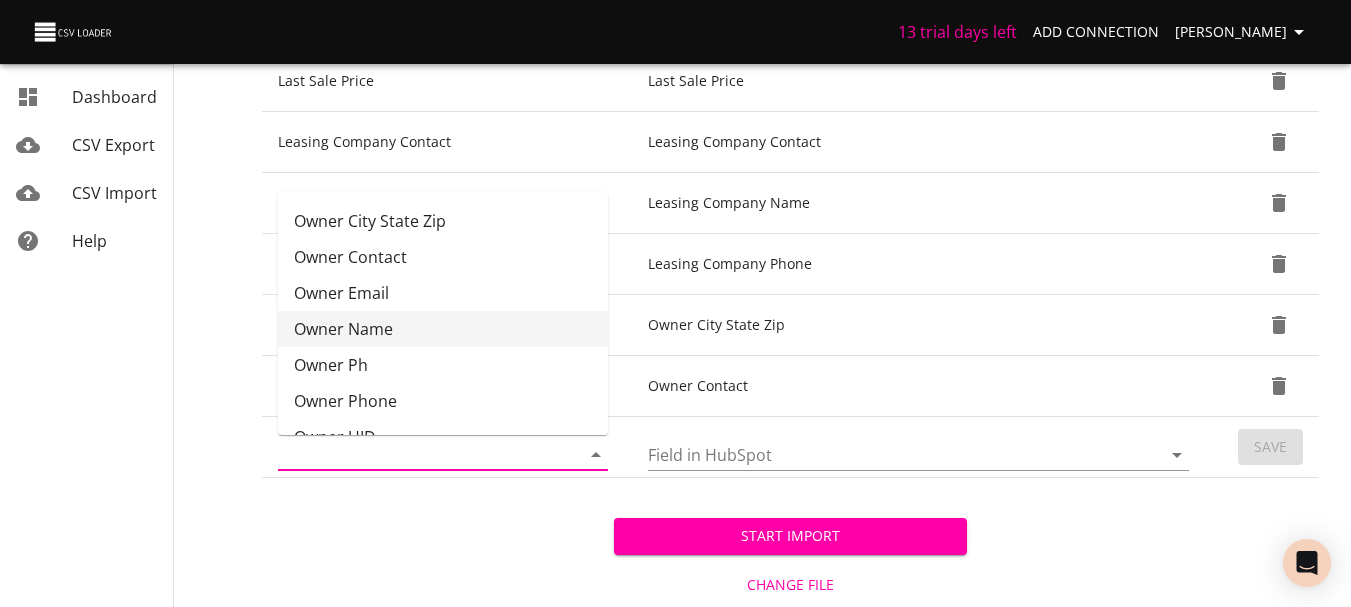 click on "Owner Name" at bounding box center (443, 329) 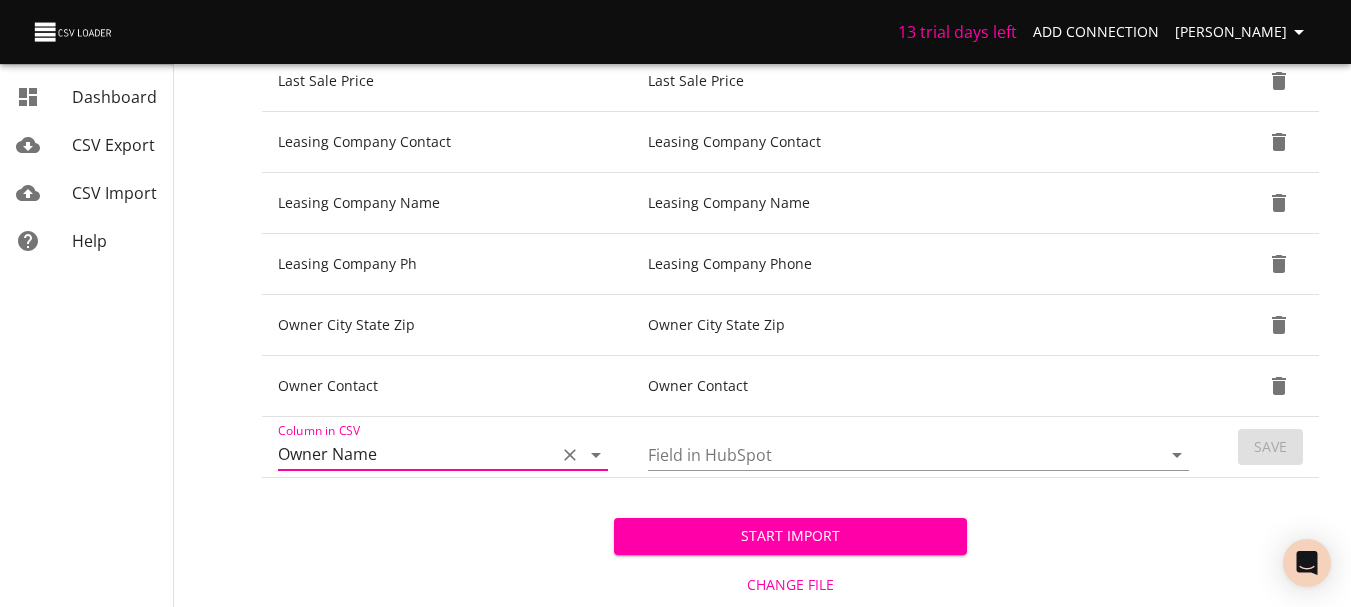 click on "Field in HubSpot" at bounding box center [887, 454] 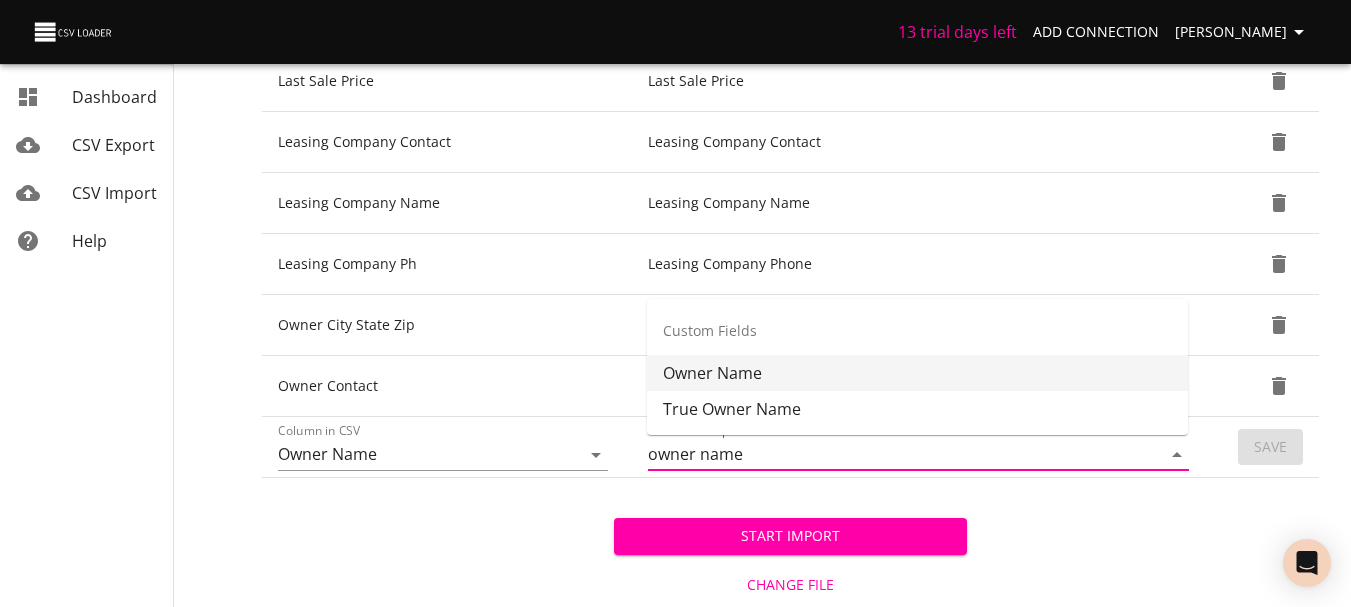 click on "Owner Name" at bounding box center [917, 373] 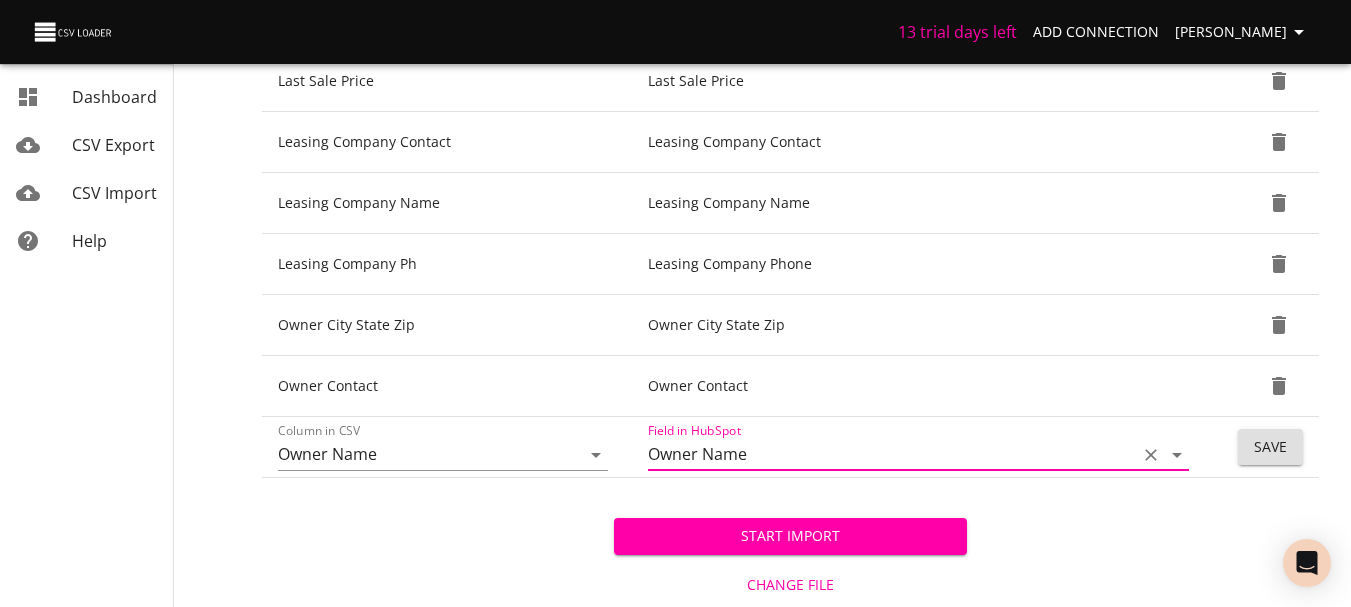 type on "Owner Name" 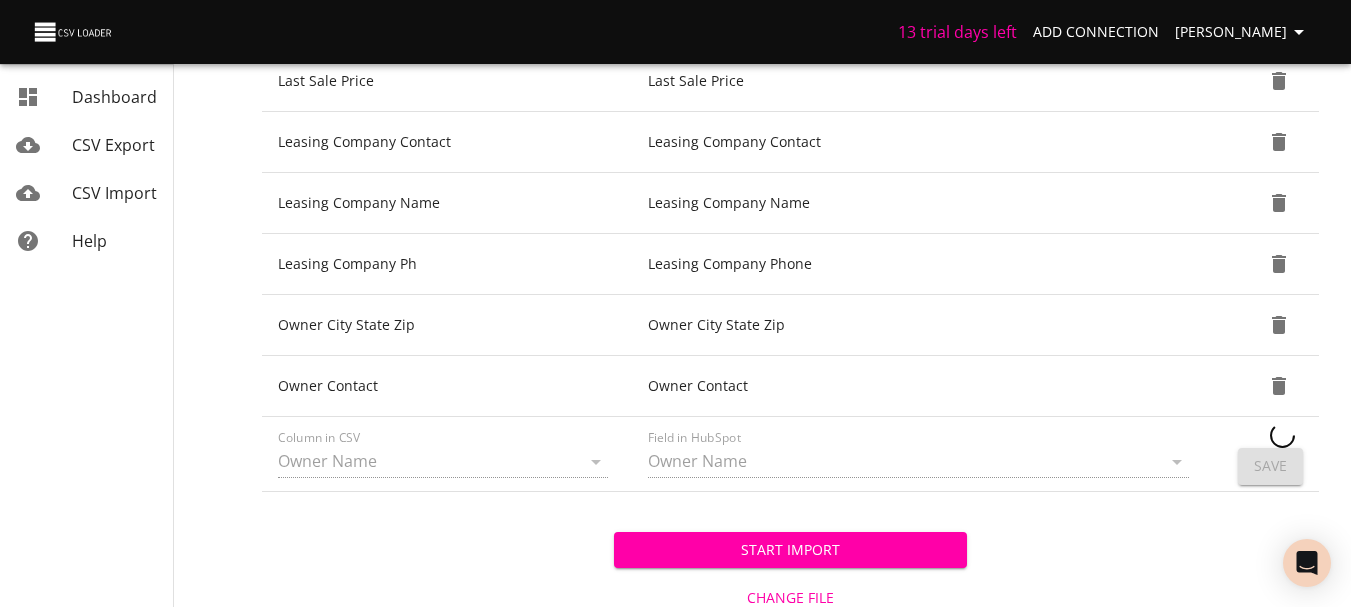 type 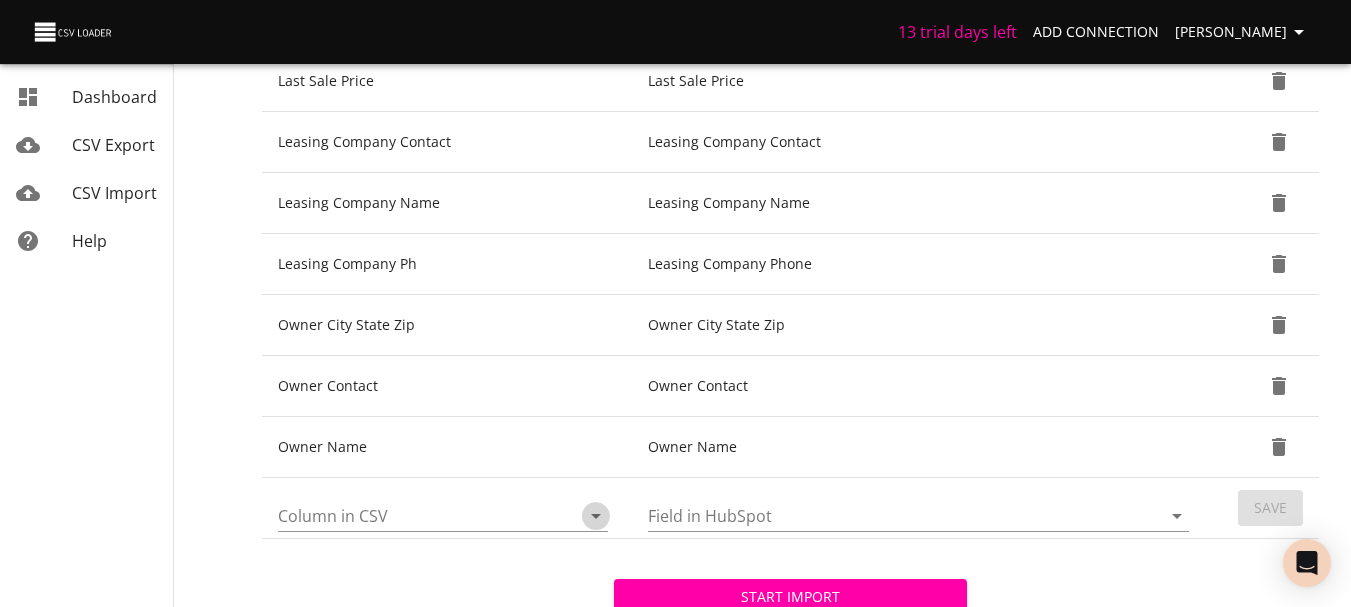 click 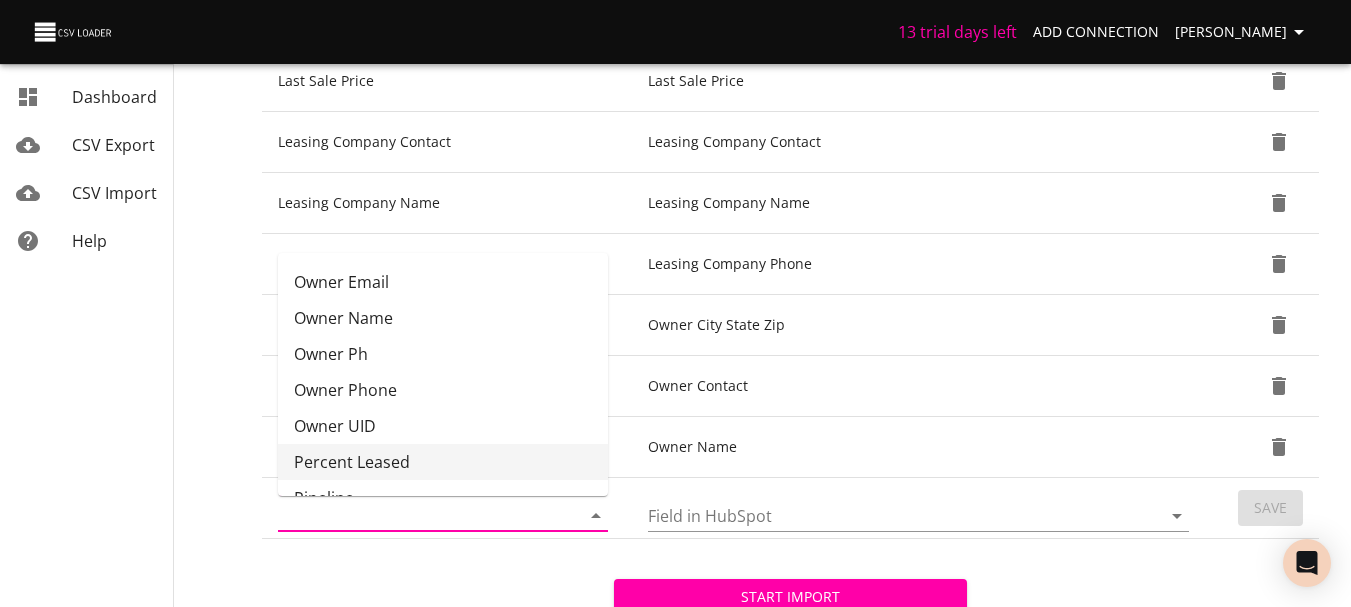 scroll, scrollTop: 793, scrollLeft: 0, axis: vertical 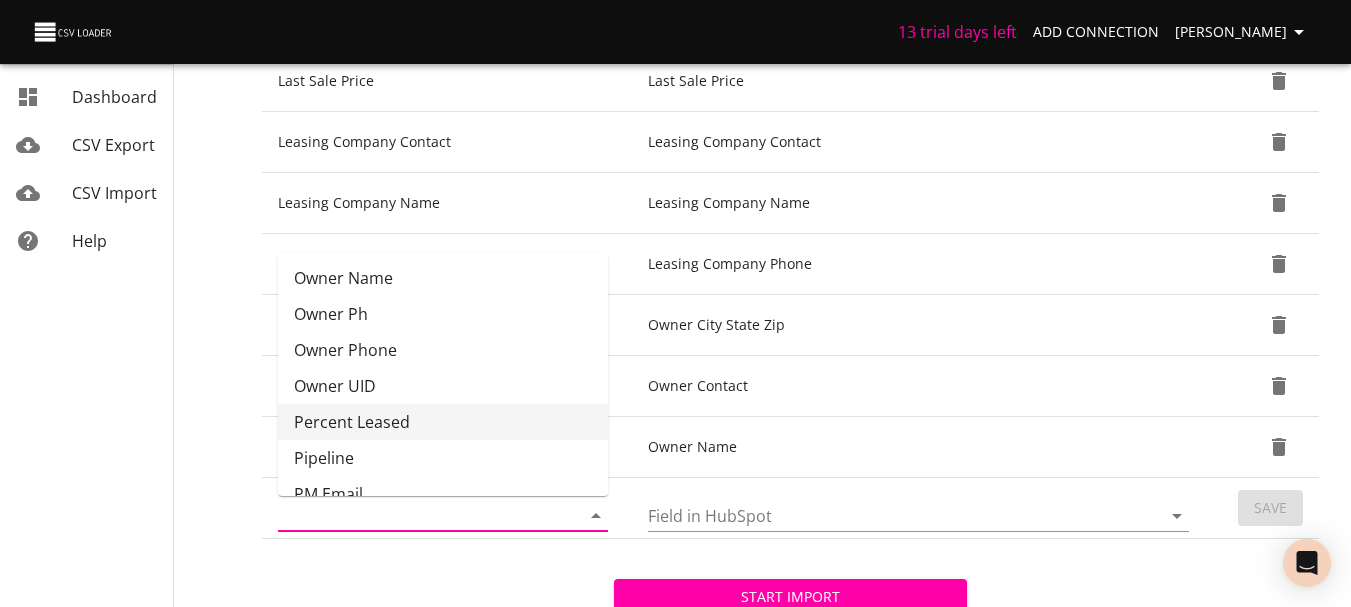 click on "Percent Leased" at bounding box center [443, 422] 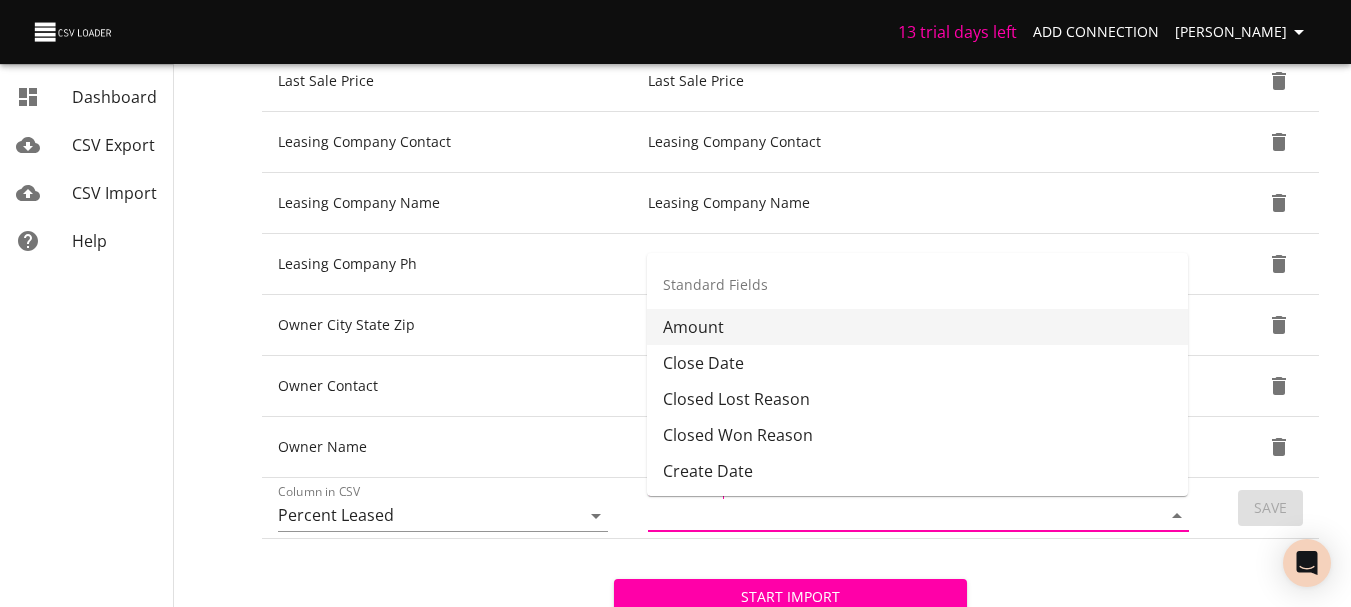 click on "Field in HubSpot" at bounding box center [887, 515] 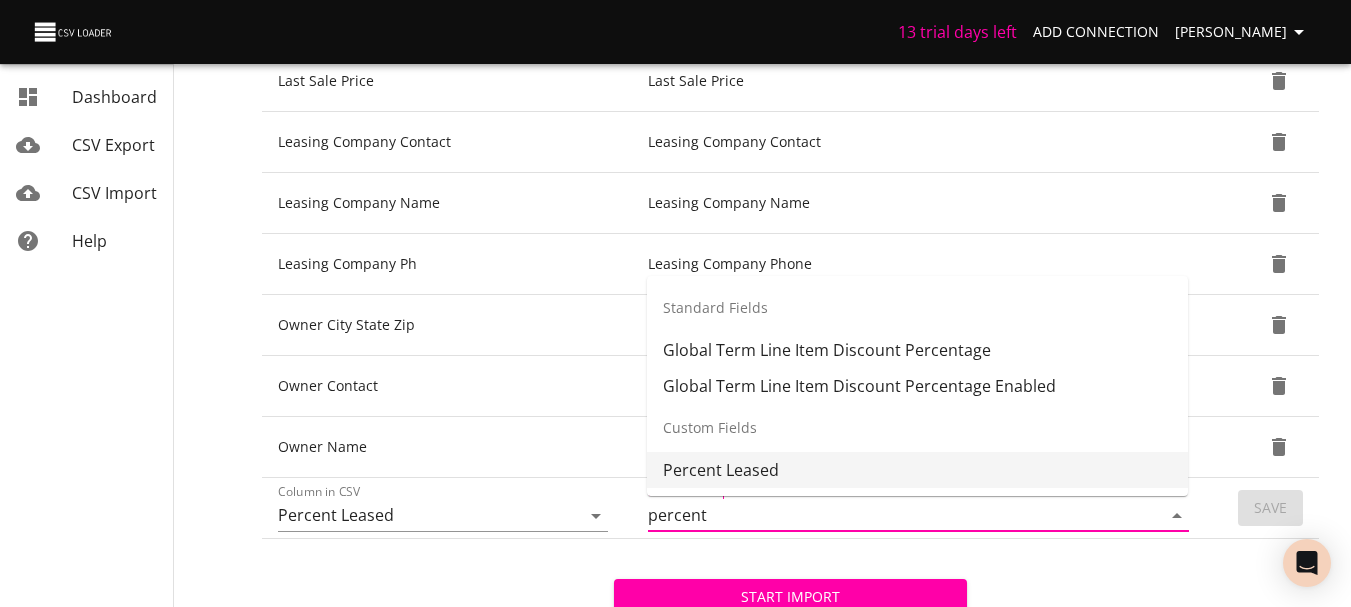 click on "Percent Leased" at bounding box center (917, 470) 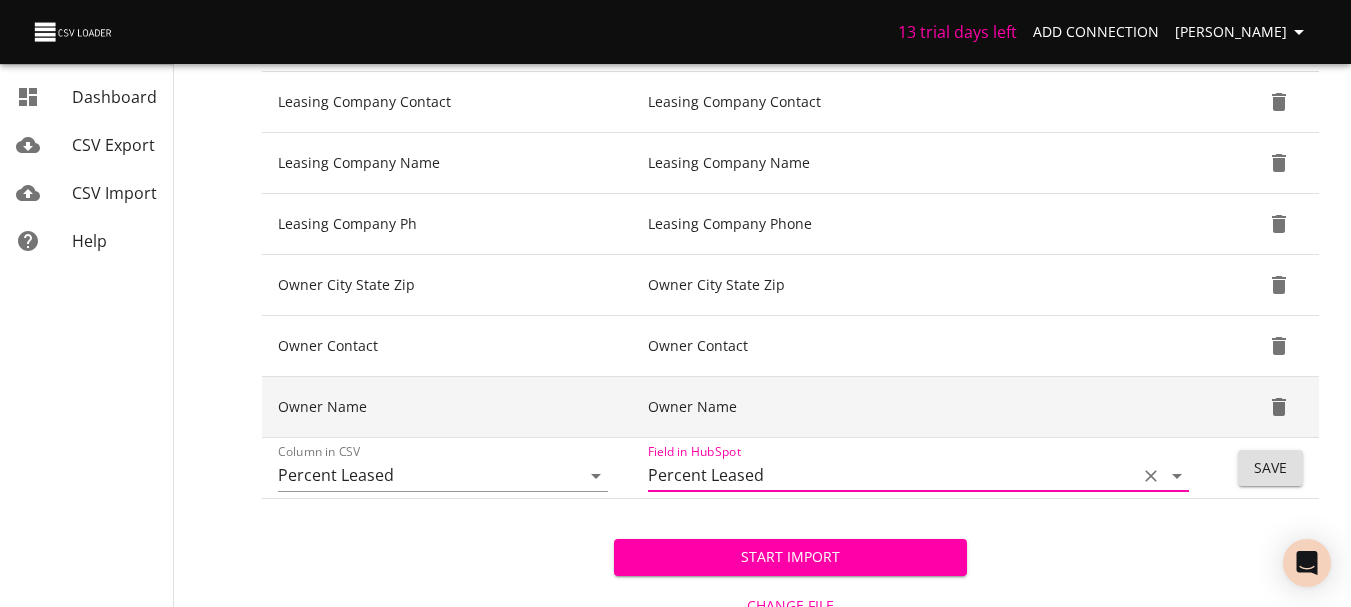 scroll, scrollTop: 987, scrollLeft: 0, axis: vertical 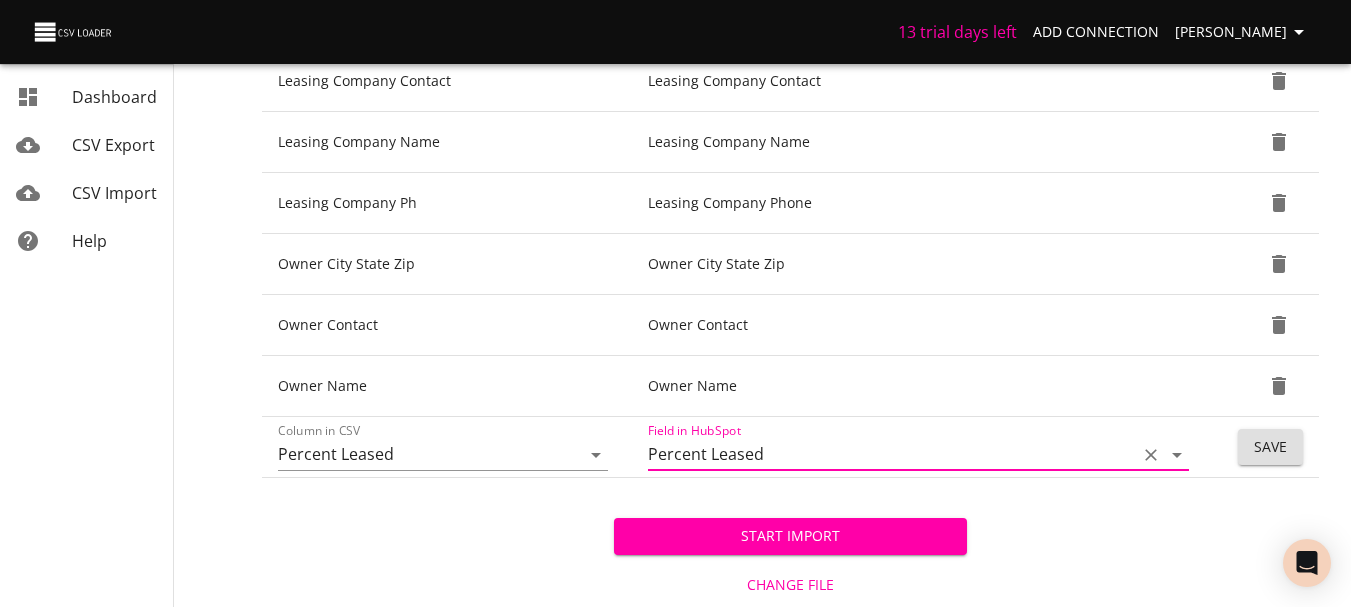 type on "Percent Leased" 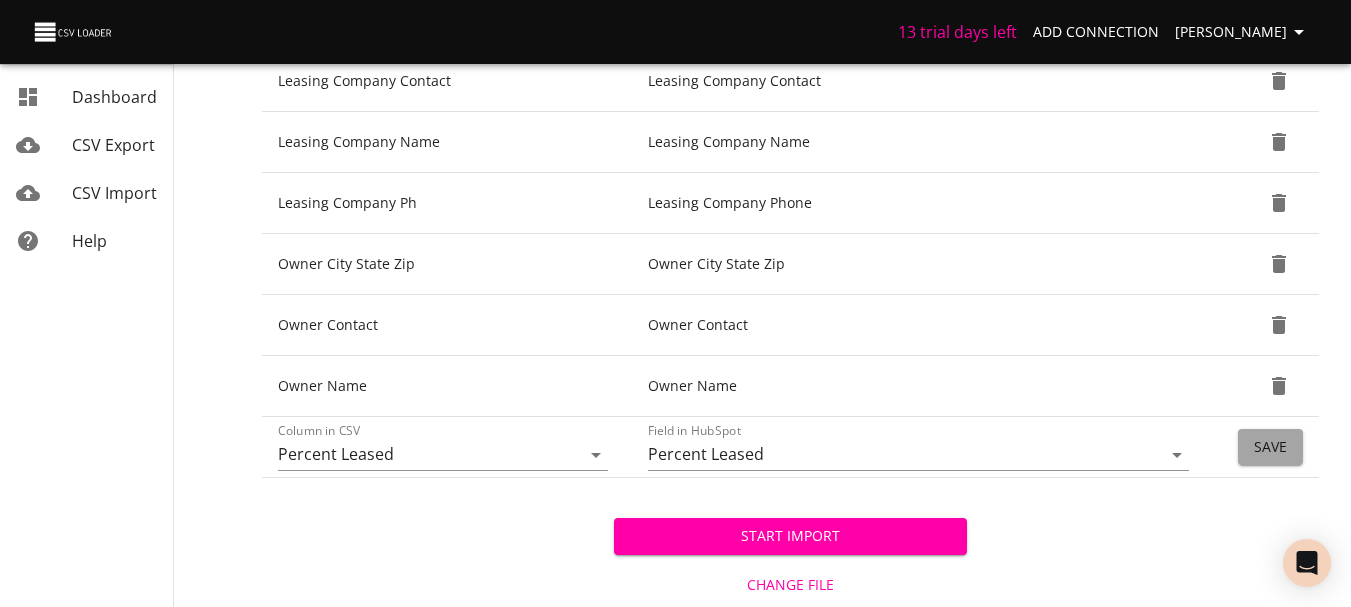 click on "Save" at bounding box center [1270, 447] 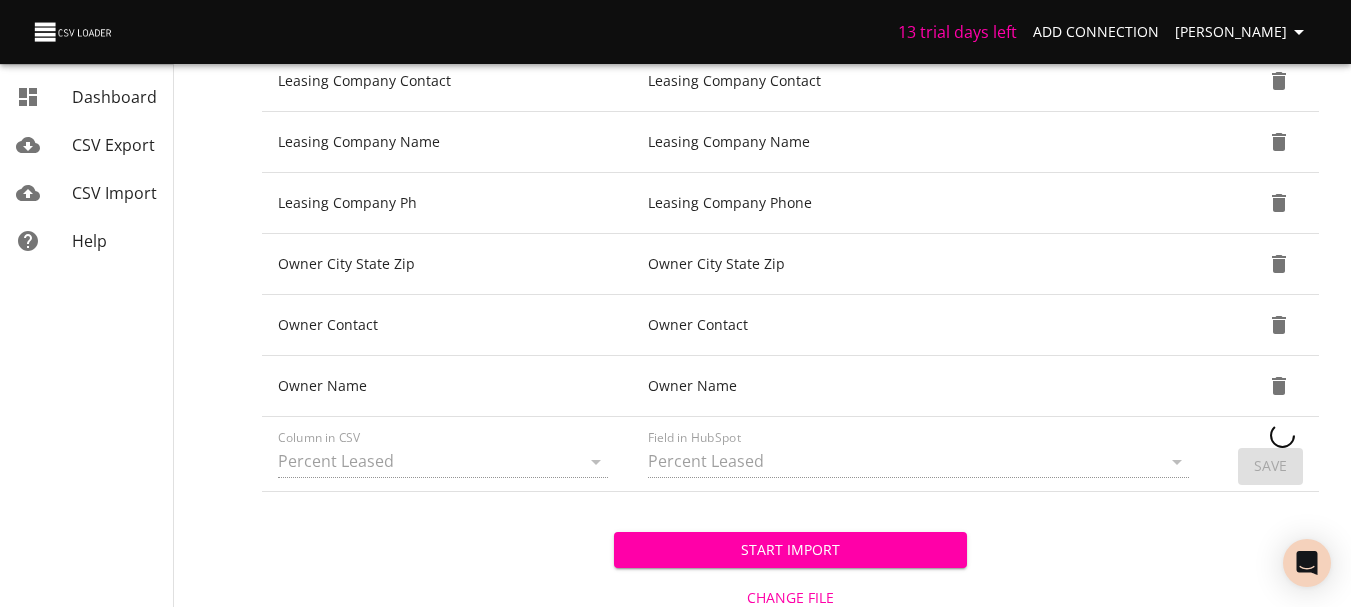 type 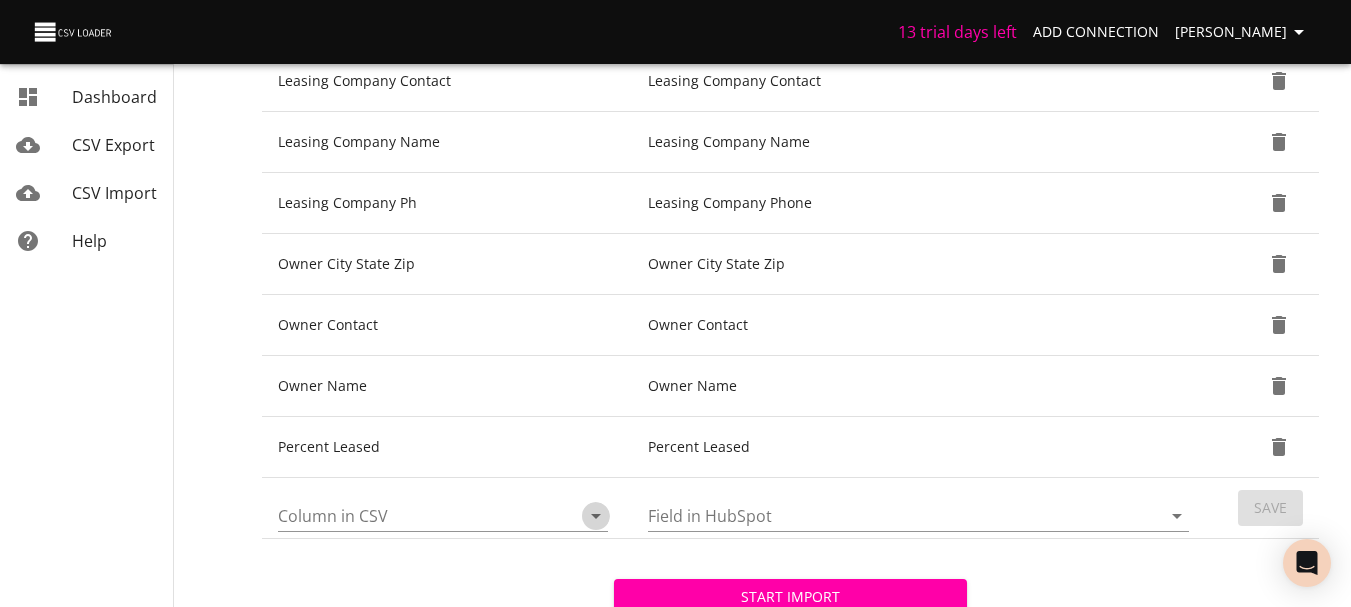 click 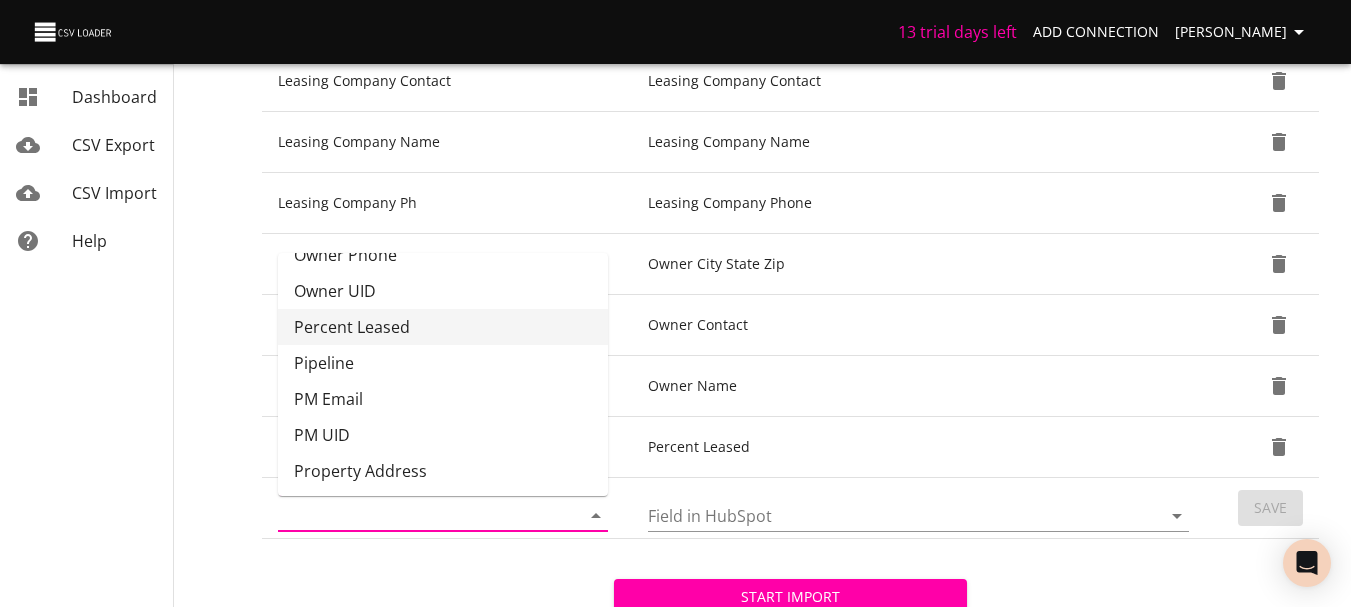 scroll, scrollTop: 897, scrollLeft: 0, axis: vertical 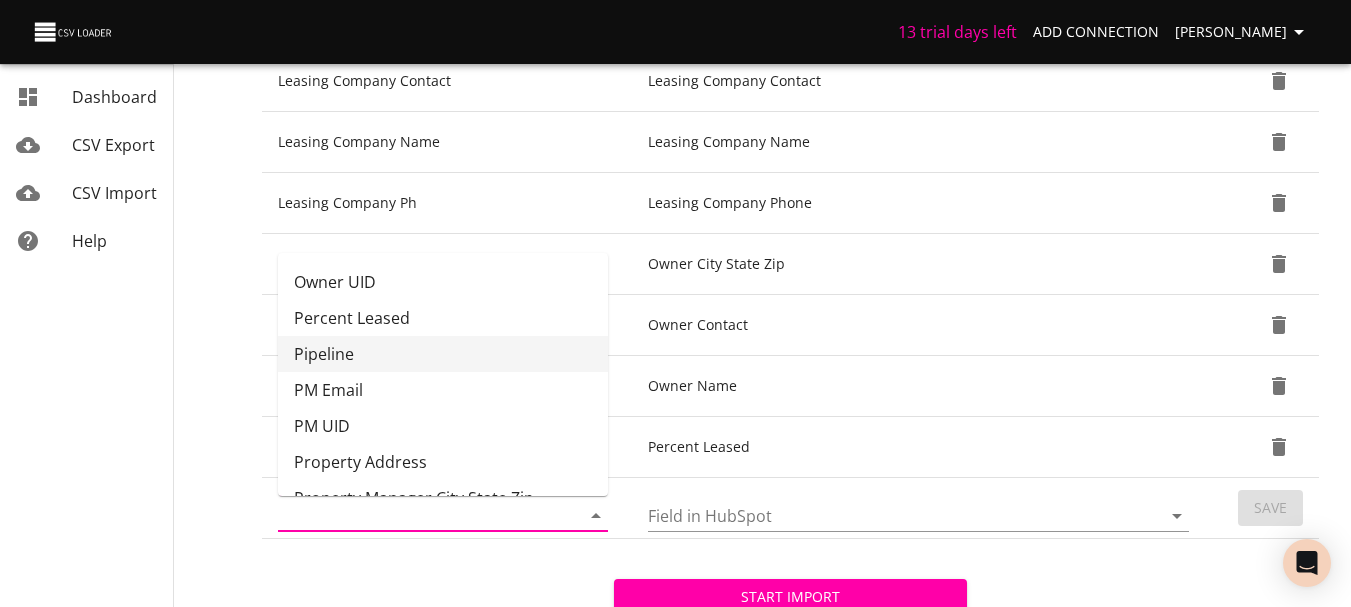 click on "Pipeline" at bounding box center [443, 354] 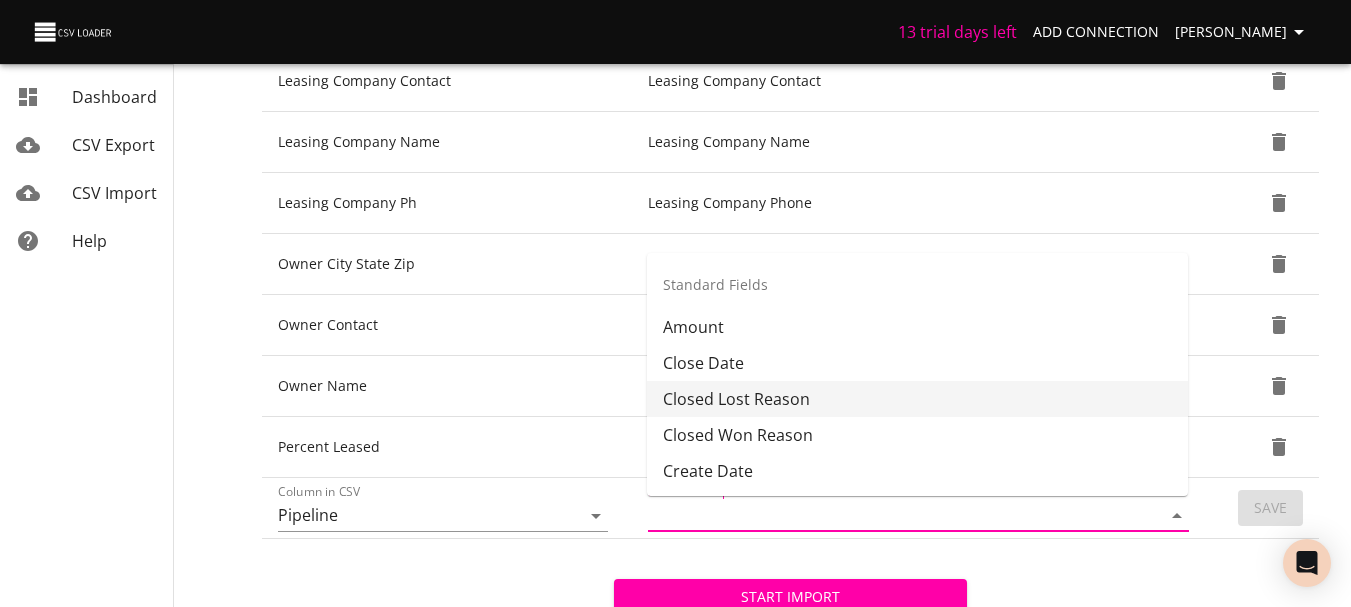click on "Field in HubSpot" at bounding box center [887, 515] 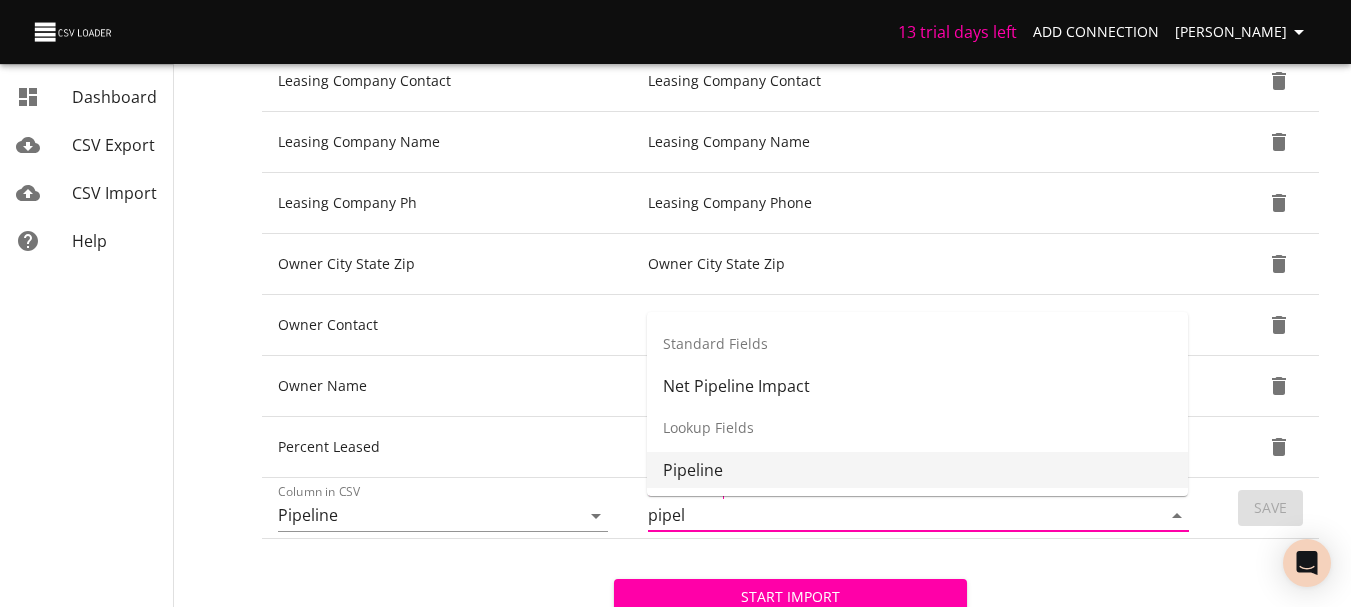 click on "Pipeline" at bounding box center [917, 470] 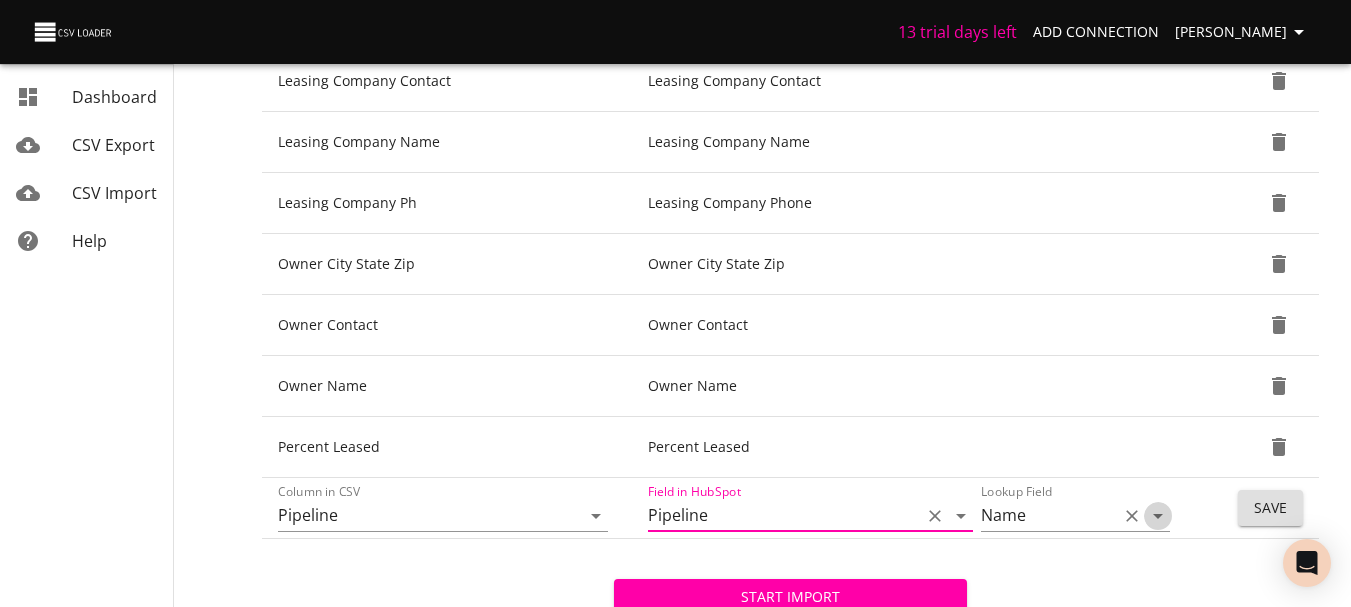 click 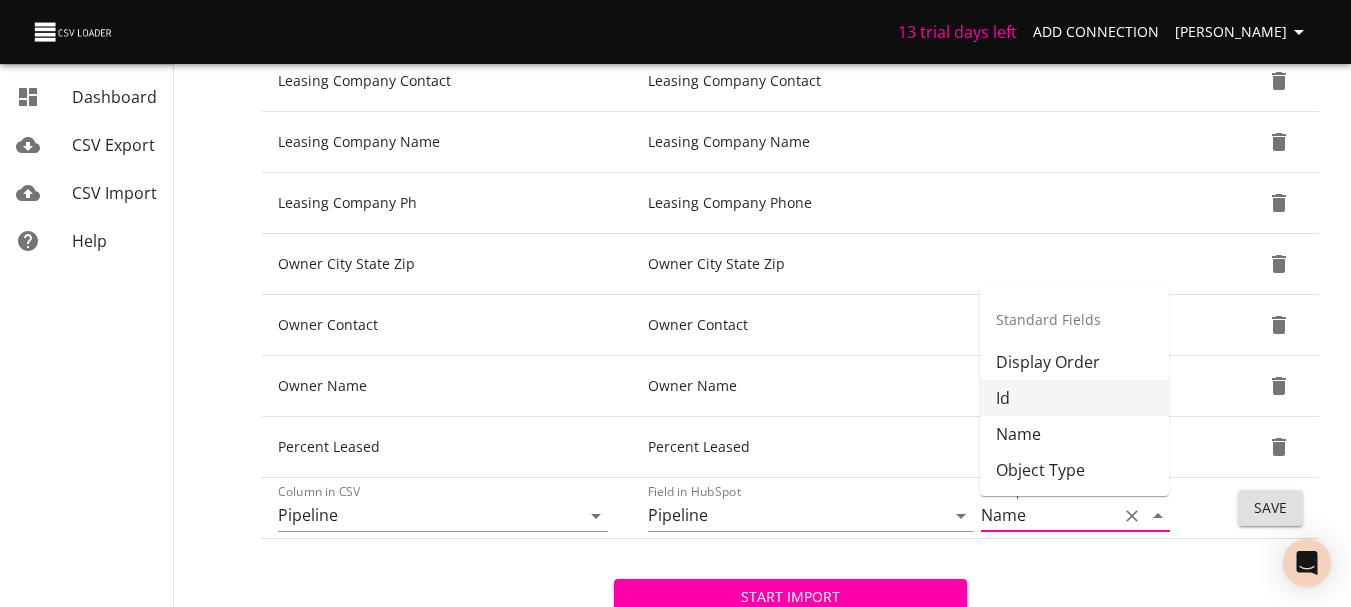 scroll, scrollTop: 1048, scrollLeft: 0, axis: vertical 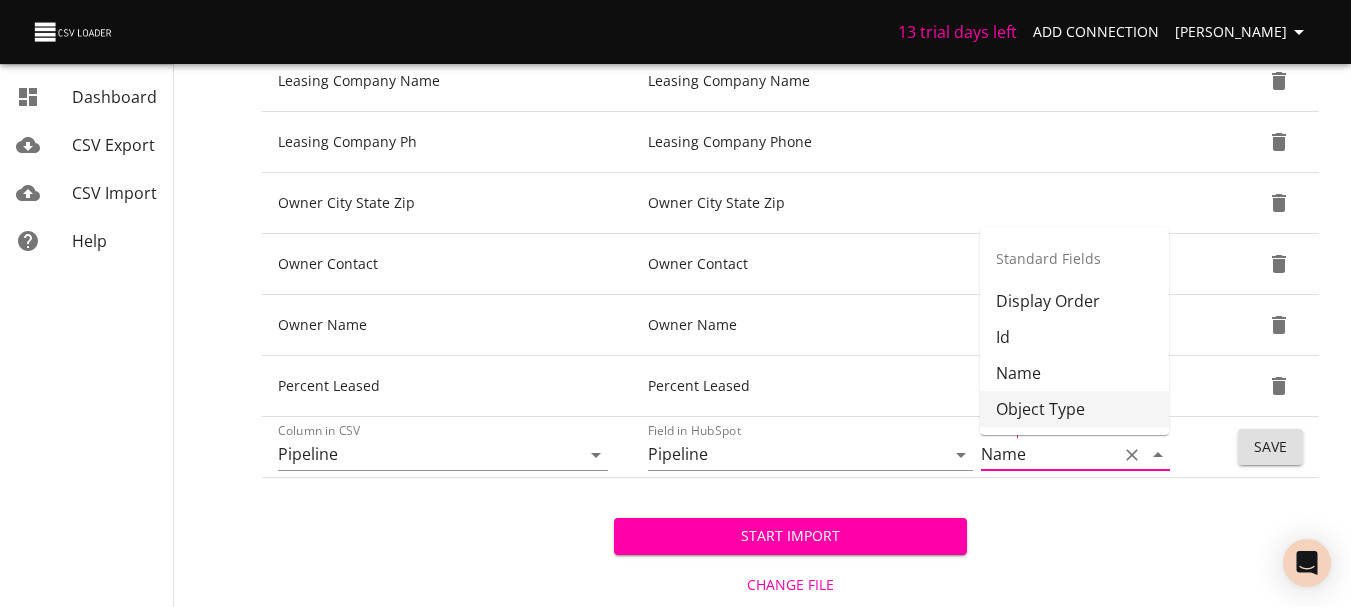 click on "Object Type" at bounding box center [1074, 409] 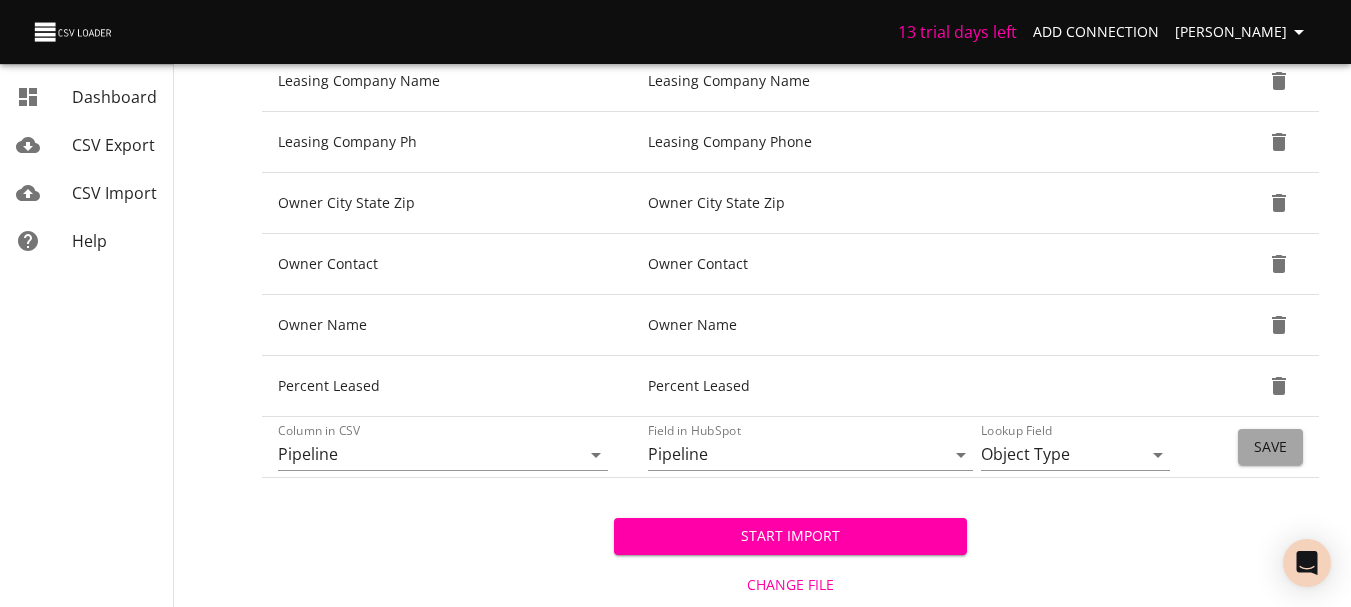 click on "Save" at bounding box center (1270, 447) 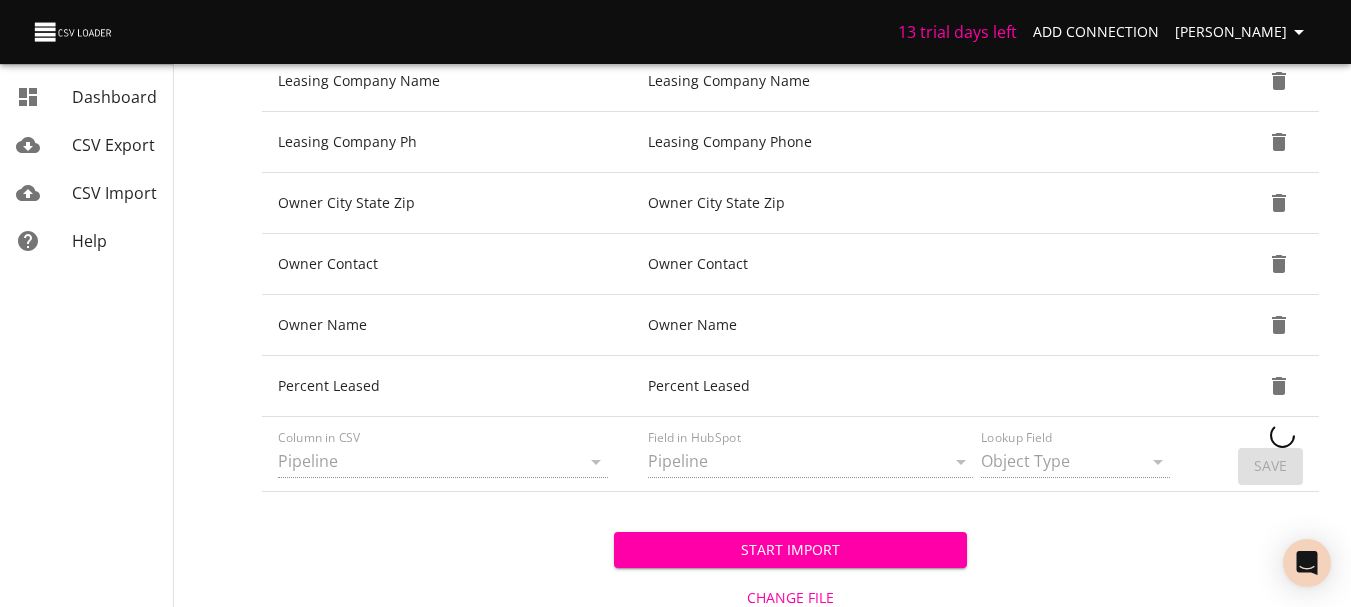 type 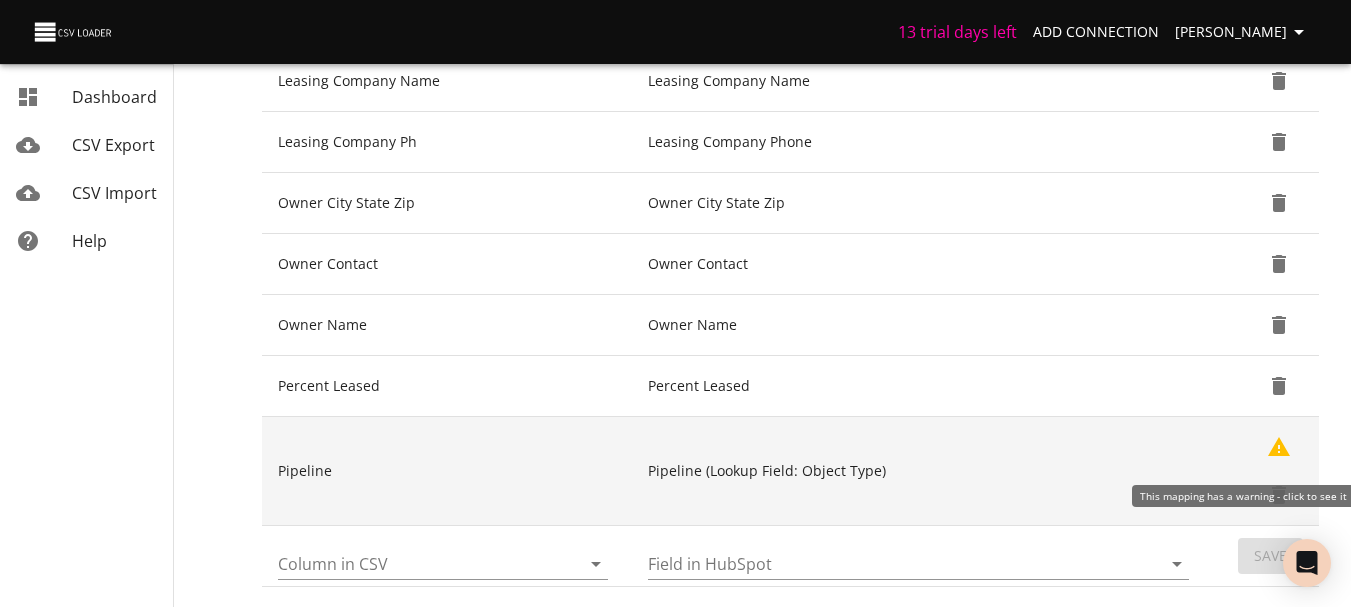 click 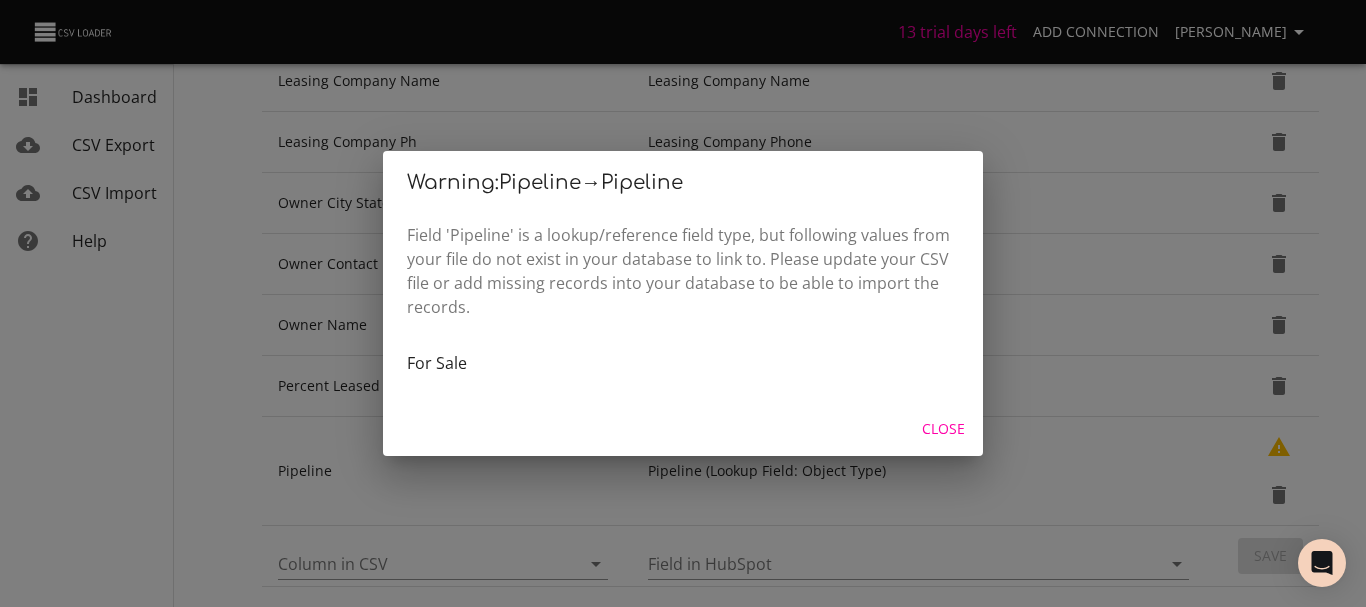 click on "Close" at bounding box center (943, 429) 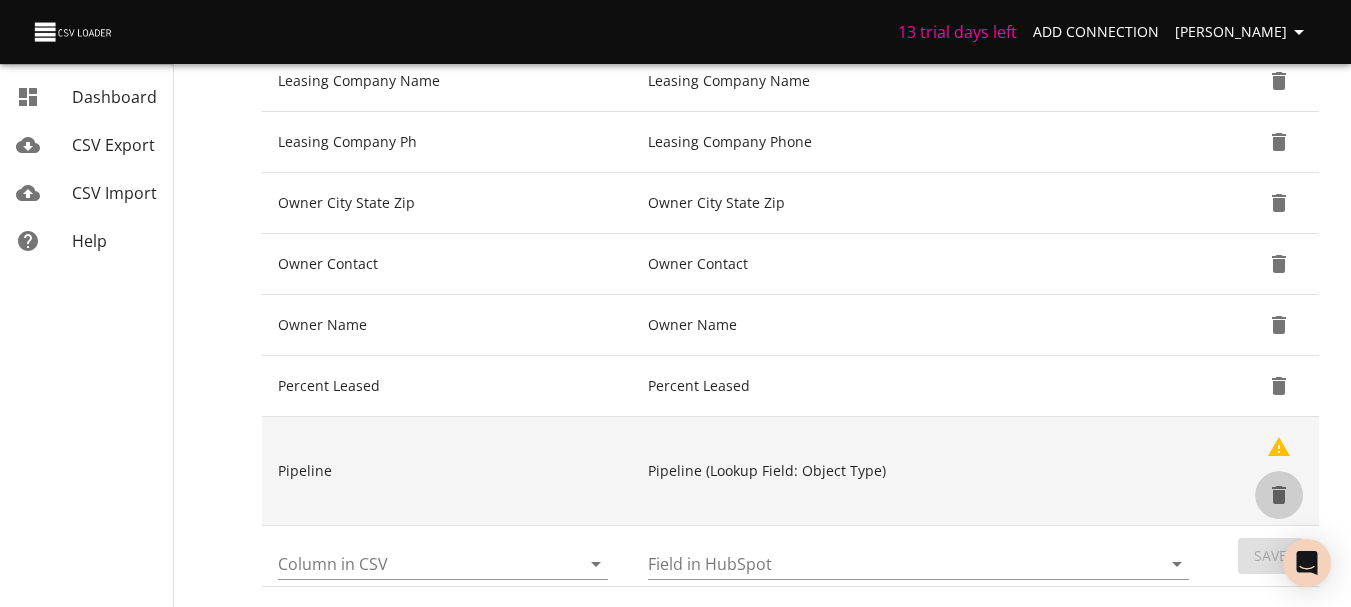 click 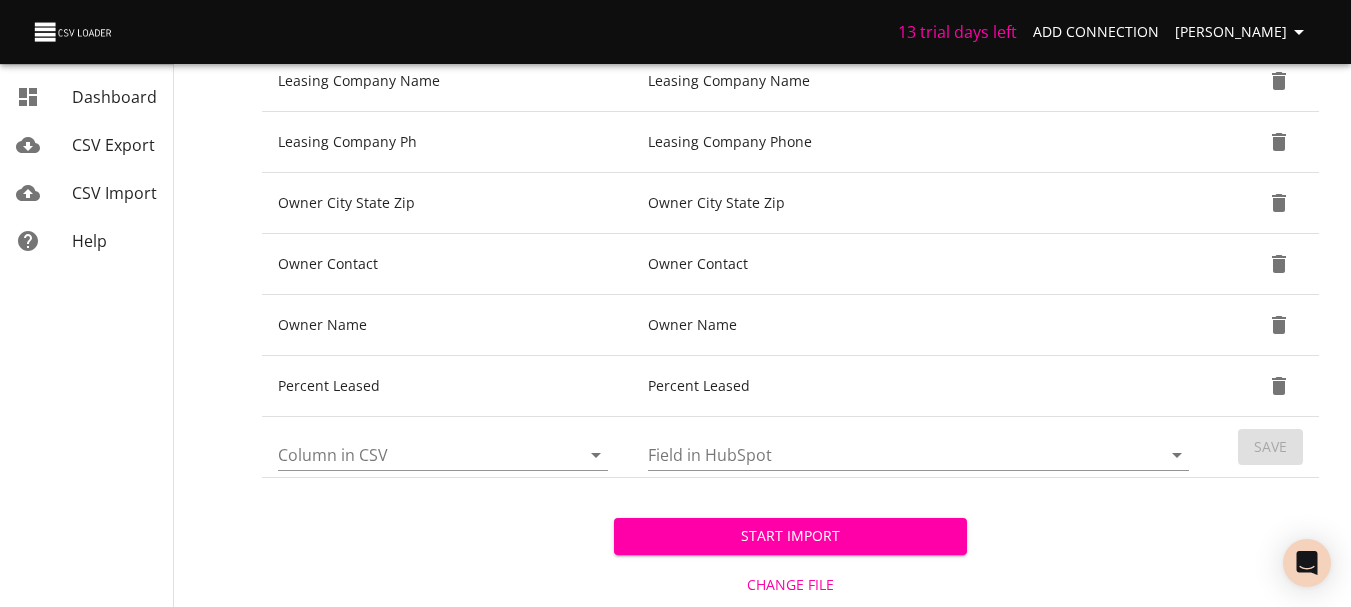 click 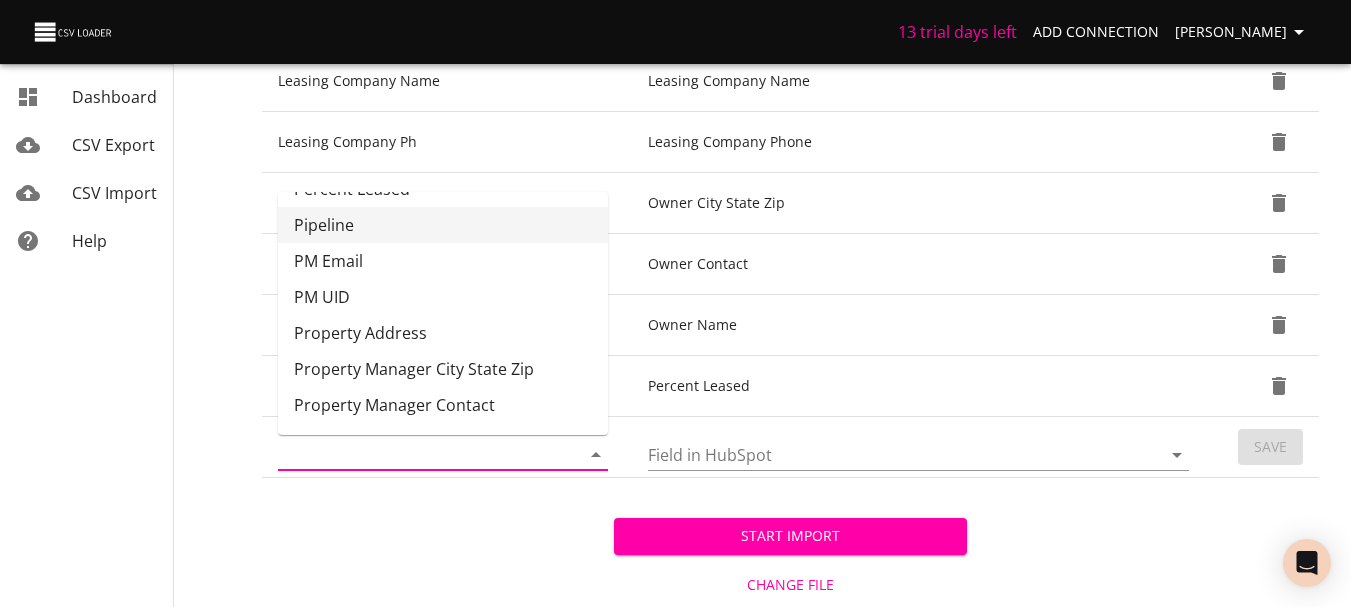 scroll, scrollTop: 973, scrollLeft: 0, axis: vertical 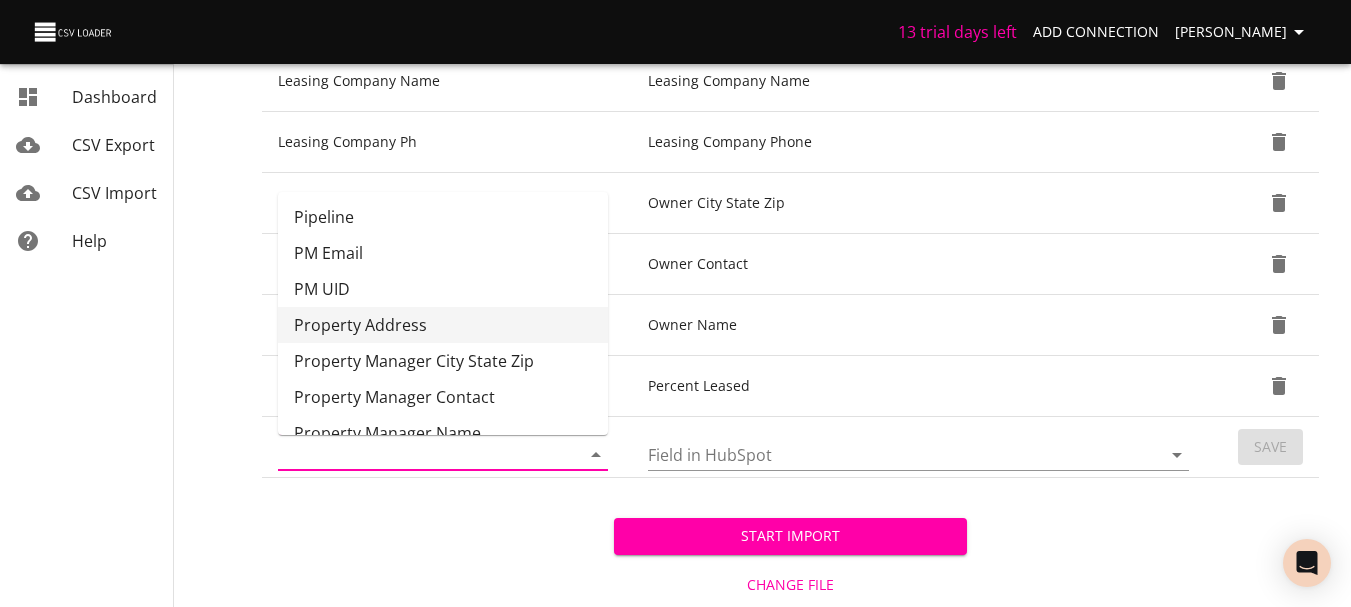 click on "Property Address" at bounding box center [443, 325] 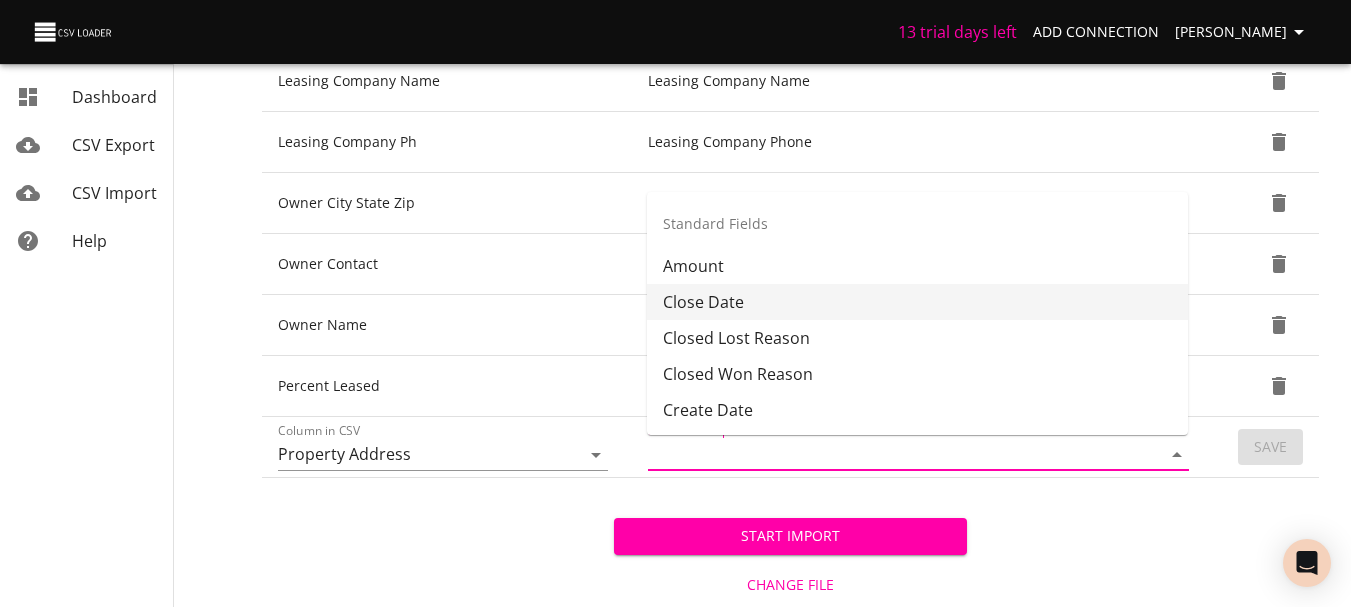 click on "Field in HubSpot" at bounding box center (887, 454) 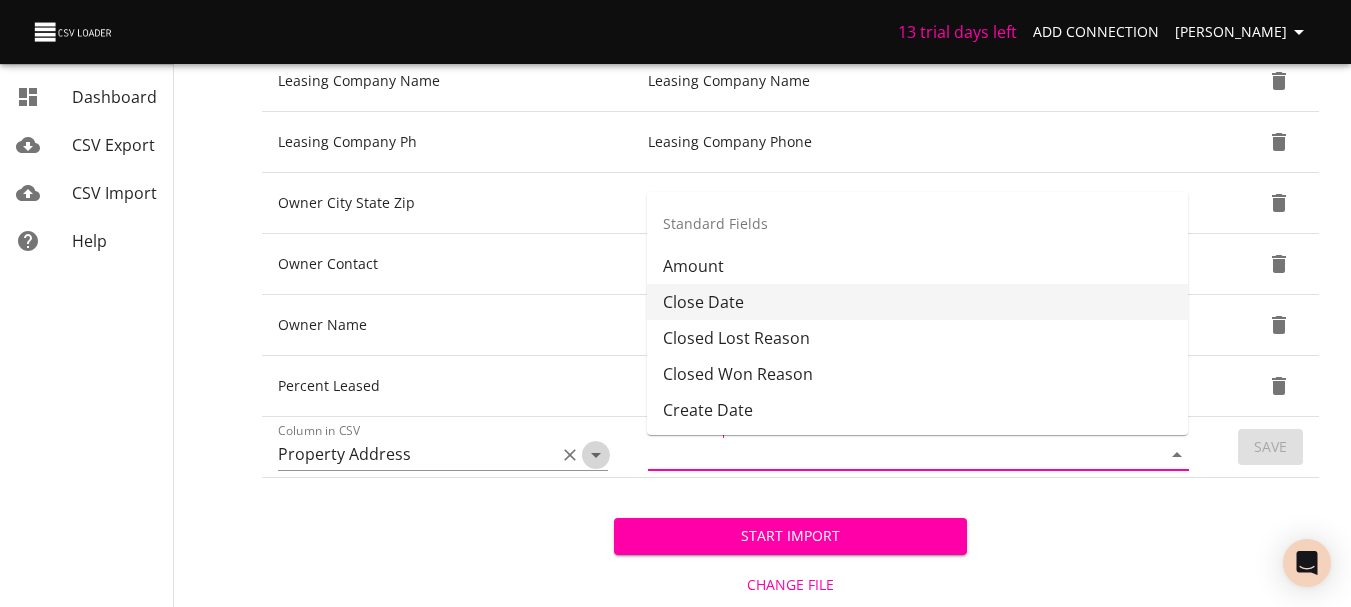 click 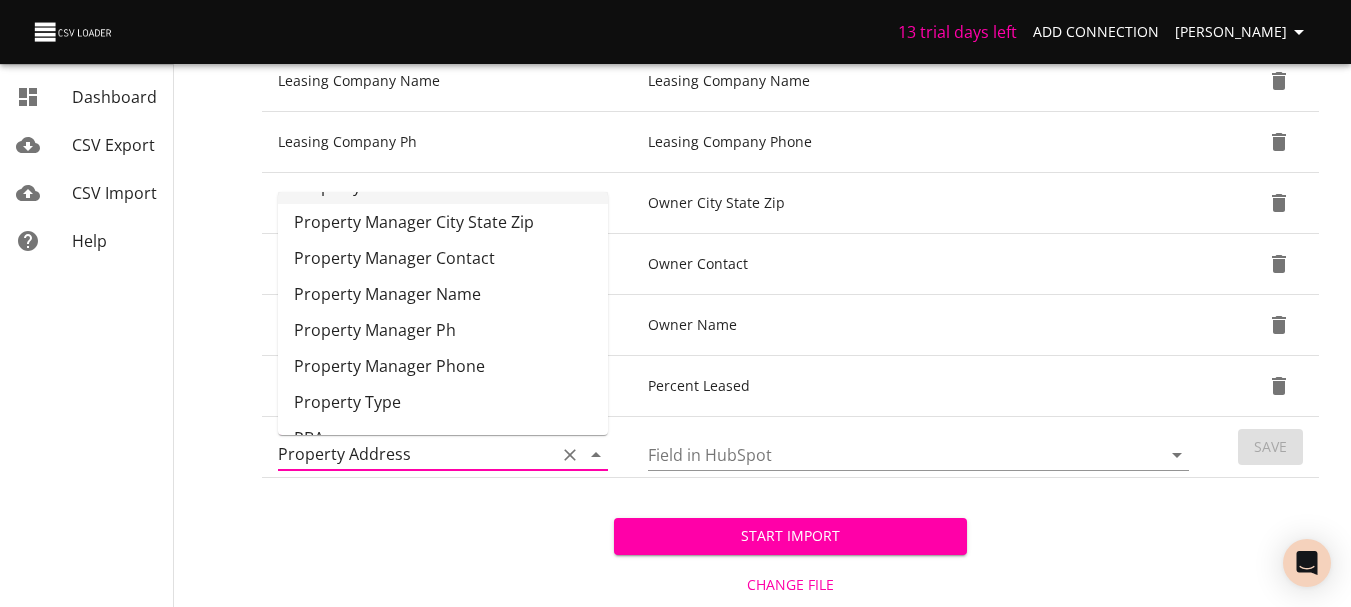 scroll, scrollTop: 1121, scrollLeft: 0, axis: vertical 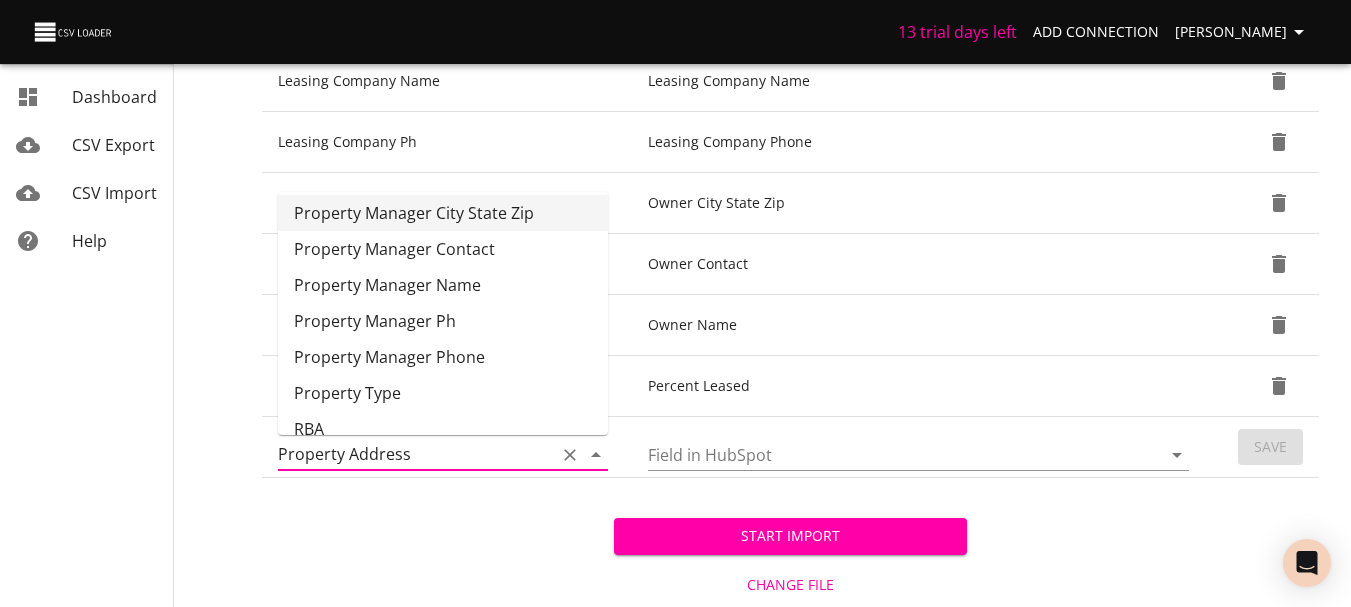 click on "Property Manager City State Zip" at bounding box center [443, 213] 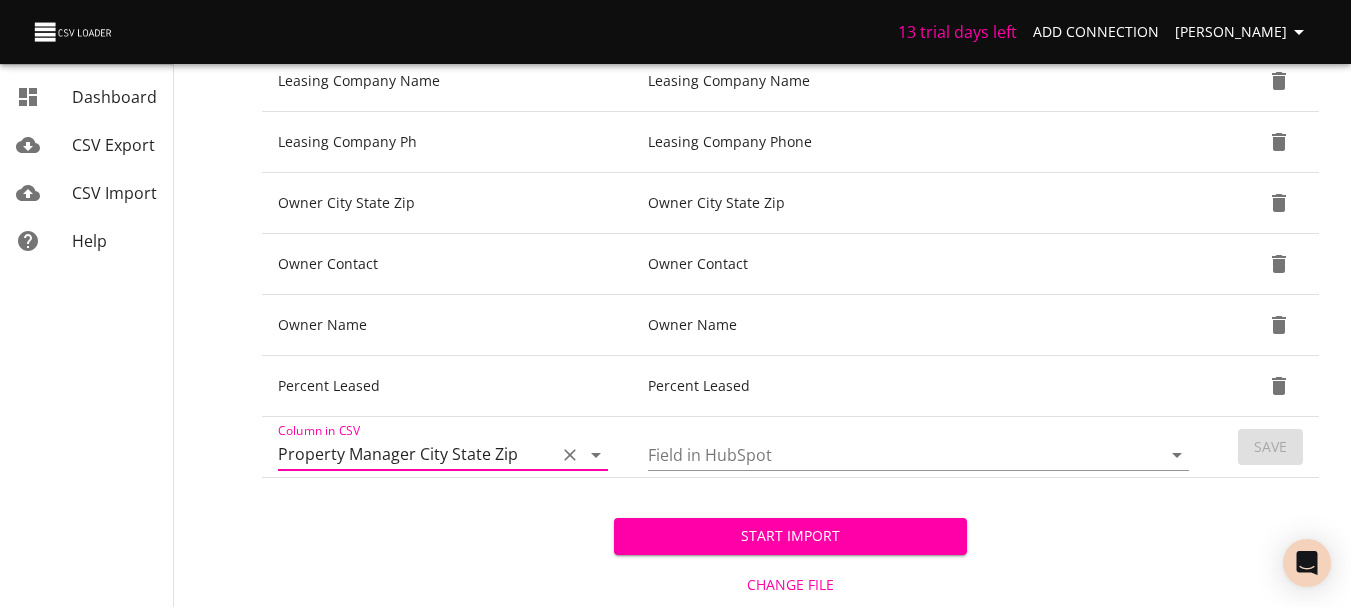 click on "Field in HubSpot" at bounding box center [887, 454] 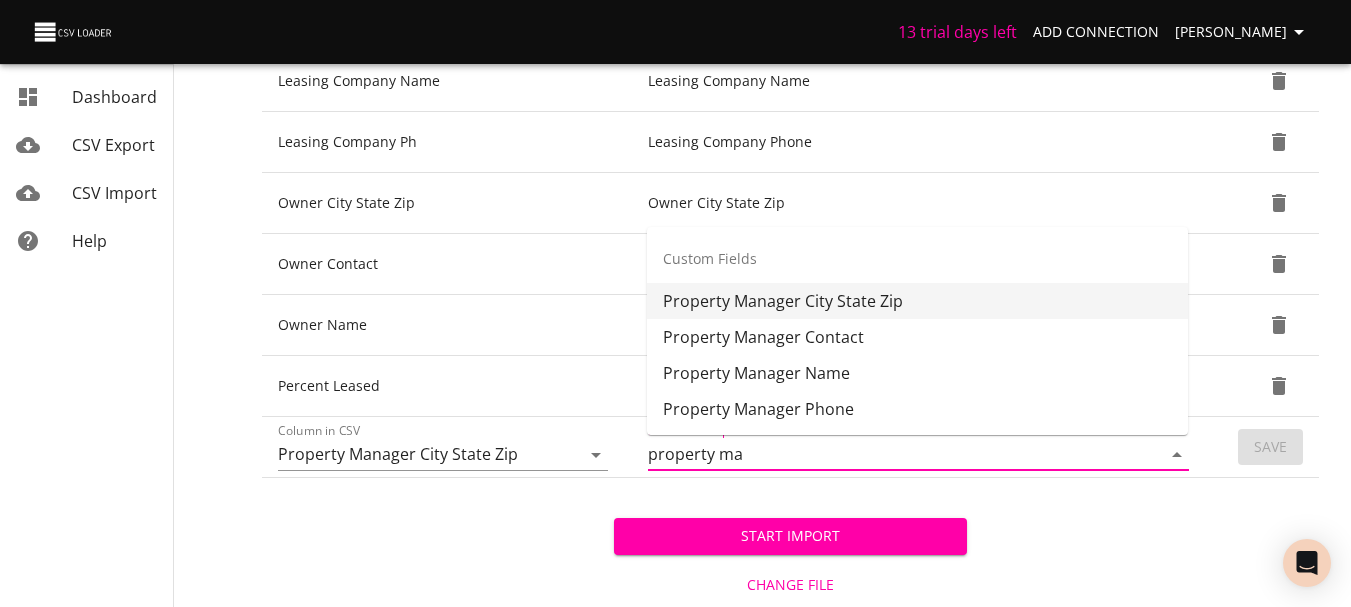 click on "Property Manager City State Zip" at bounding box center (917, 301) 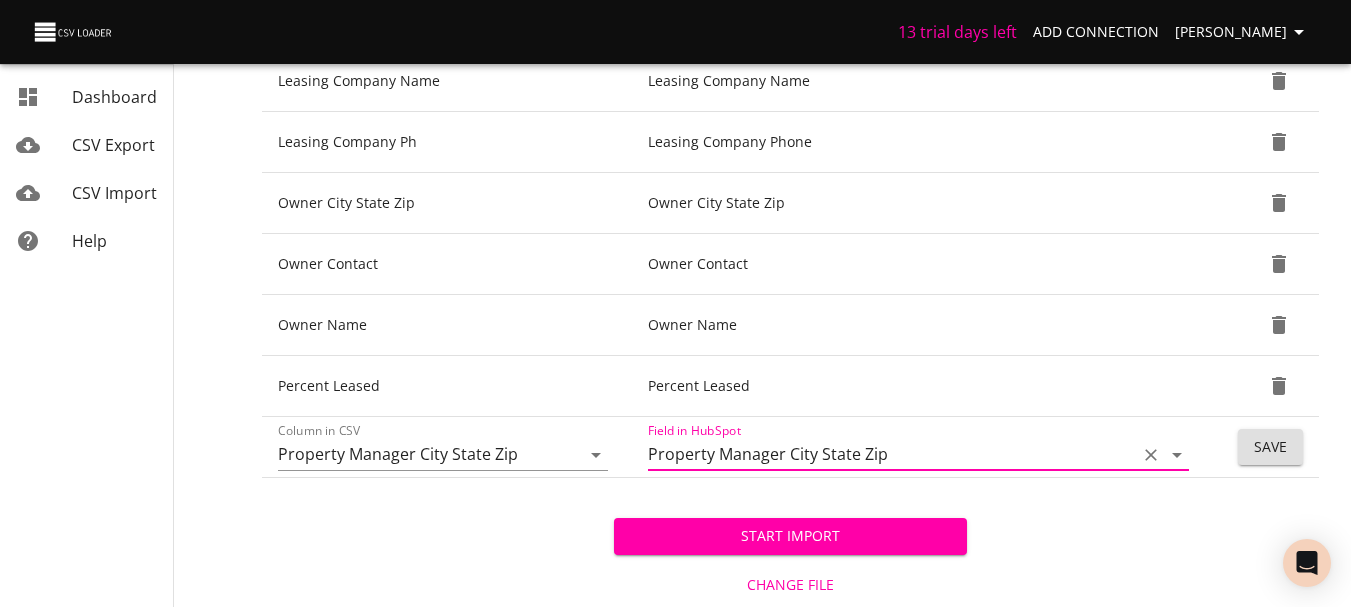 type on "Property Manager City State Zip" 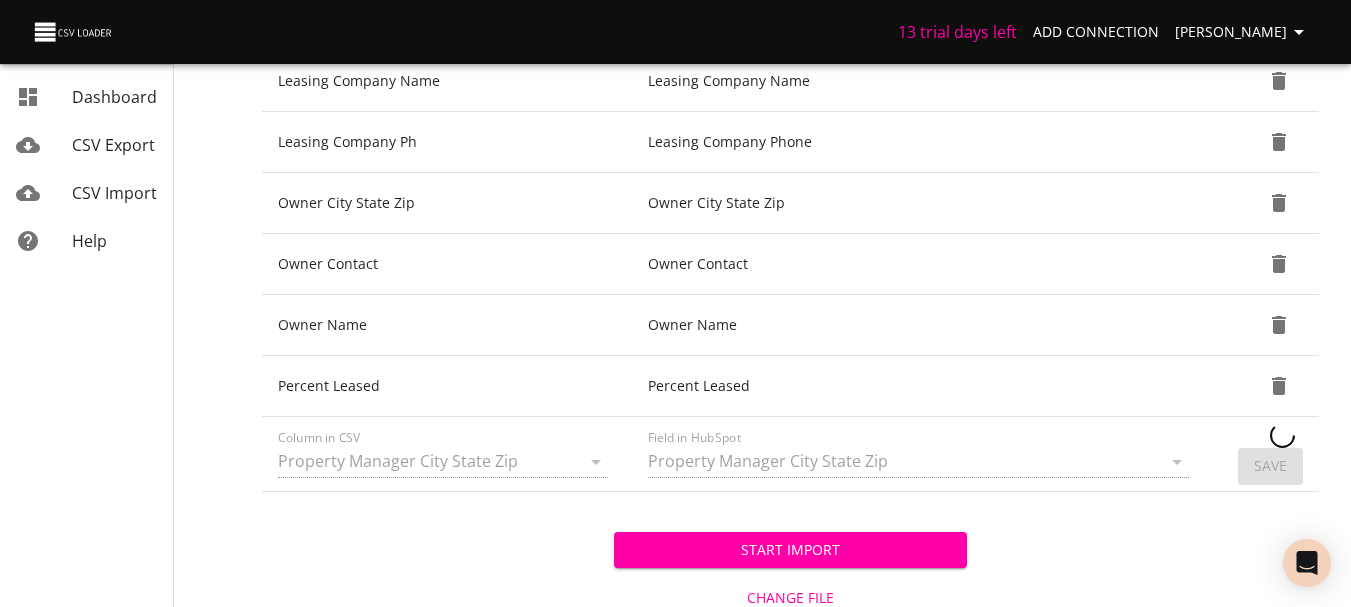 type 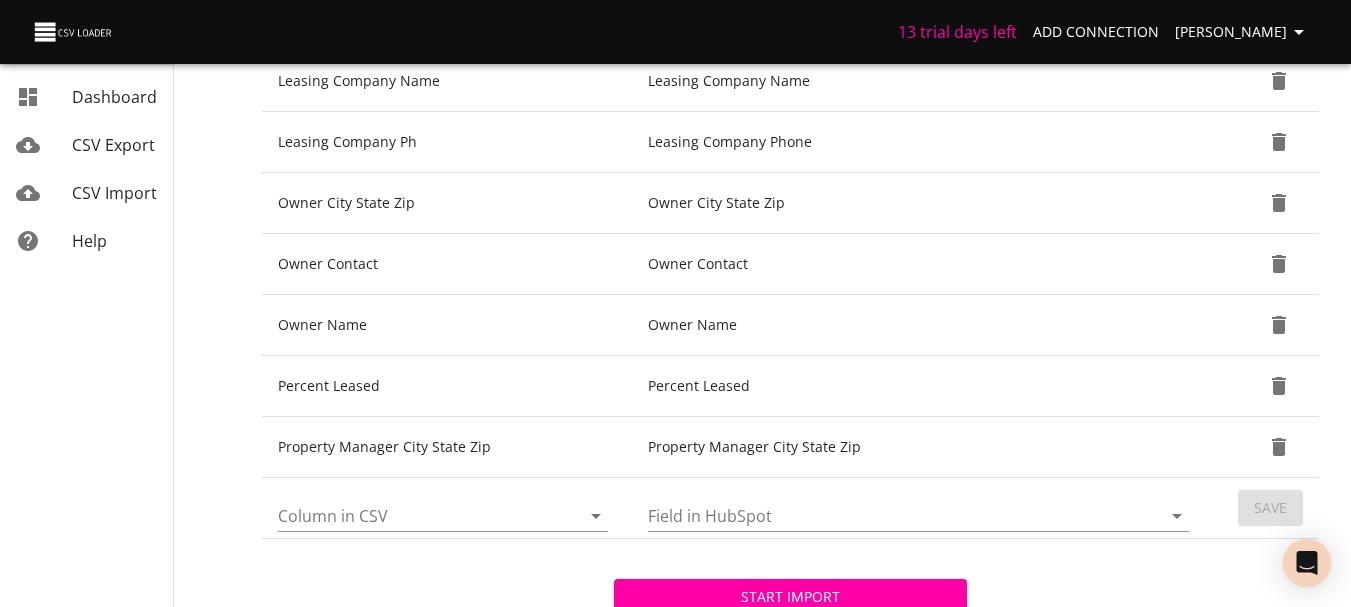 click 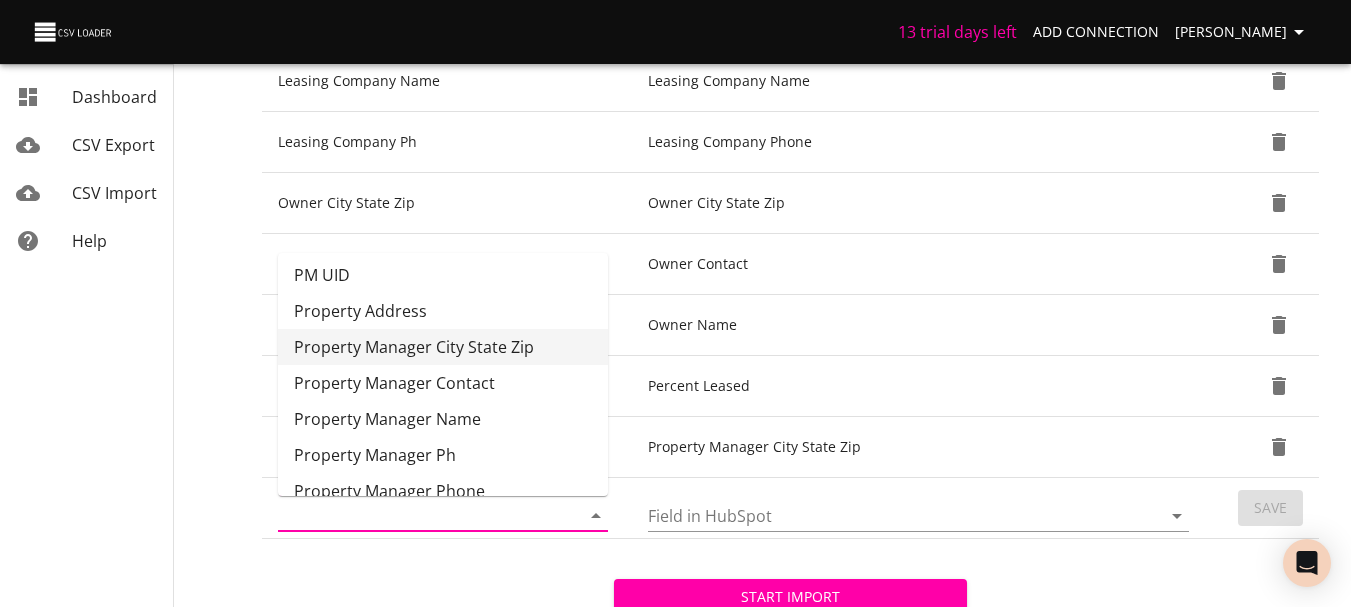 scroll, scrollTop: 1077, scrollLeft: 0, axis: vertical 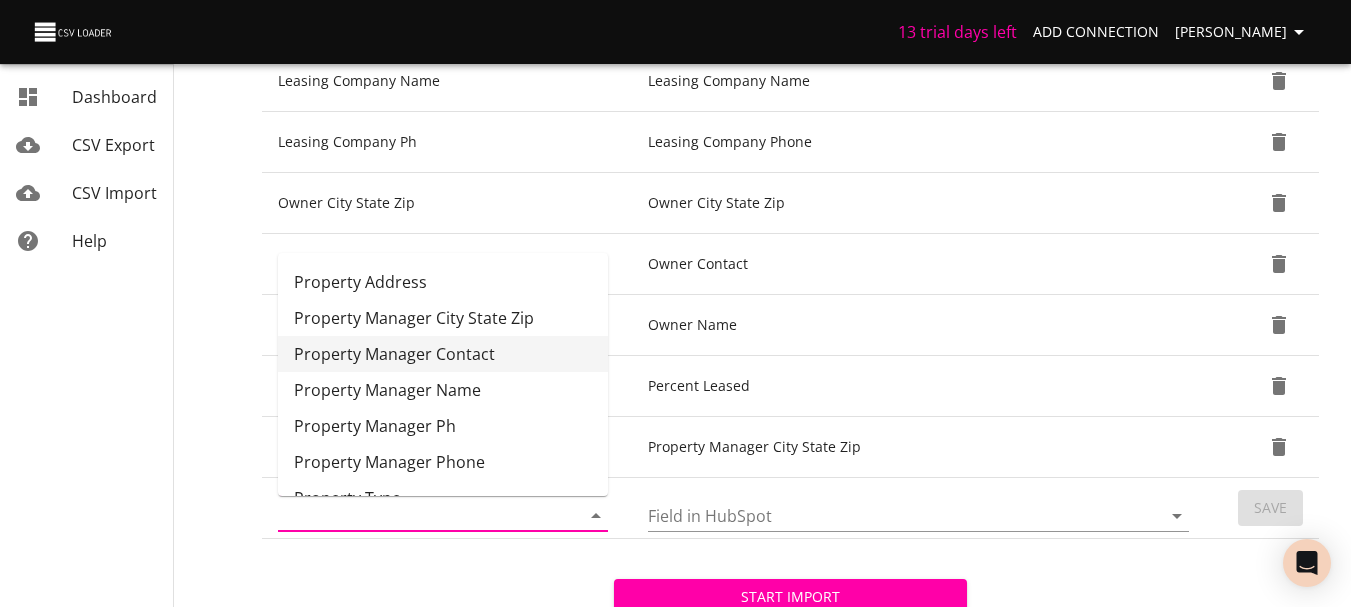 click on "Property Manager Contact" at bounding box center [443, 354] 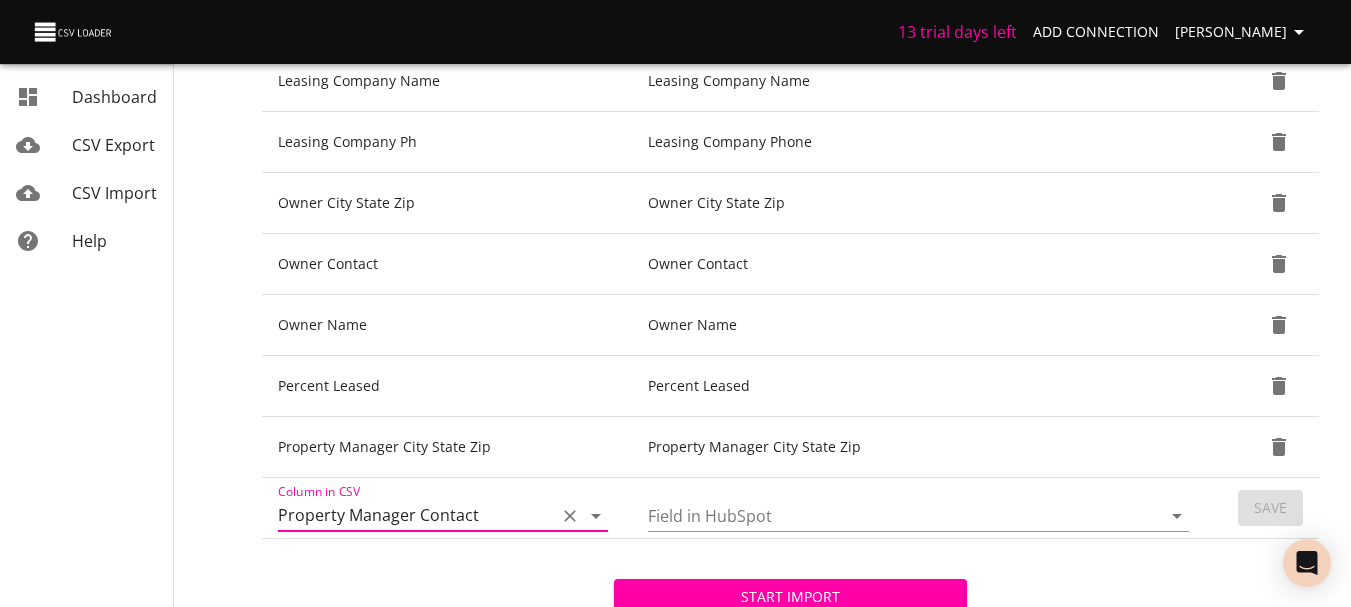 click on "Field in HubSpot" at bounding box center (887, 515) 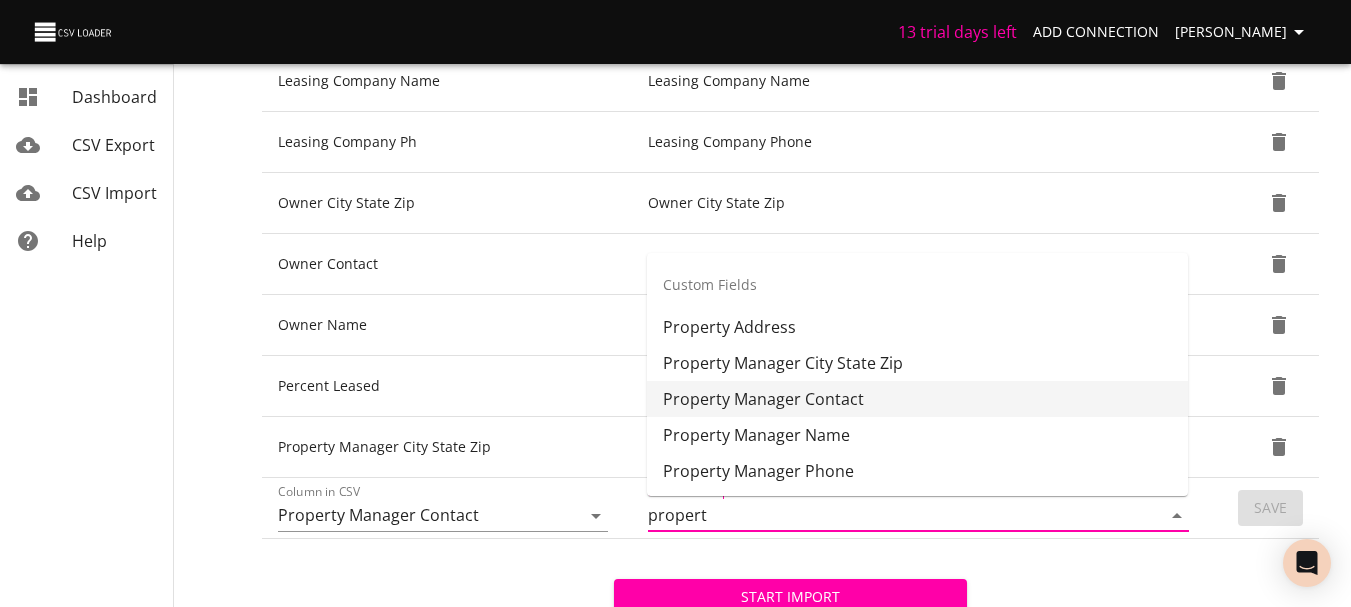 click on "Property Manager Contact" at bounding box center (917, 399) 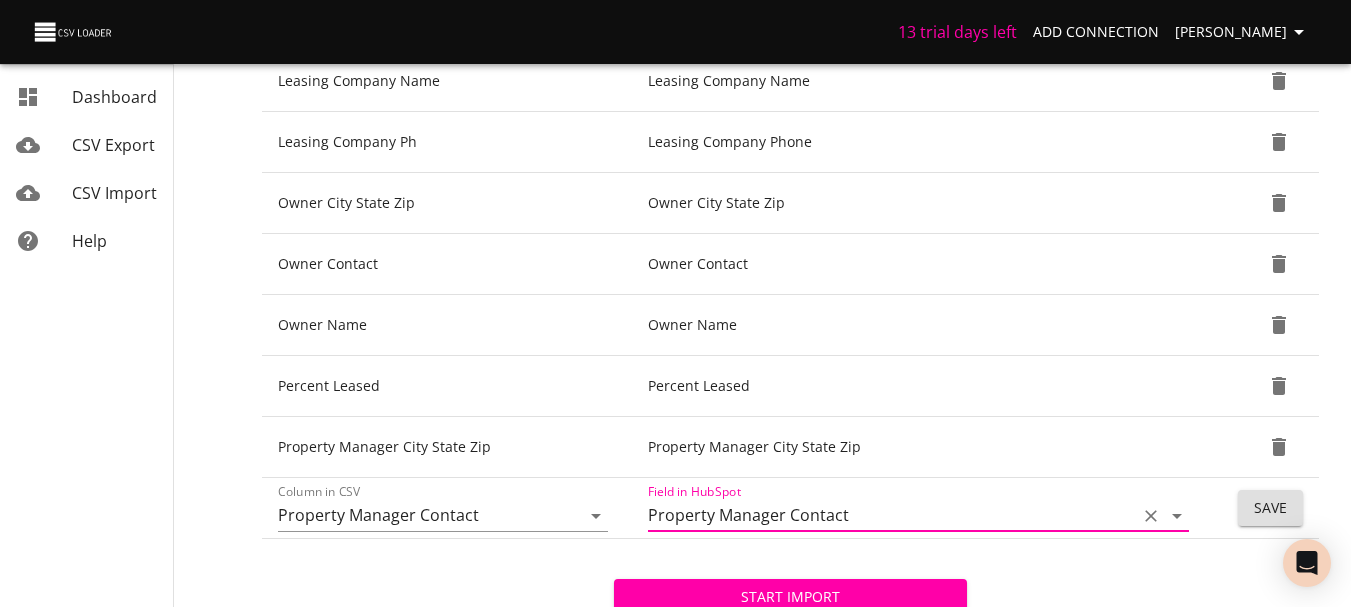 type on "Property Manager Contact" 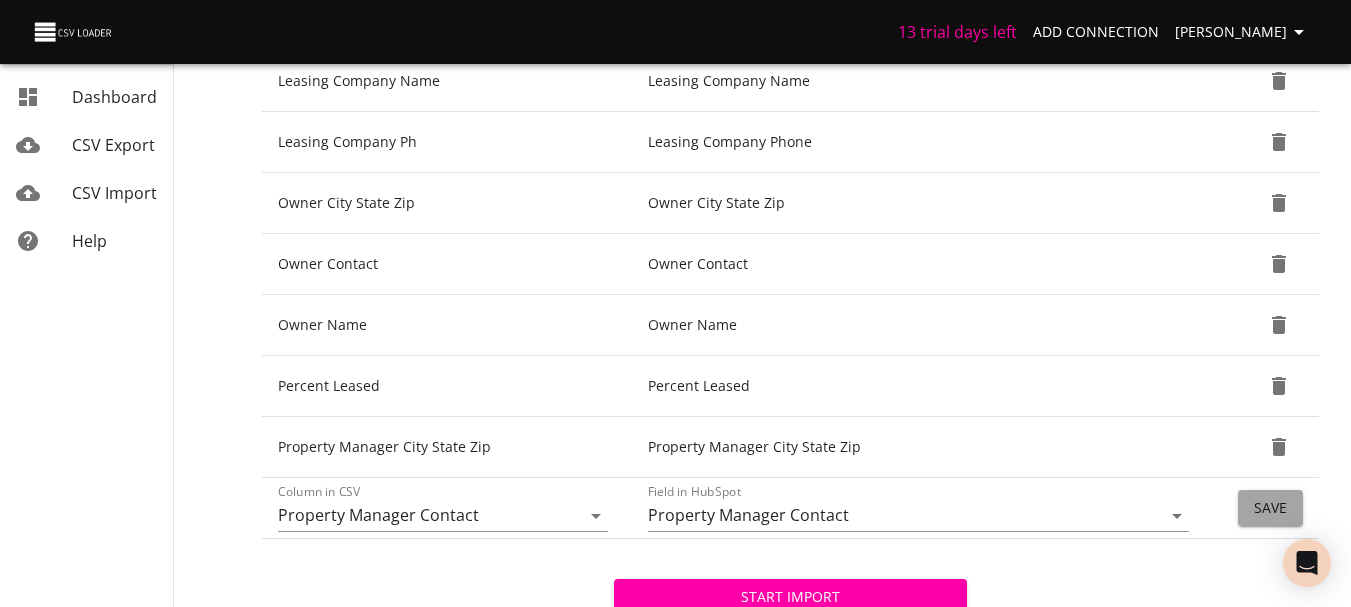 click on "Save" at bounding box center [1270, 508] 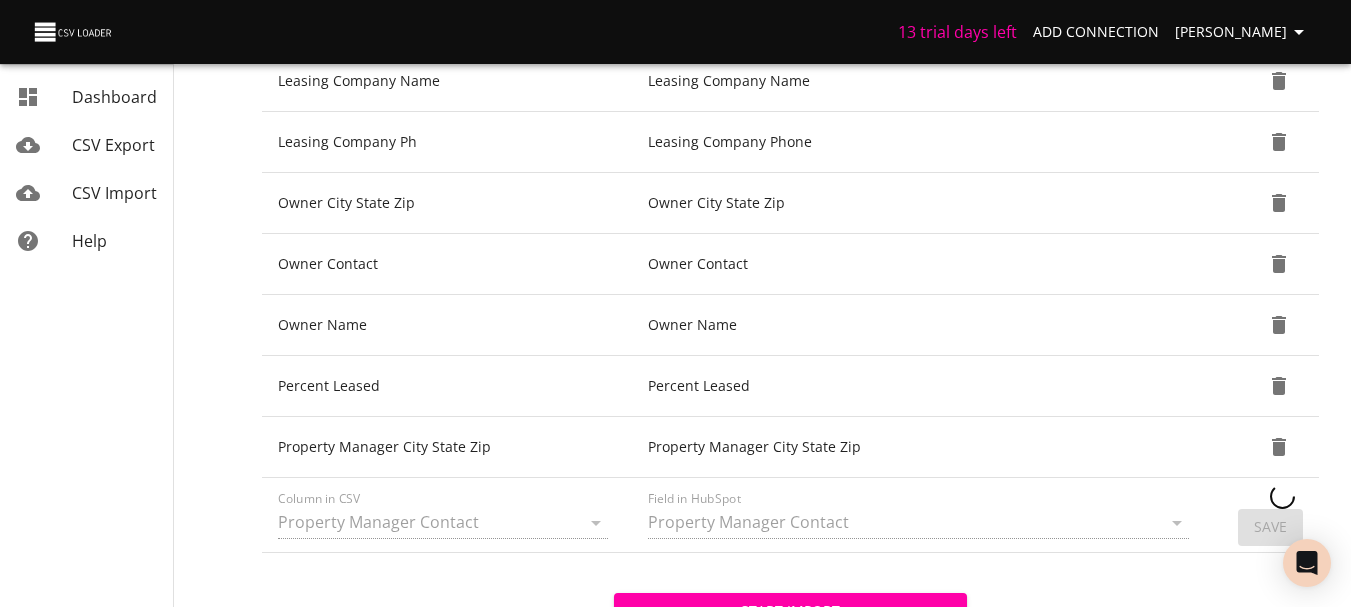 type 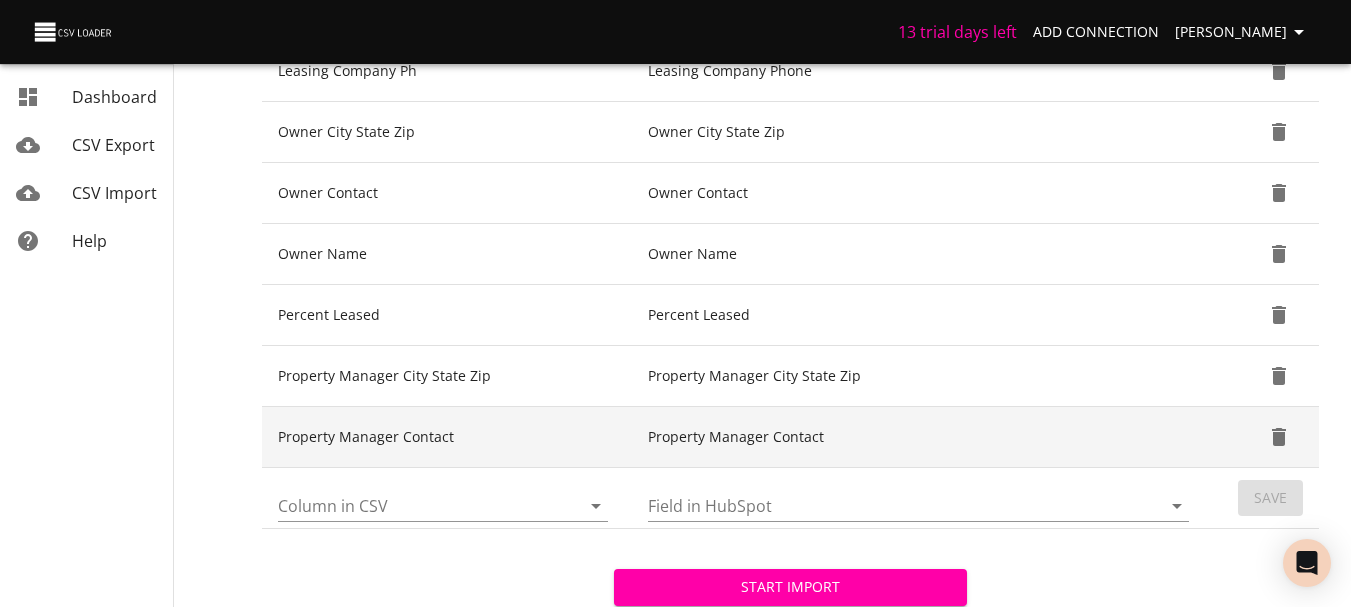 scroll, scrollTop: 1170, scrollLeft: 0, axis: vertical 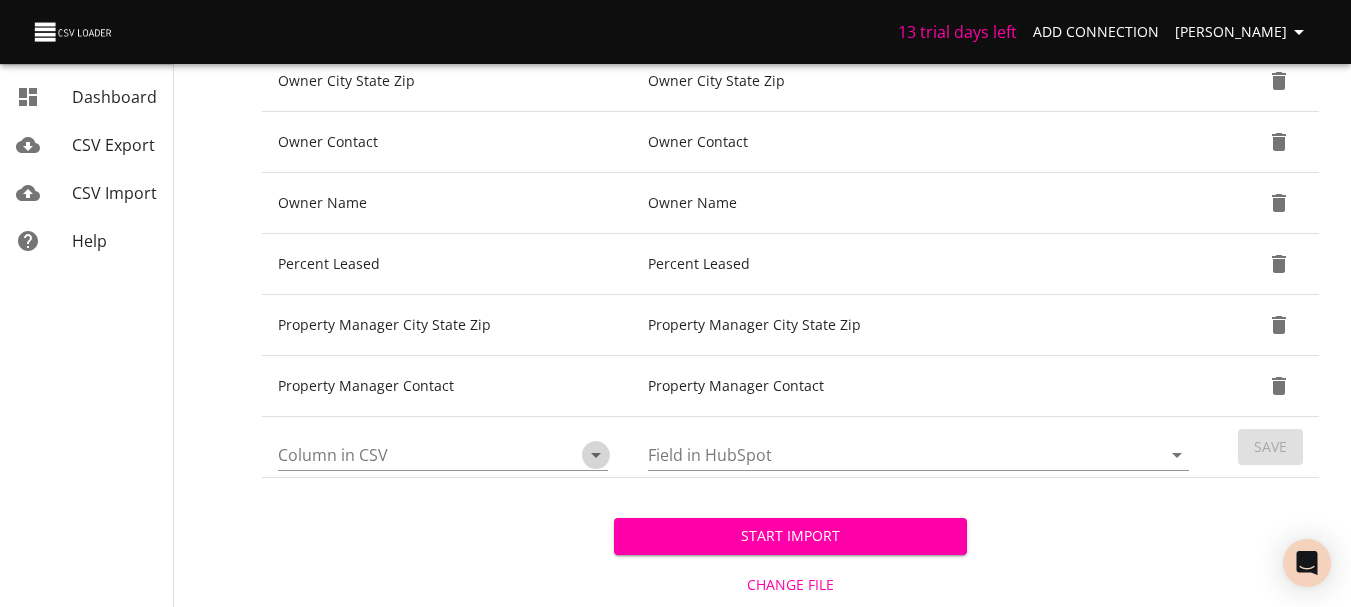 click 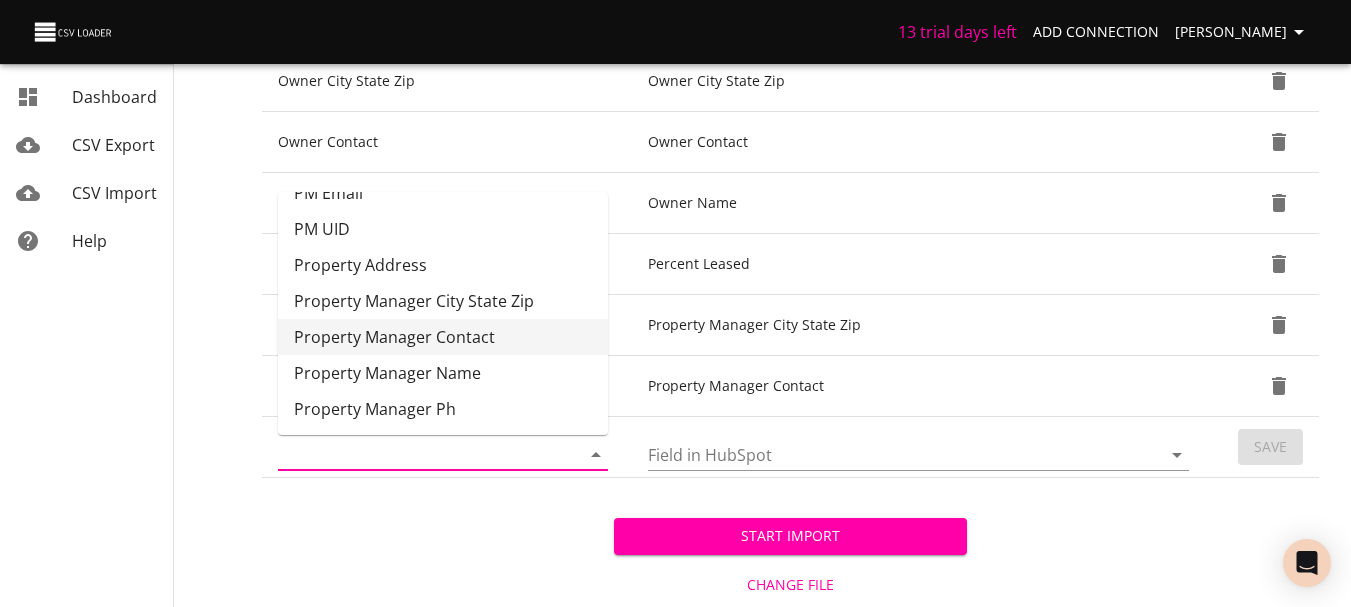 scroll, scrollTop: 1073, scrollLeft: 0, axis: vertical 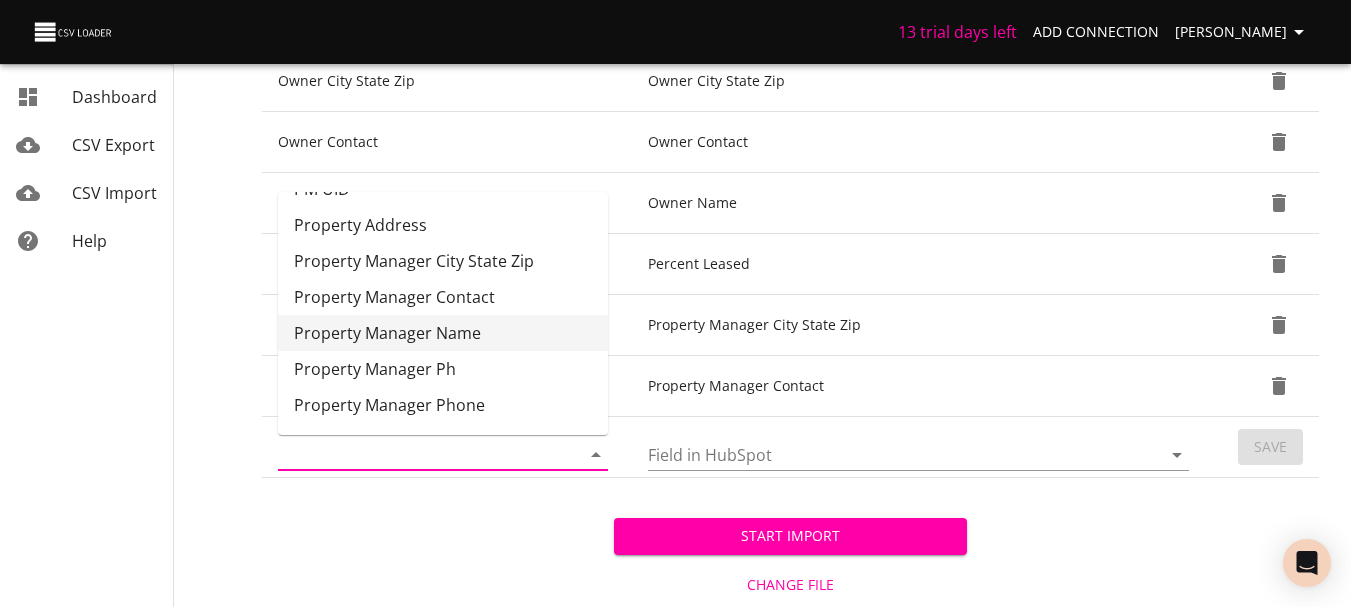 click on "Property Manager Name" at bounding box center [443, 333] 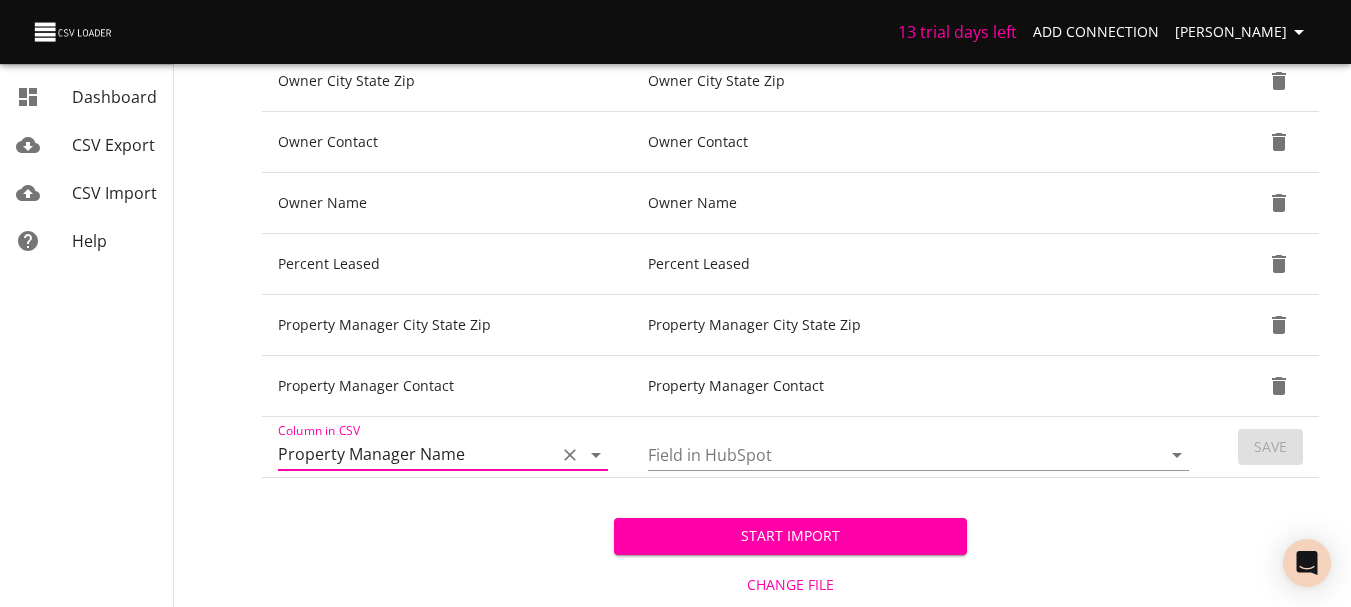 click on "Field in HubSpot" at bounding box center (887, 454) 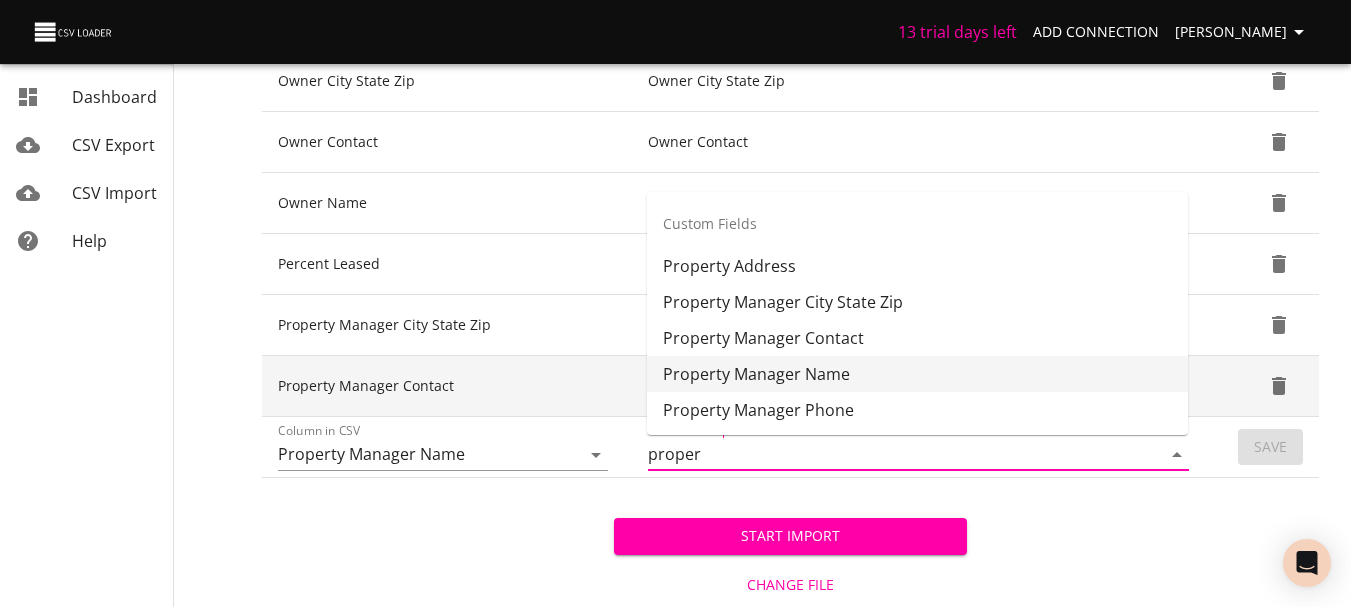 click on "Property Manager Name" at bounding box center [917, 374] 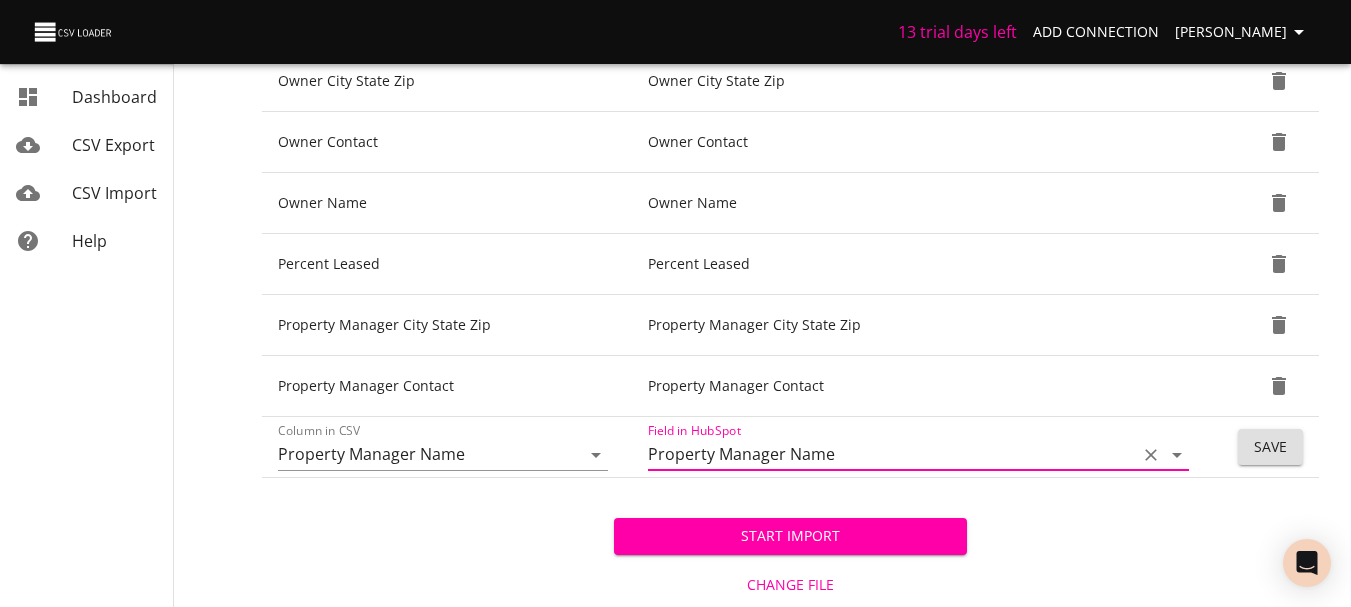 type on "Property Manager Name" 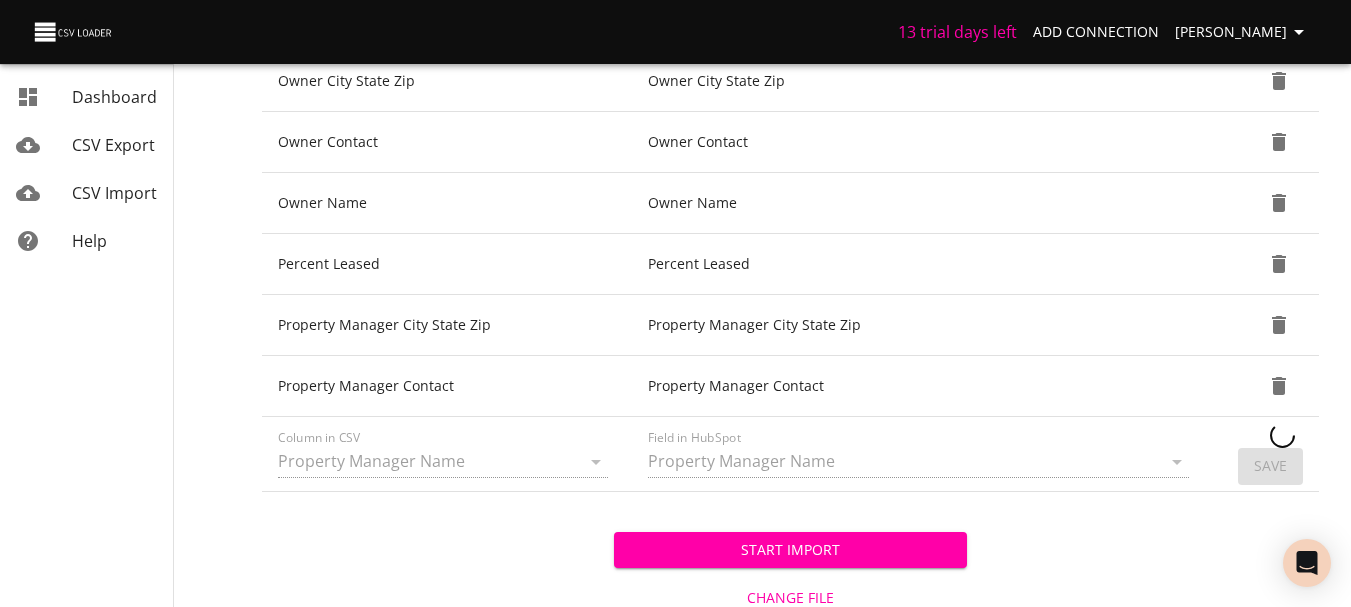 type 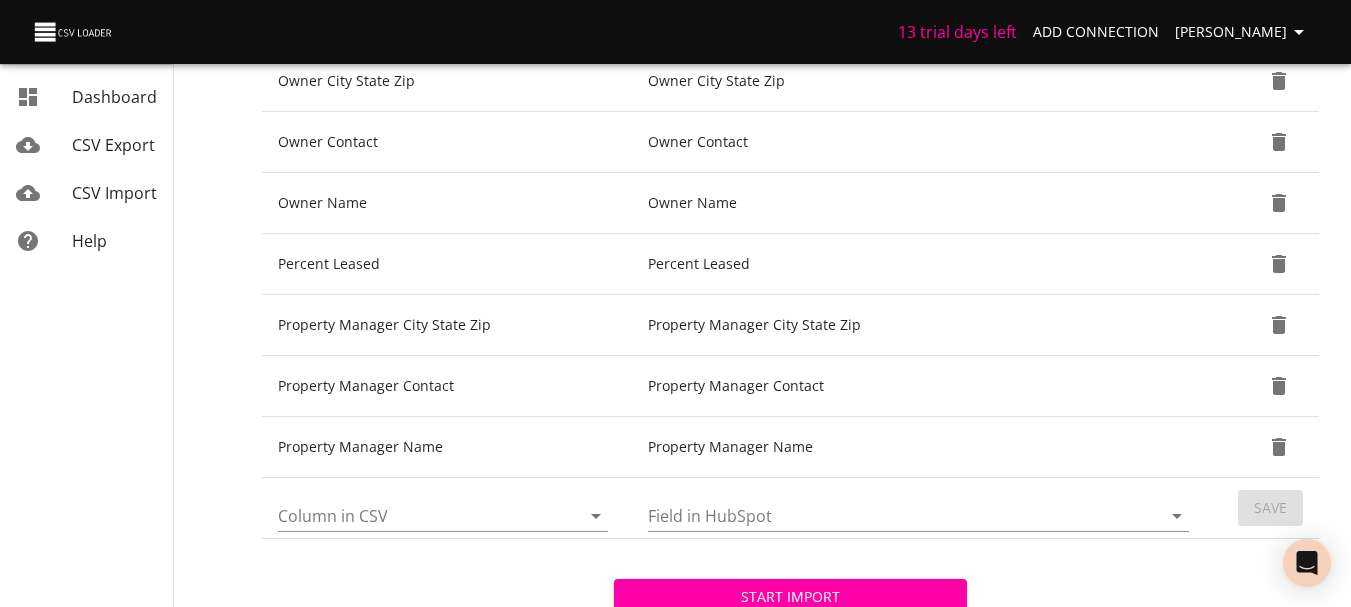 click 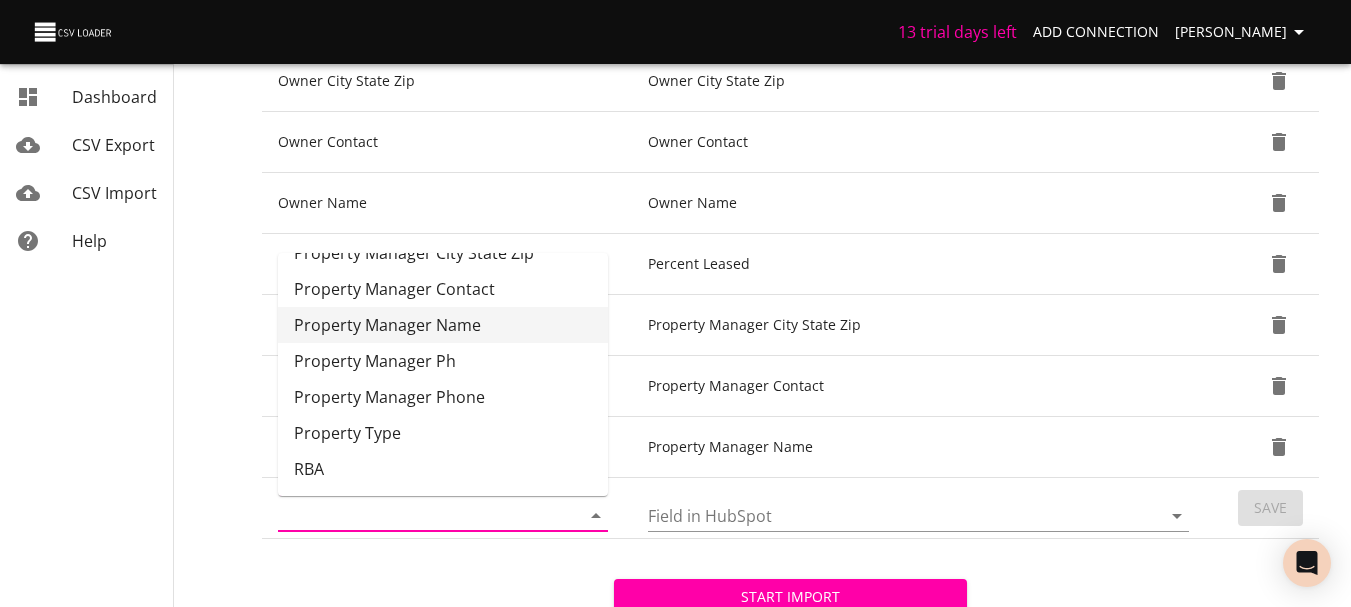 scroll, scrollTop: 1189, scrollLeft: 0, axis: vertical 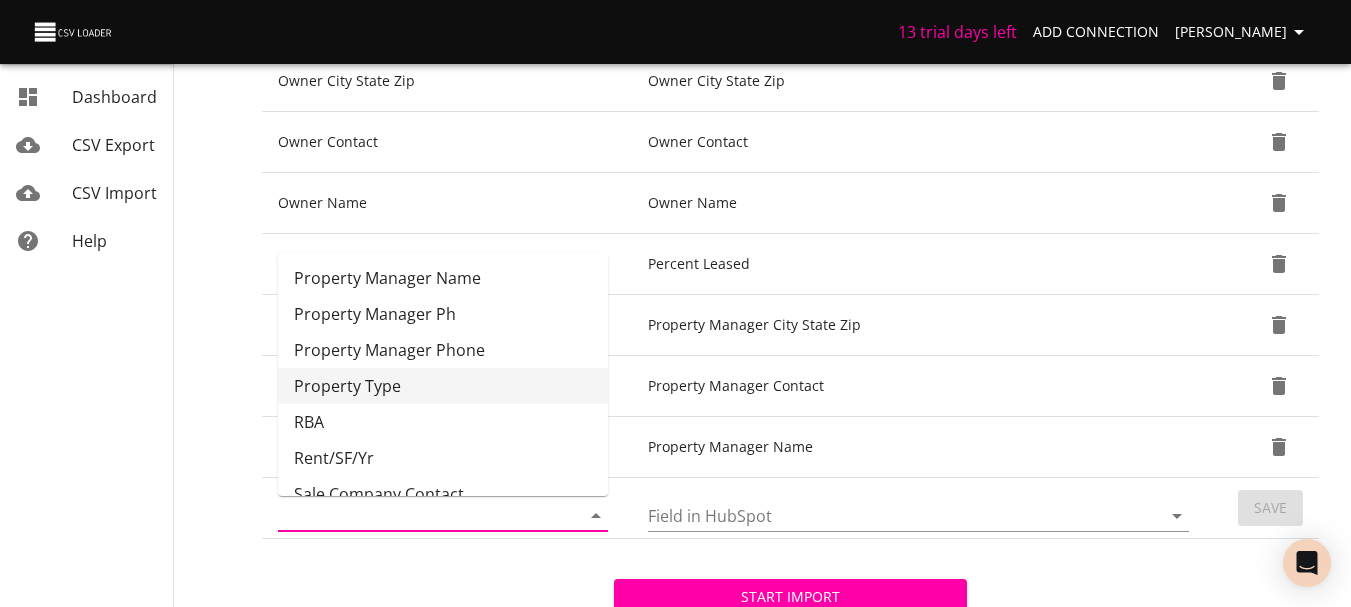 click on "Property Type" at bounding box center [443, 386] 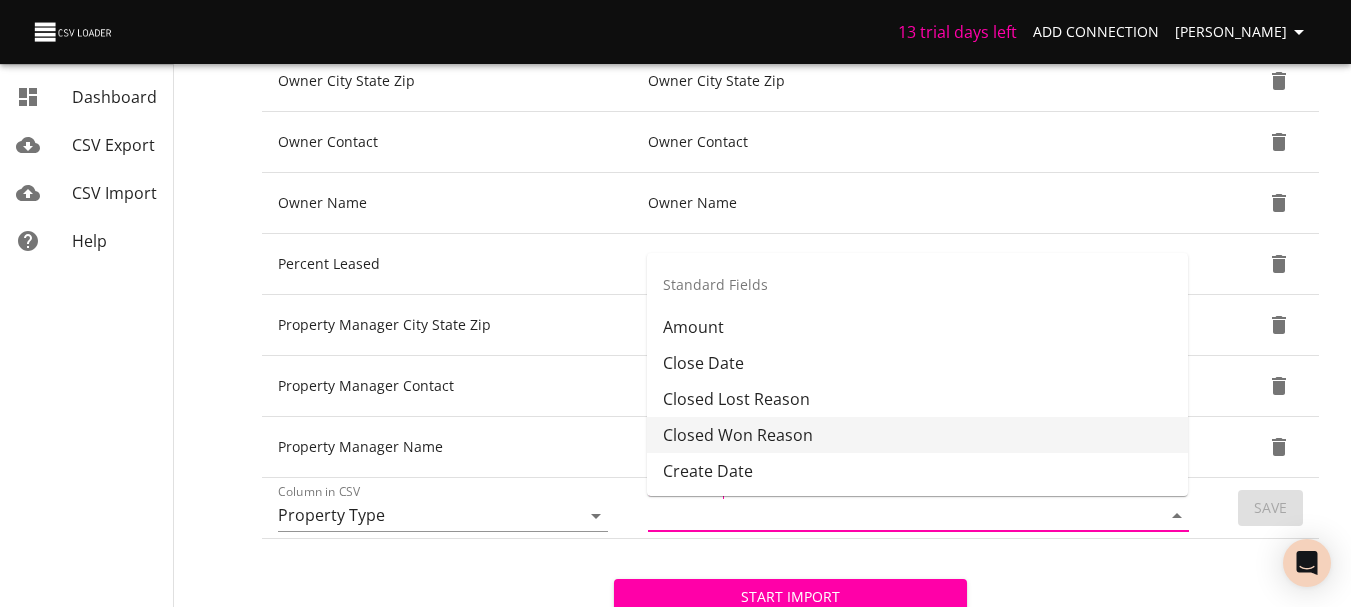 click on "Field in HubSpot" at bounding box center [887, 515] 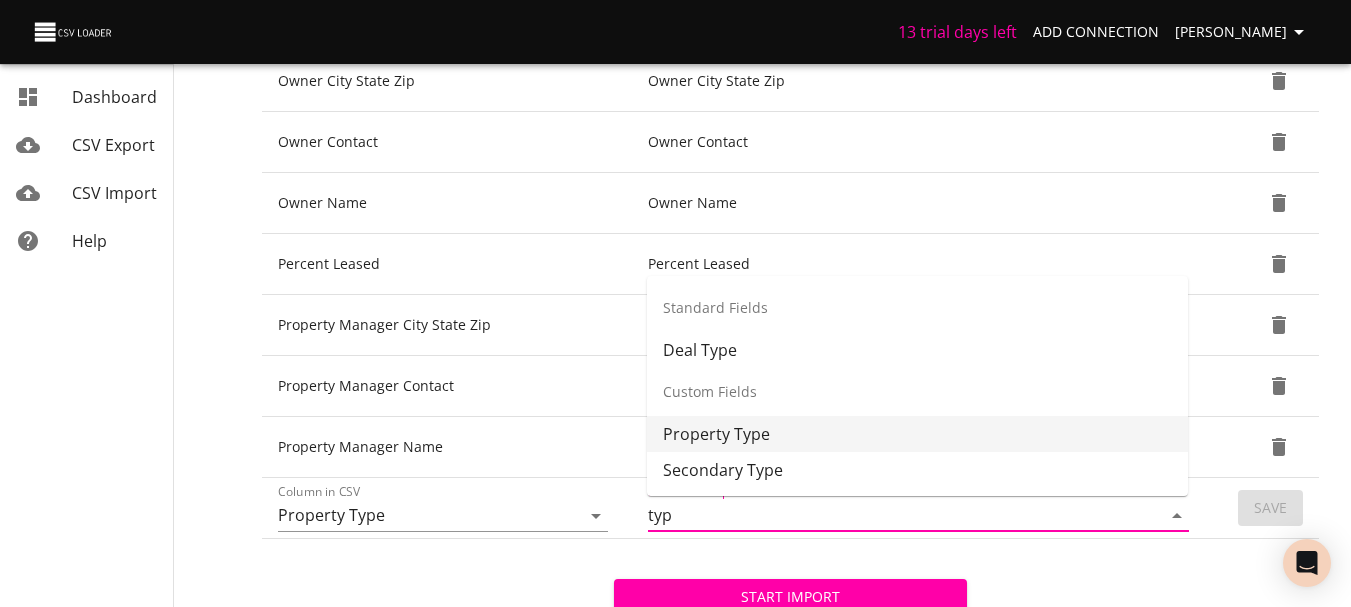 click on "Property Type" at bounding box center [917, 434] 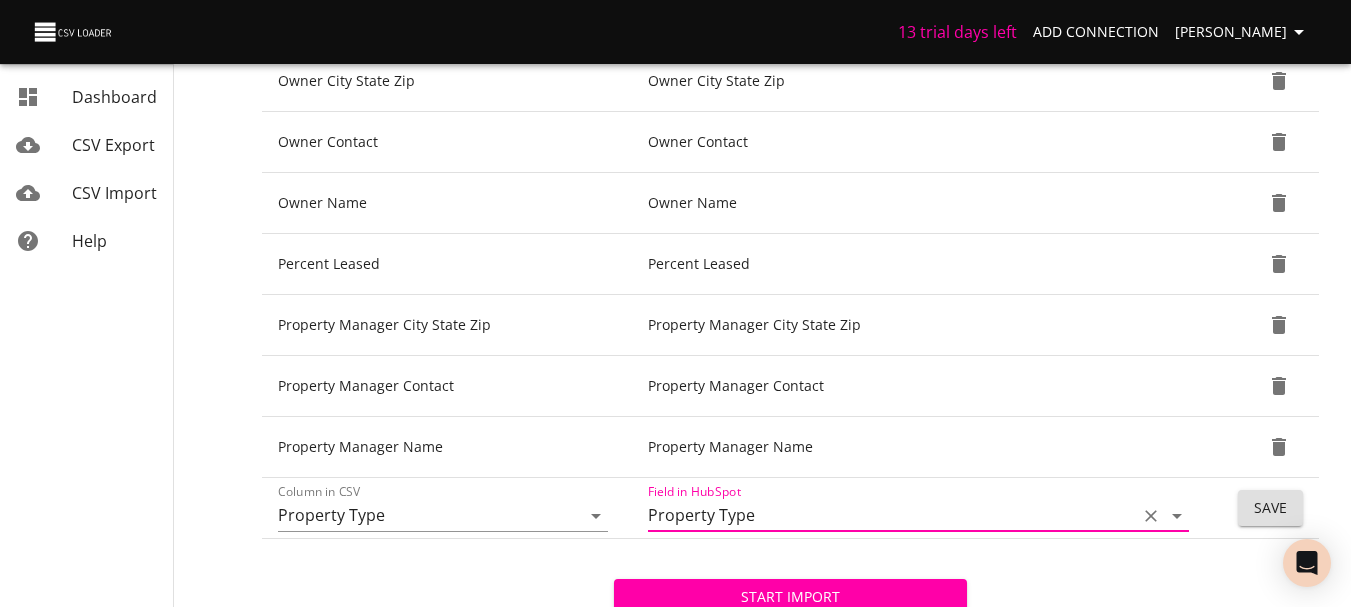 type on "Property Type" 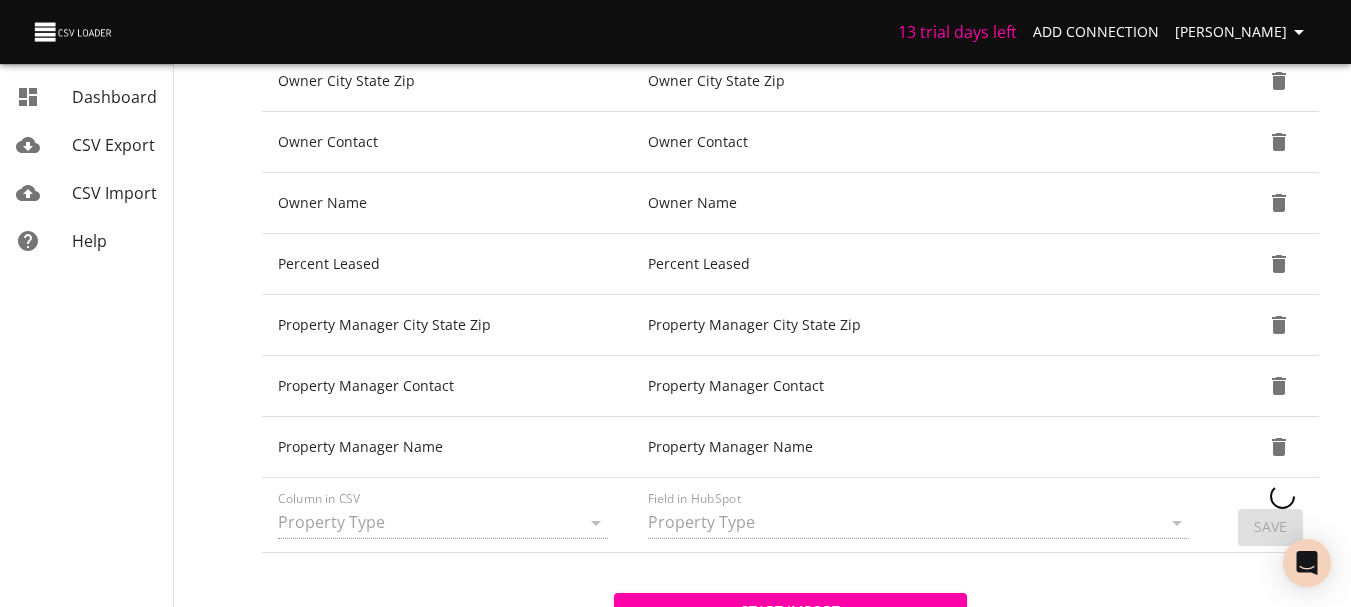 type 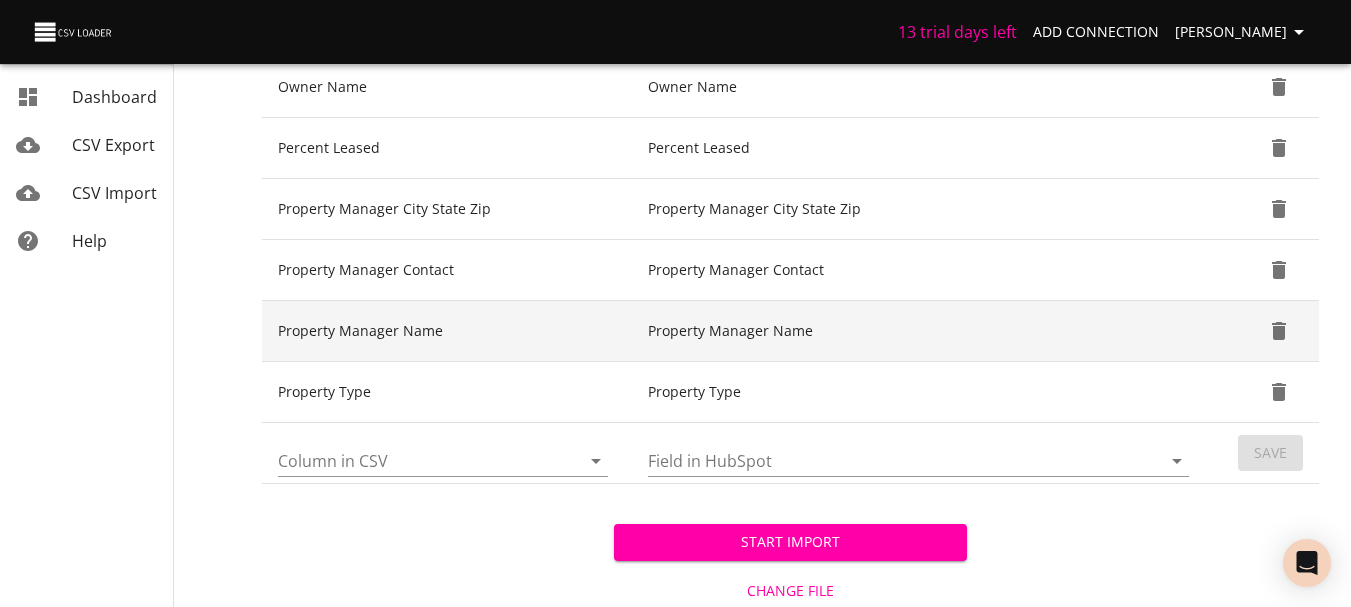 scroll, scrollTop: 1292, scrollLeft: 0, axis: vertical 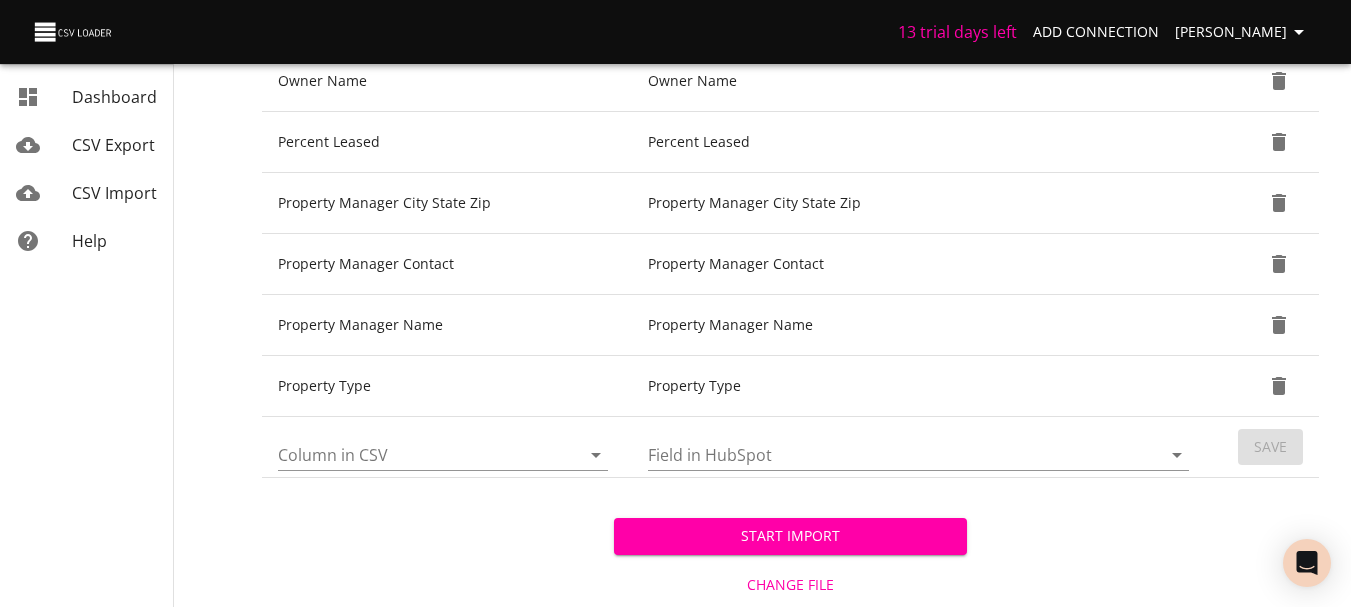 click 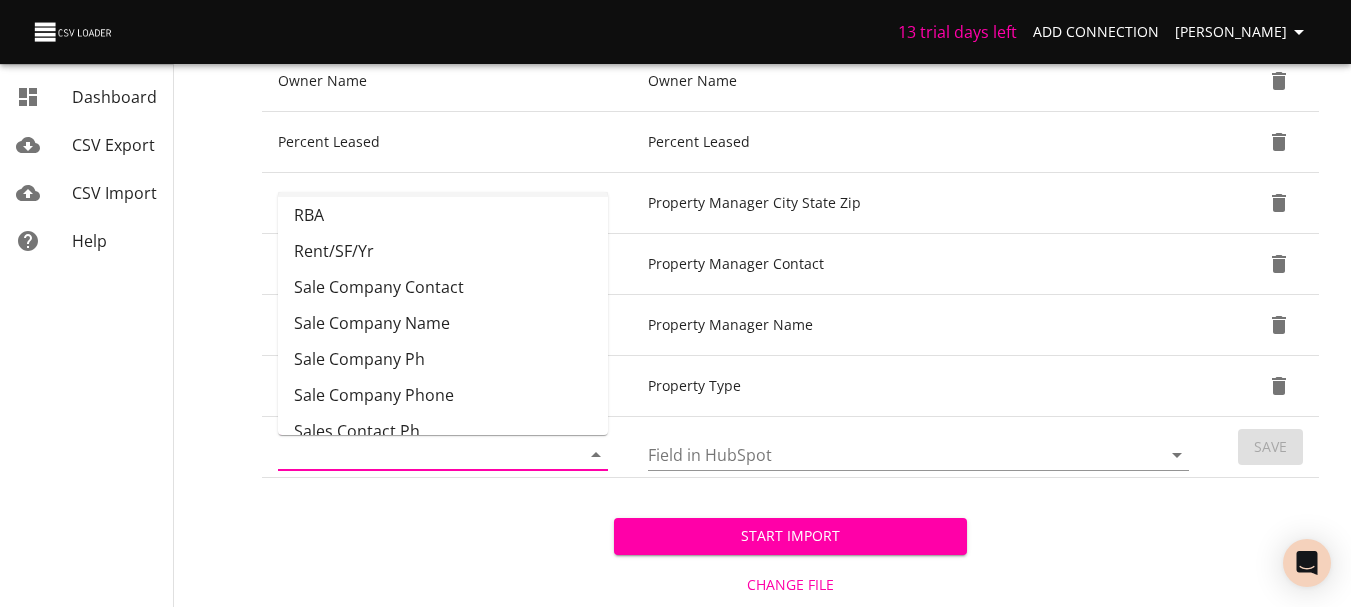 scroll, scrollTop: 1337, scrollLeft: 0, axis: vertical 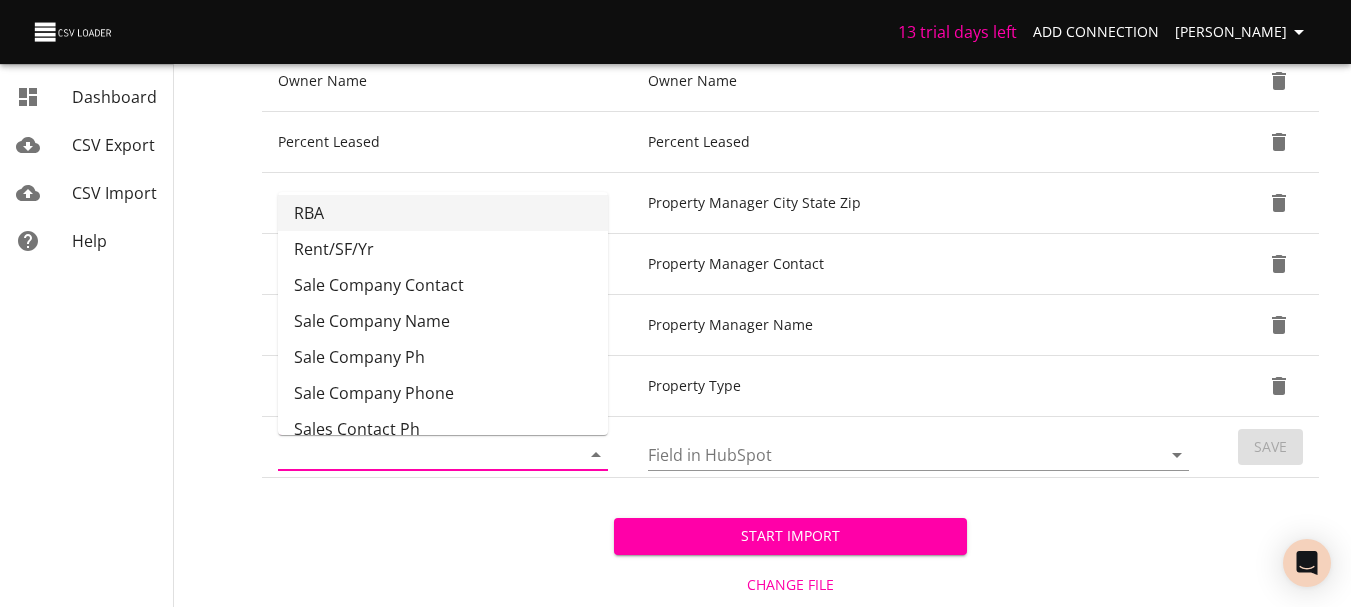 click on "RBA" at bounding box center (443, 213) 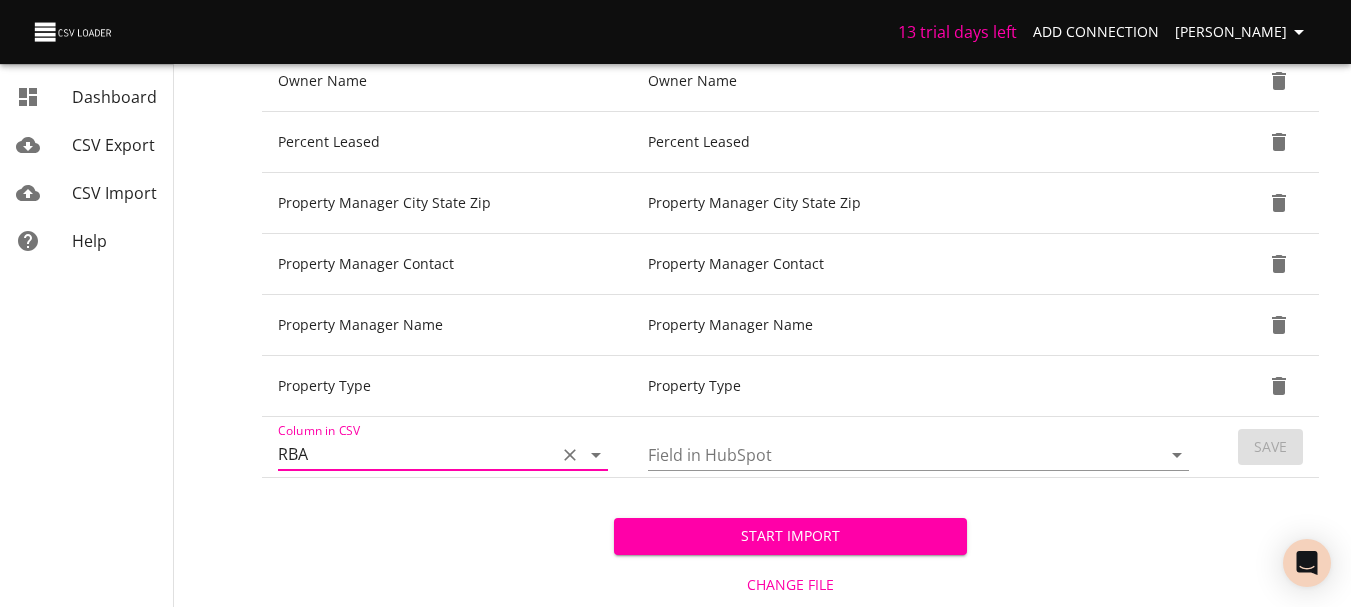 click on "Field in HubSpot" at bounding box center [887, 454] 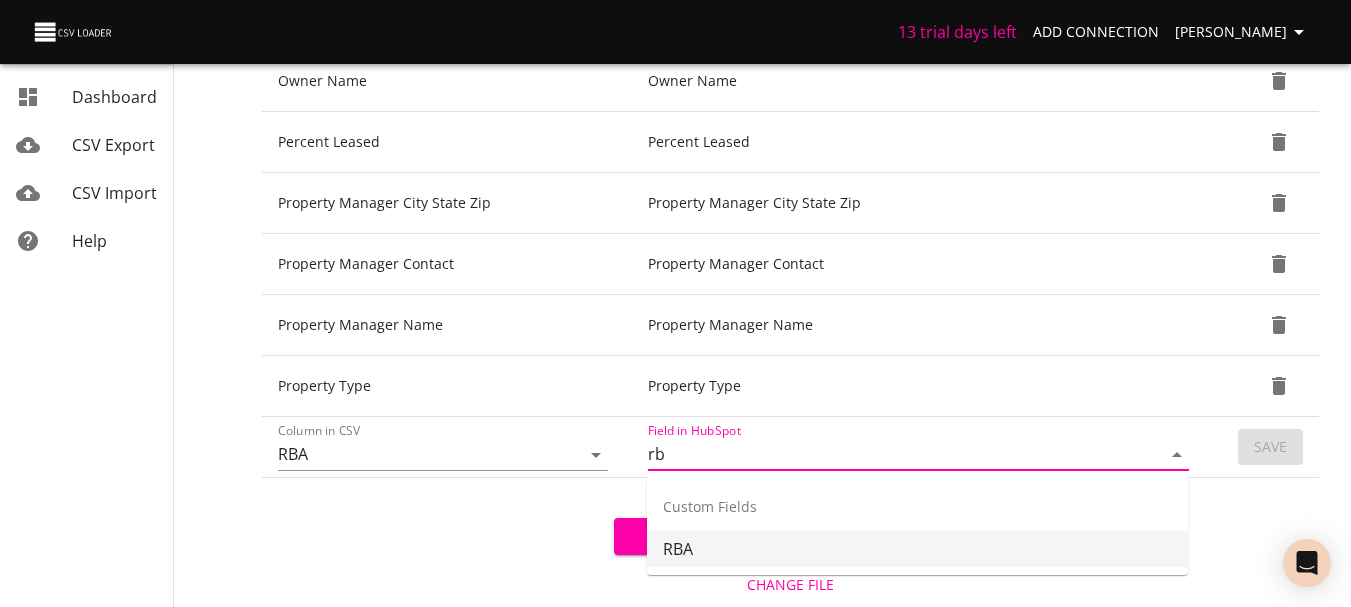 click on "RBA" at bounding box center [917, 549] 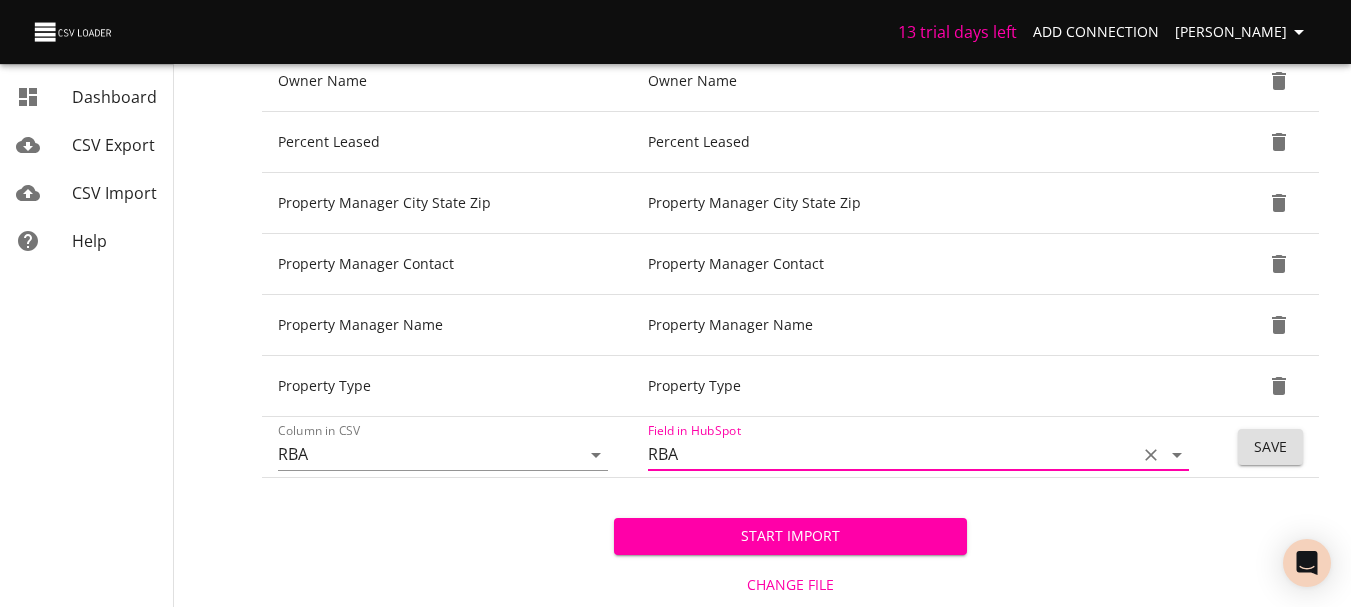type on "RBA" 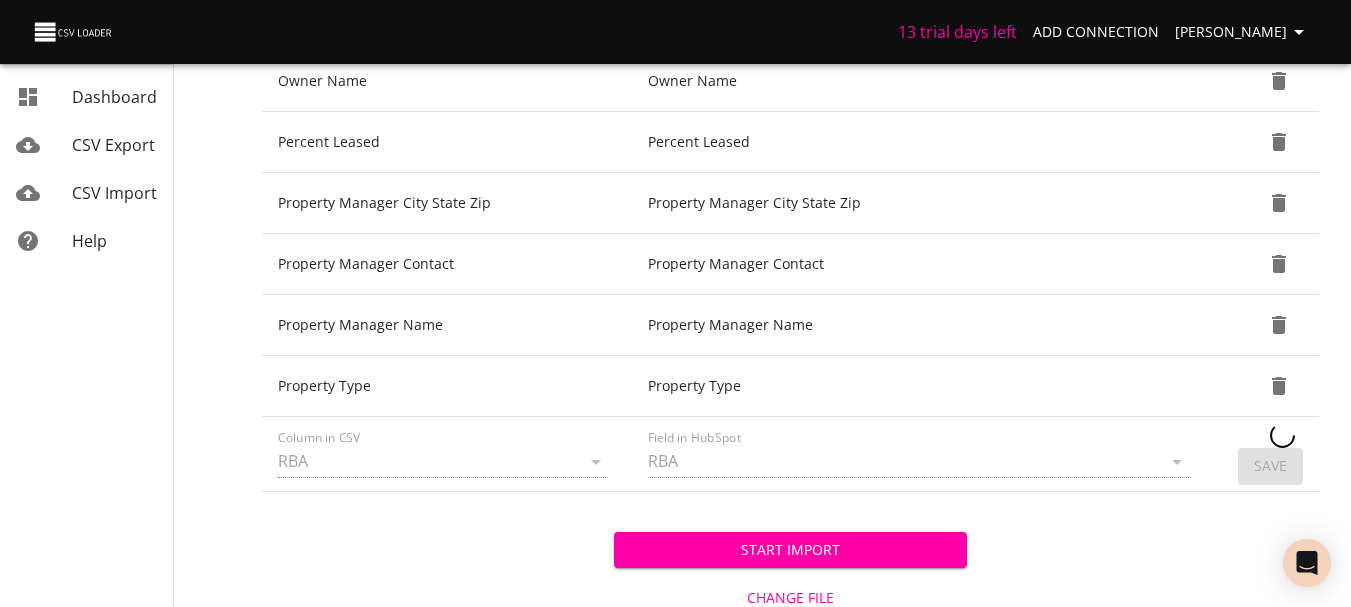 type 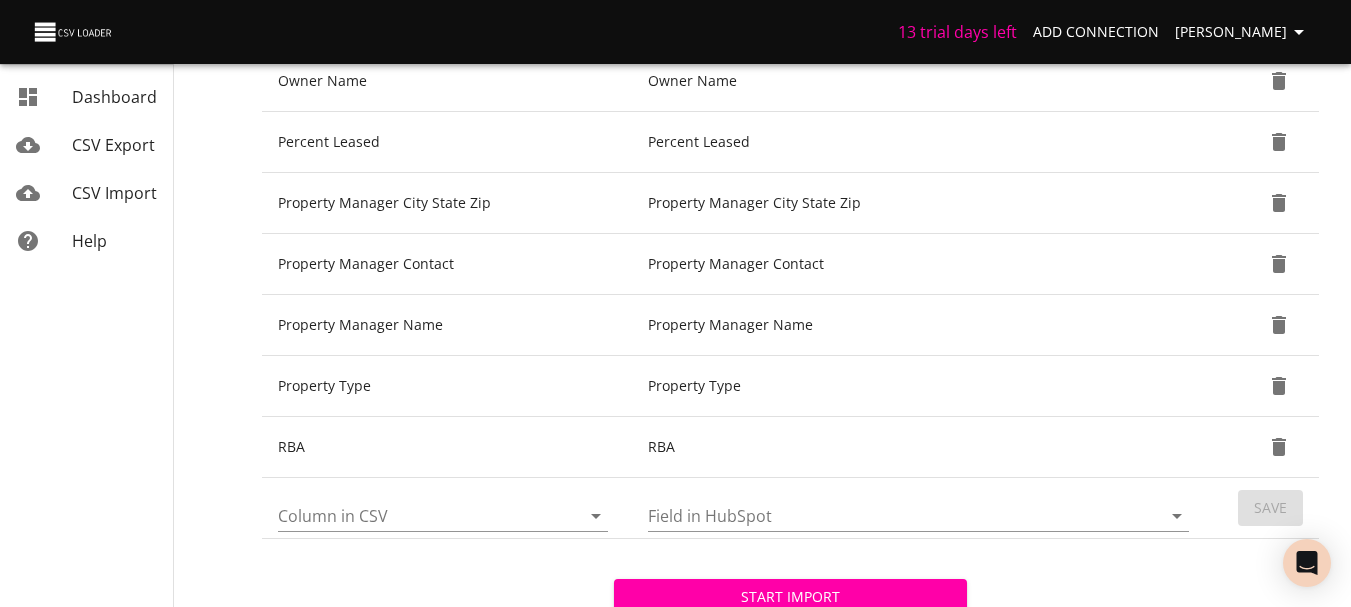 click 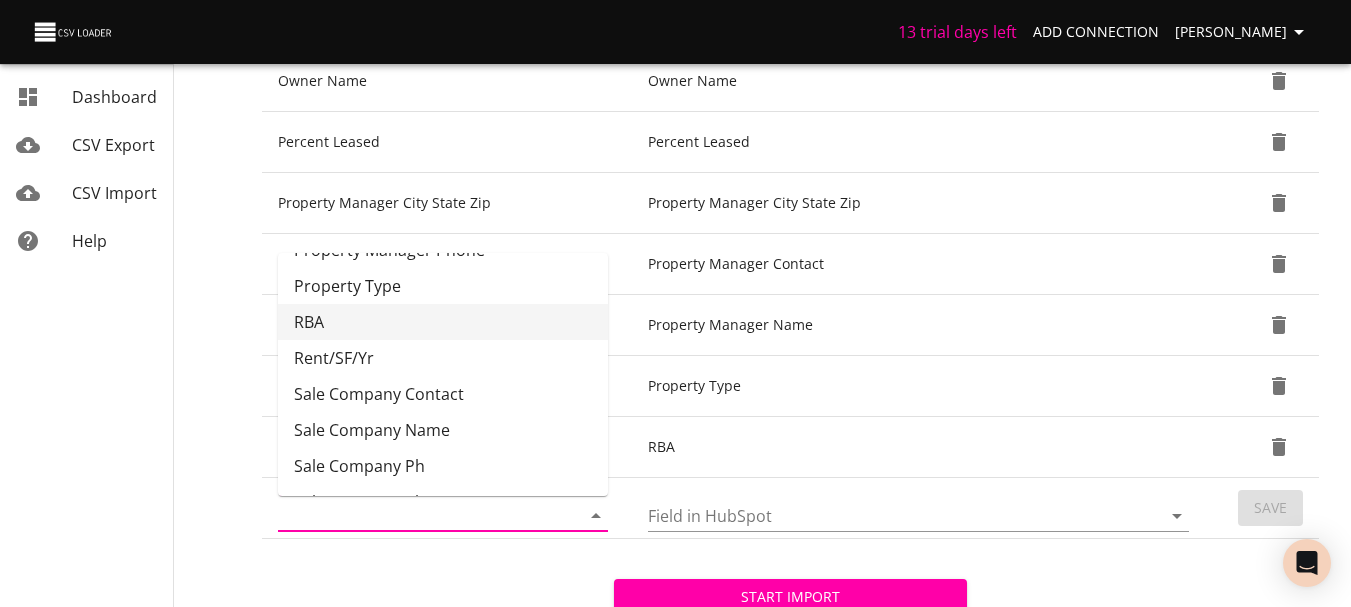 scroll, scrollTop: 1333, scrollLeft: 0, axis: vertical 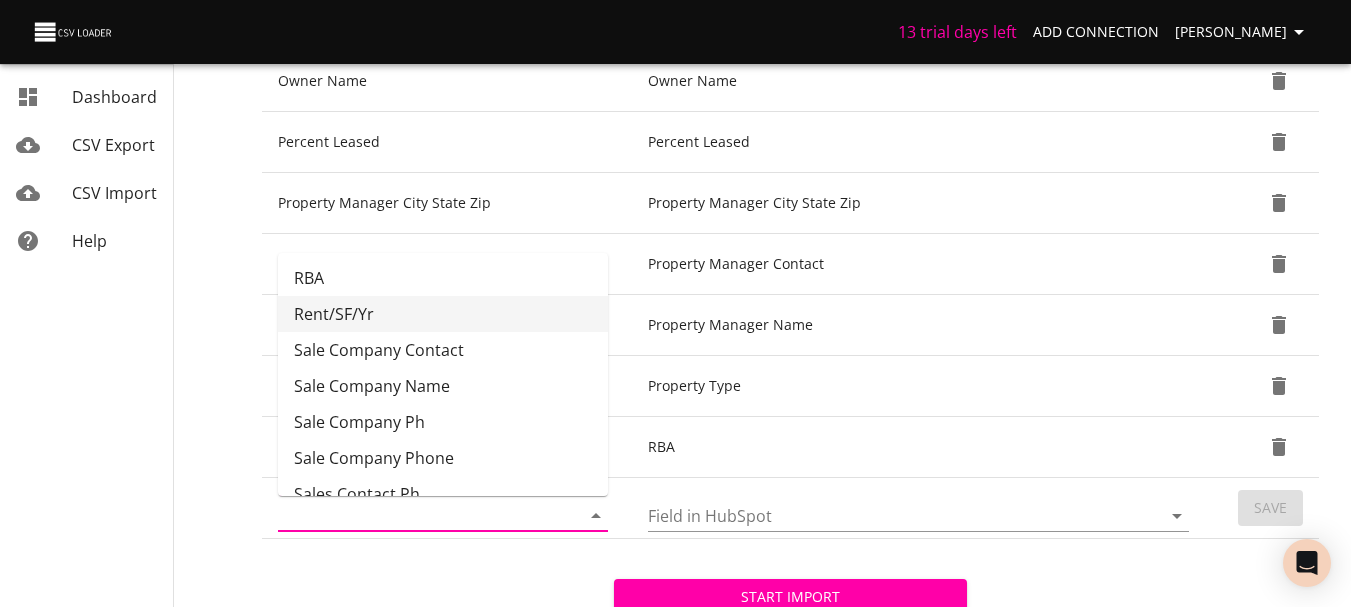 click on "Rent/SF/Yr" at bounding box center (443, 314) 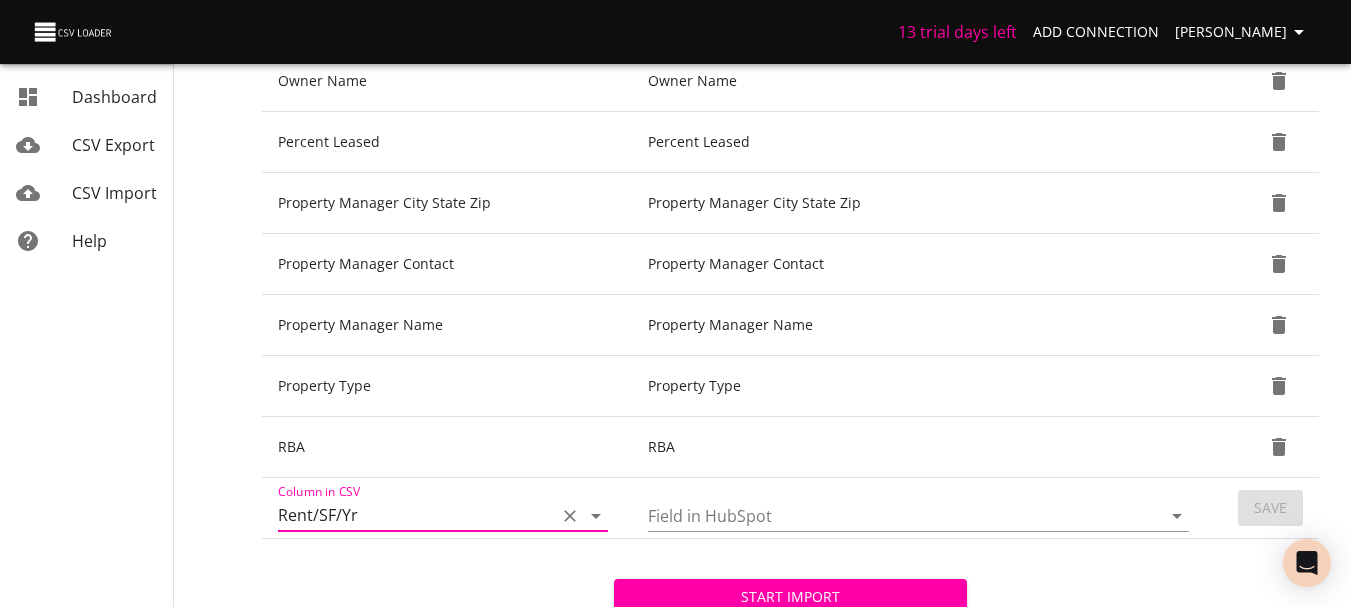 click on "Field in HubSpot" at bounding box center (918, 508) 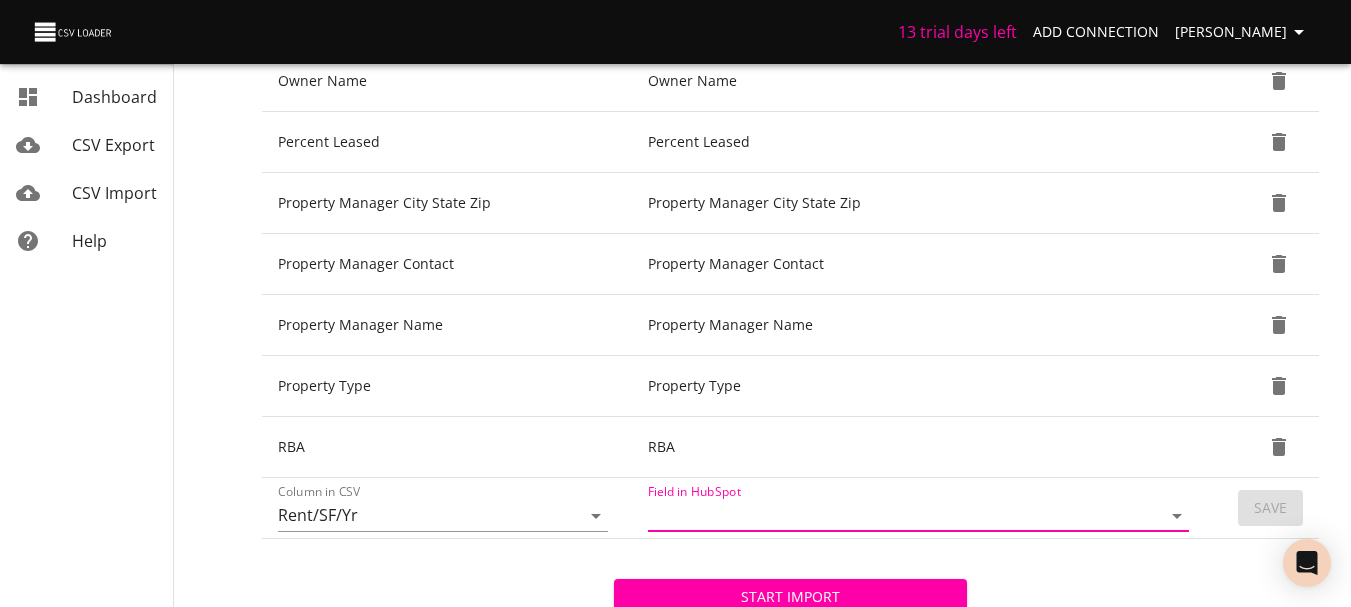 click on "Field in HubSpot" at bounding box center (887, 515) 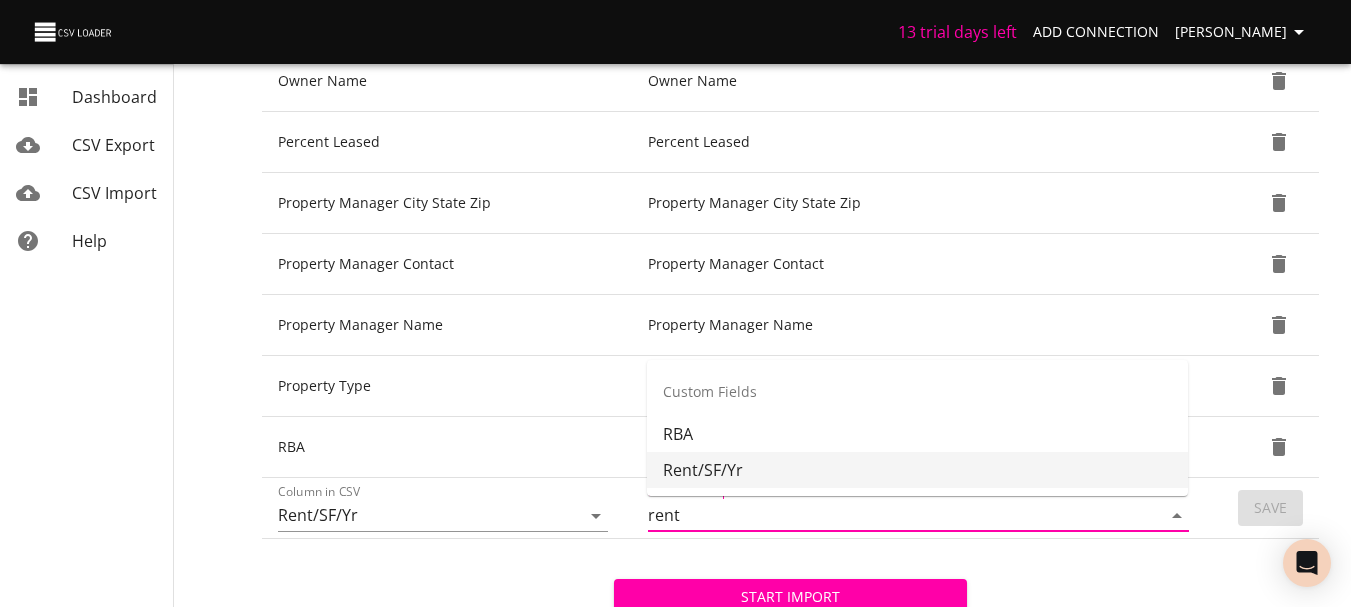 click on "Rent/SF/Yr" at bounding box center [917, 470] 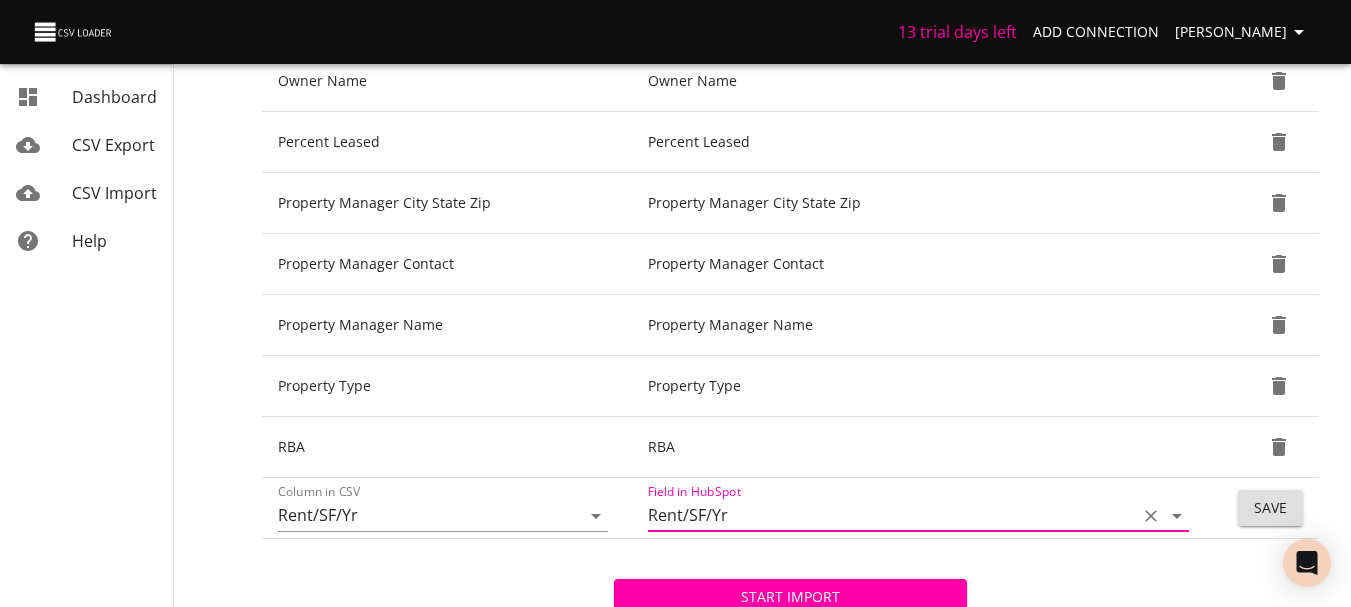 type on "Rent/SF/Yr" 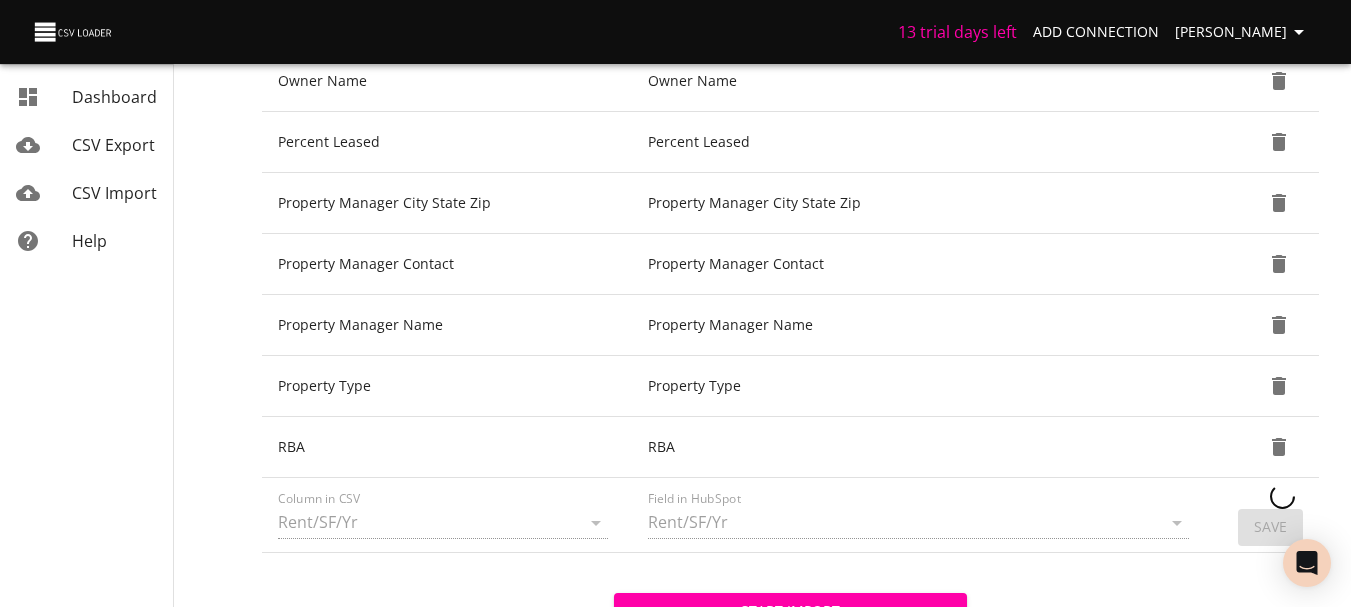 type 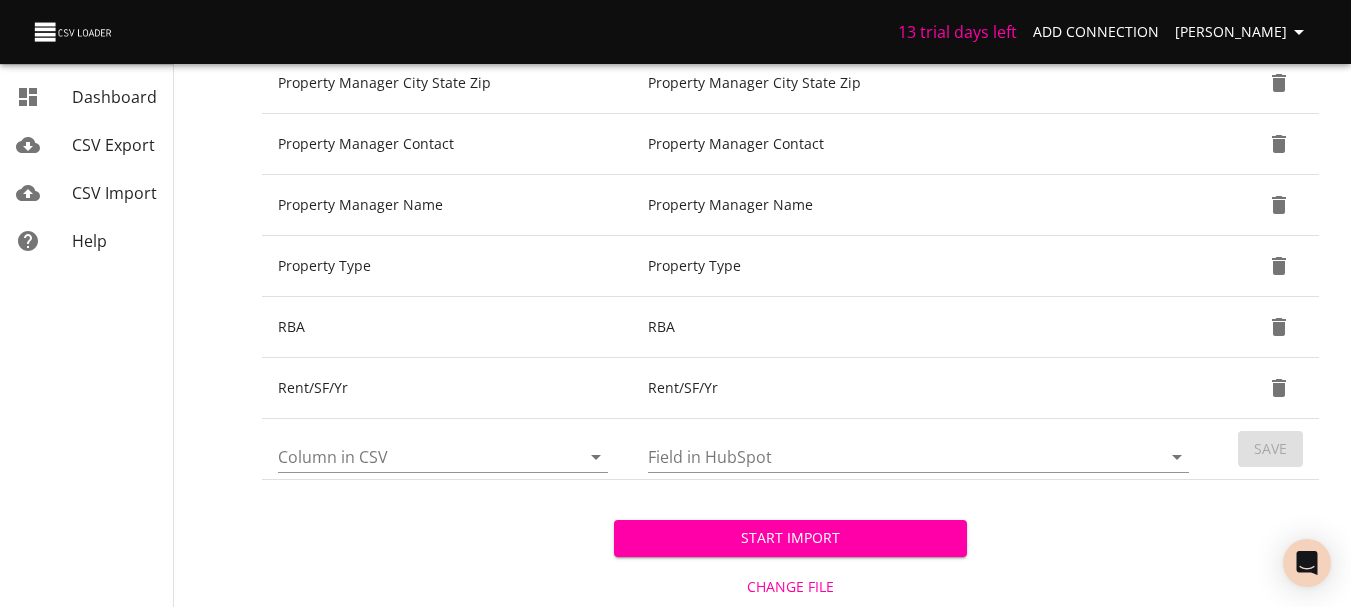 scroll, scrollTop: 1414, scrollLeft: 0, axis: vertical 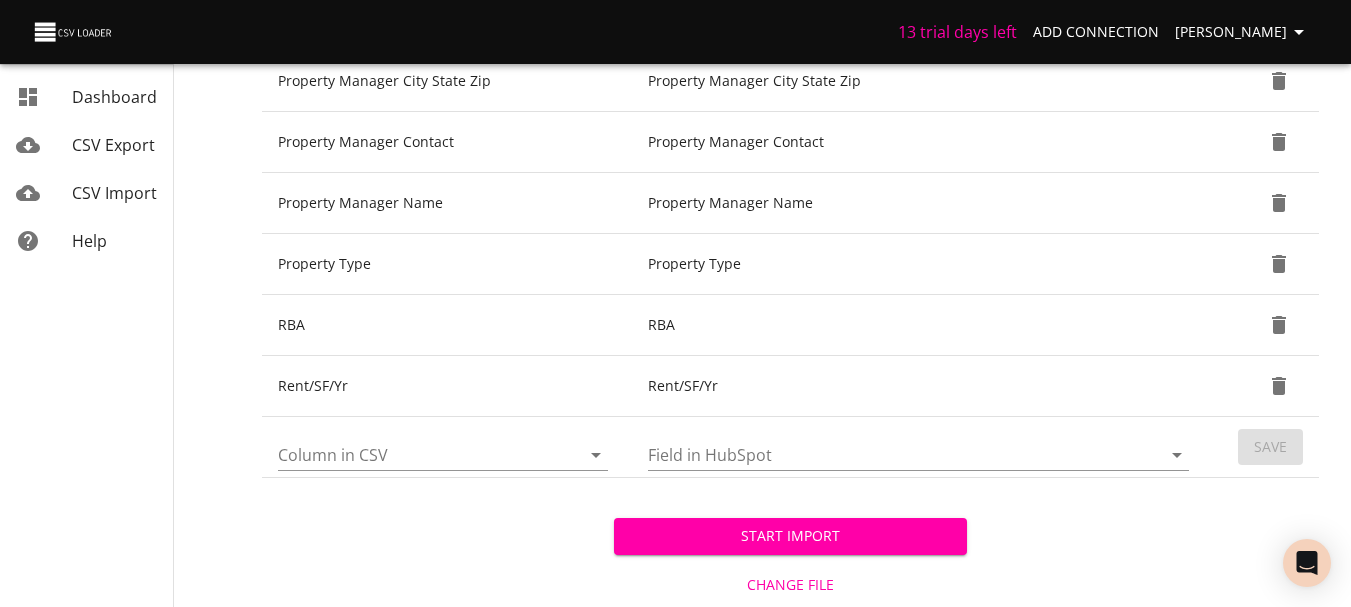 click 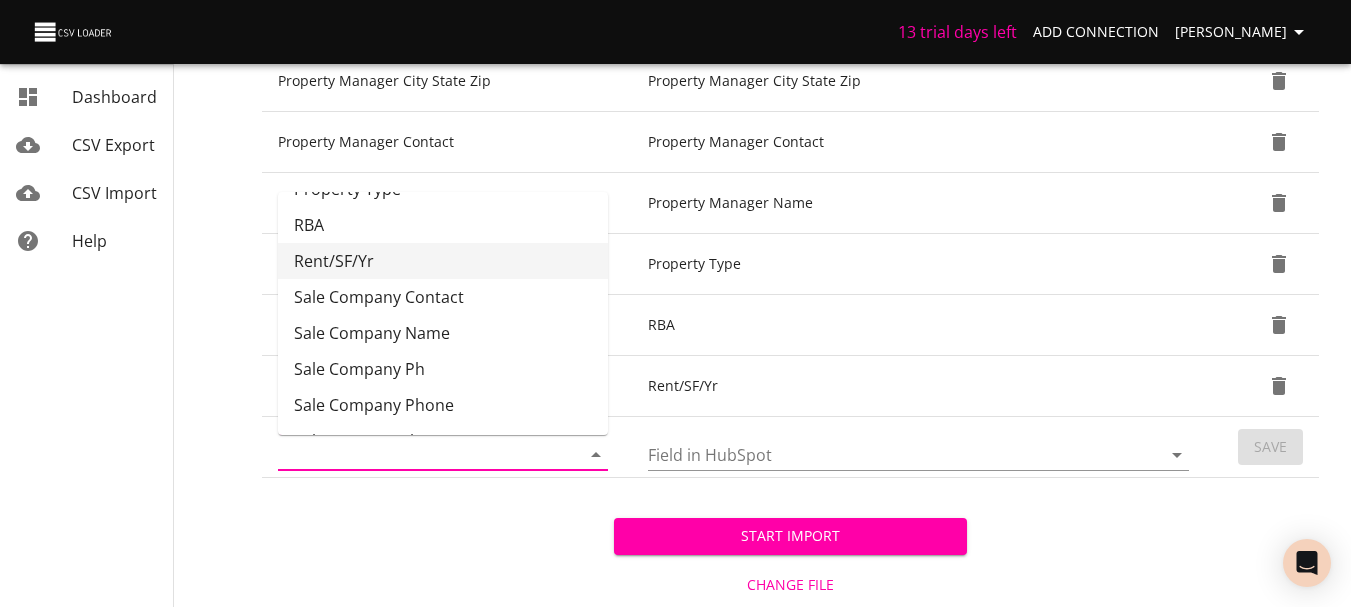 scroll, scrollTop: 1329, scrollLeft: 0, axis: vertical 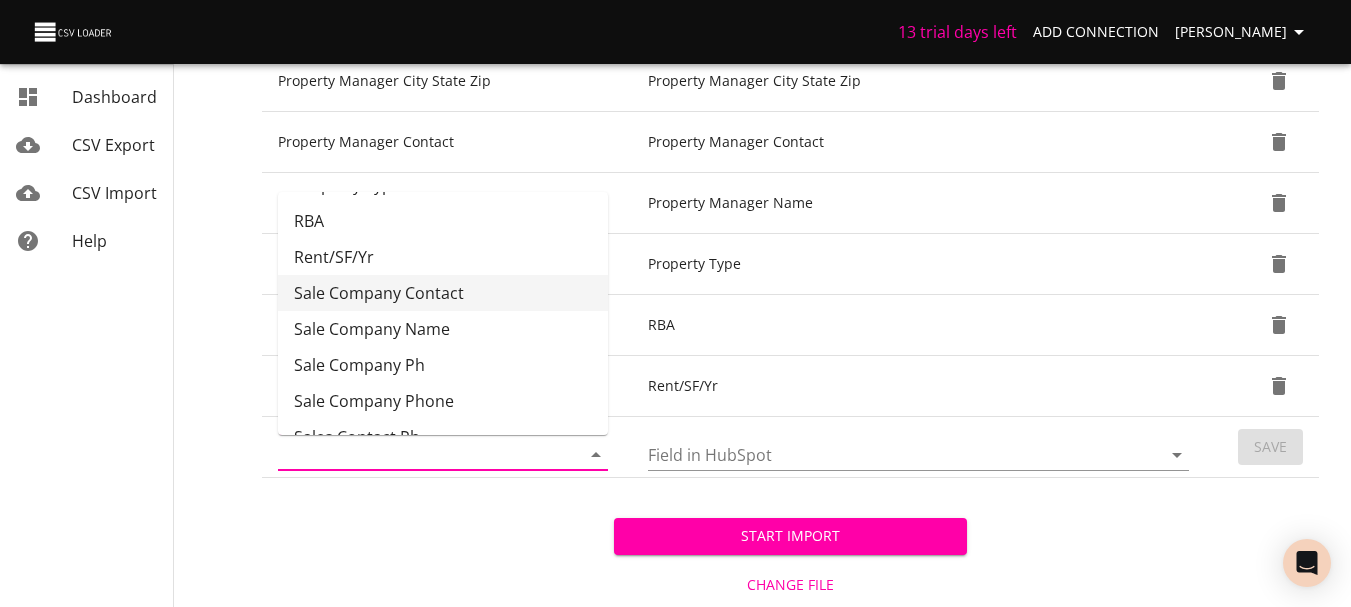 click on "Sale Company Contact" at bounding box center (443, 293) 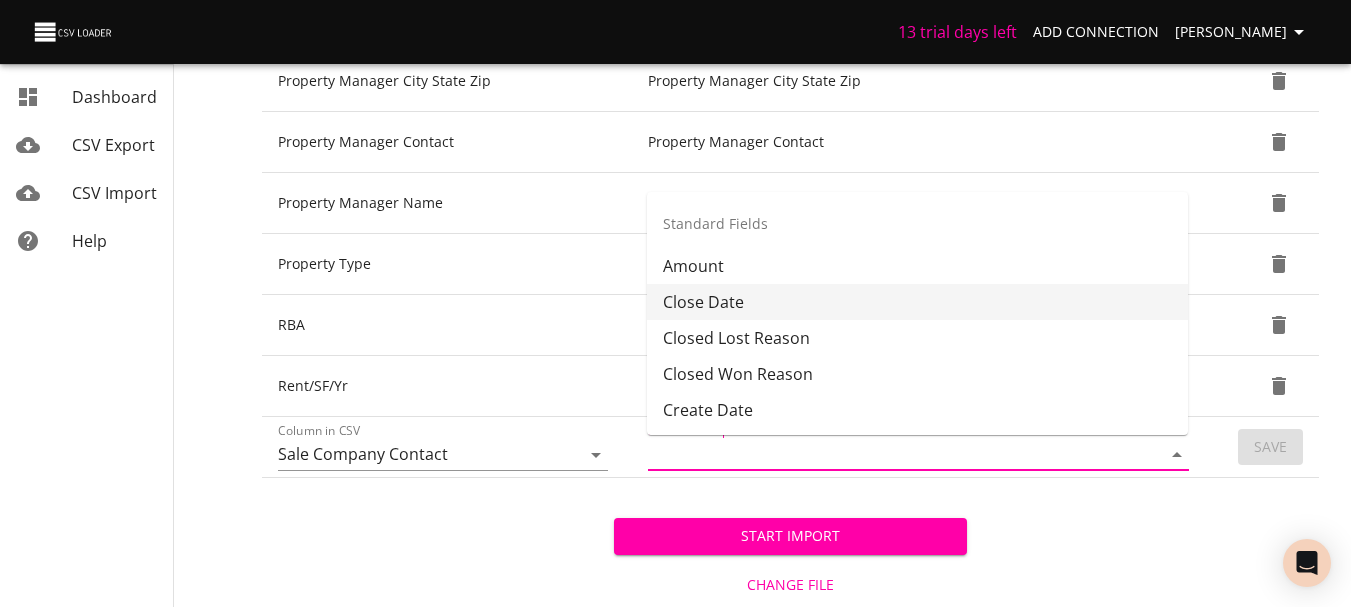 click on "Field in HubSpot" at bounding box center (887, 454) 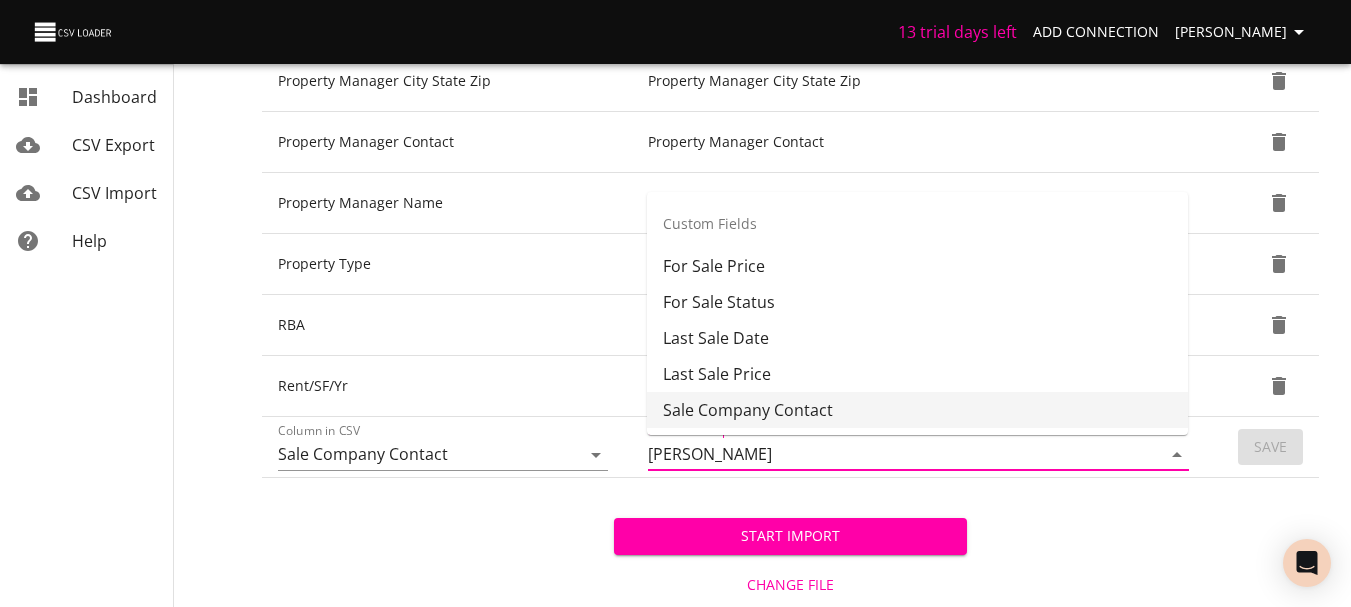 click on "Sale Company Contact" at bounding box center (917, 410) 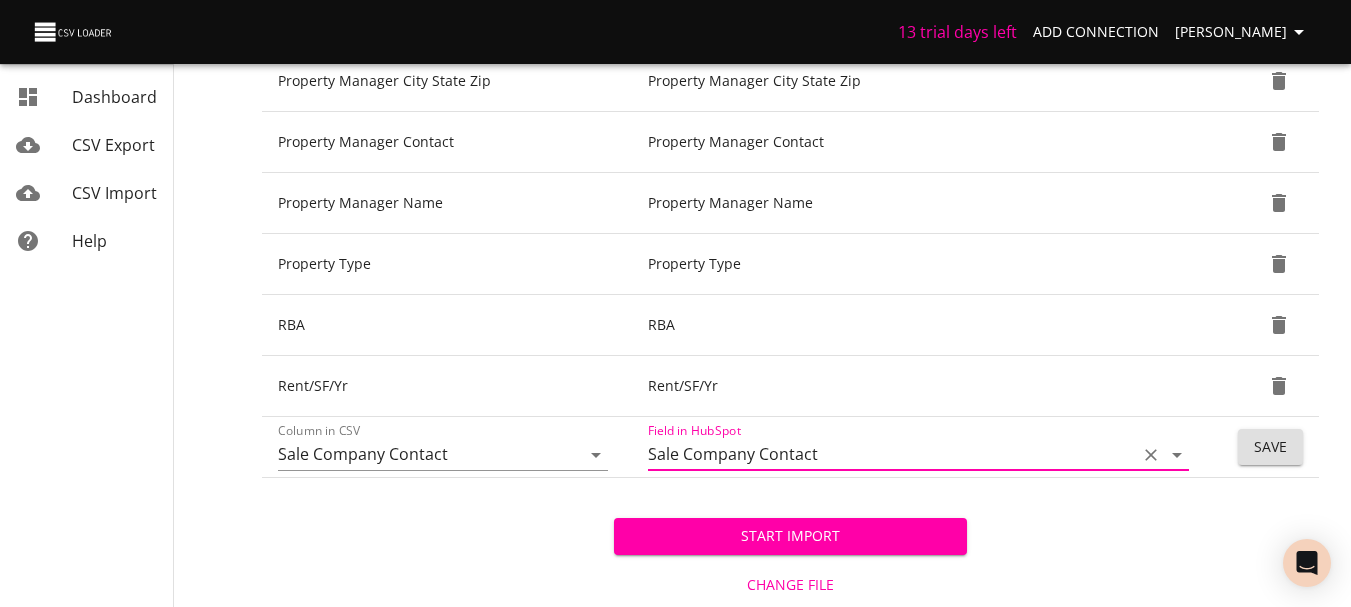 type on "Sale Company Contact" 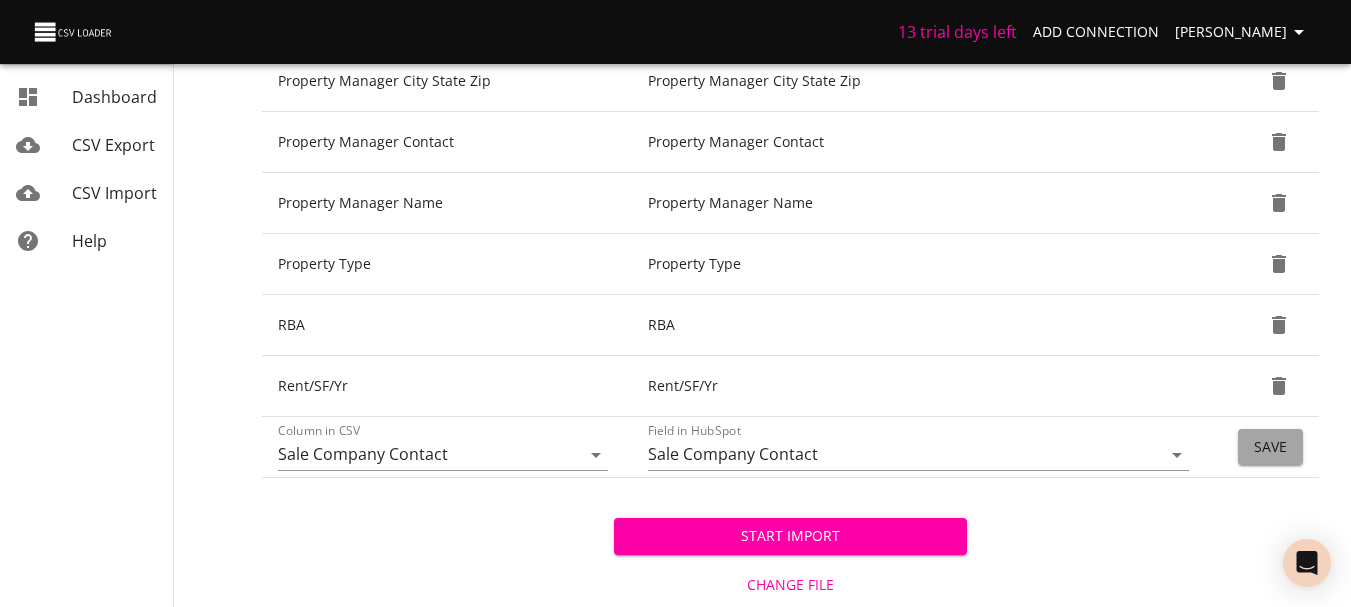 click on "Save" at bounding box center [1270, 447] 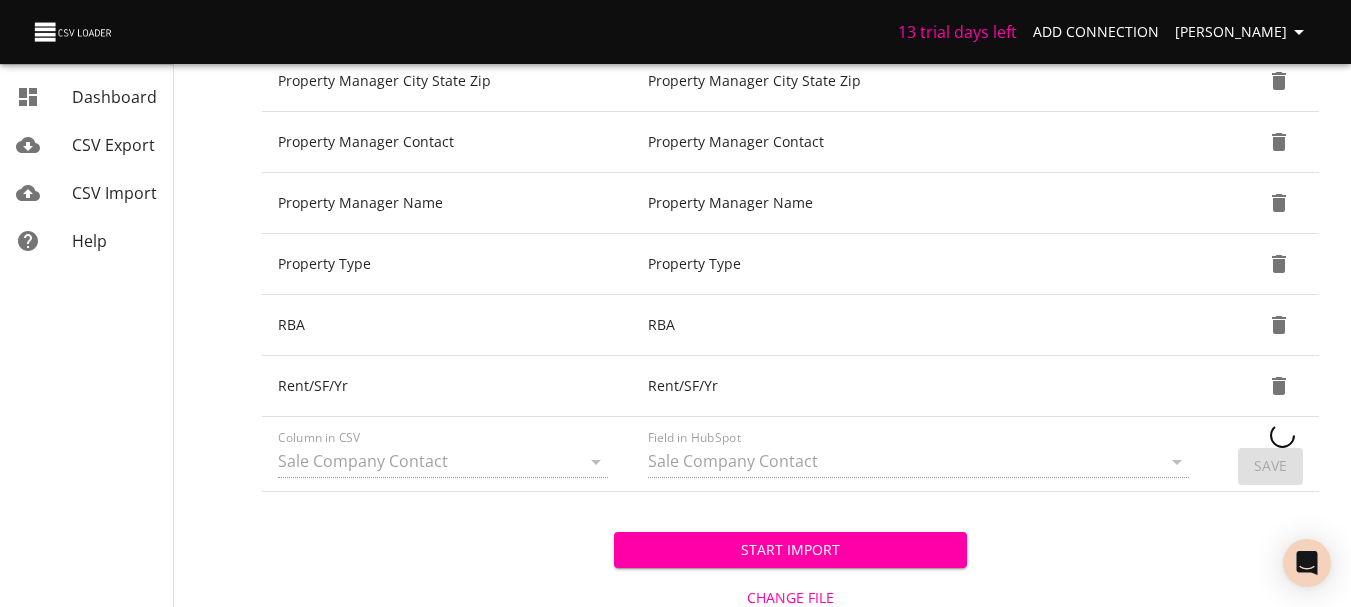 type 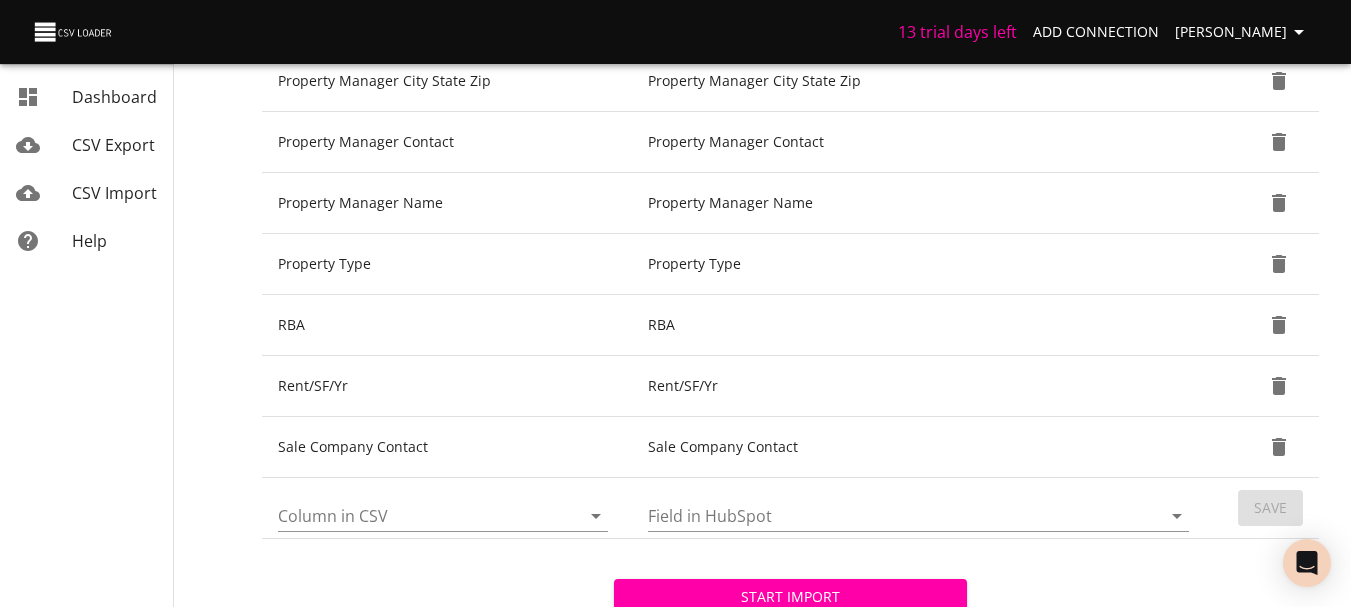 click 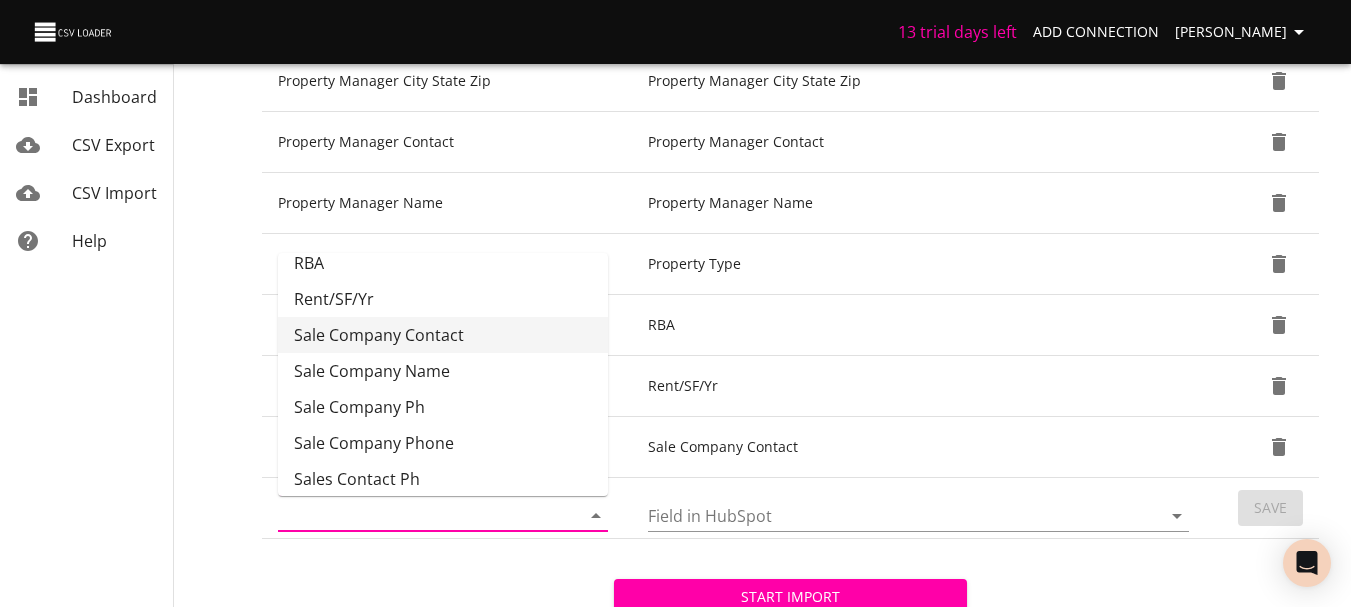 scroll, scrollTop: 1365, scrollLeft: 0, axis: vertical 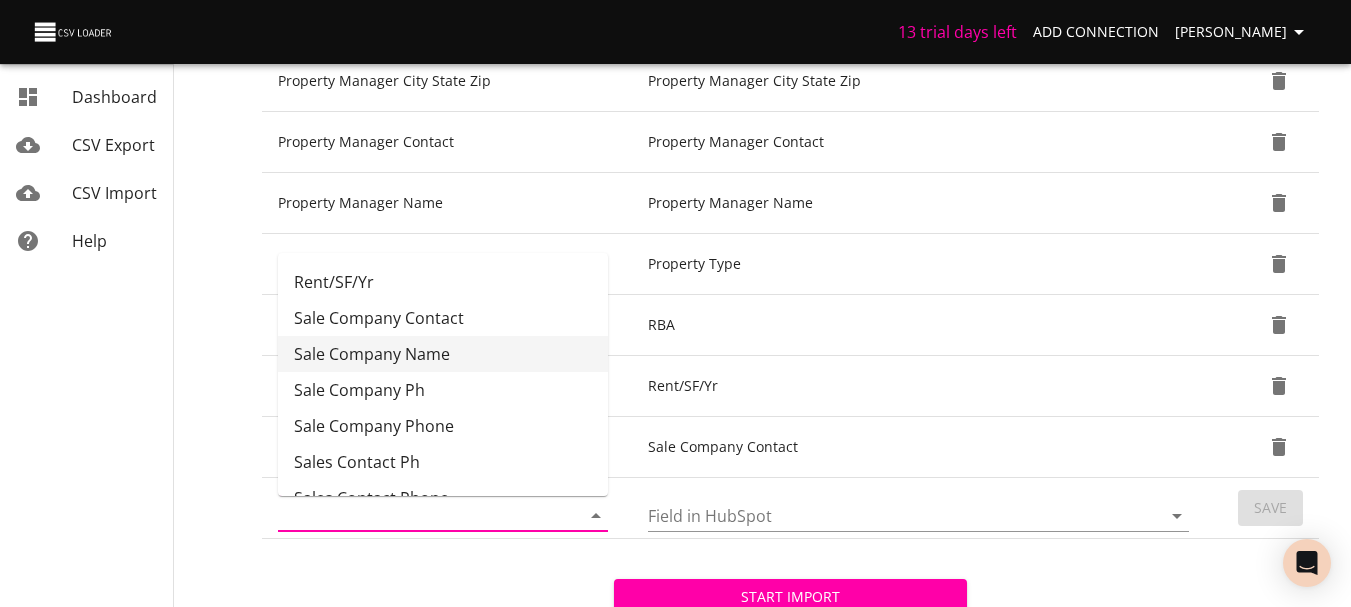 click on "Sale Company Name" at bounding box center [443, 354] 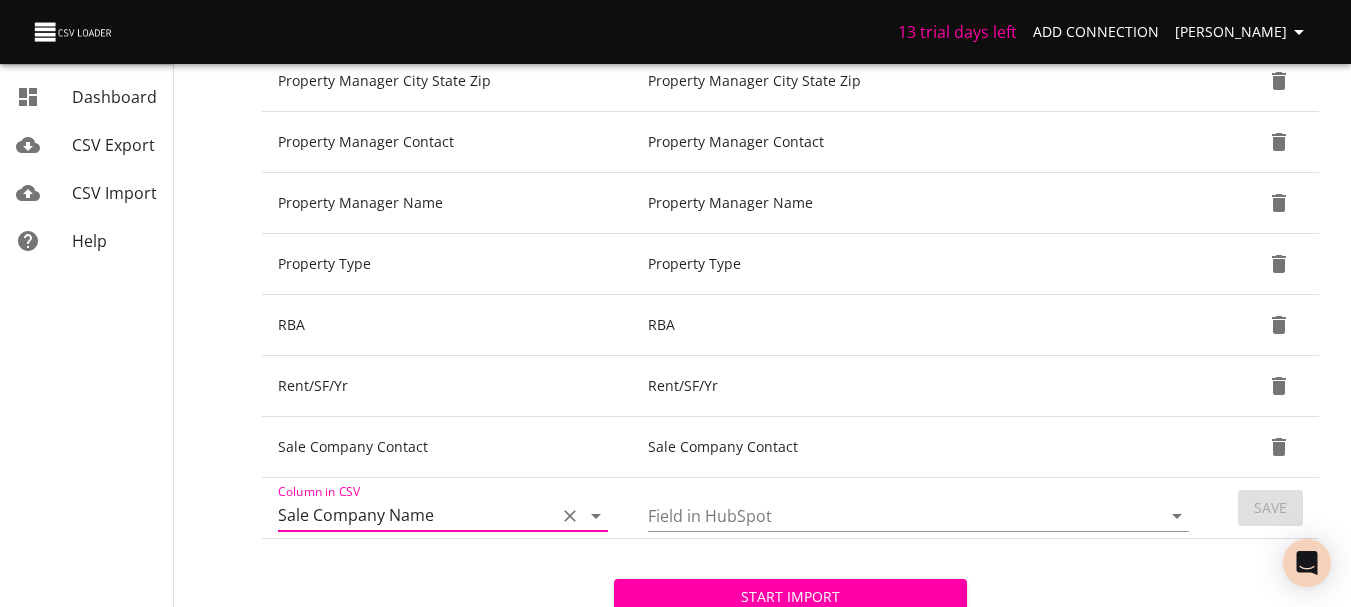 click on "Field in HubSpot" at bounding box center (887, 515) 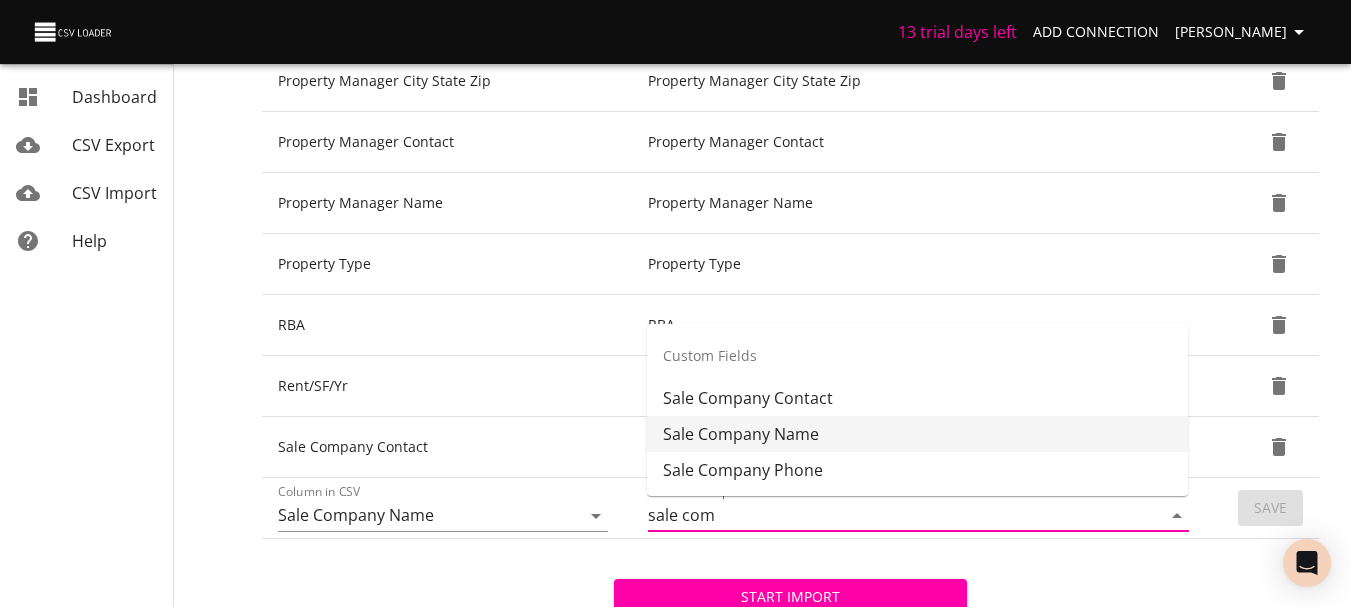 click on "Sale Company Name" at bounding box center (917, 434) 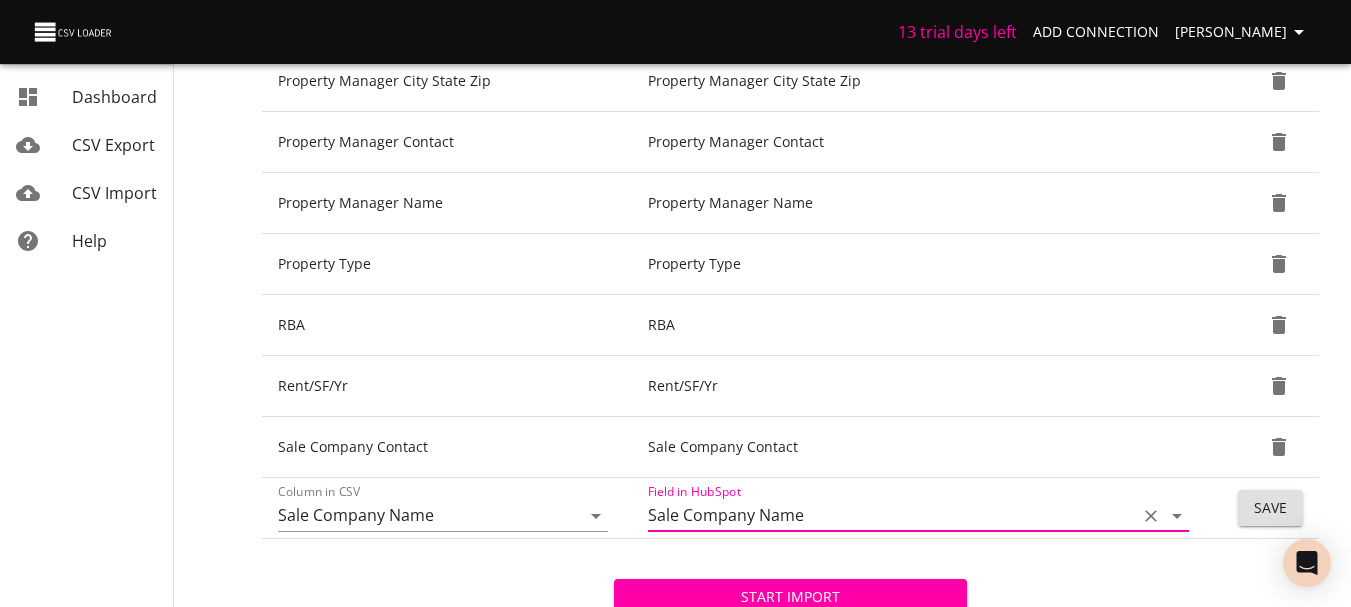 type on "Sale Company Name" 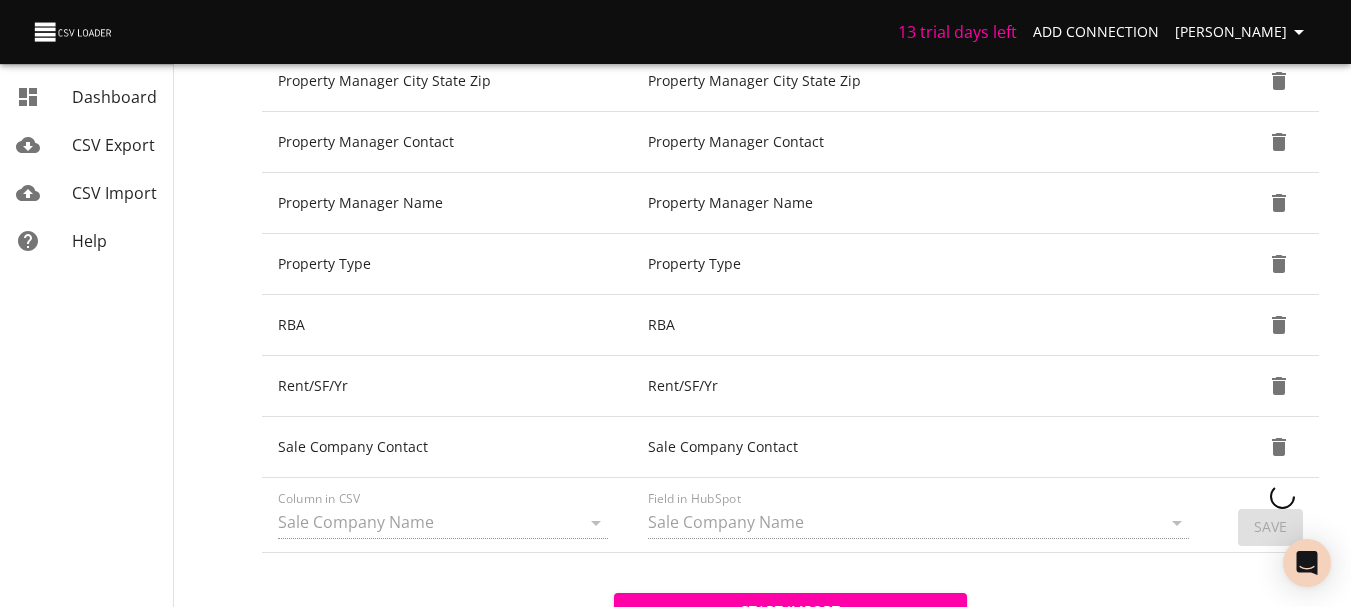 type 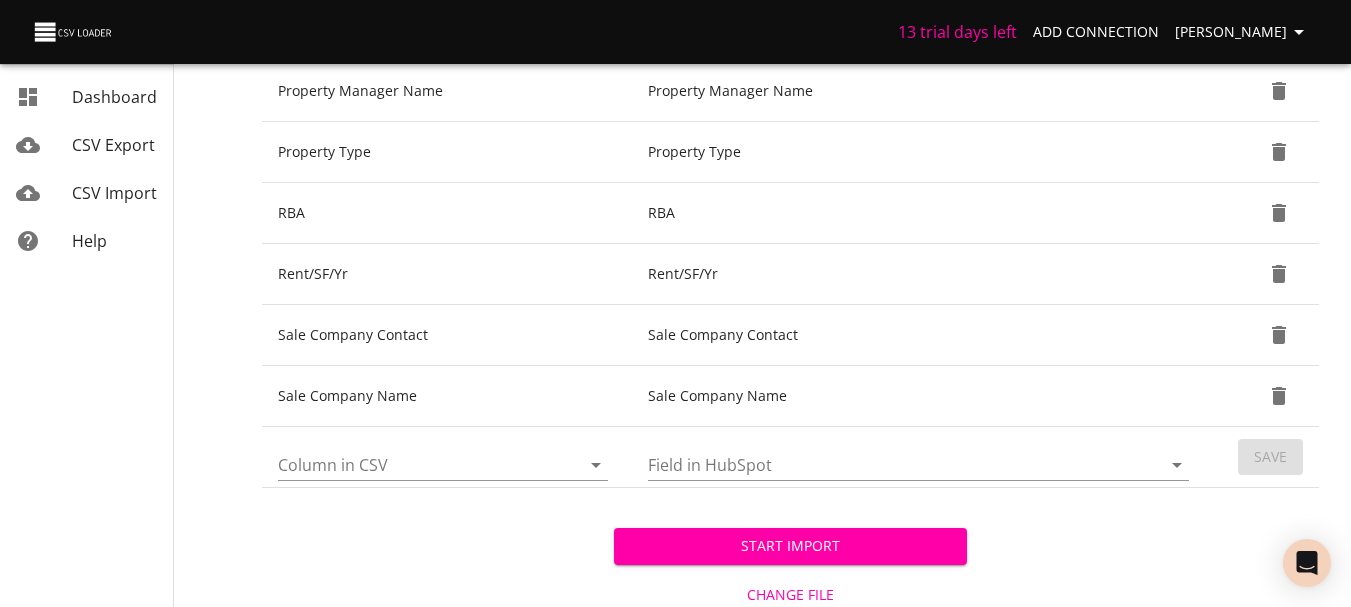 scroll, scrollTop: 1536, scrollLeft: 0, axis: vertical 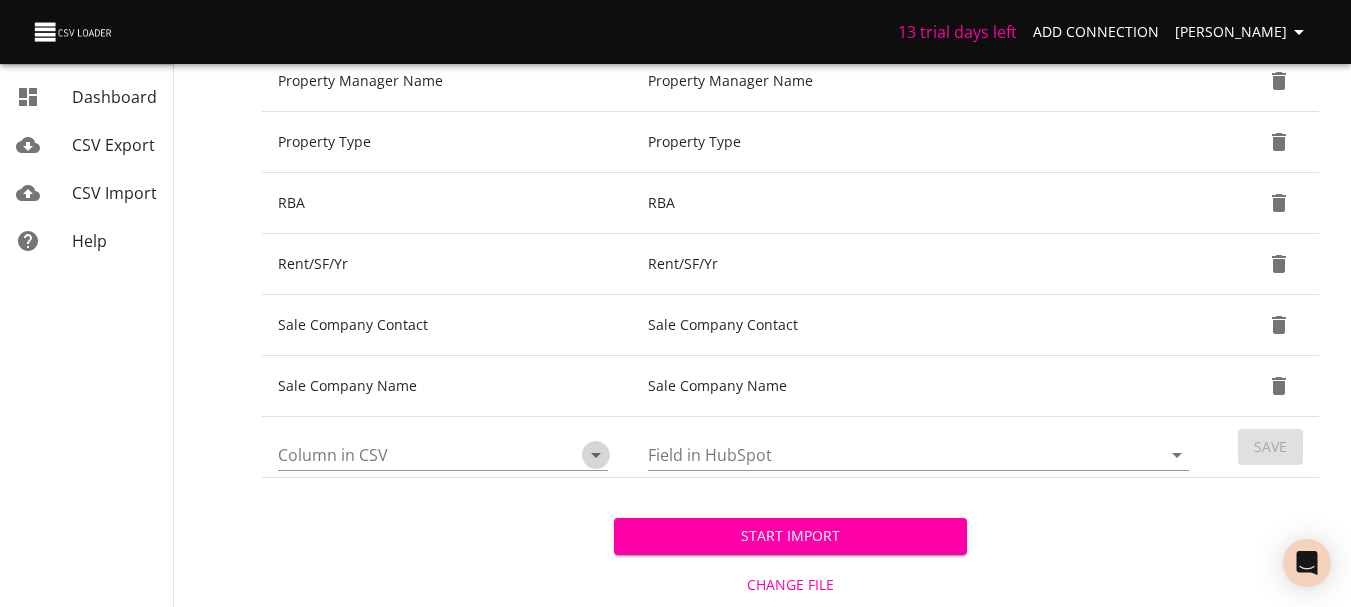 click 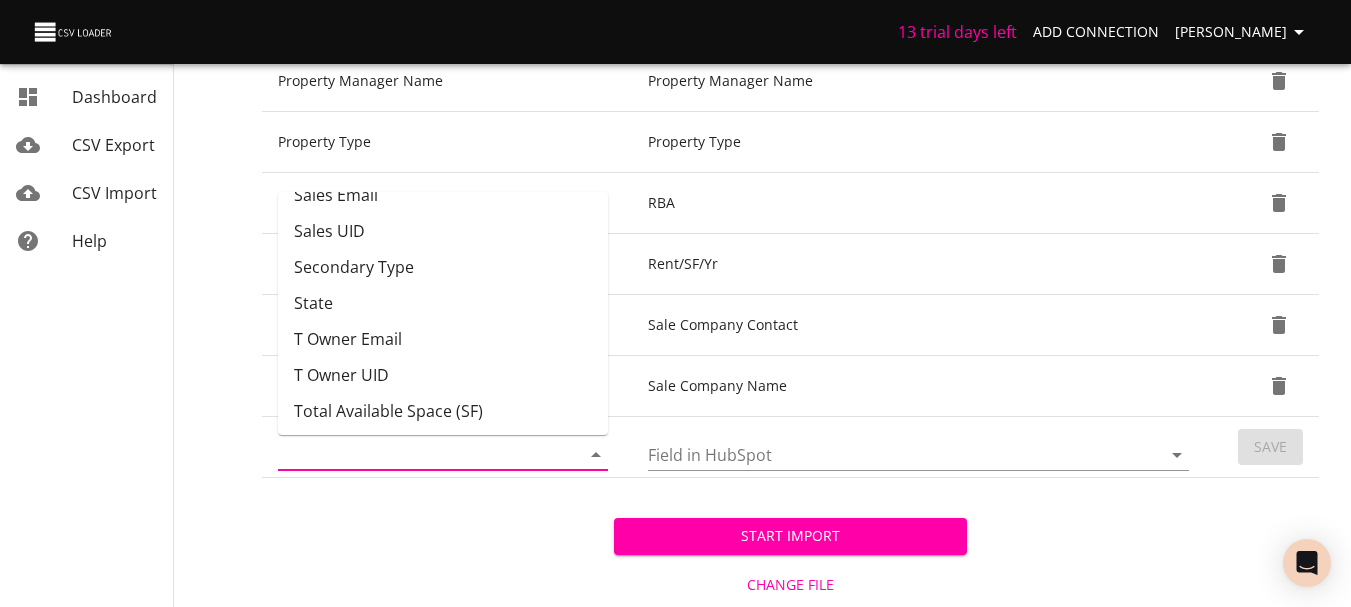 scroll, scrollTop: 1681, scrollLeft: 0, axis: vertical 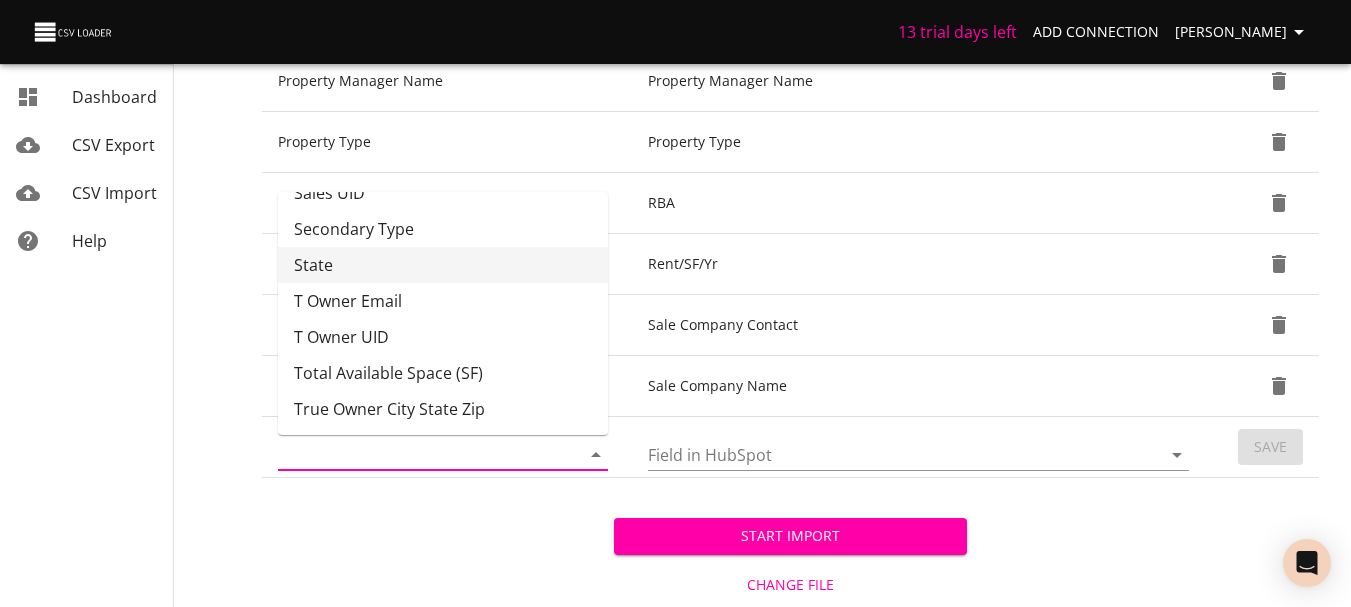 click on "State" at bounding box center (443, 265) 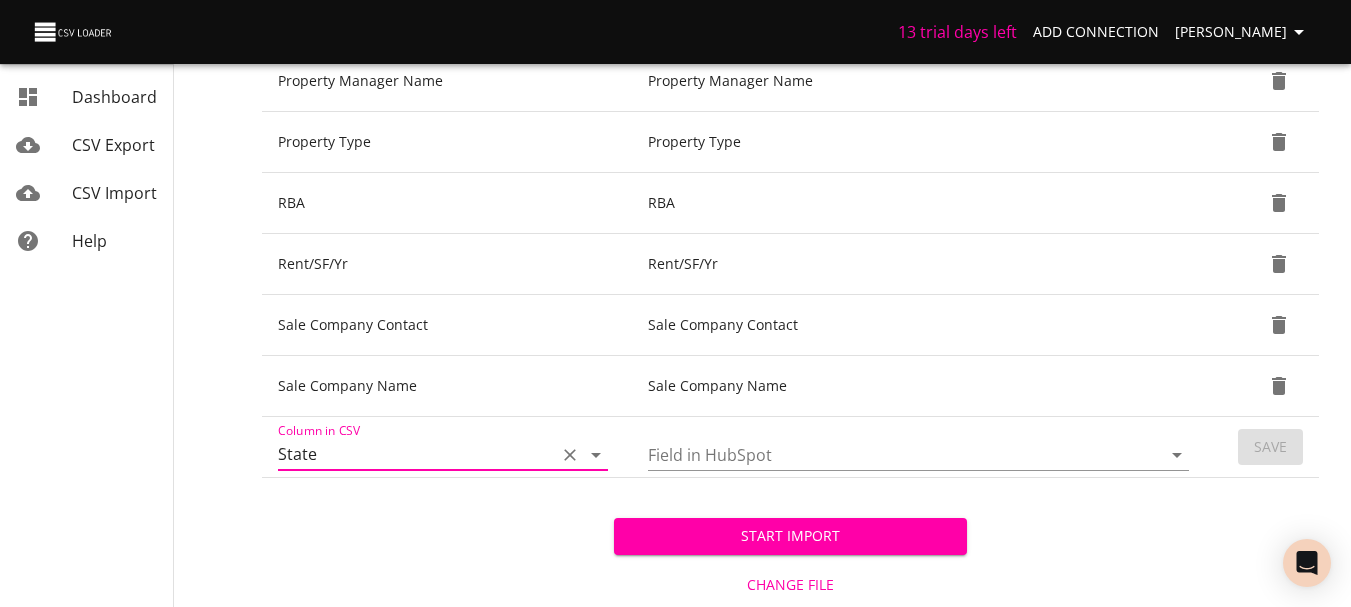 click on "Field in HubSpot" at bounding box center (887, 454) 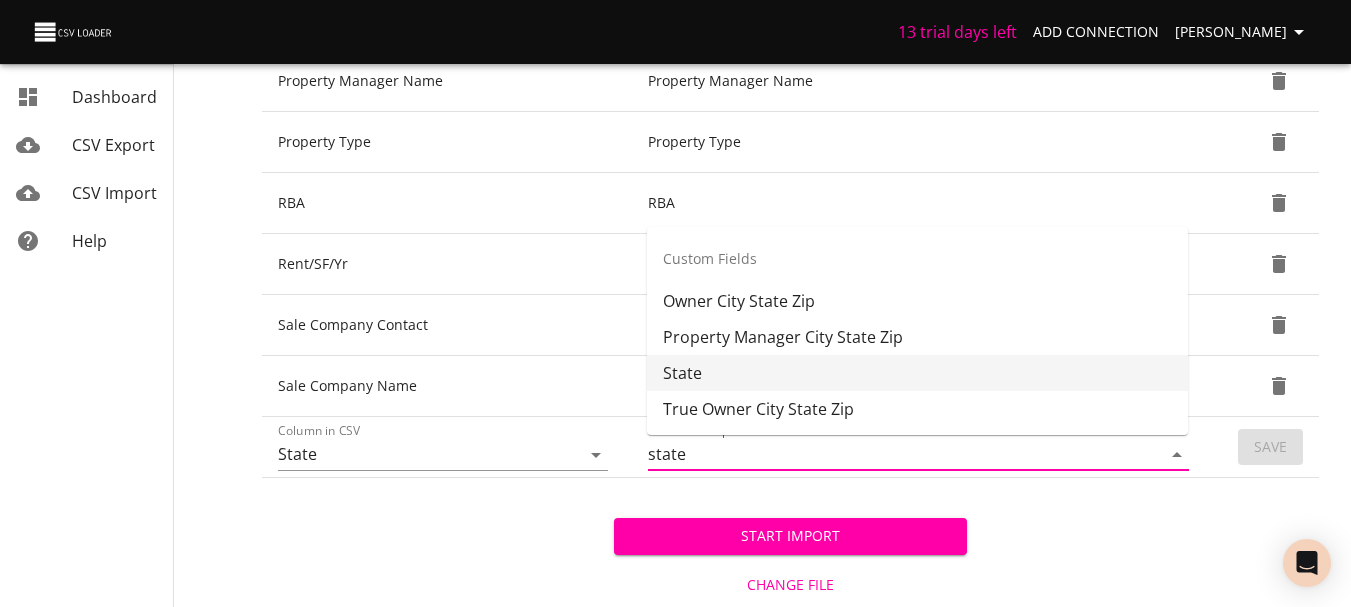 click on "State" at bounding box center [917, 373] 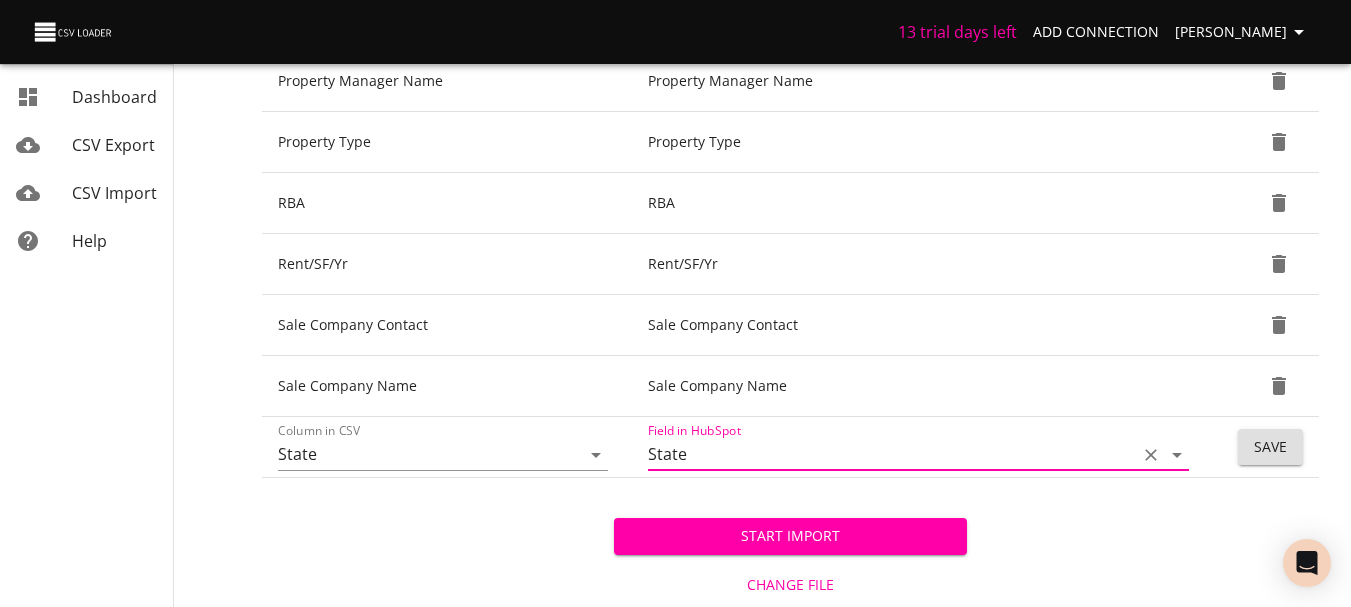 type on "State" 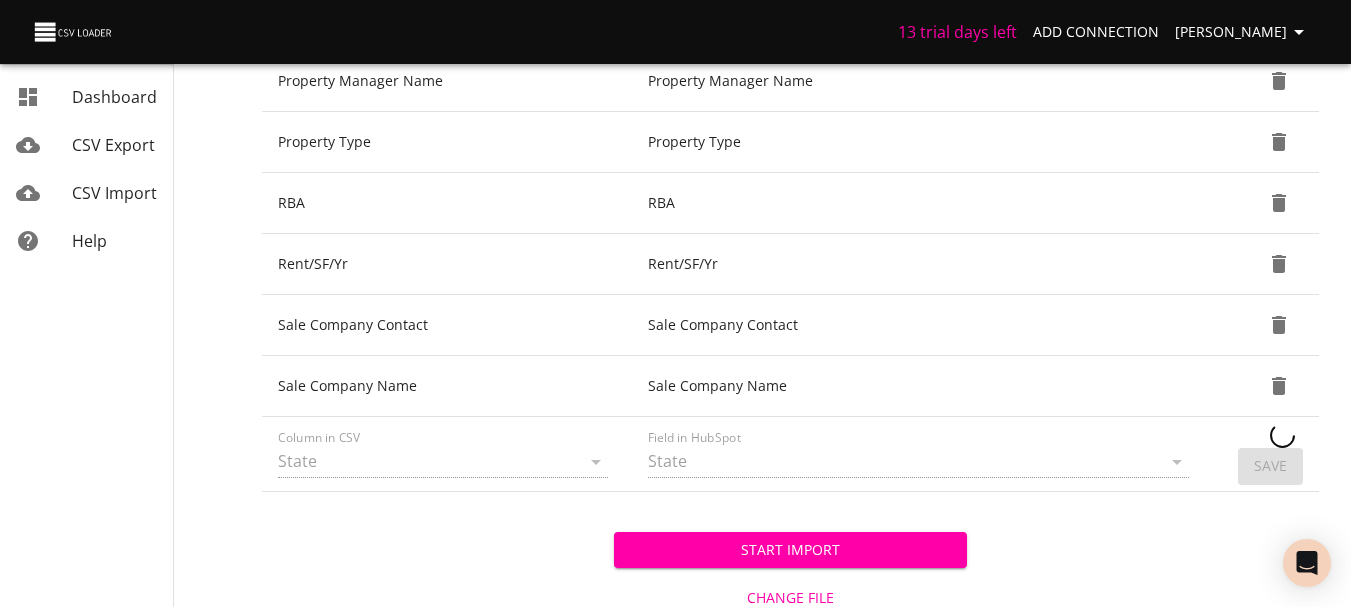 type 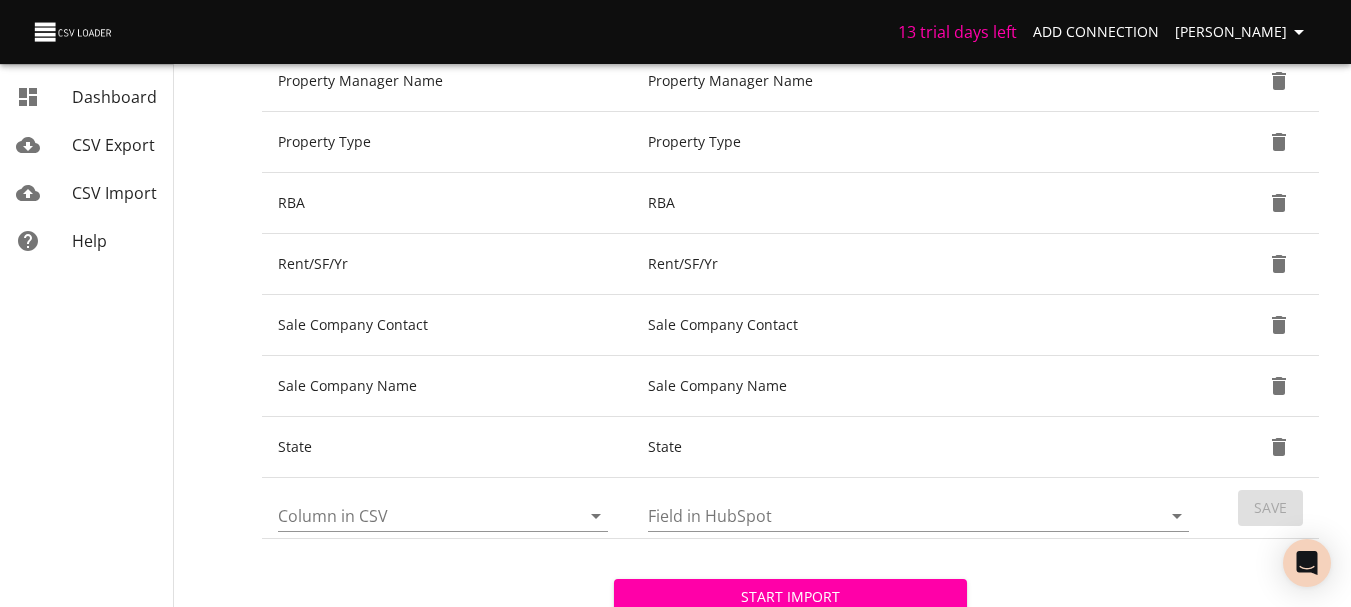 click 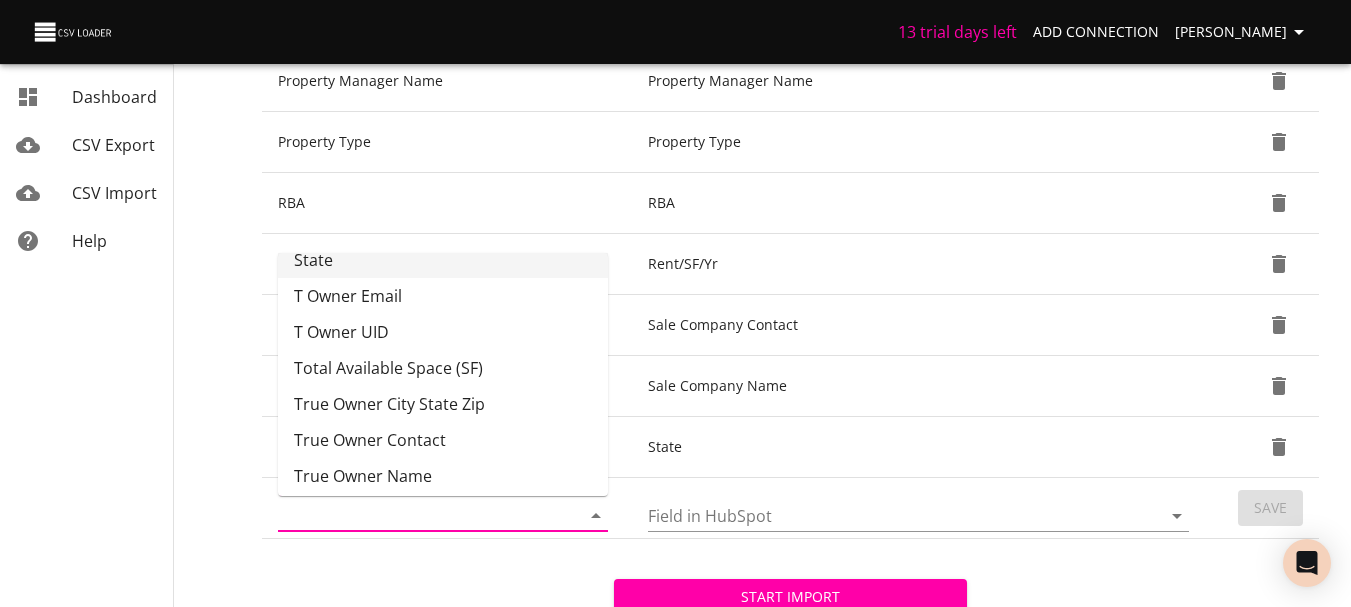 scroll, scrollTop: 1729, scrollLeft: 0, axis: vertical 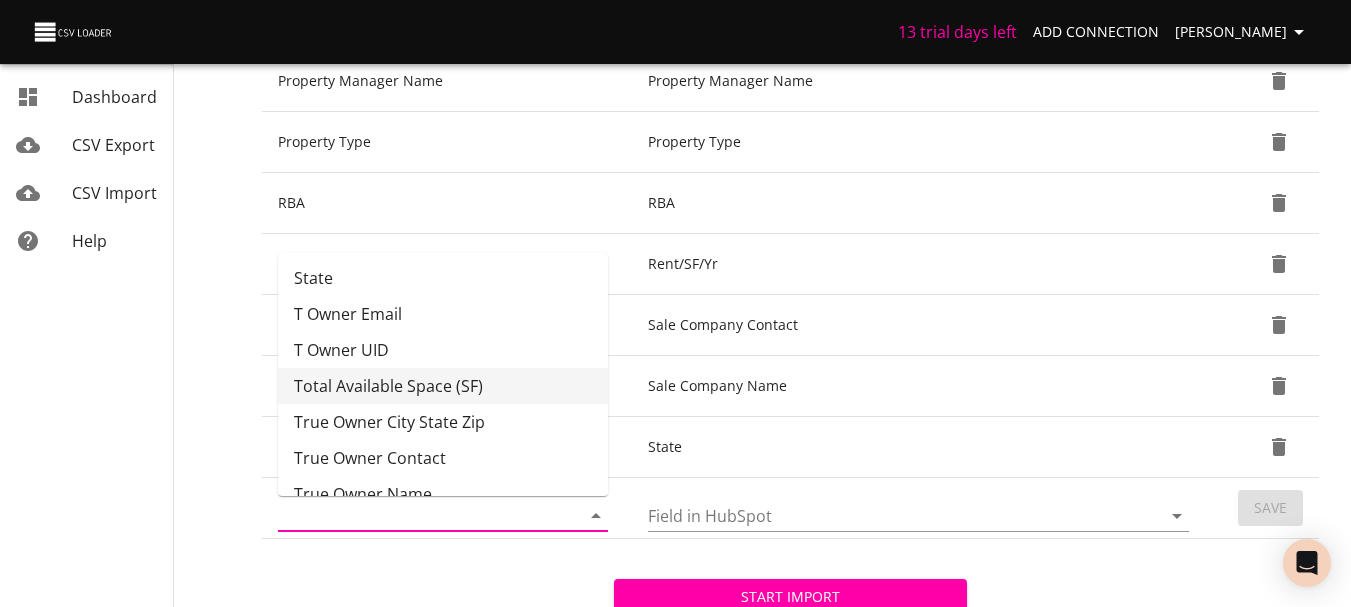 click on "Total Available Space (SF)" at bounding box center (443, 386) 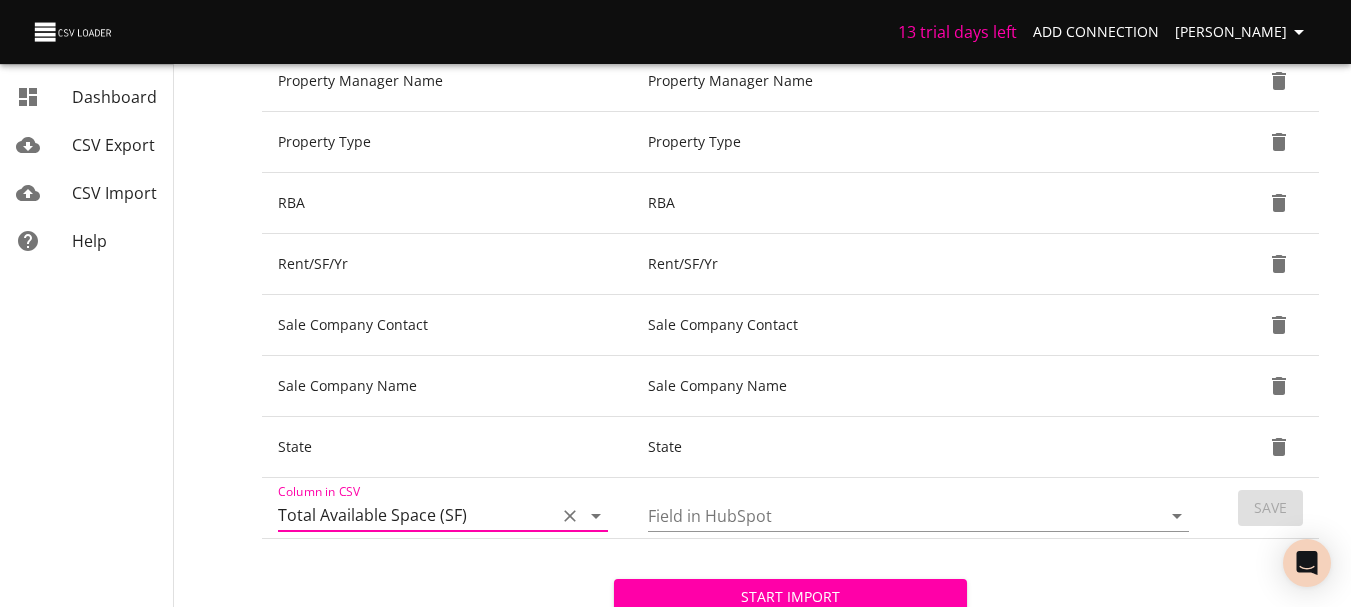 click on "Field in HubSpot" at bounding box center (887, 515) 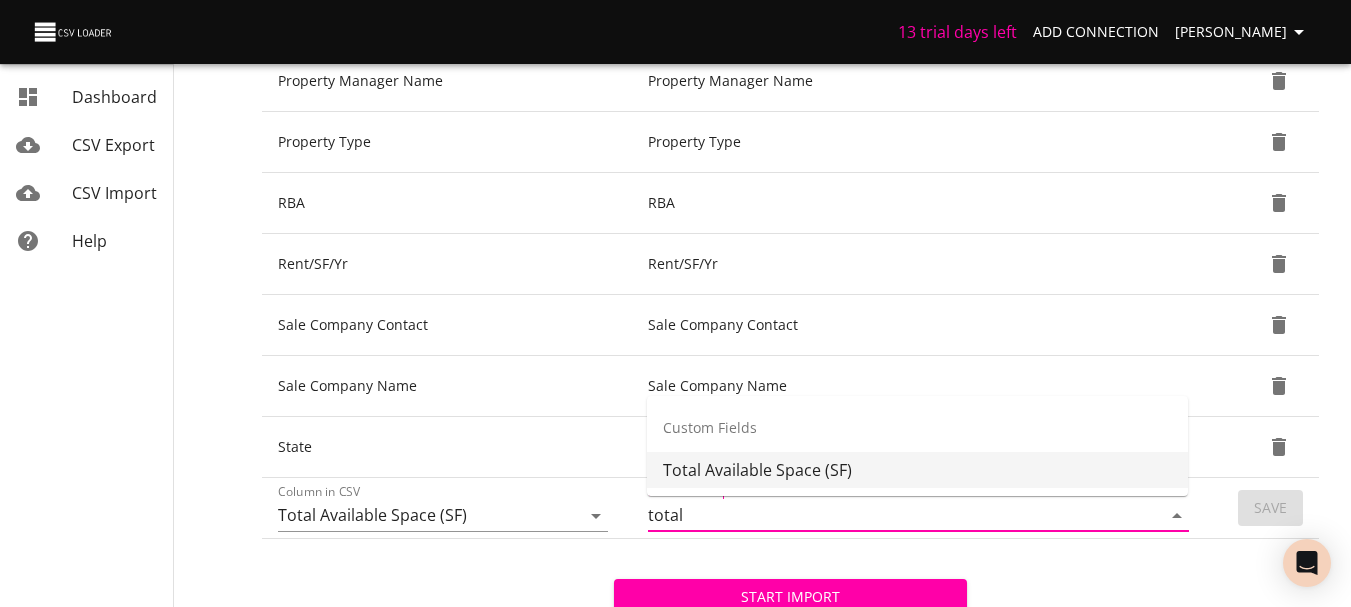 click on "Total Available Space (SF)" at bounding box center [917, 470] 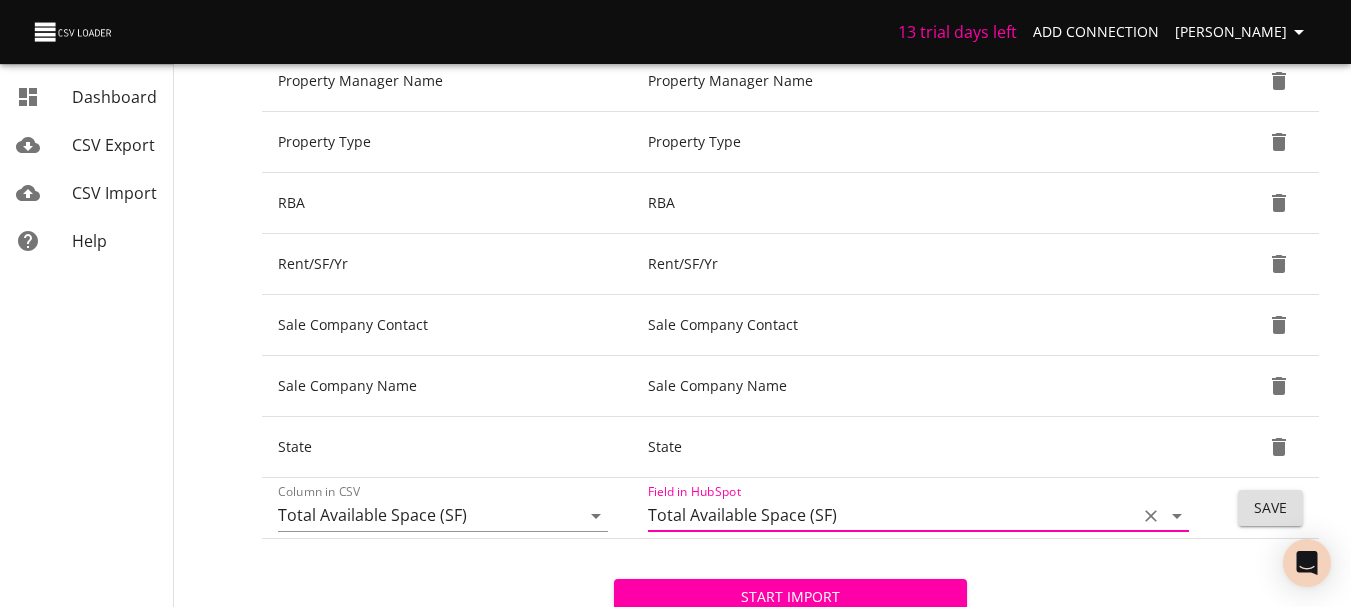 type on "Total Available Space (SF)" 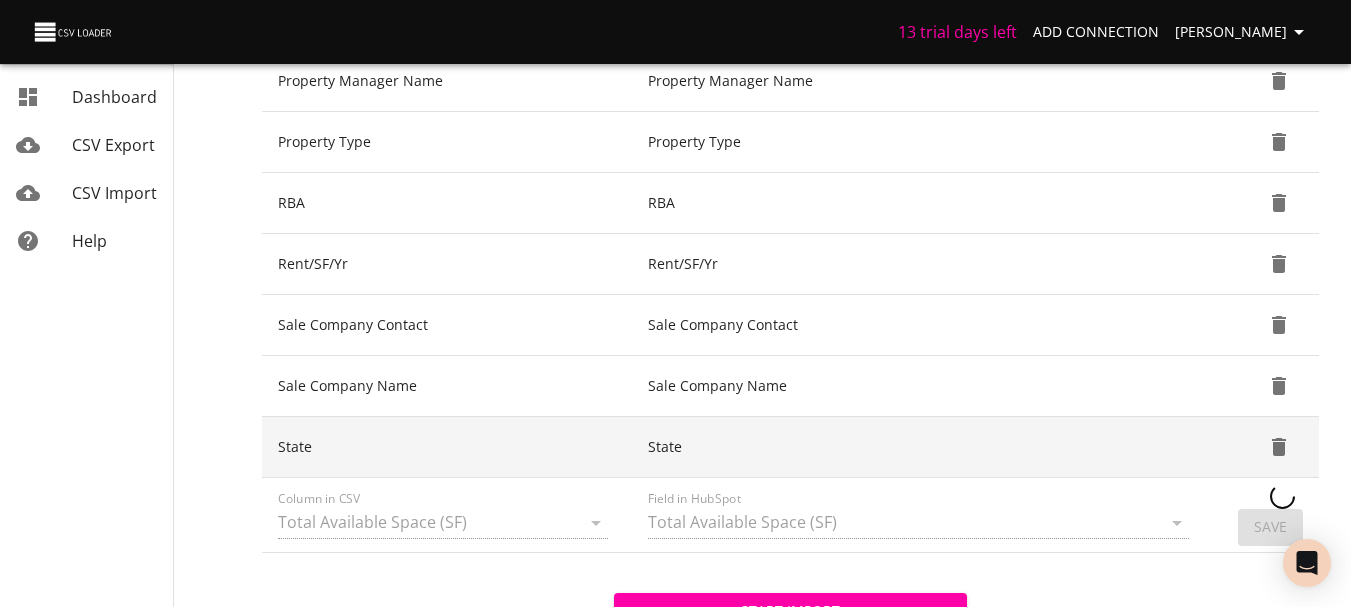 type 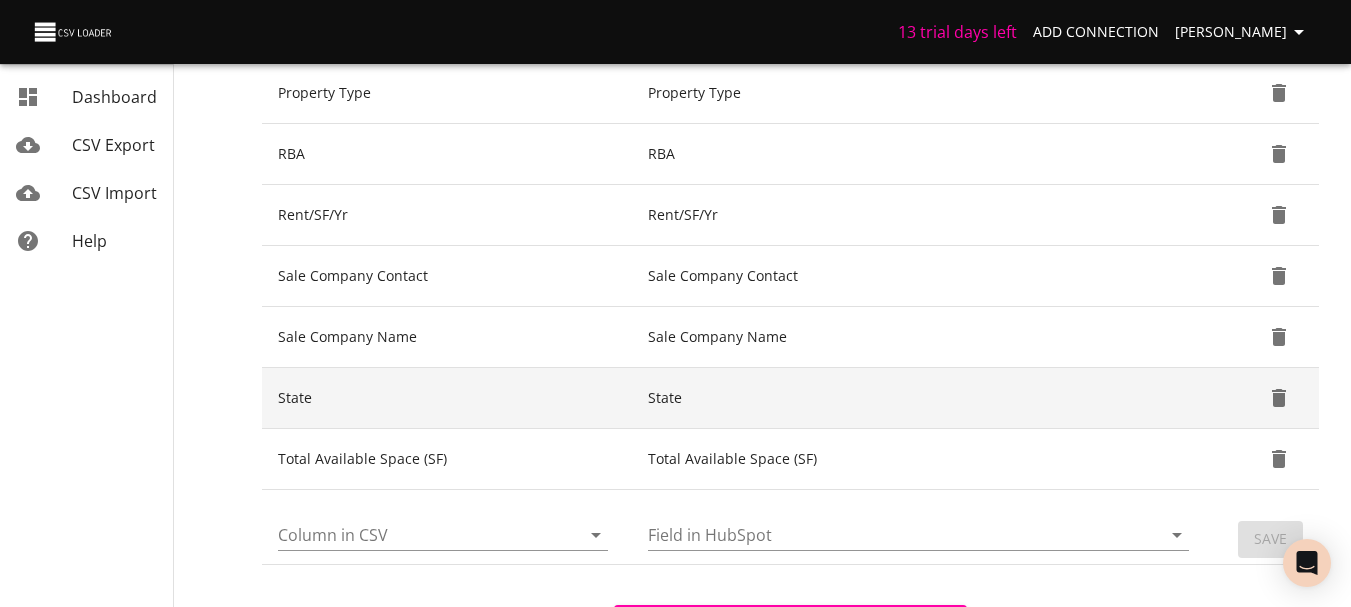 scroll, scrollTop: 1658, scrollLeft: 0, axis: vertical 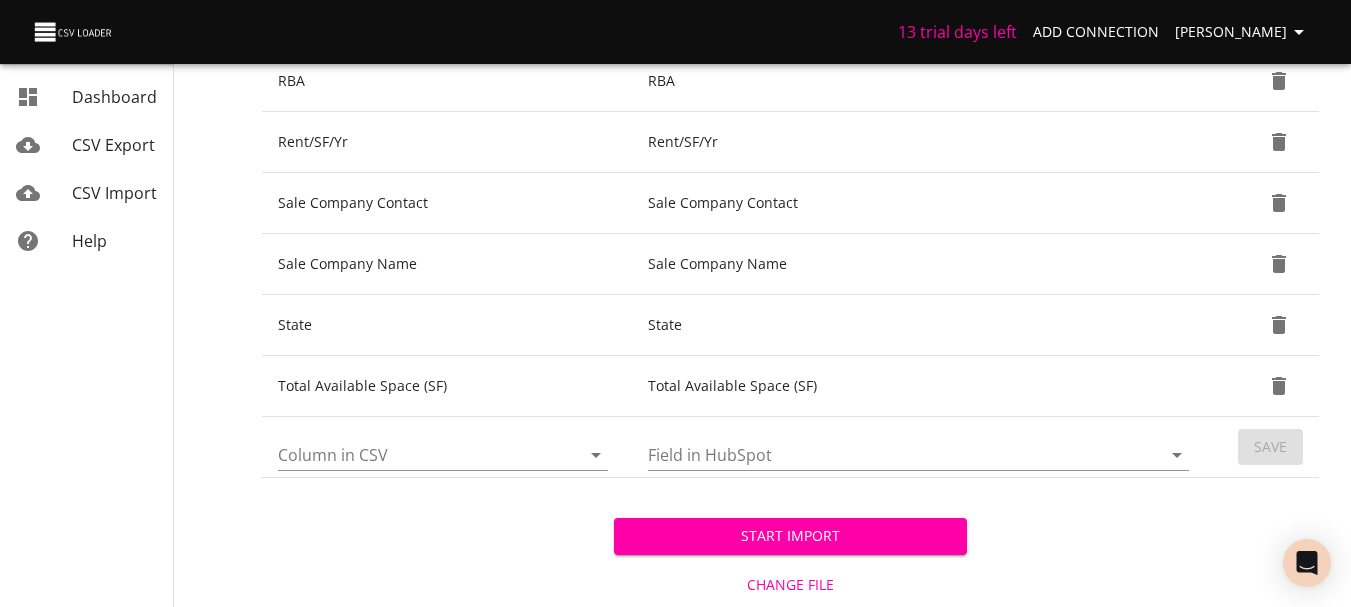 click 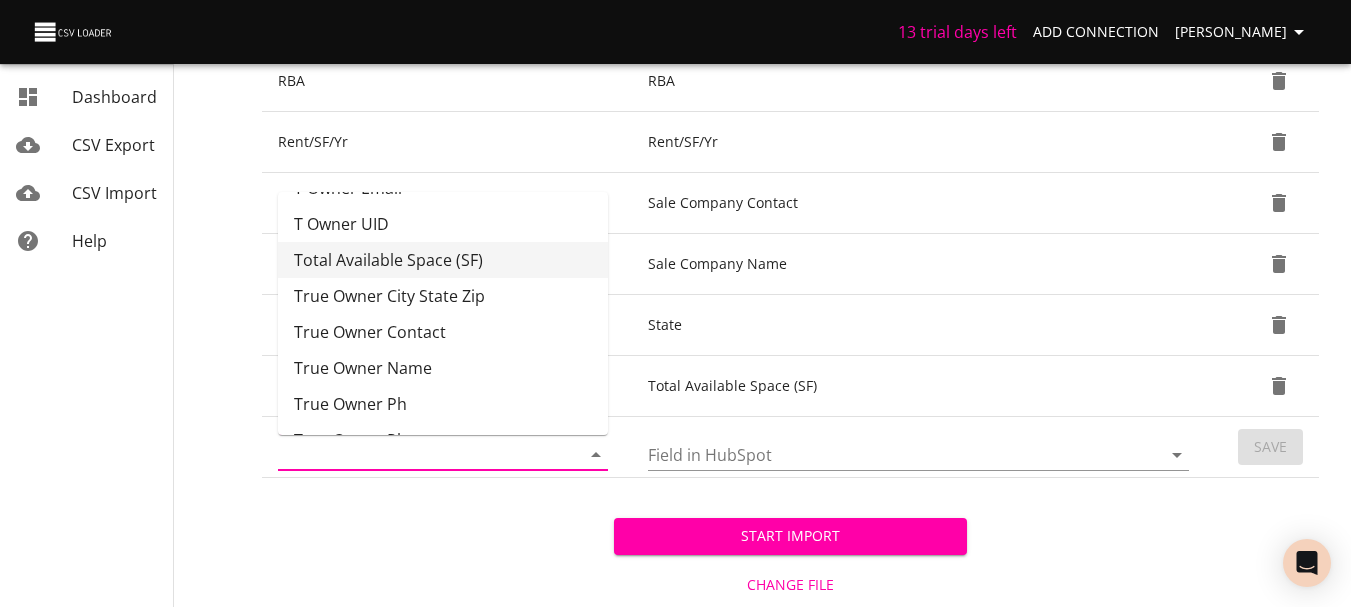 scroll, scrollTop: 1837, scrollLeft: 0, axis: vertical 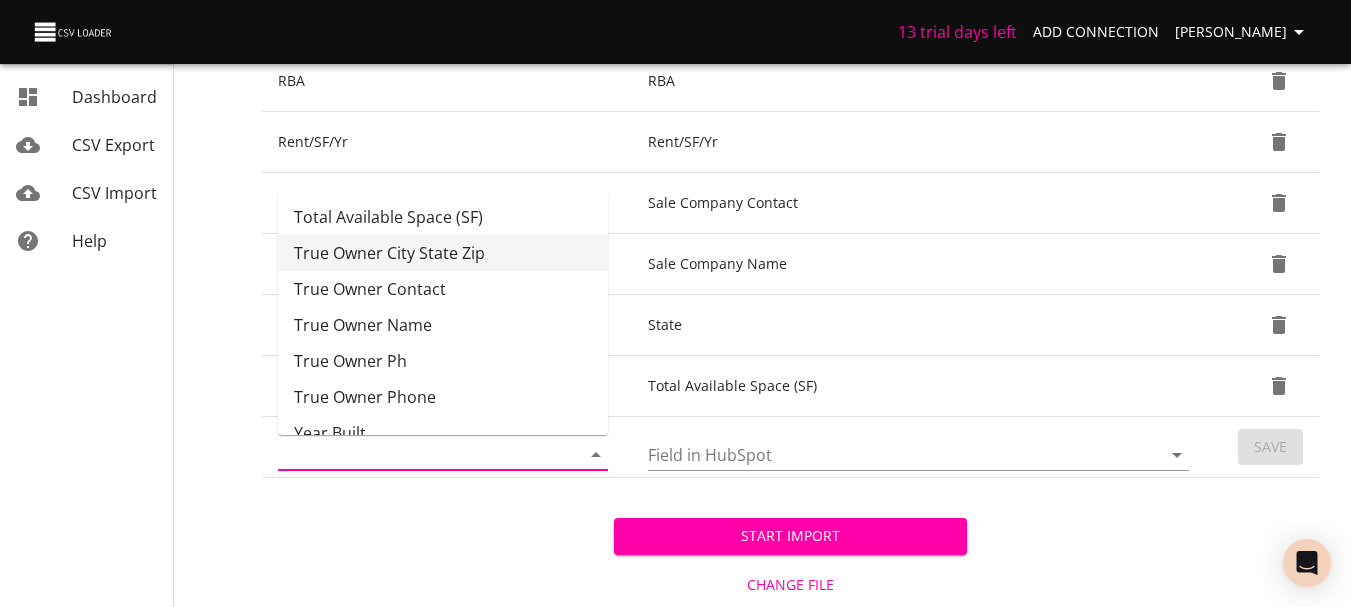 click on "True Owner City State Zip" at bounding box center [443, 253] 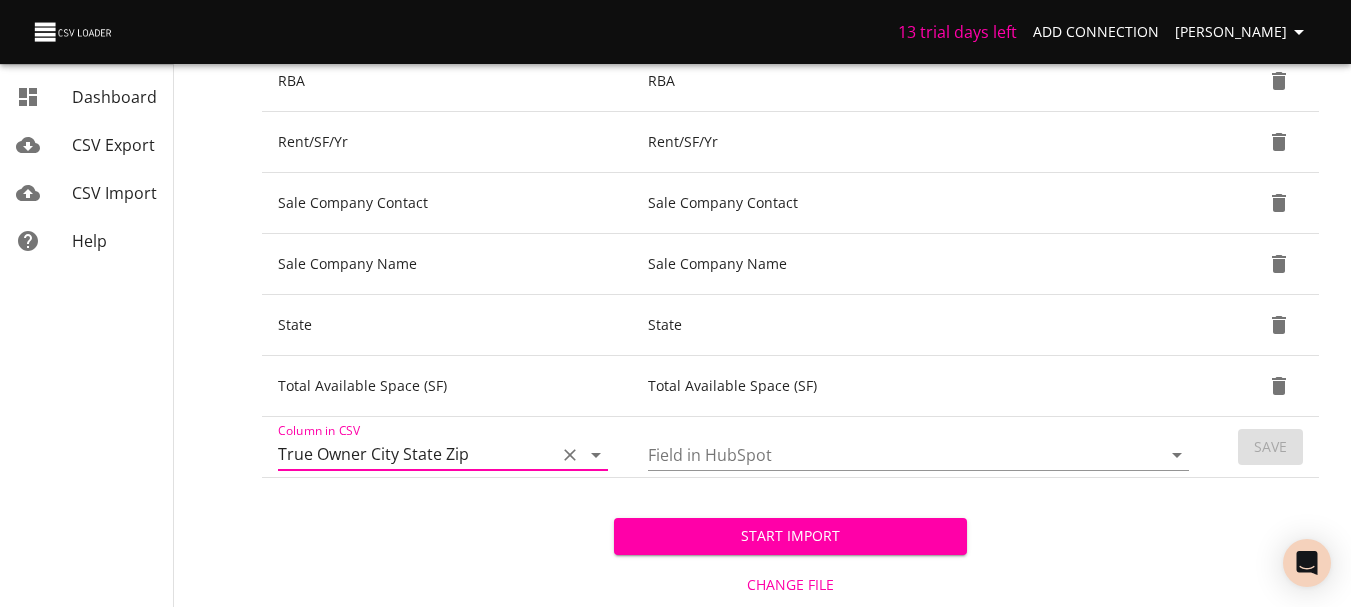 click on "Field in HubSpot" at bounding box center (887, 454) 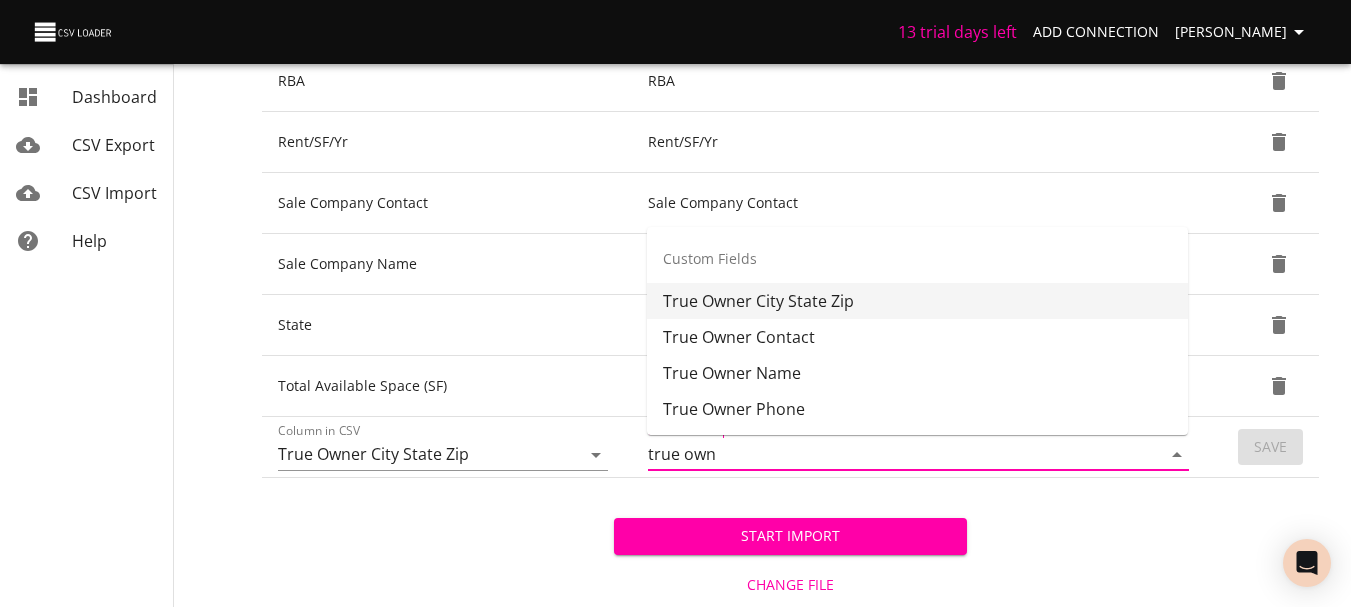 click on "True Owner City State Zip" at bounding box center (917, 301) 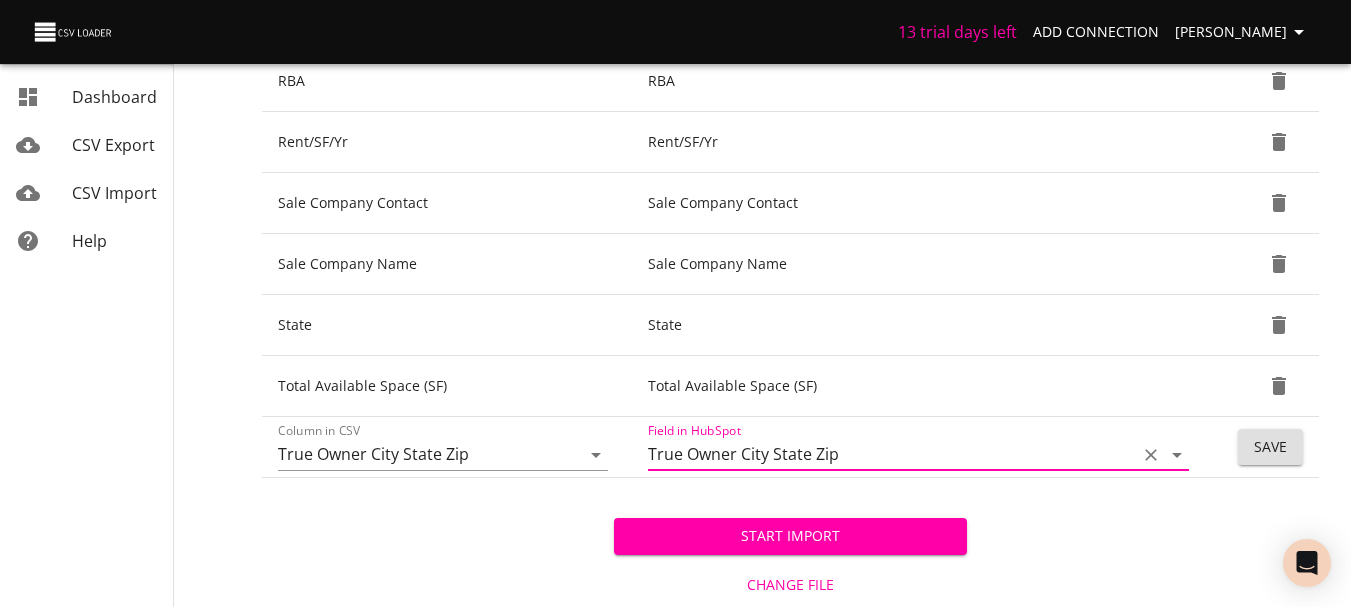 type on "True Owner City State Zip" 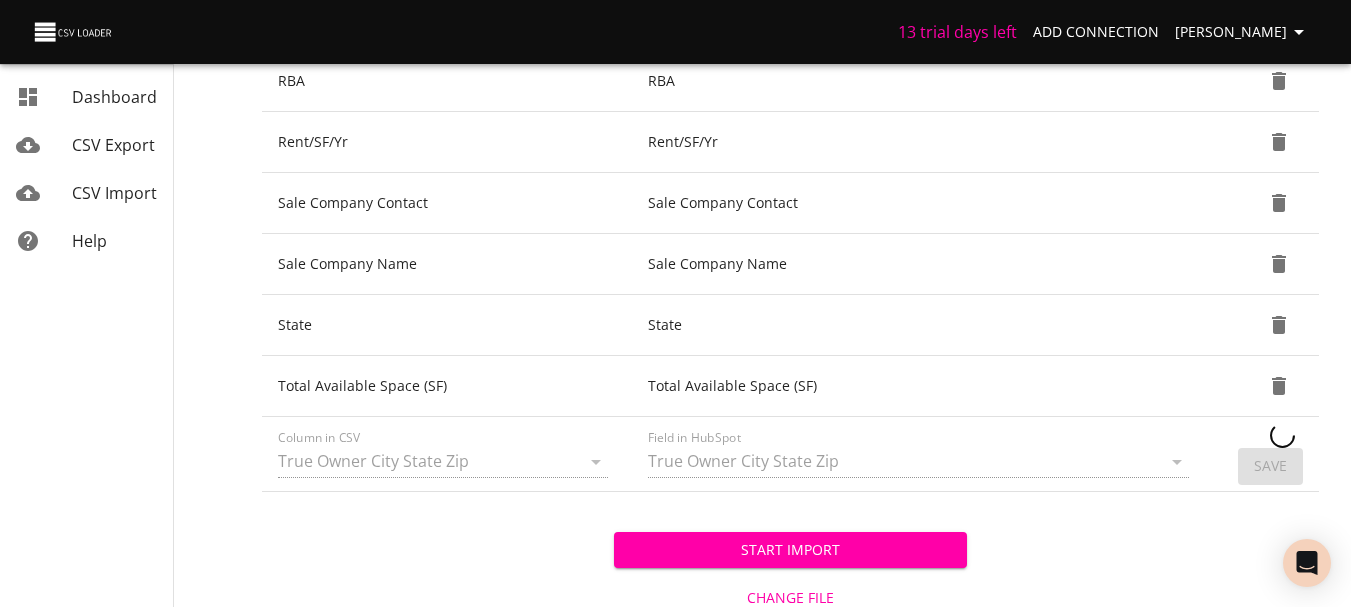 type 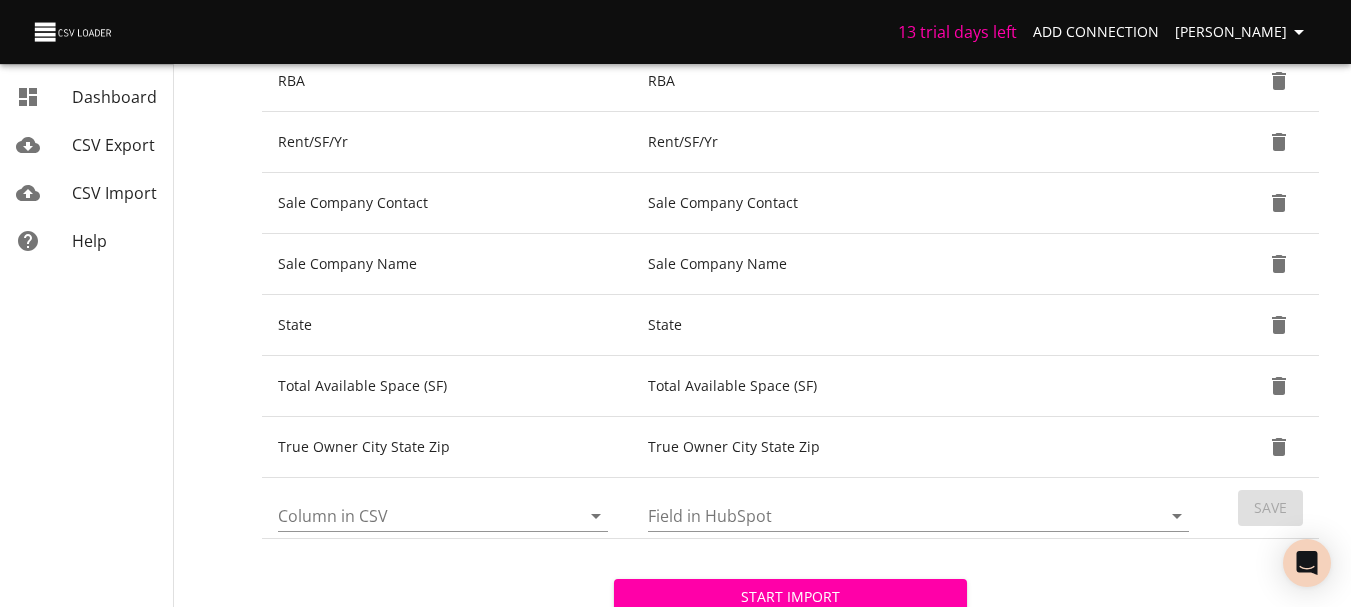 click 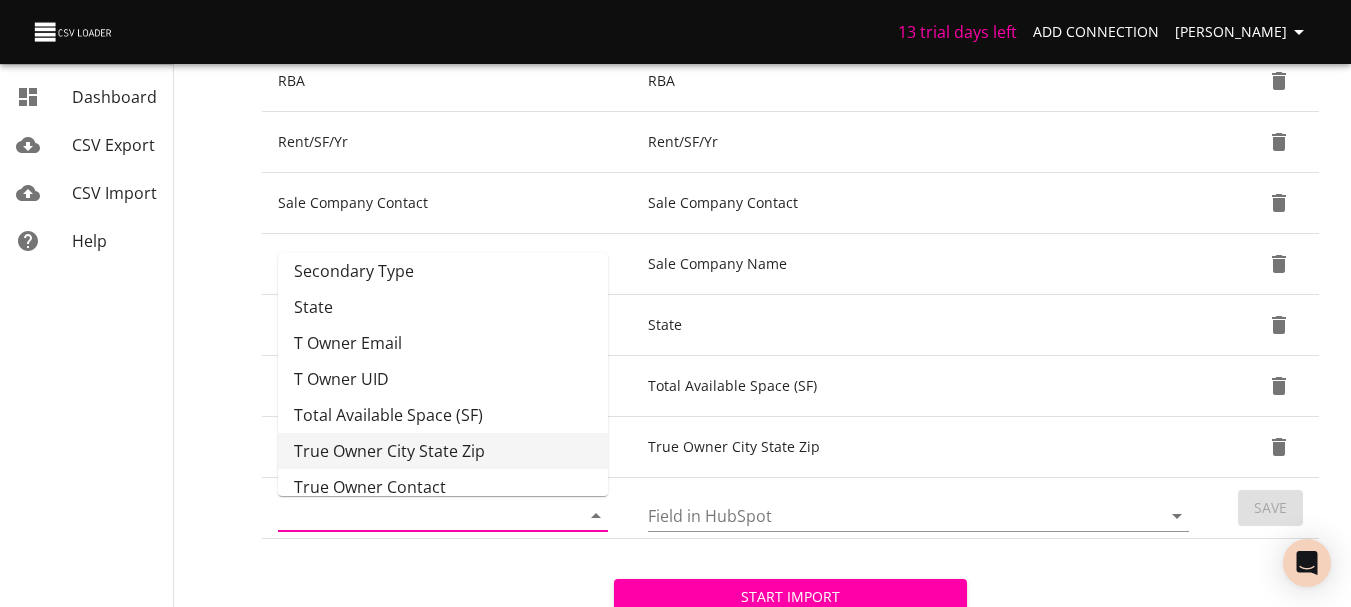 scroll, scrollTop: 1713, scrollLeft: 0, axis: vertical 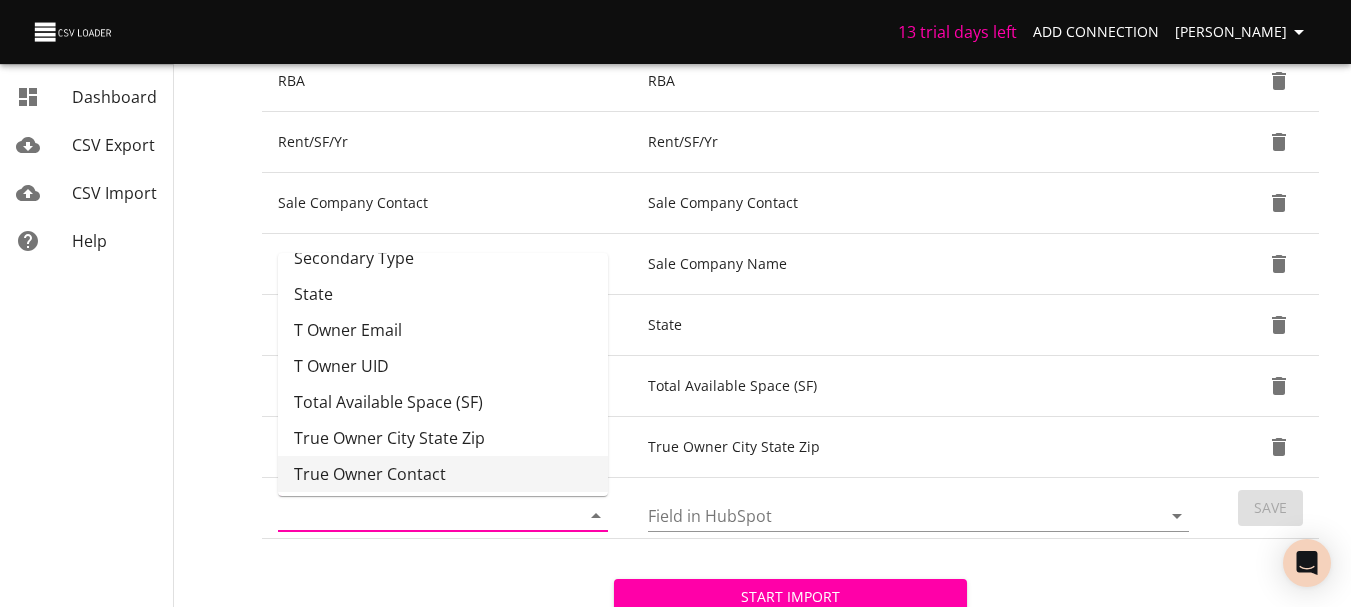 click on "True Owner Contact" at bounding box center (443, 474) 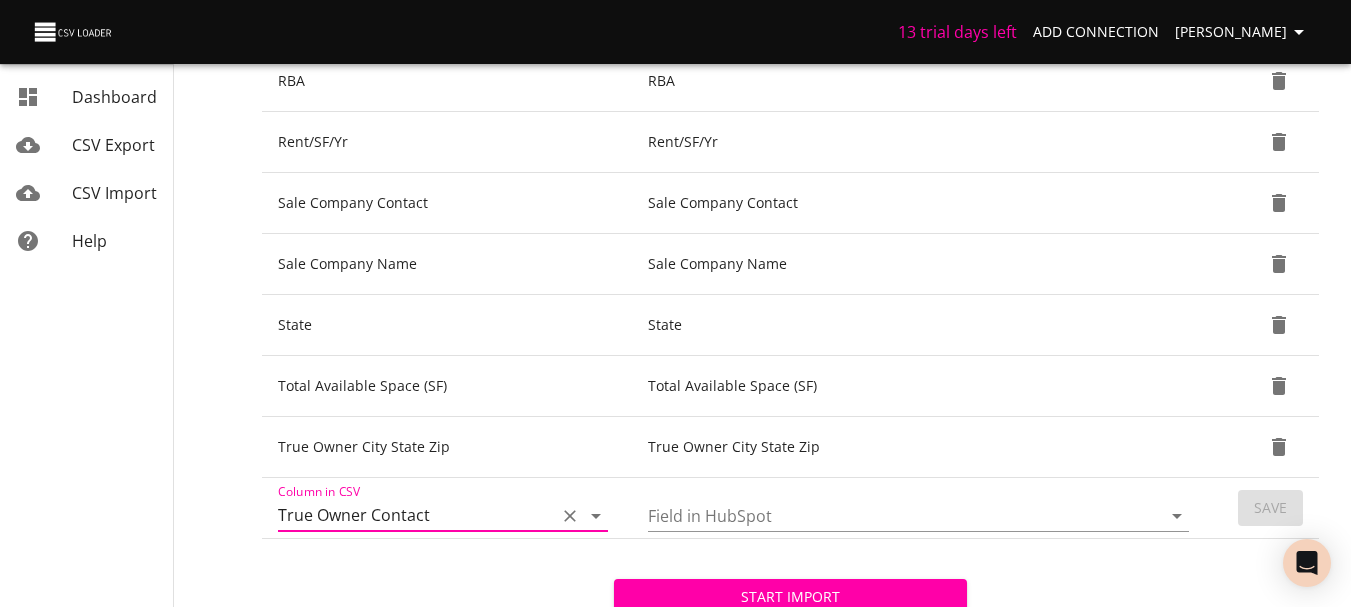 click on "Field in HubSpot" at bounding box center (887, 515) 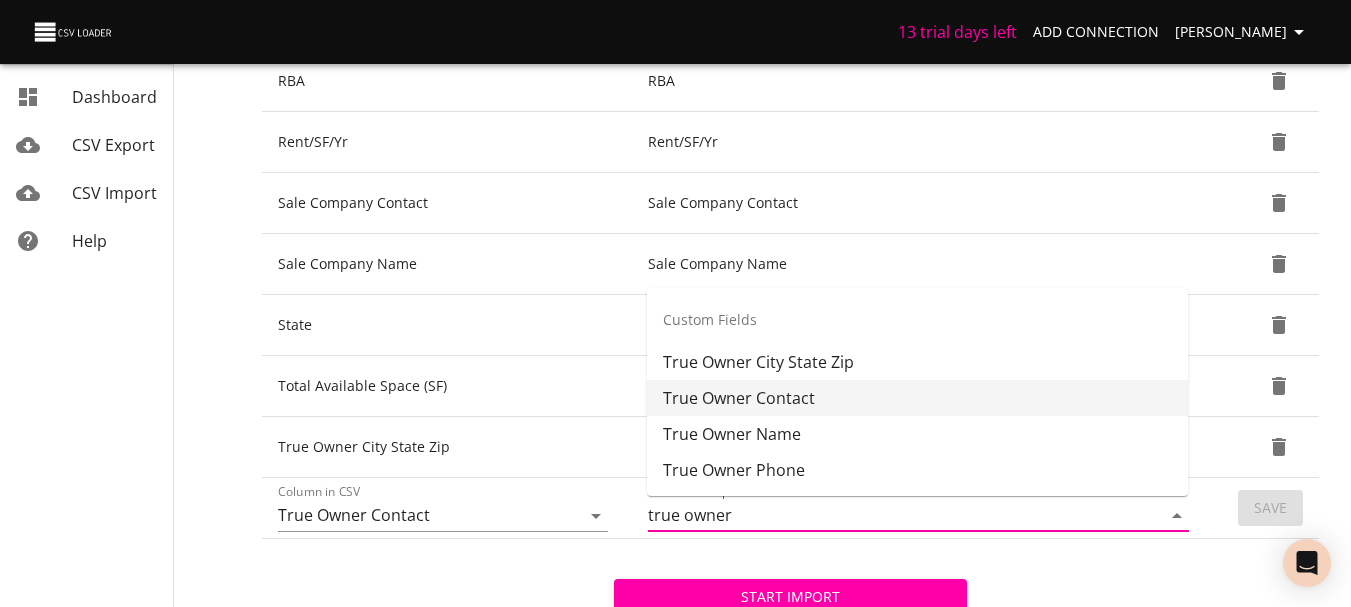 click on "True Owner Contact" at bounding box center [917, 398] 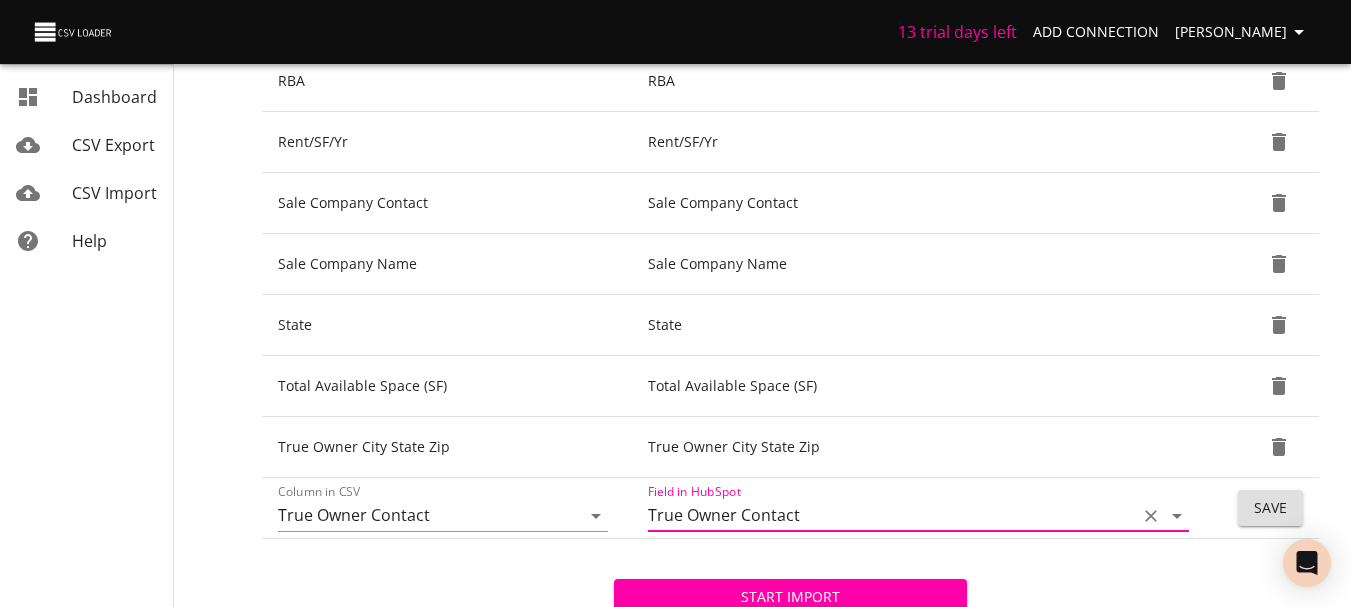 type on "True Owner Contact" 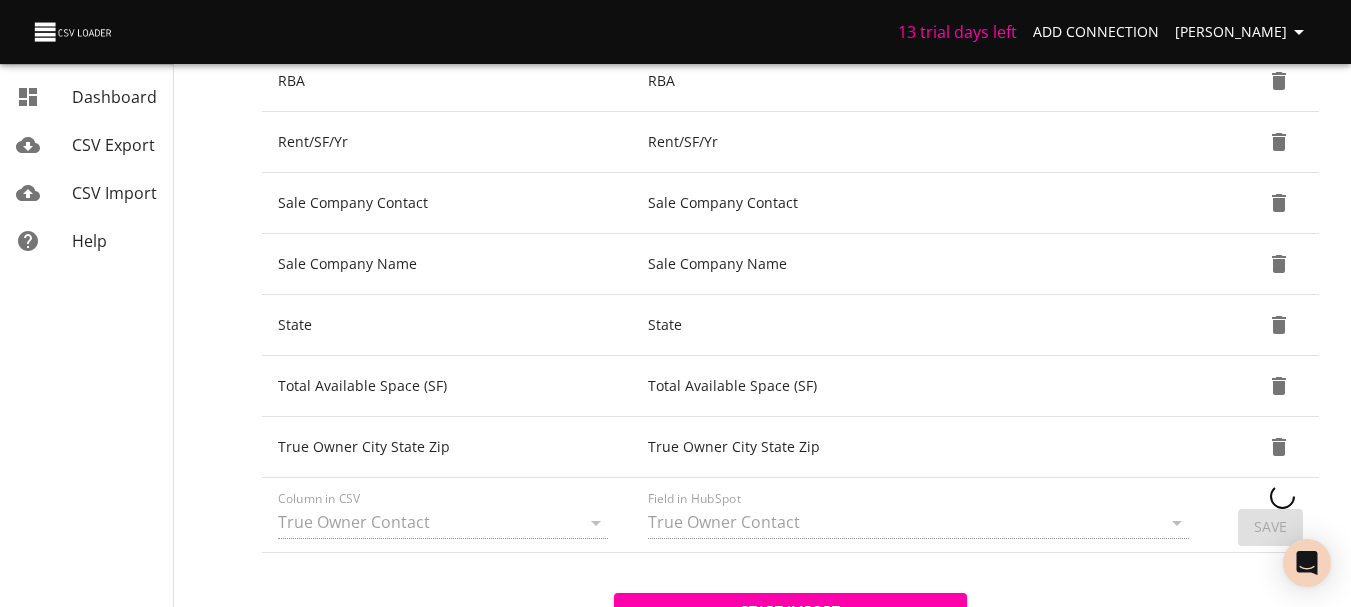 type 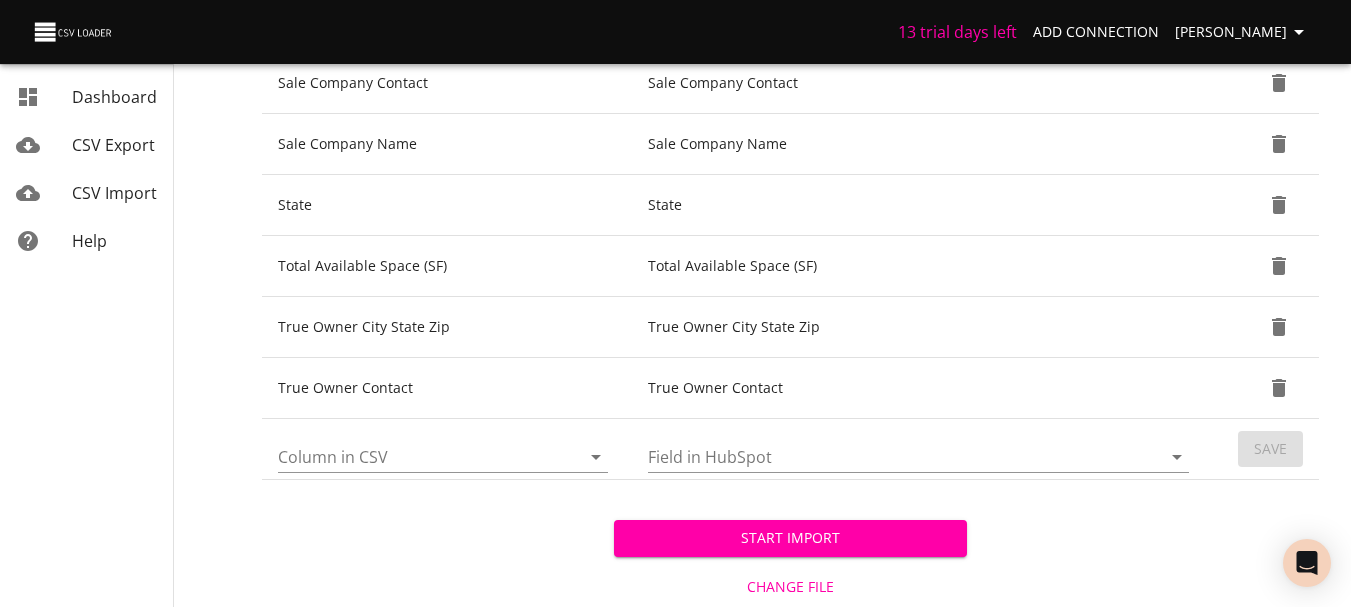 scroll, scrollTop: 1780, scrollLeft: 0, axis: vertical 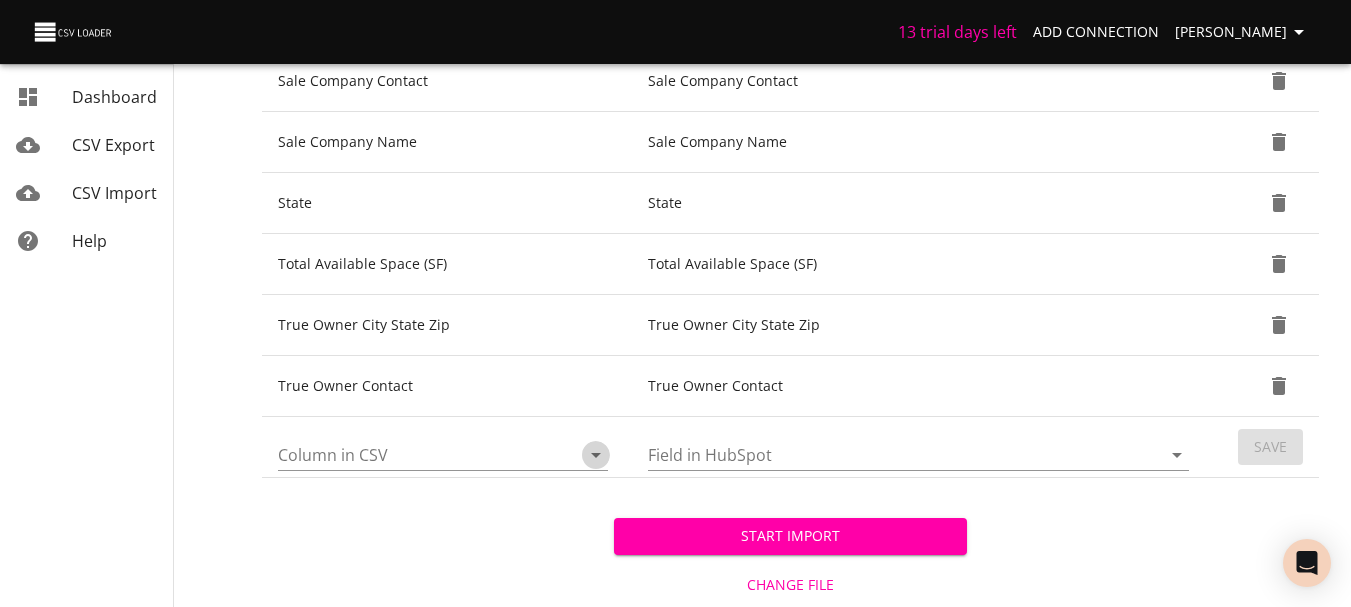 click 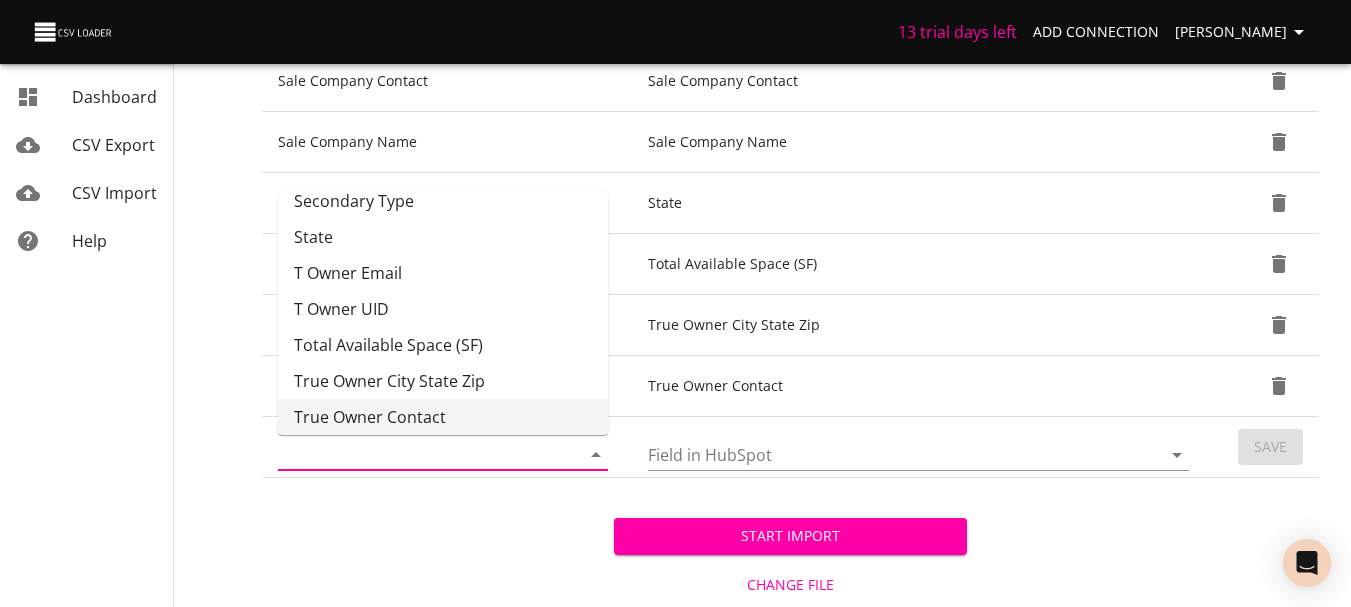 scroll, scrollTop: 1749, scrollLeft: 0, axis: vertical 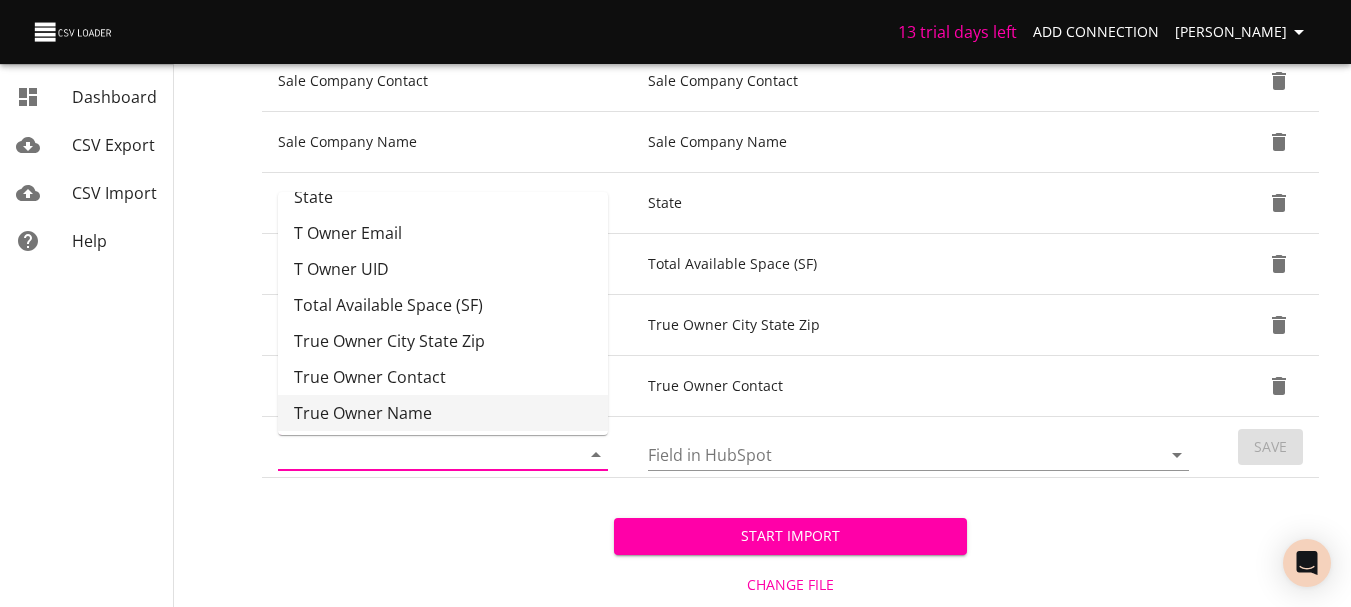 click on "True Owner Name" at bounding box center [443, 413] 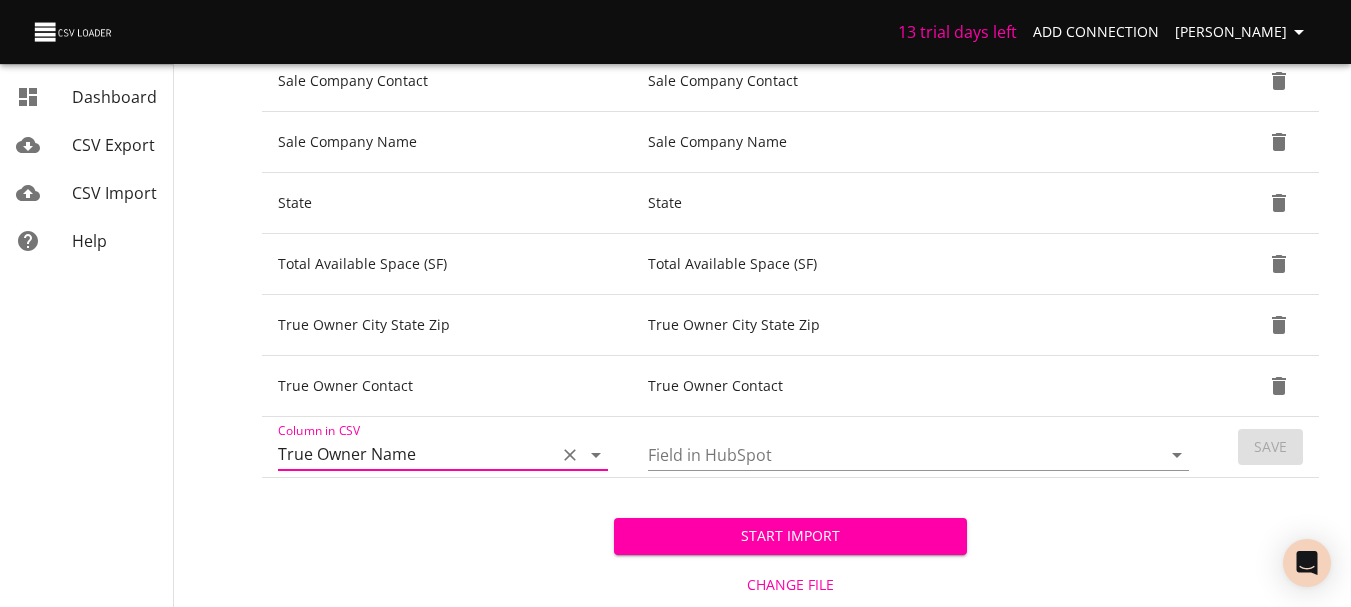 click on "Field in HubSpot" at bounding box center (887, 454) 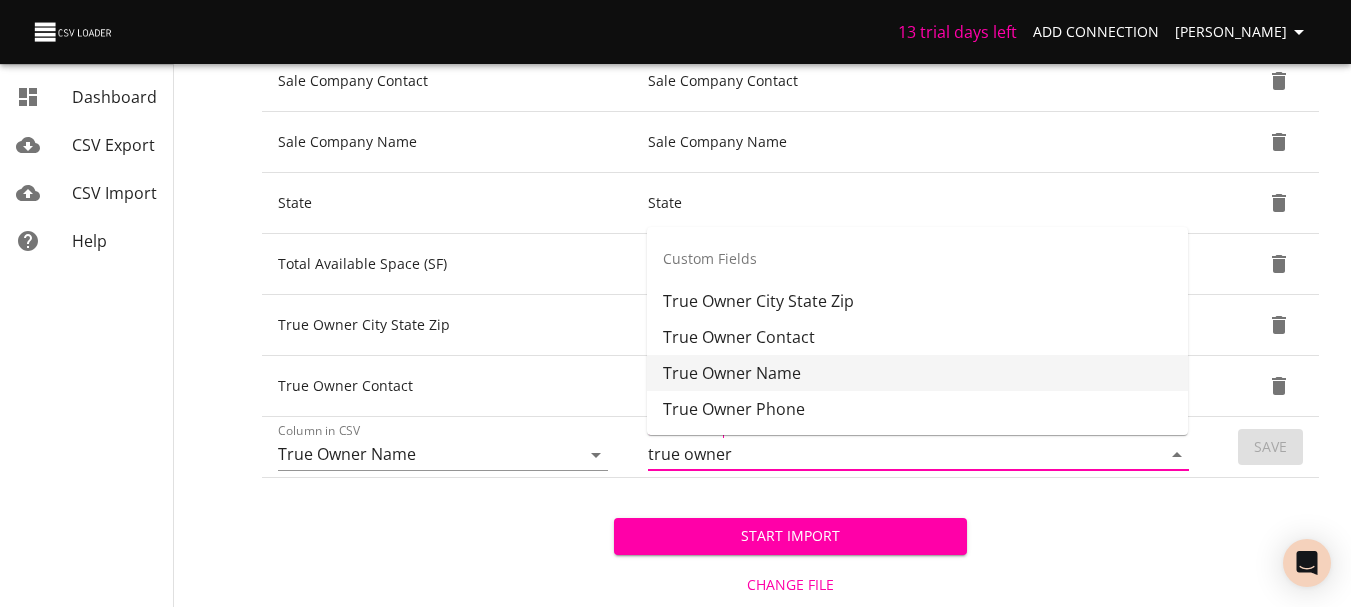 click on "True Owner Name" at bounding box center [917, 373] 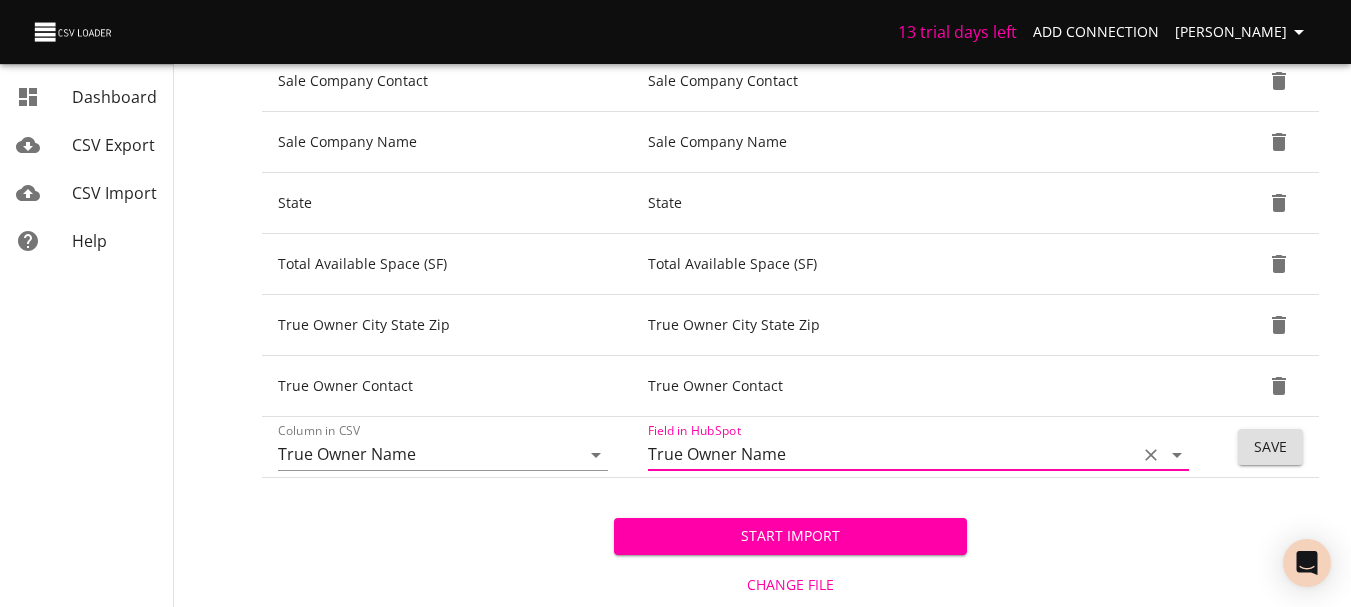 type on "True Owner Name" 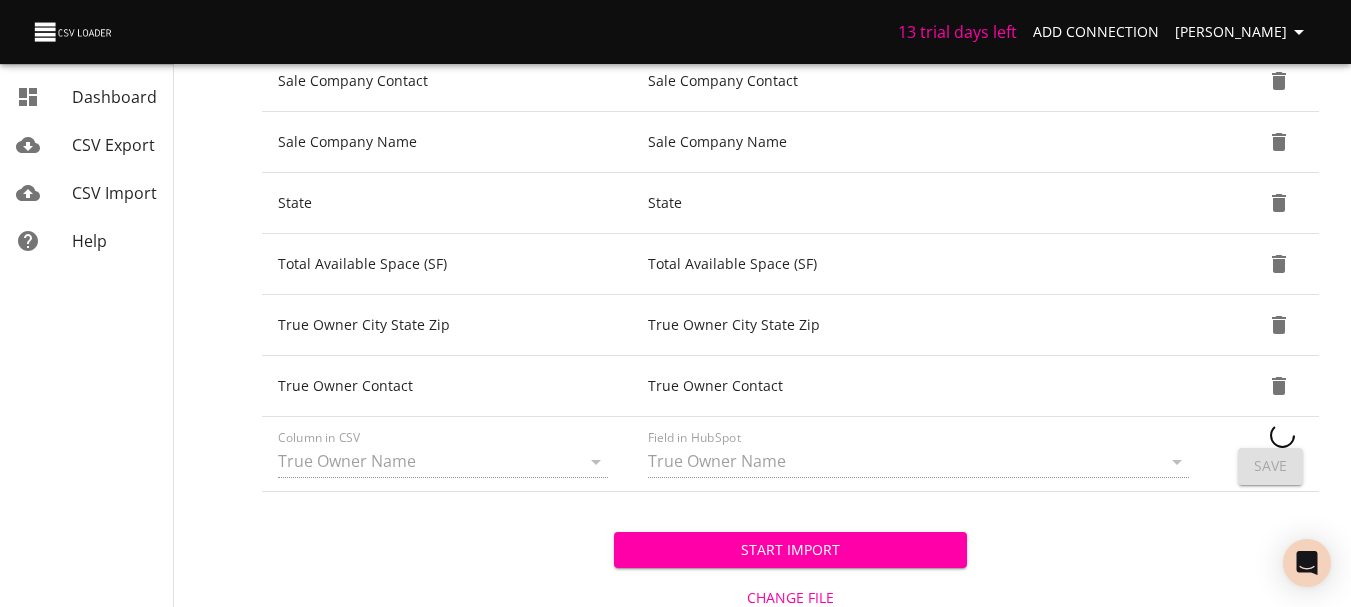 type 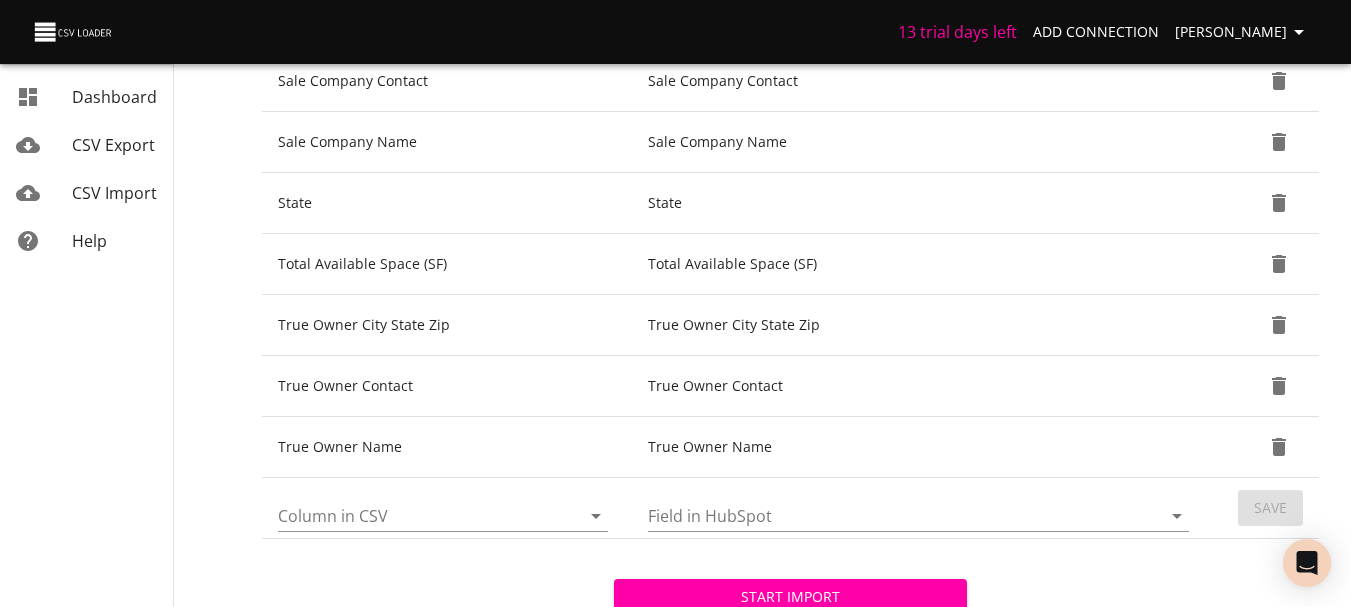 click 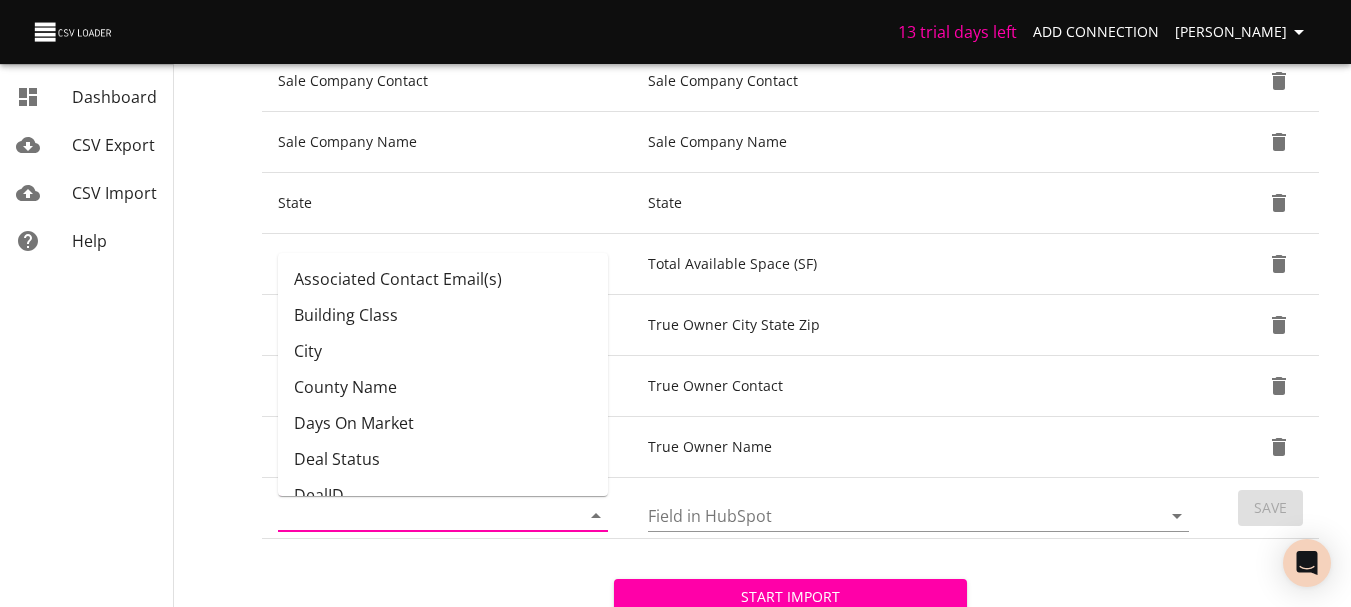 scroll, scrollTop: 1745, scrollLeft: 0, axis: vertical 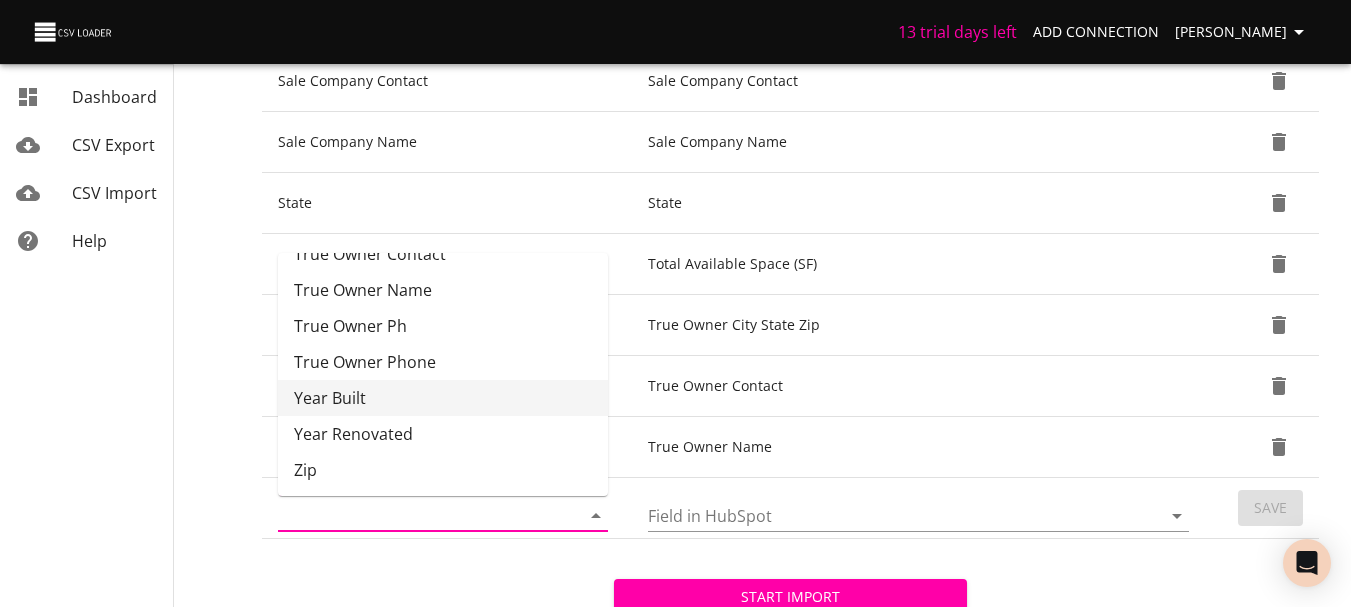click on "Year Built" at bounding box center (443, 398) 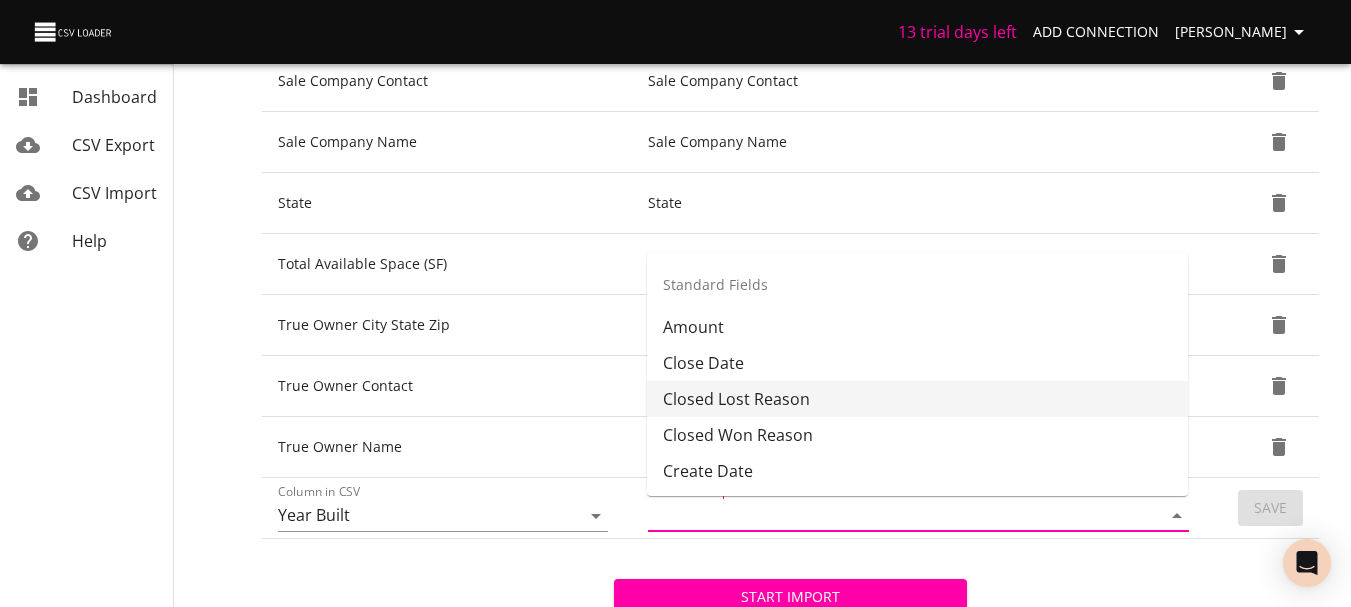 click on "Field in HubSpot" at bounding box center [887, 515] 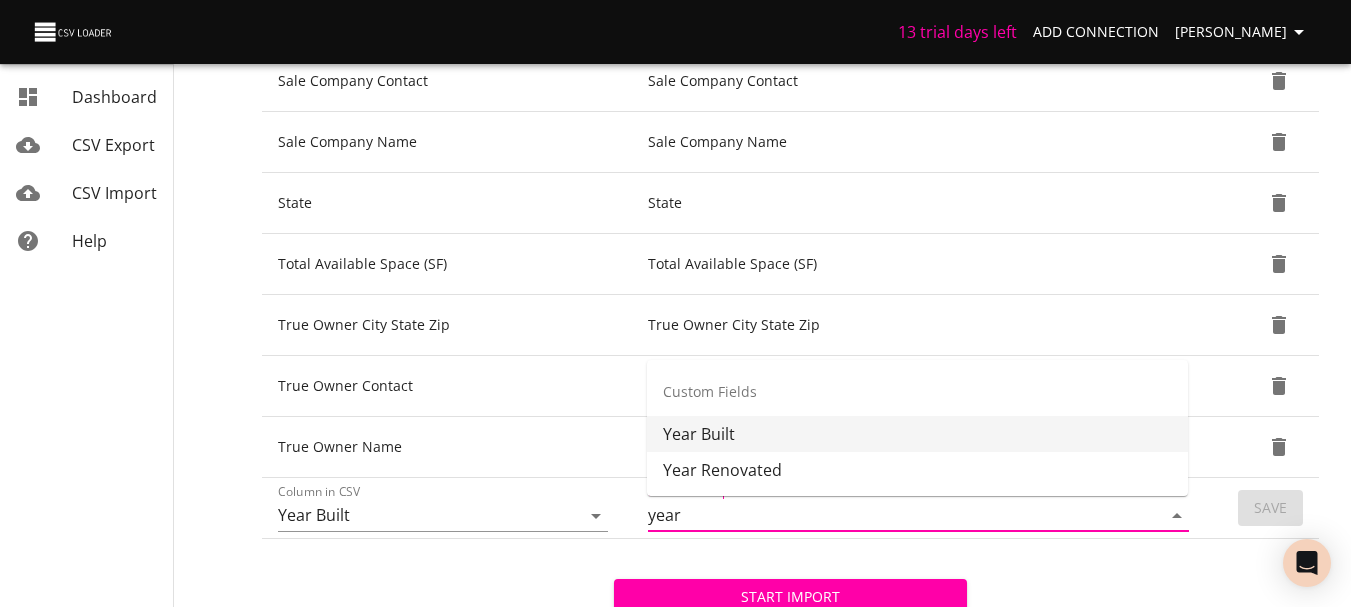 click on "Year Built" at bounding box center (917, 434) 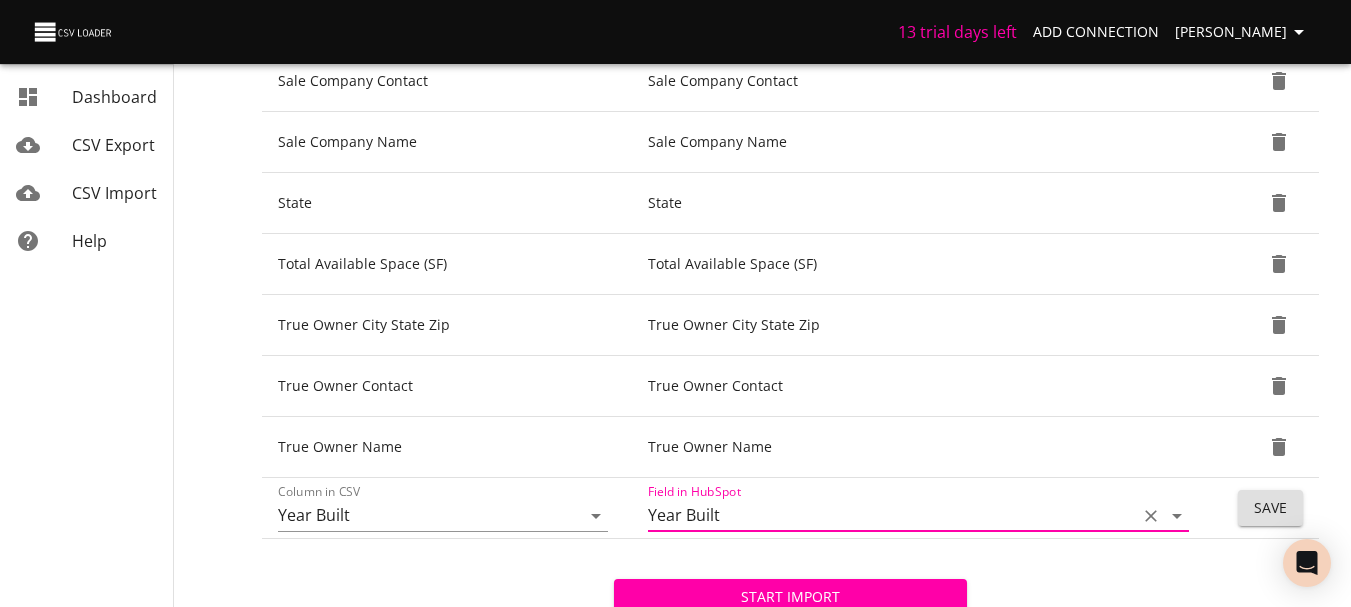 type on "Year Built" 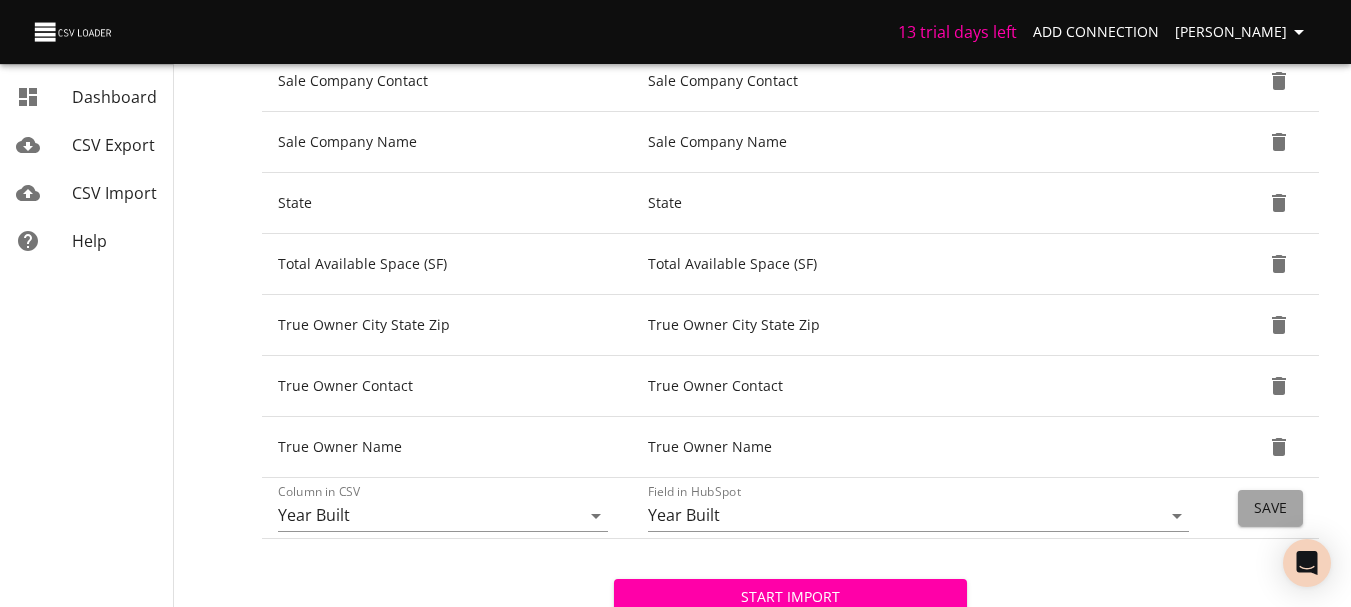 click on "Save" at bounding box center [1270, 508] 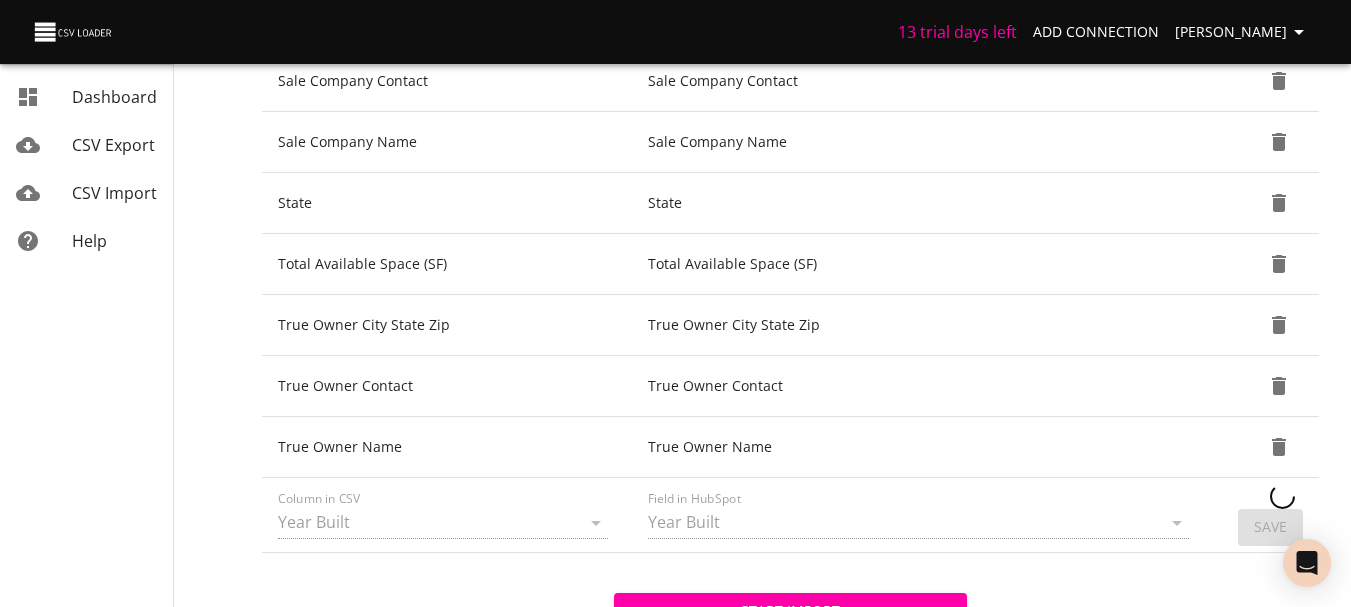 type 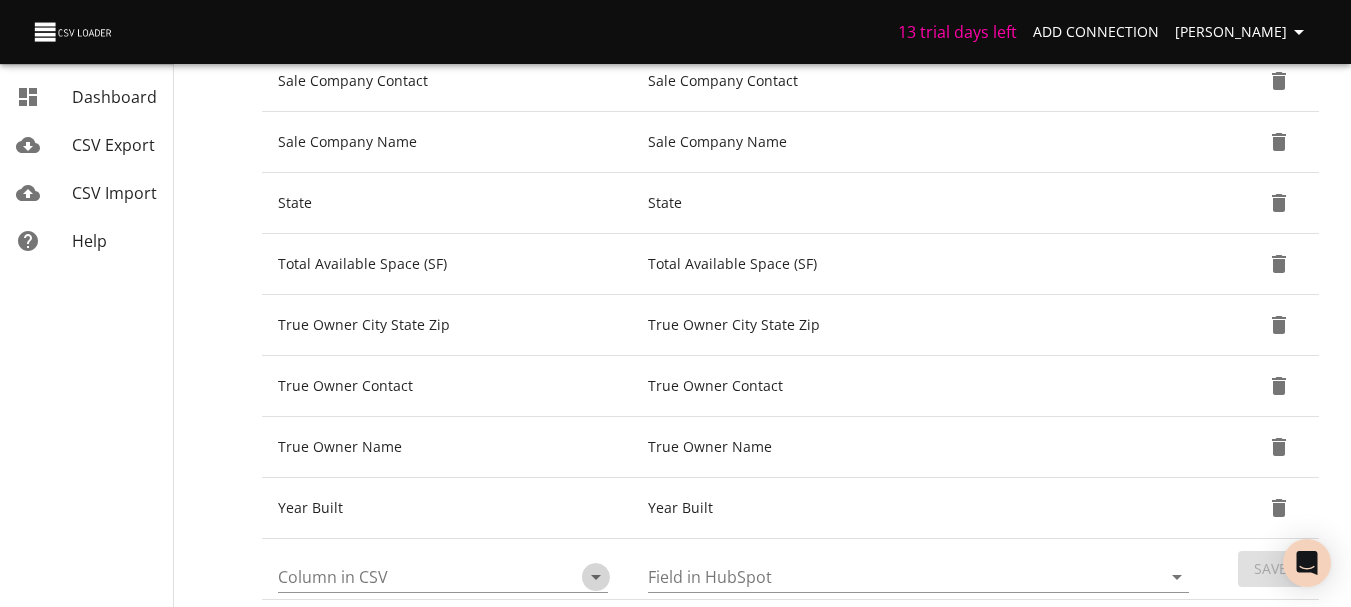 click 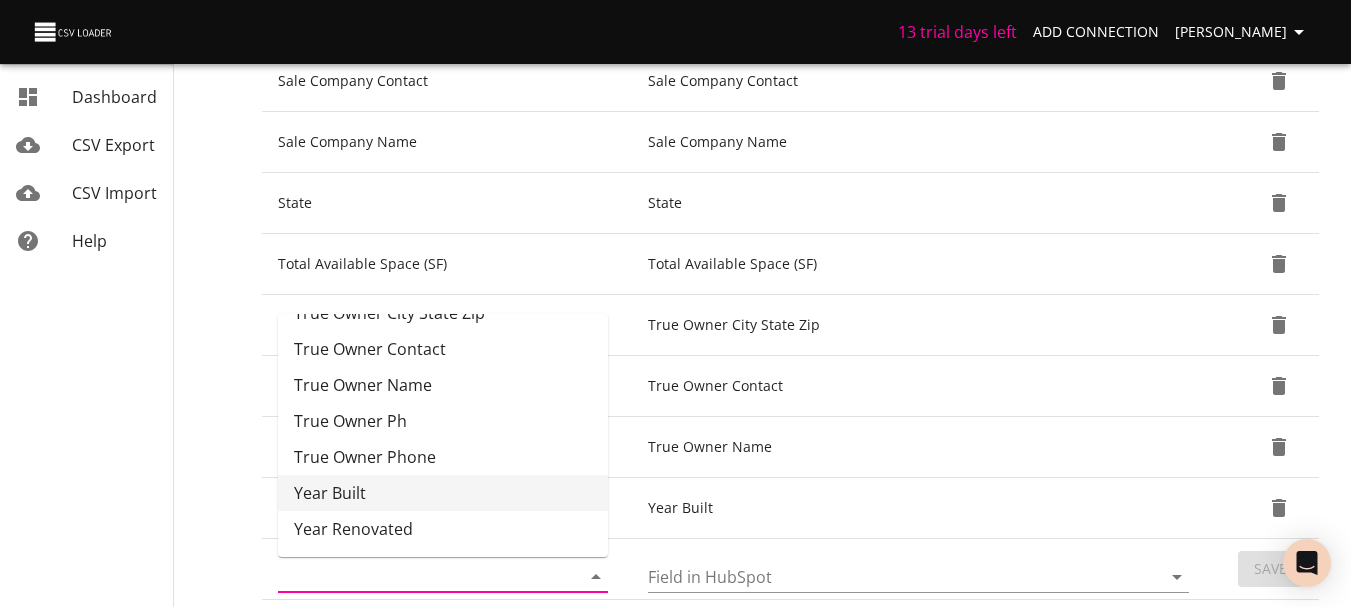 scroll, scrollTop: 1933, scrollLeft: 0, axis: vertical 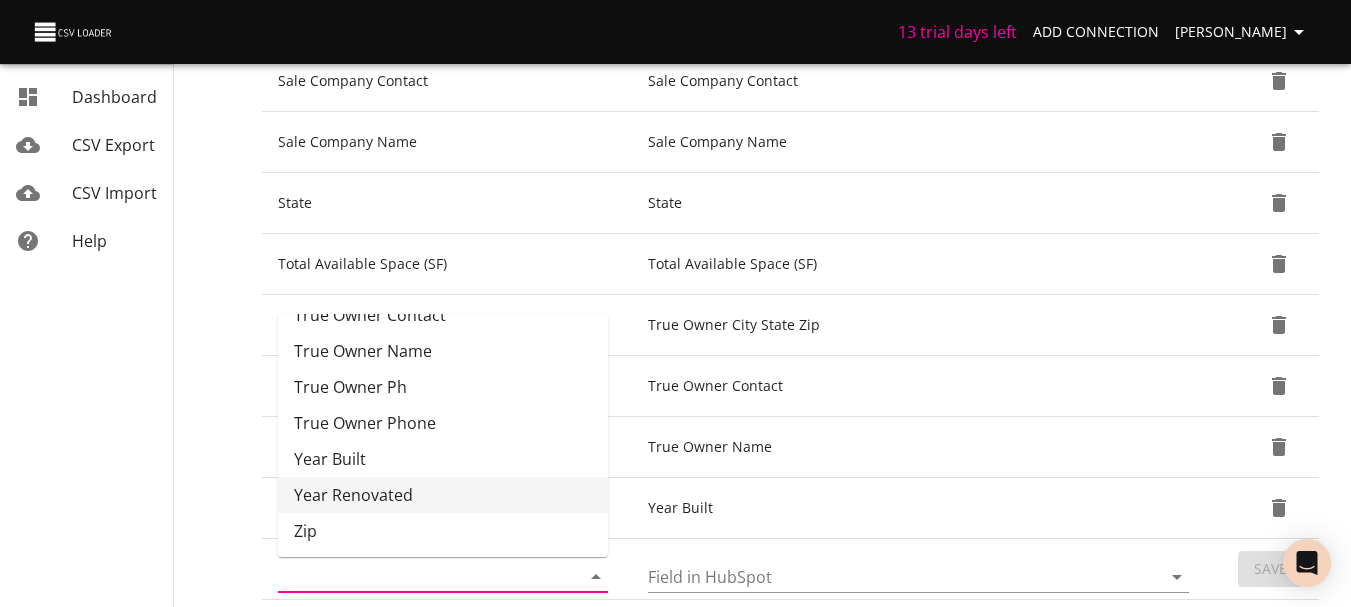 click on "Year Renovated" at bounding box center (443, 495) 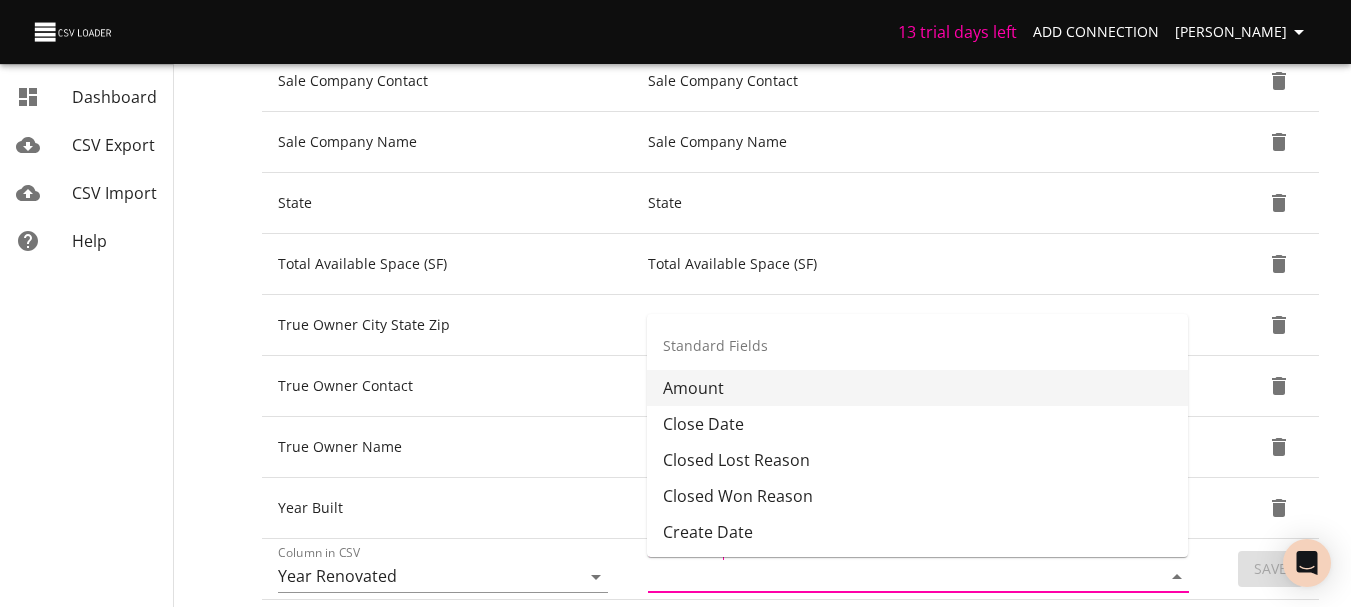 click on "Field in HubSpot" at bounding box center [887, 576] 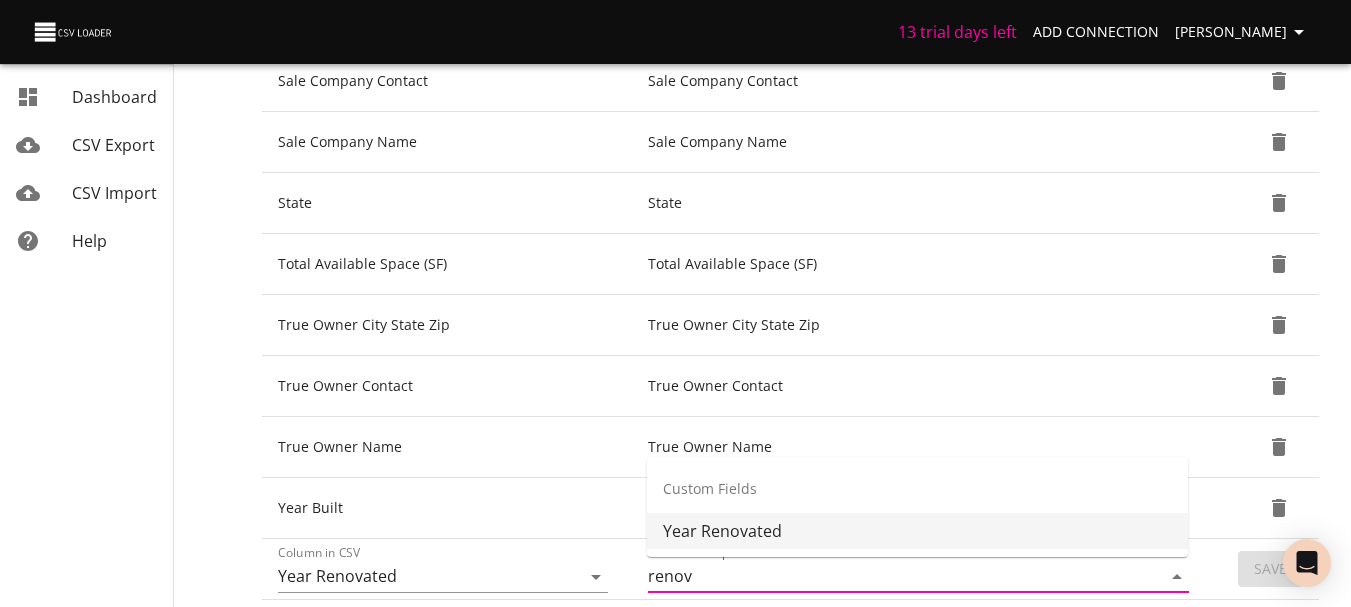 click on "Year Renovated" at bounding box center (917, 531) 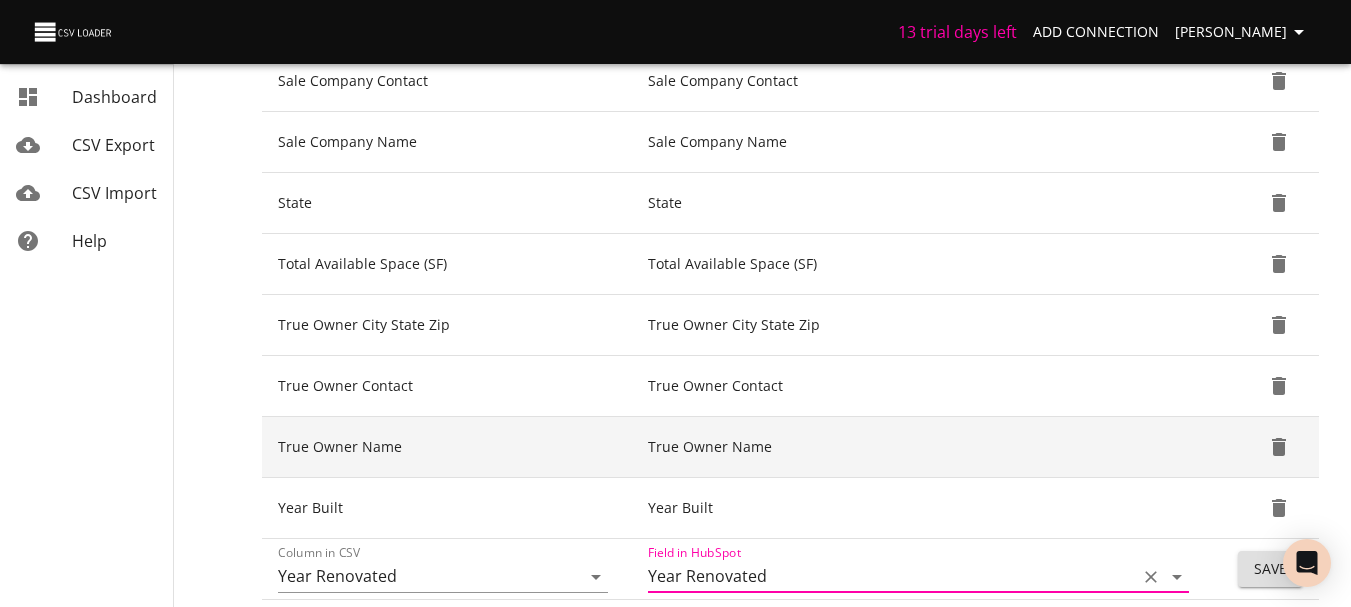 scroll, scrollTop: 1902, scrollLeft: 0, axis: vertical 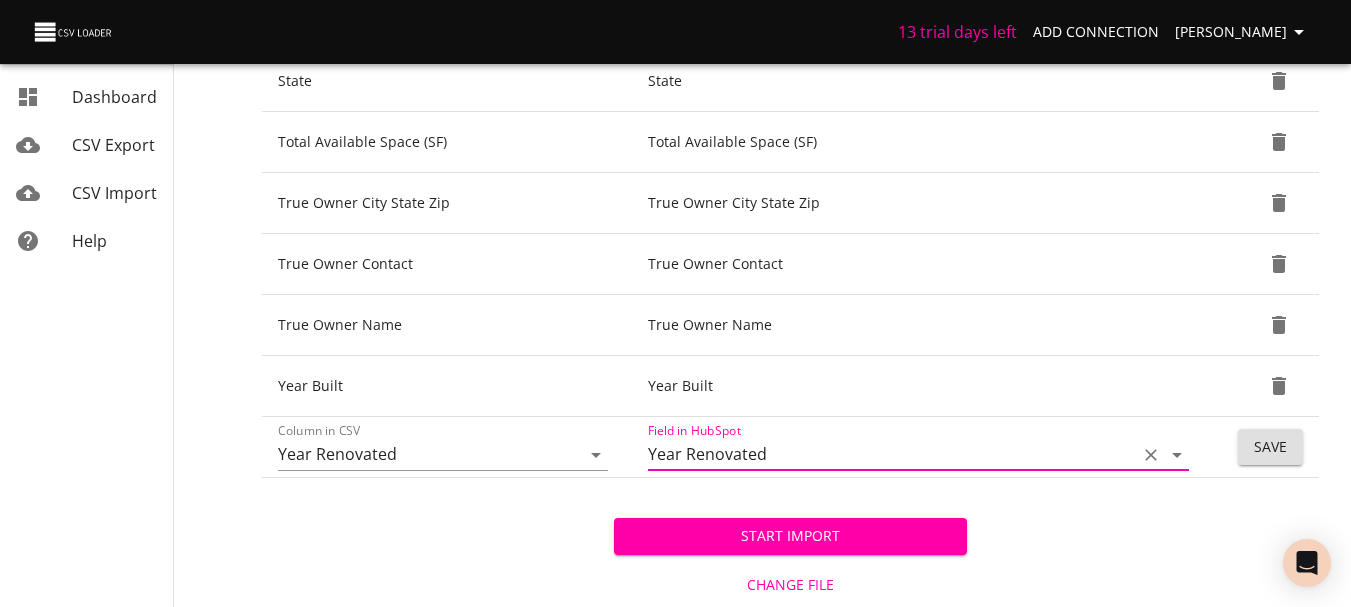type on "Year Renovated" 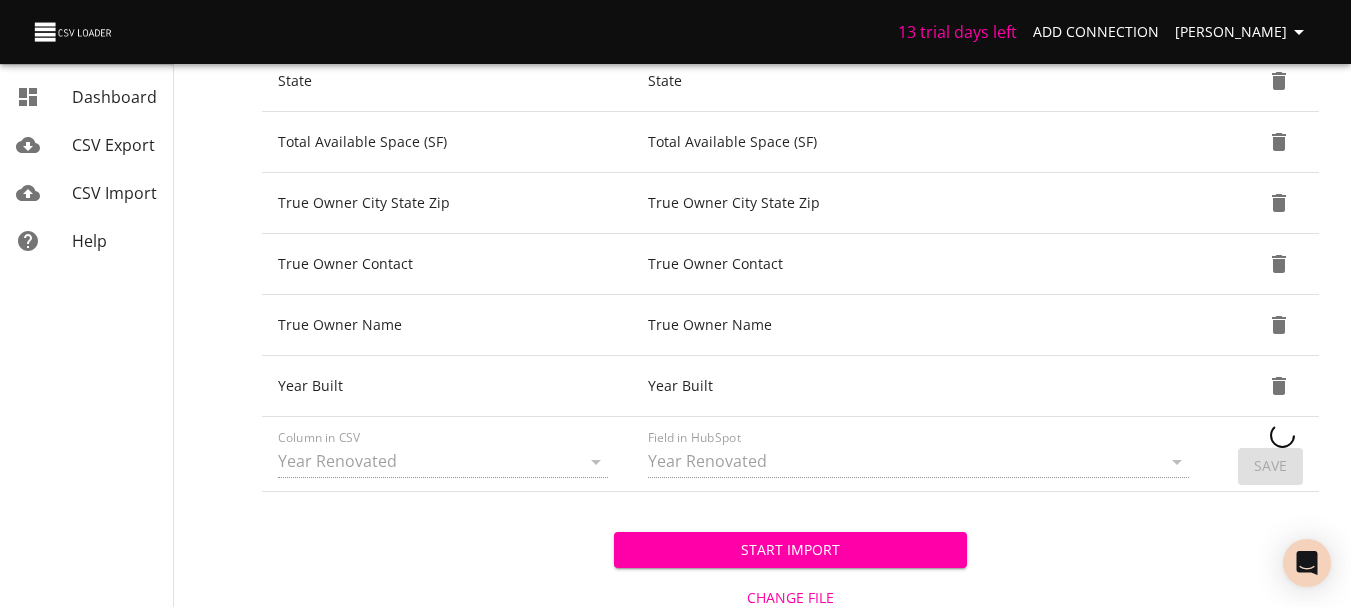type 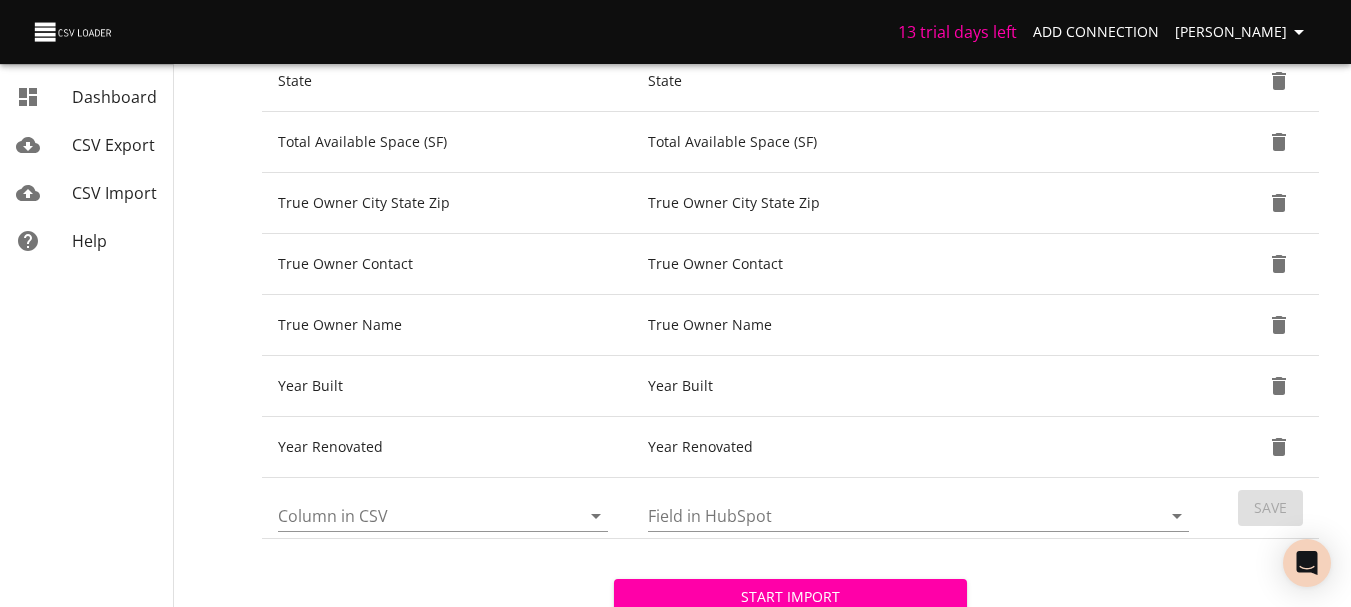 click 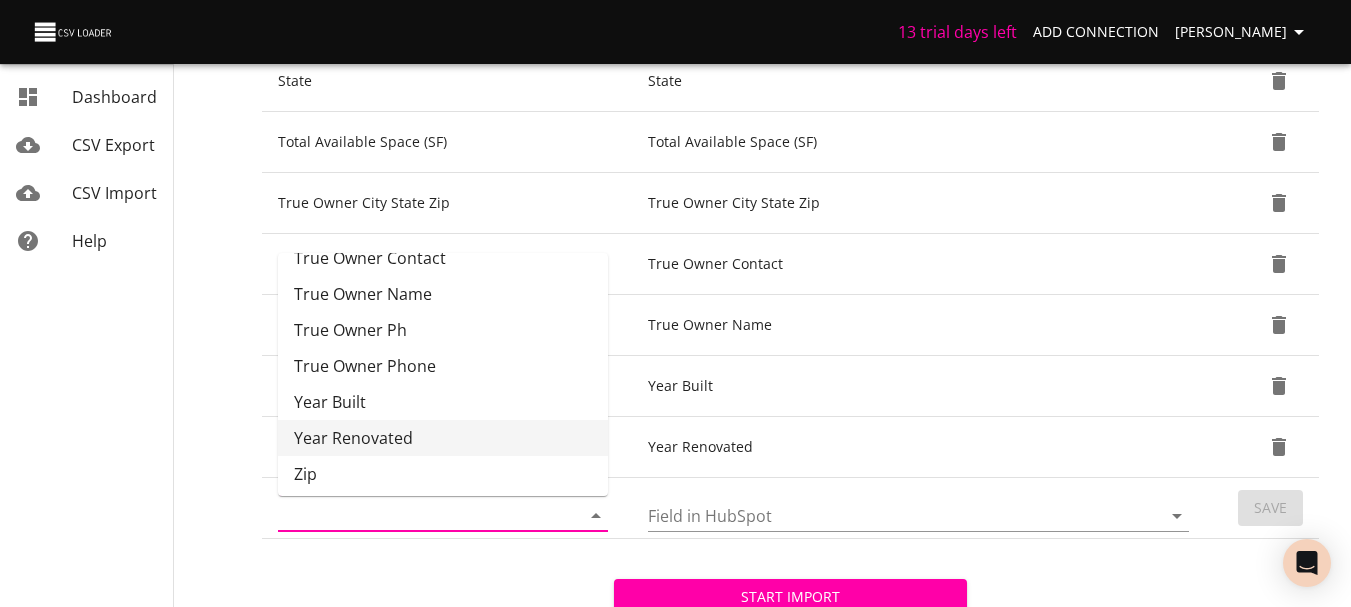 scroll, scrollTop: 1933, scrollLeft: 0, axis: vertical 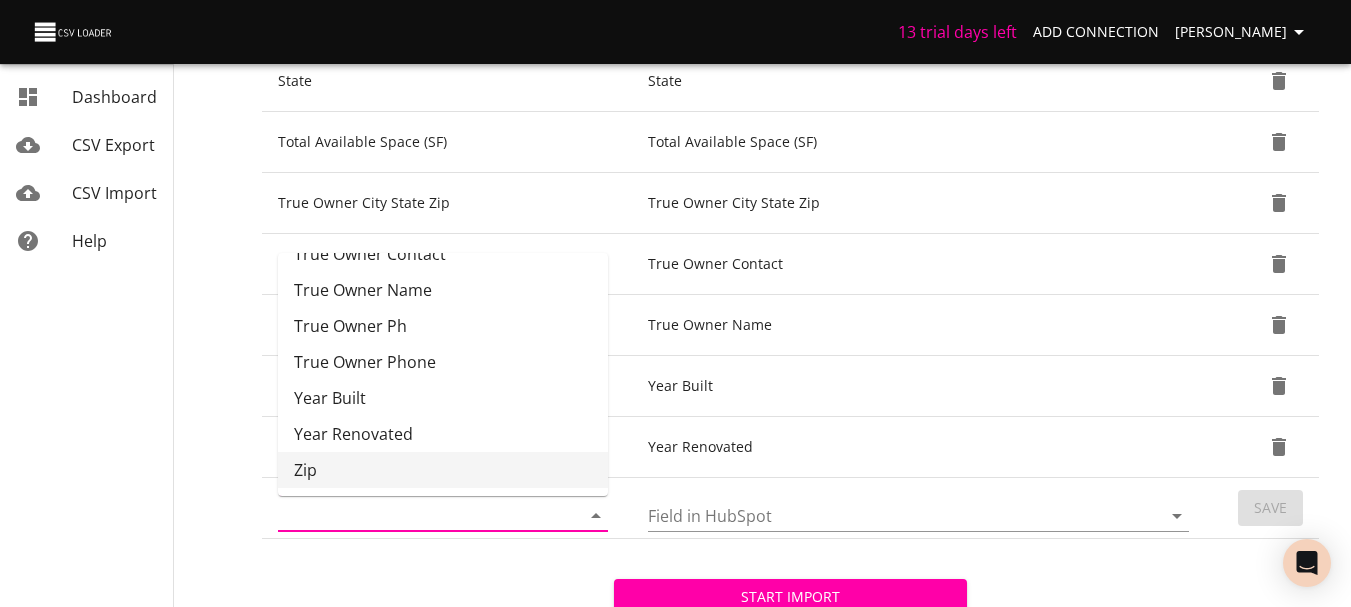 click on "Zip" at bounding box center [443, 470] 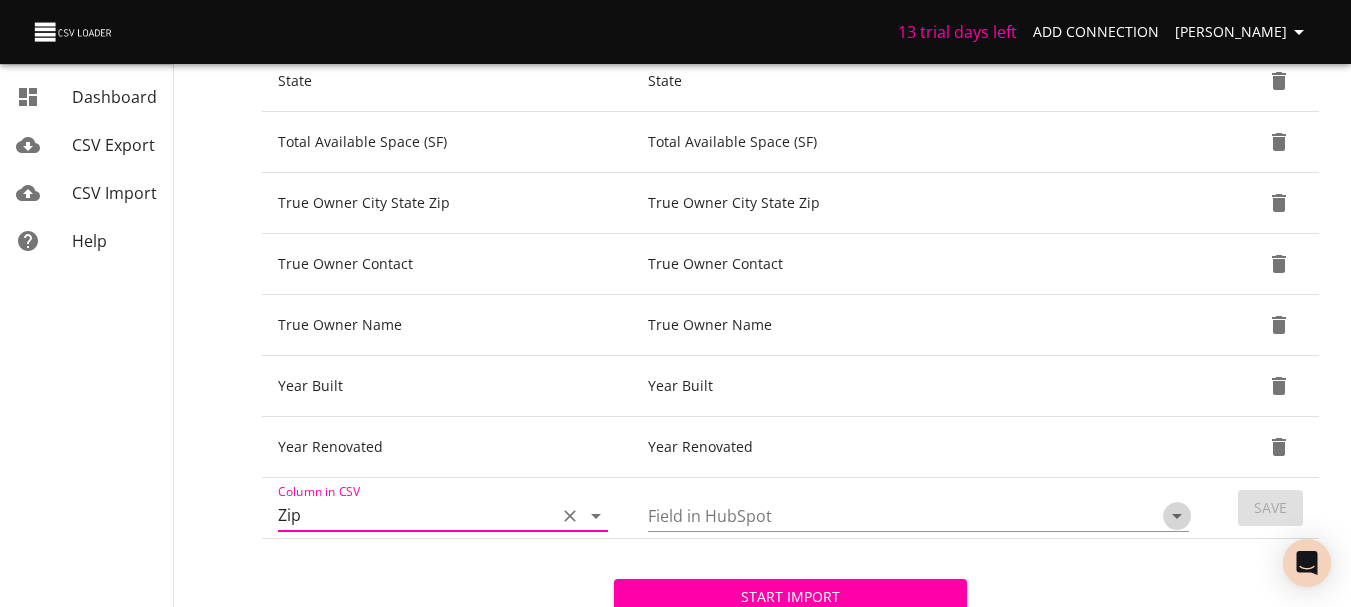 click 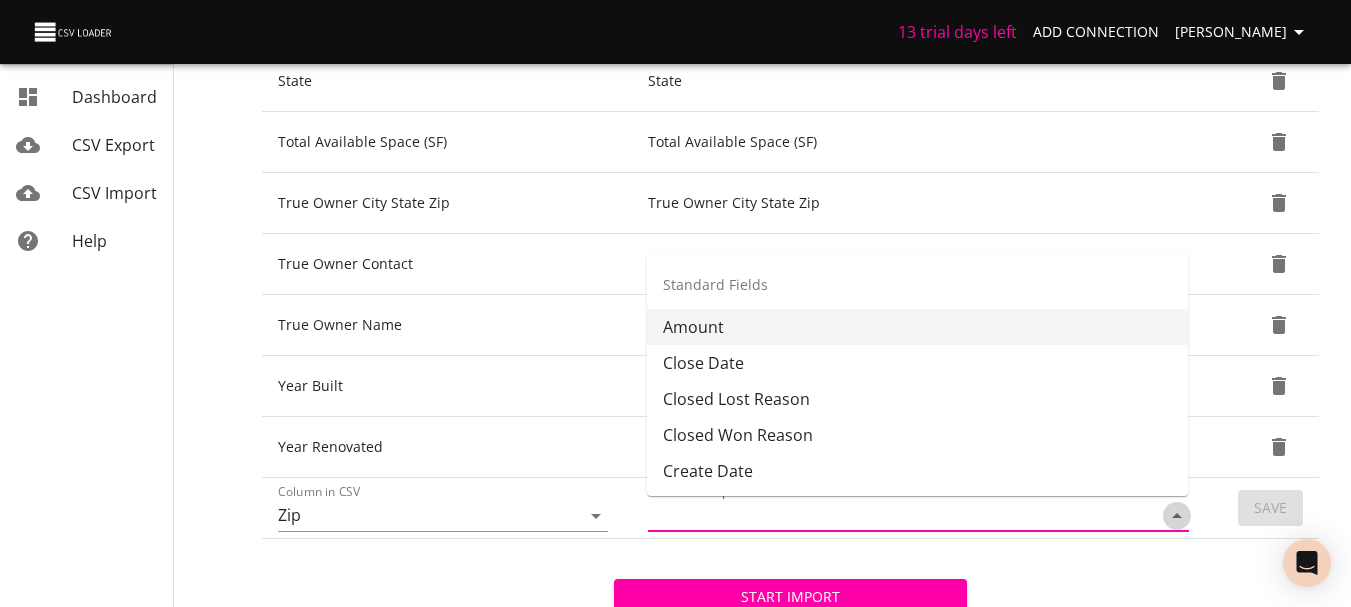 click 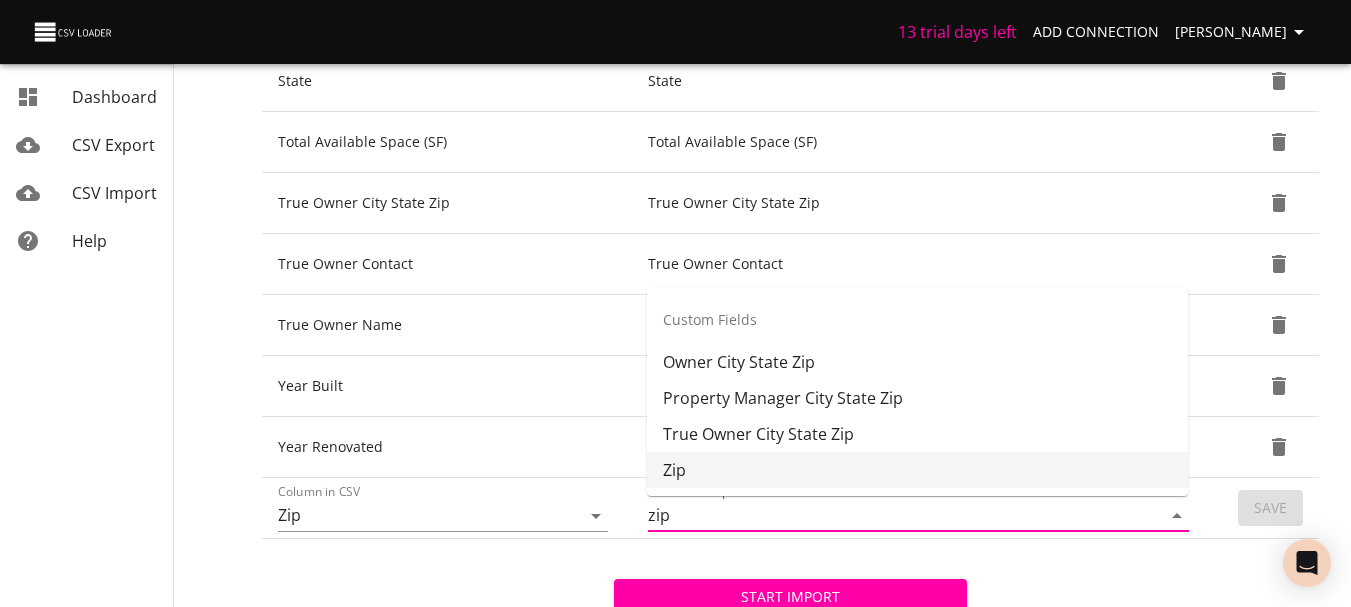 click on "Zip" at bounding box center [917, 470] 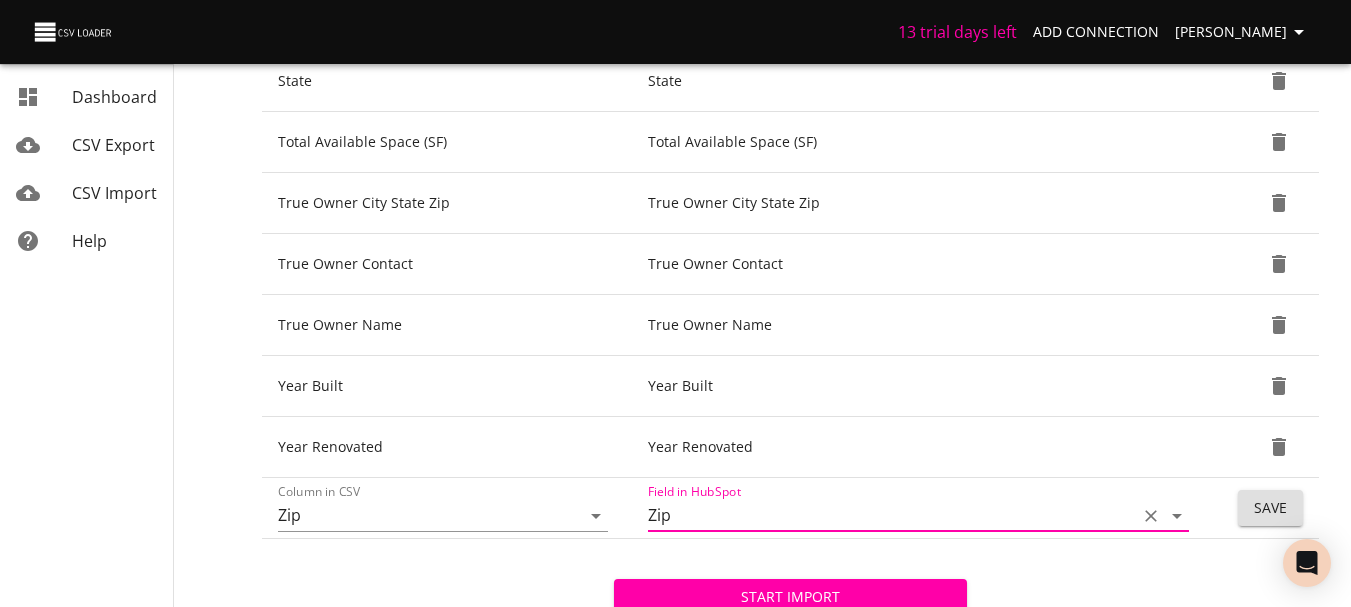 type on "Zip" 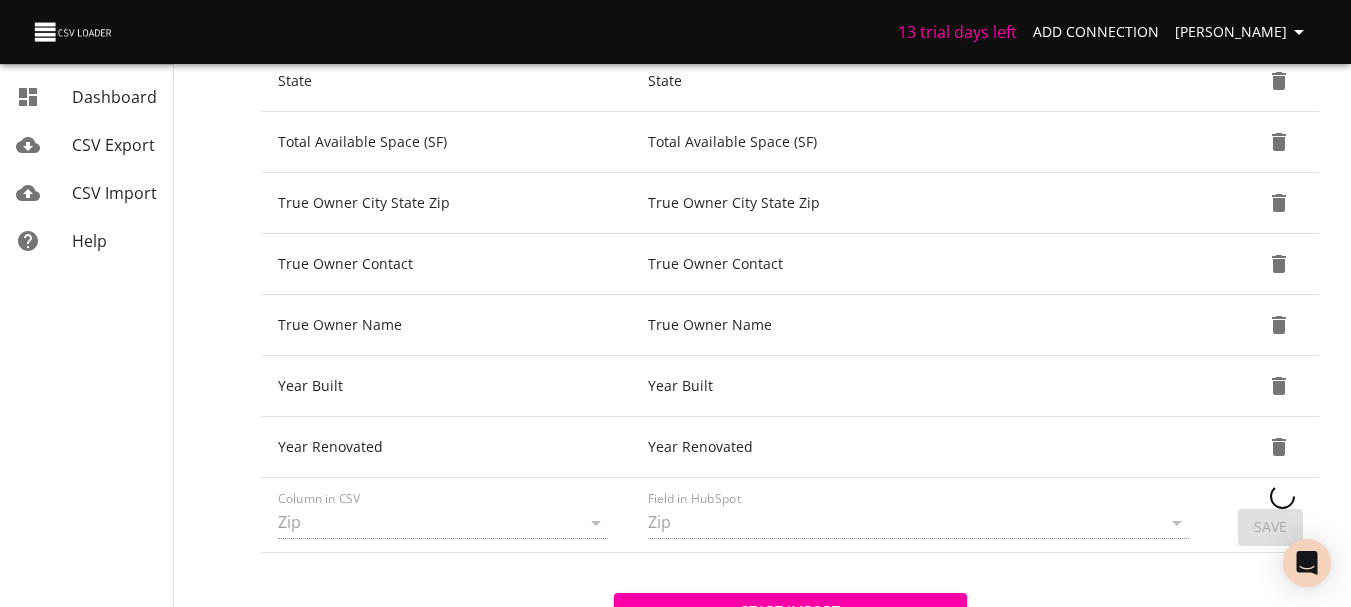 type 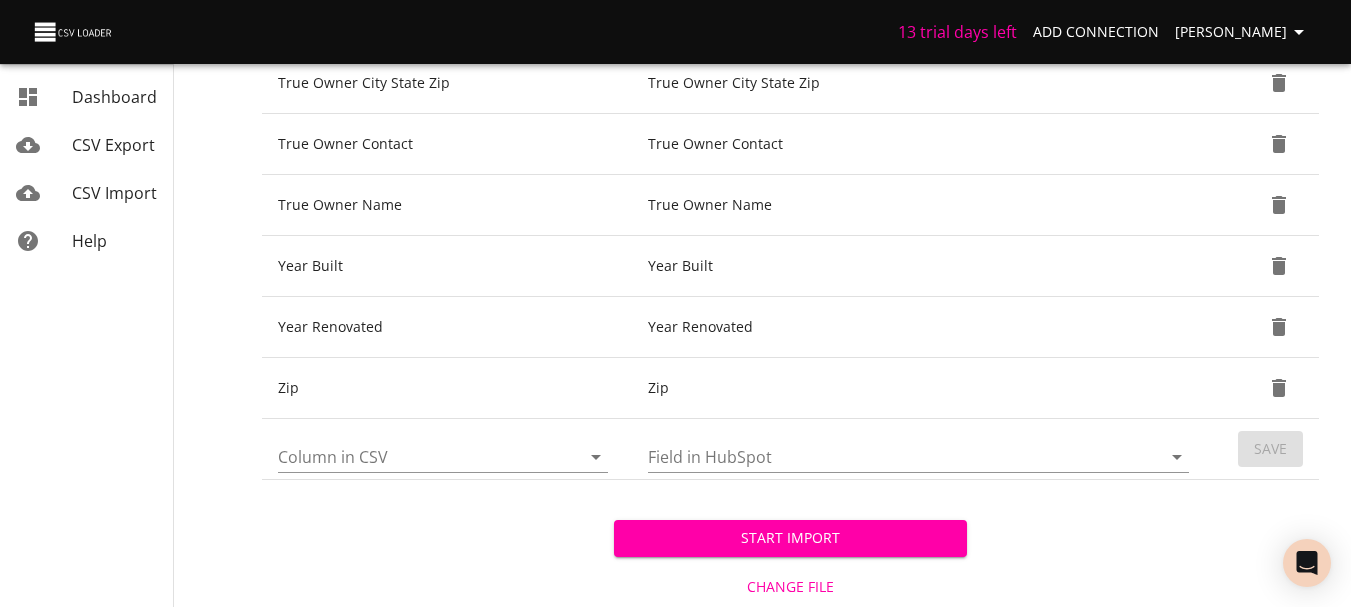 scroll, scrollTop: 2024, scrollLeft: 0, axis: vertical 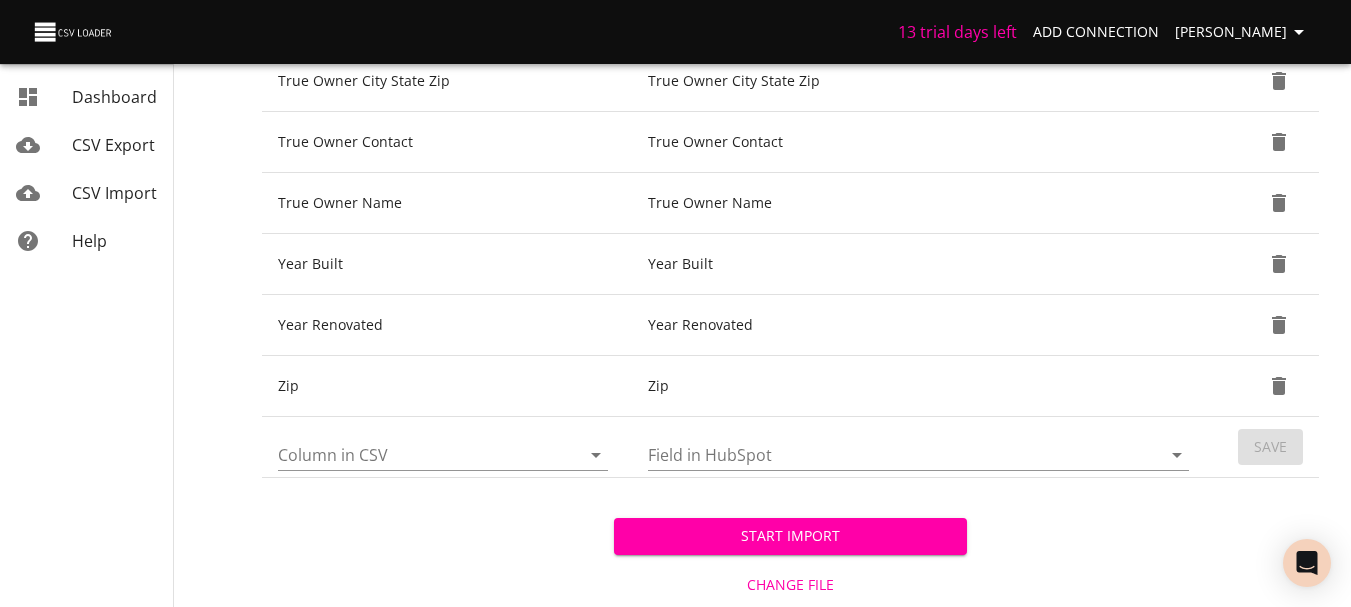 click on "Start Import" at bounding box center [790, 536] 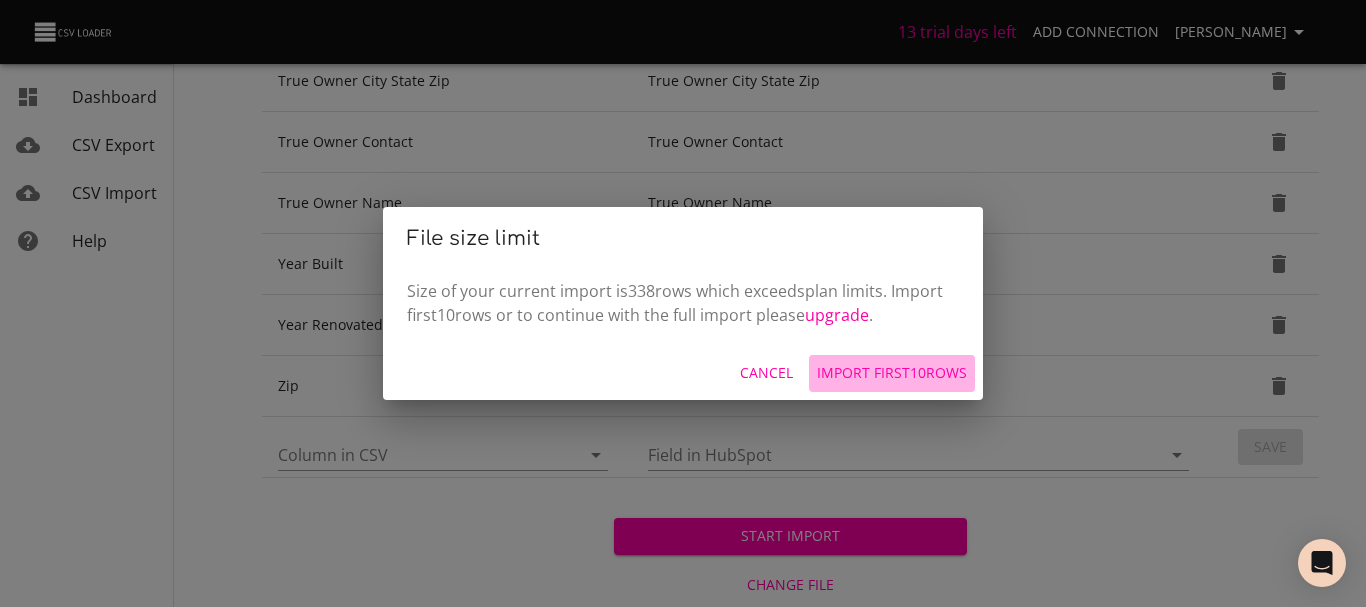 click on "Import first  10  rows" at bounding box center (892, 373) 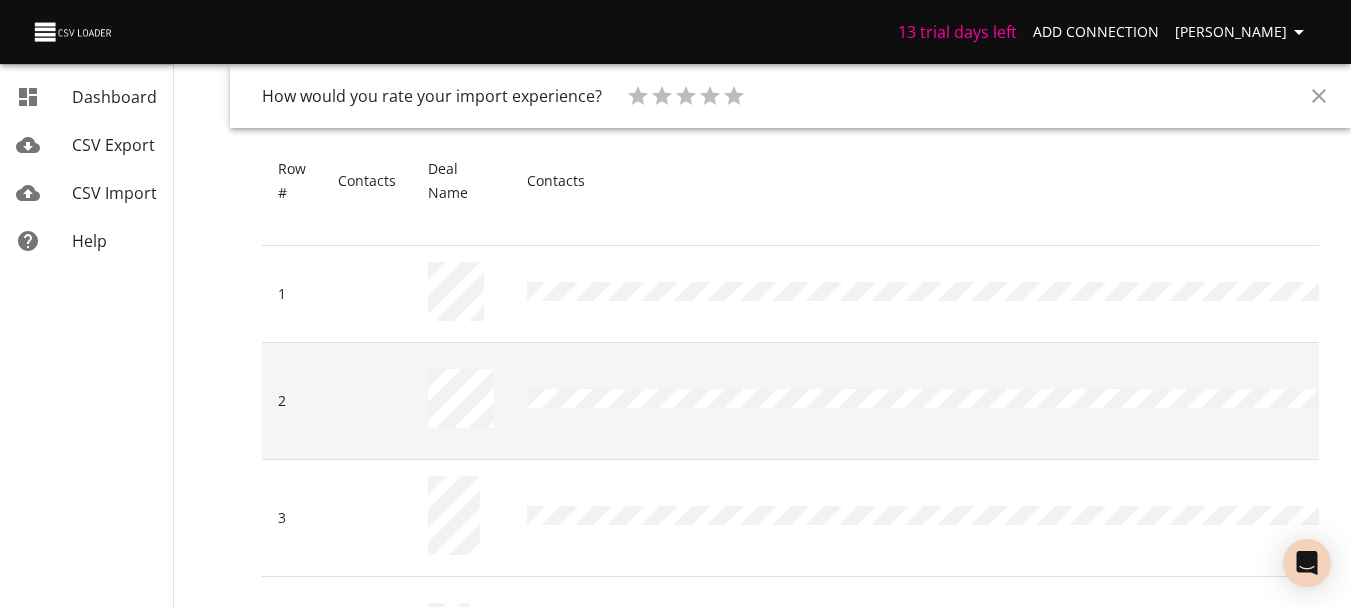 scroll, scrollTop: 300, scrollLeft: 0, axis: vertical 